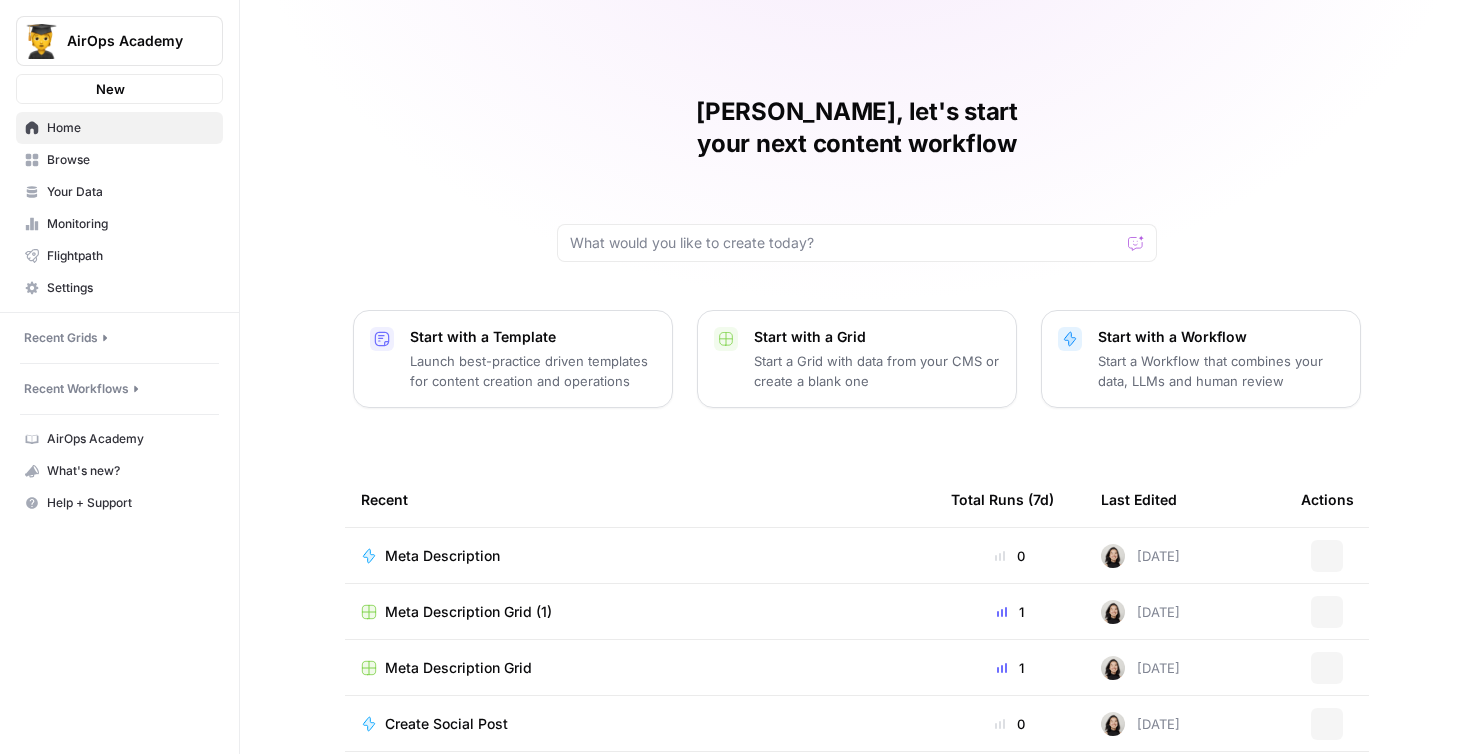 scroll, scrollTop: 0, scrollLeft: 0, axis: both 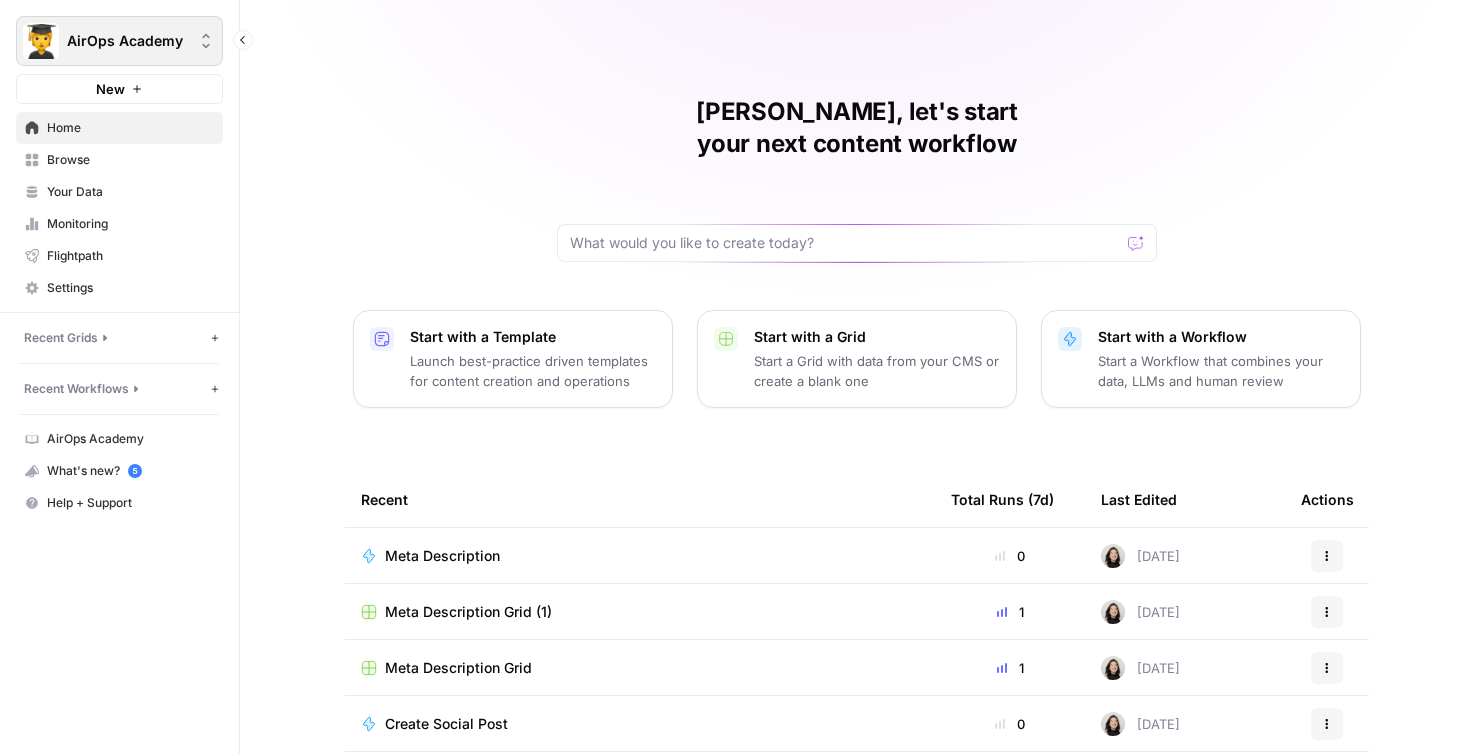 click 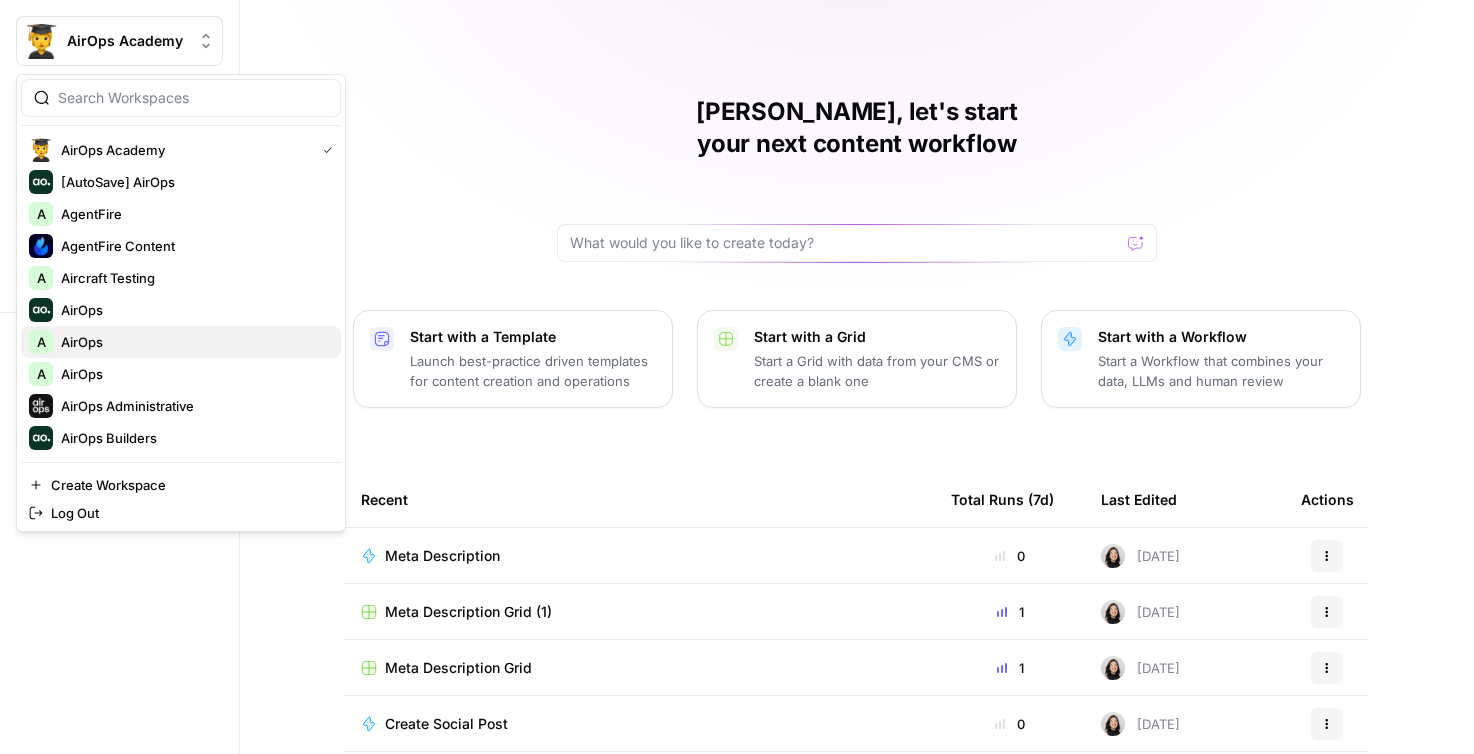 click on "A AirOps" at bounding box center (181, 342) 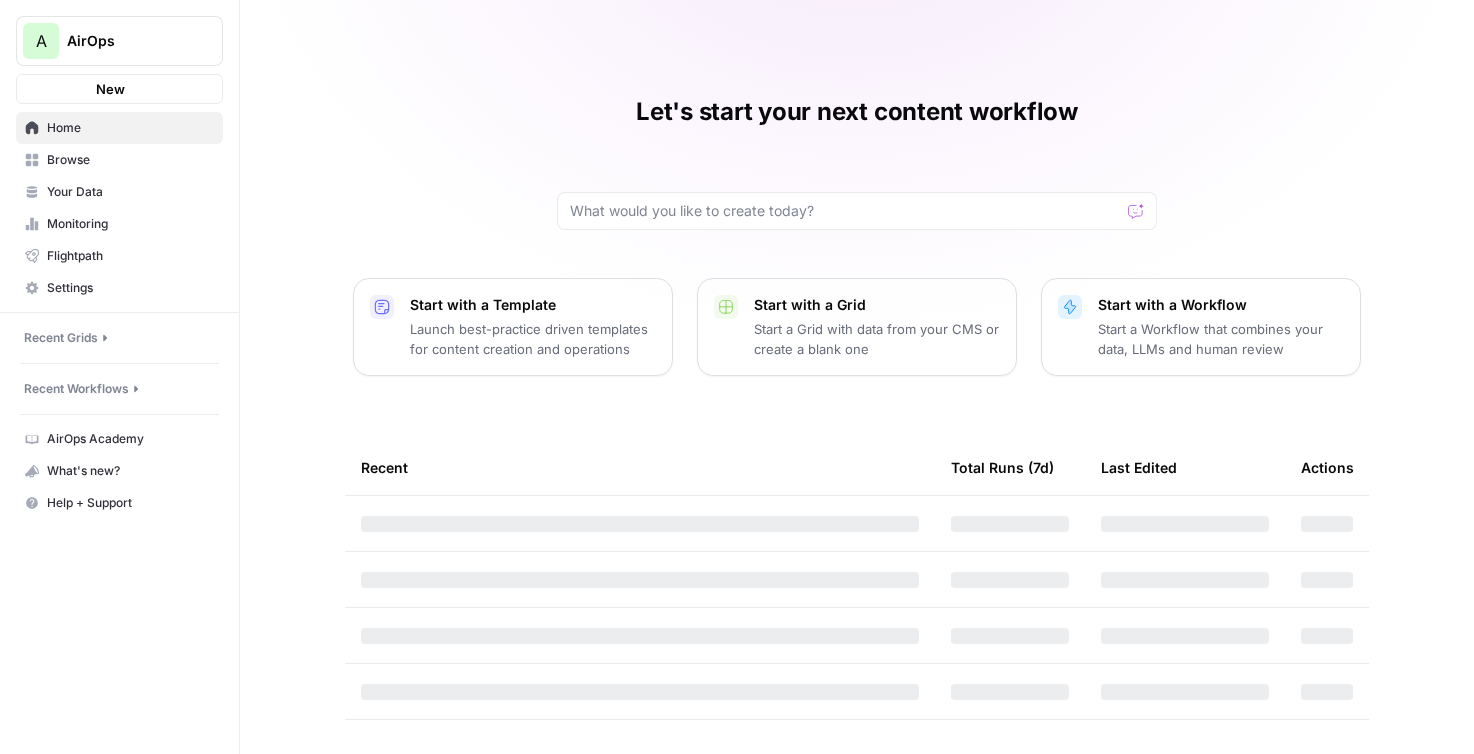 scroll, scrollTop: 0, scrollLeft: 0, axis: both 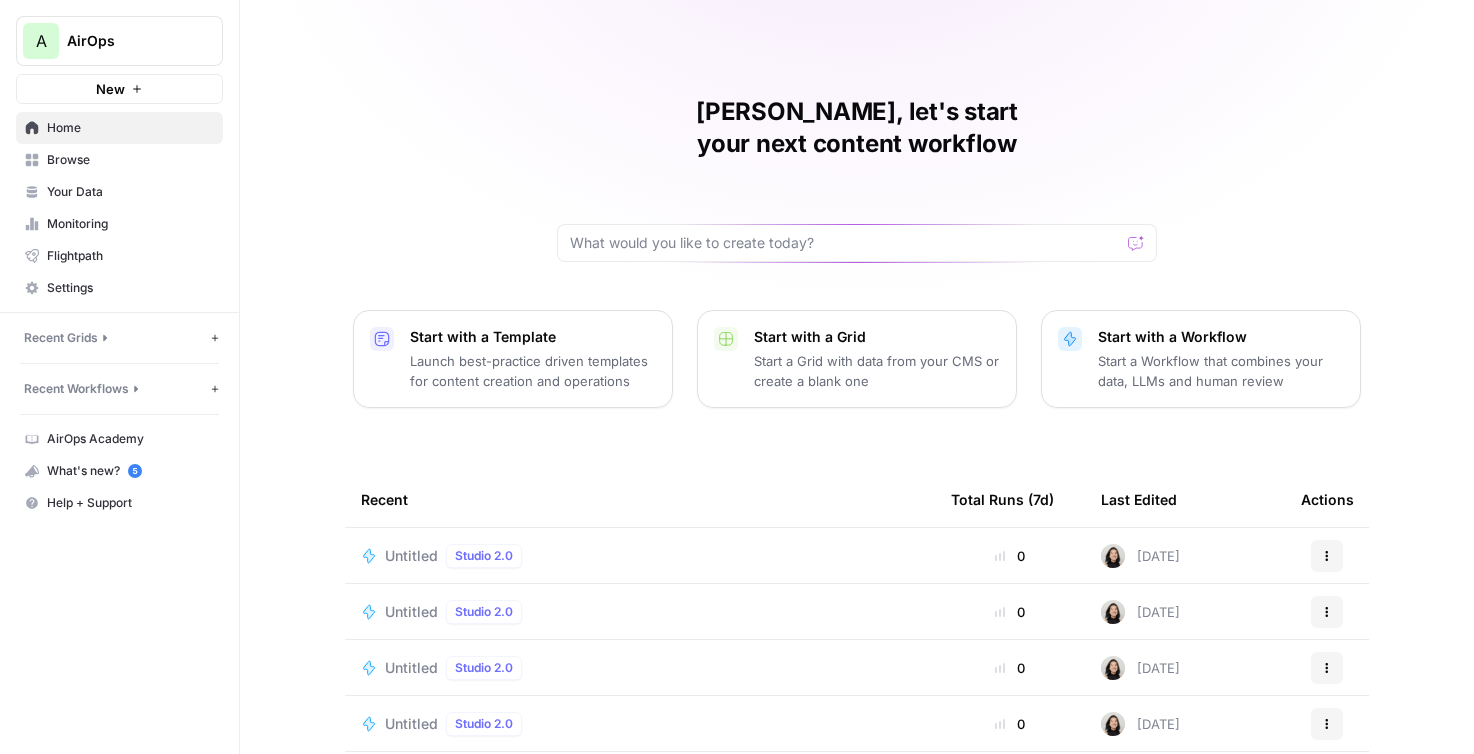 click on "Untitled" at bounding box center (411, 556) 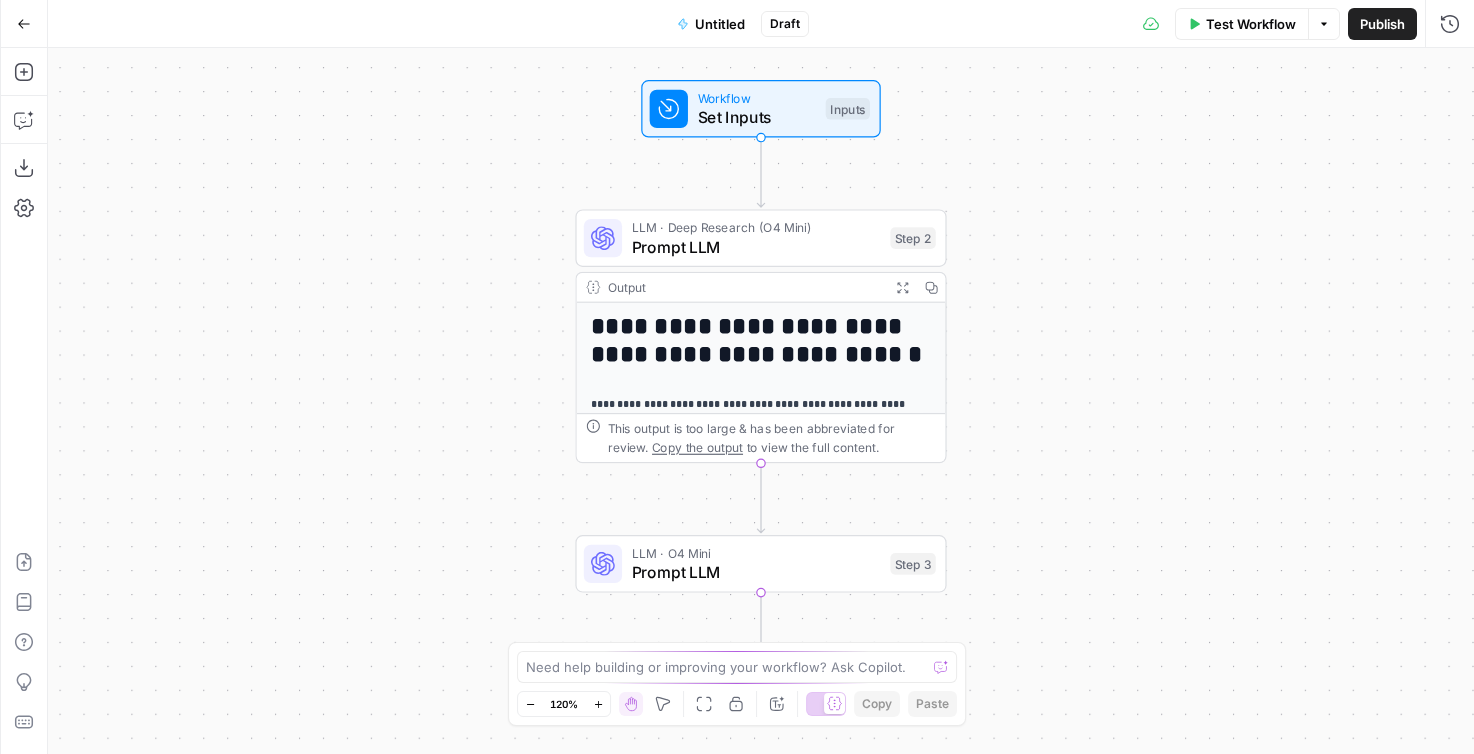 click on "Add Steps Copilot Download as JSON Settings Import JSON AirOps Academy Help Give Feedback Shortcuts" at bounding box center [24, 401] 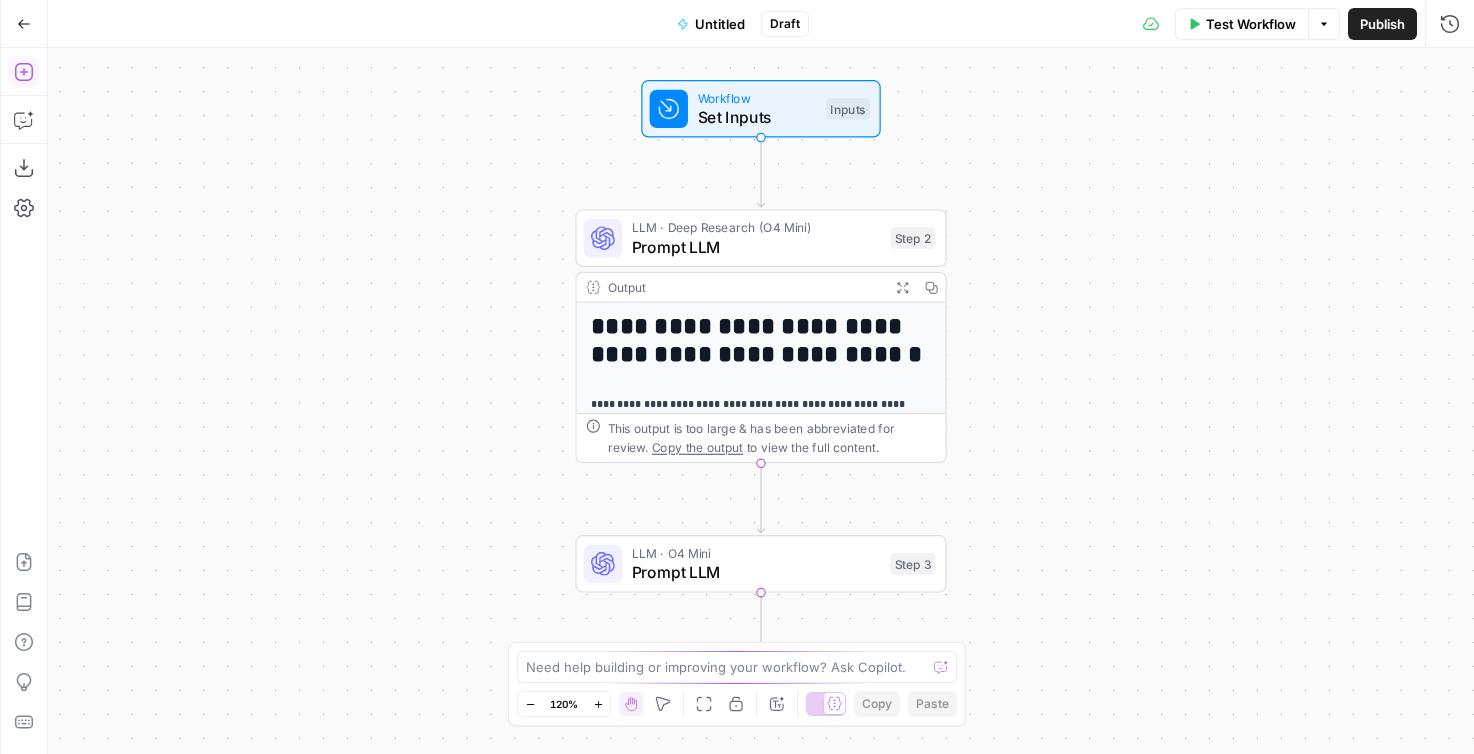 click 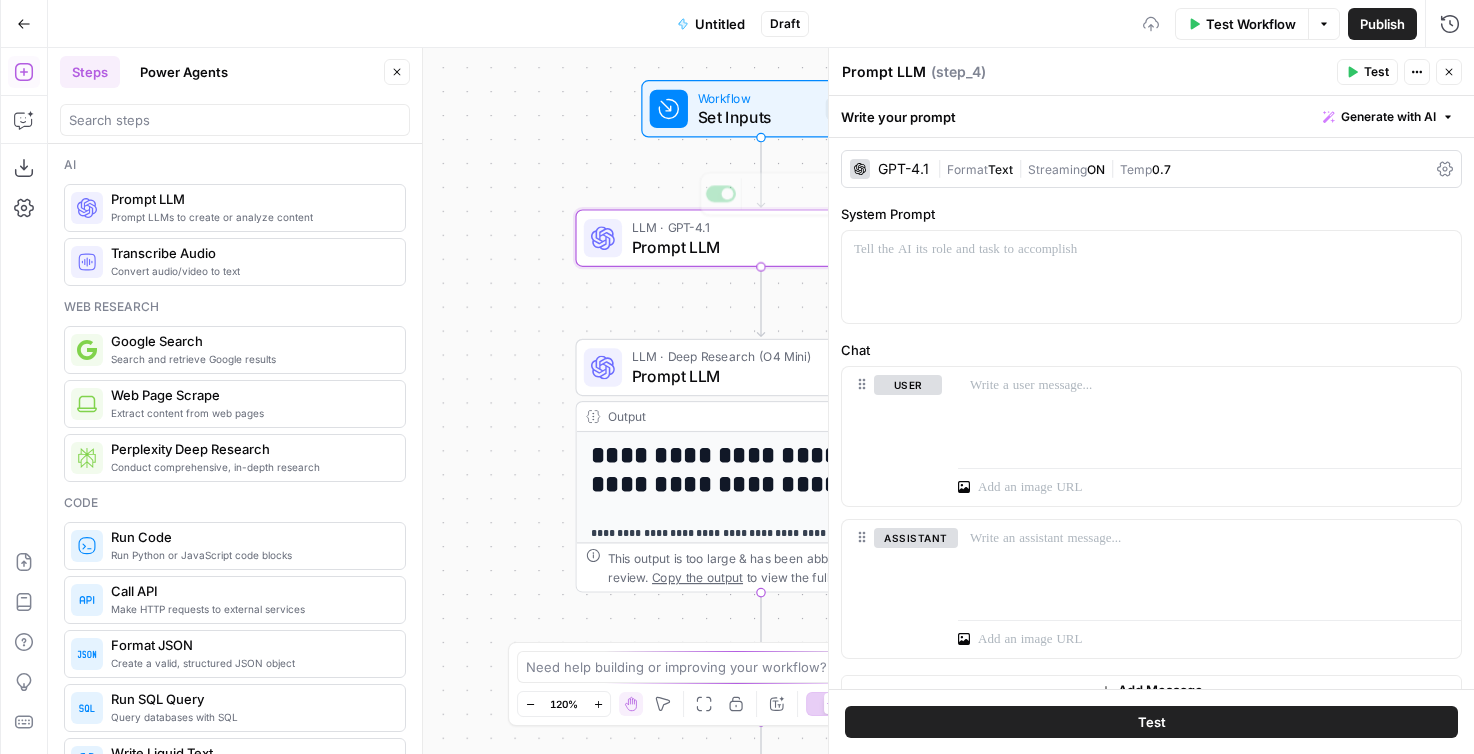 click on "Format" at bounding box center (967, 169) 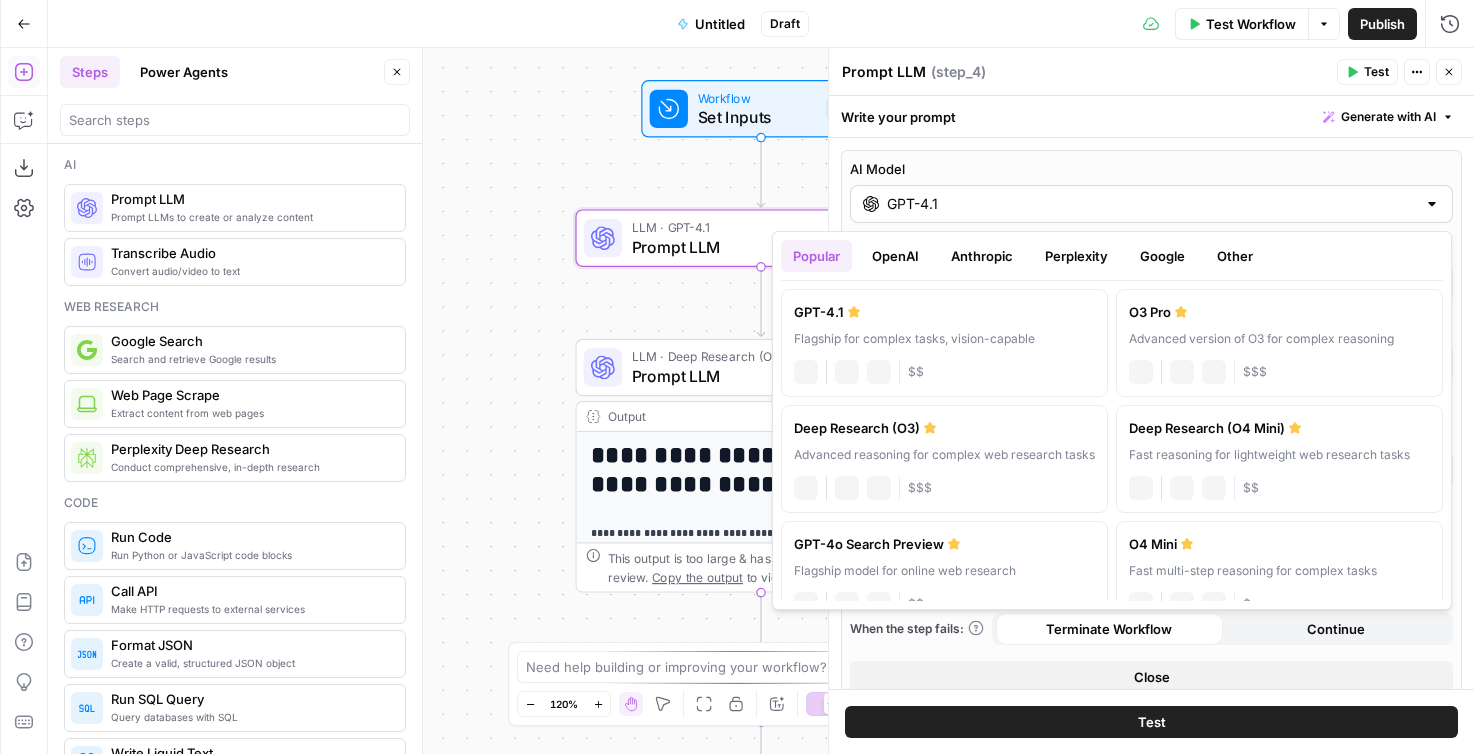 click on "GPT-4.1" at bounding box center (1151, 204) 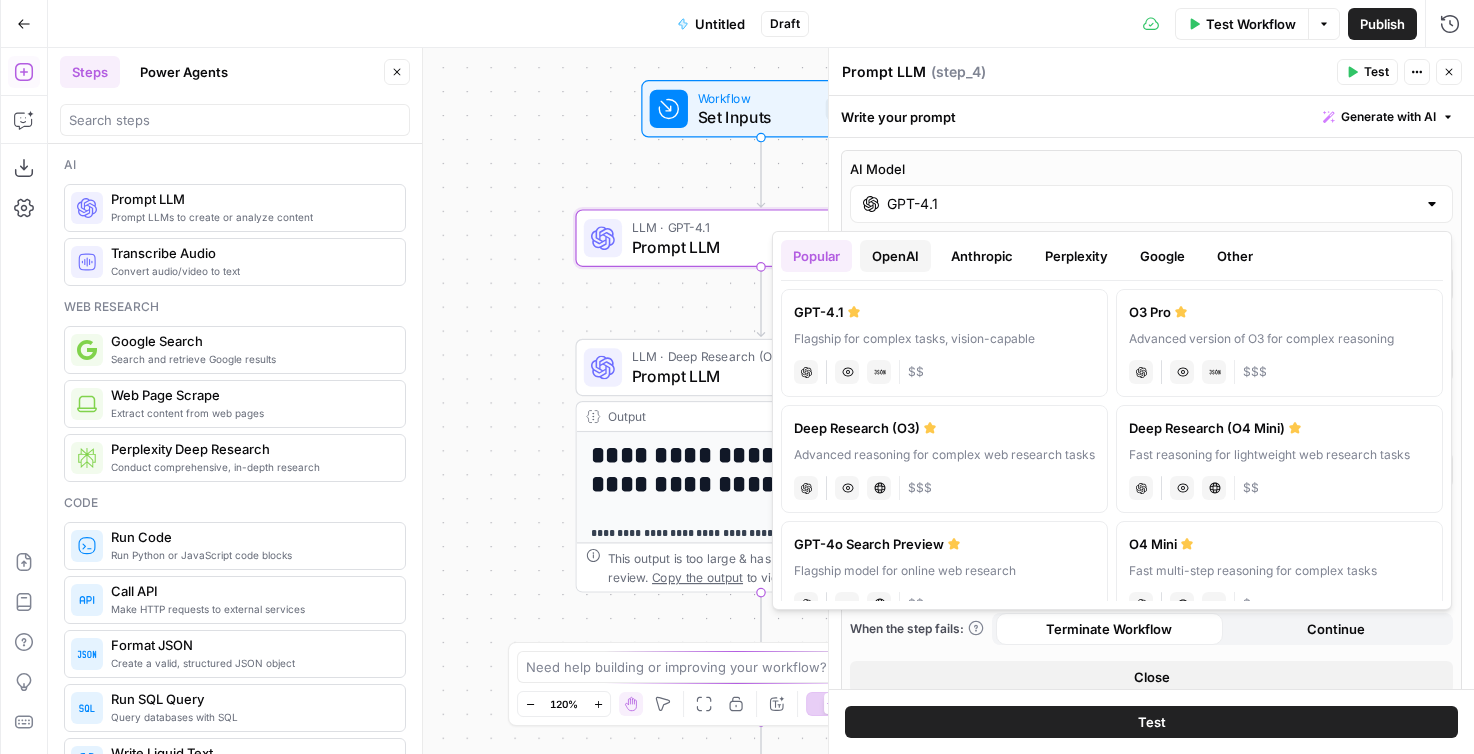 click on "OpenAI" at bounding box center (895, 256) 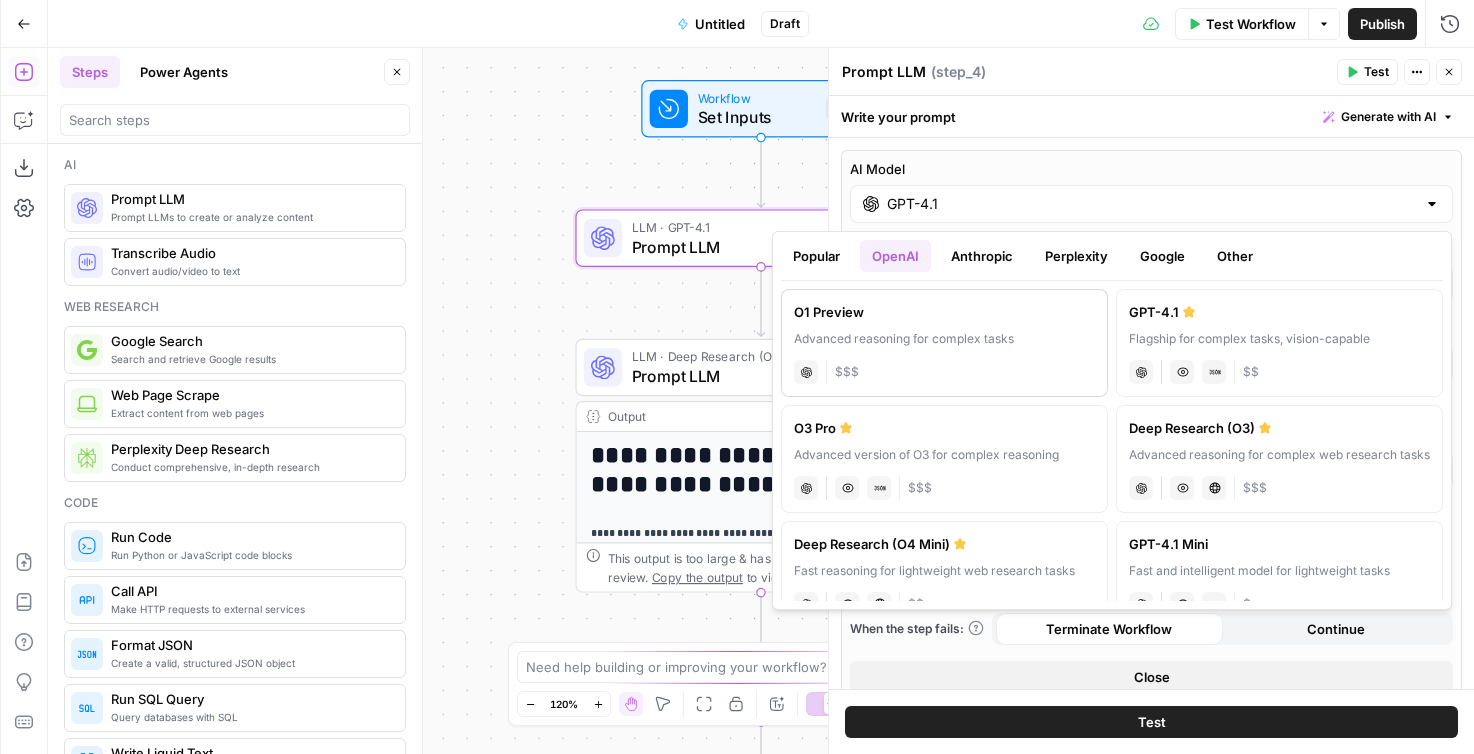 scroll, scrollTop: 345, scrollLeft: 0, axis: vertical 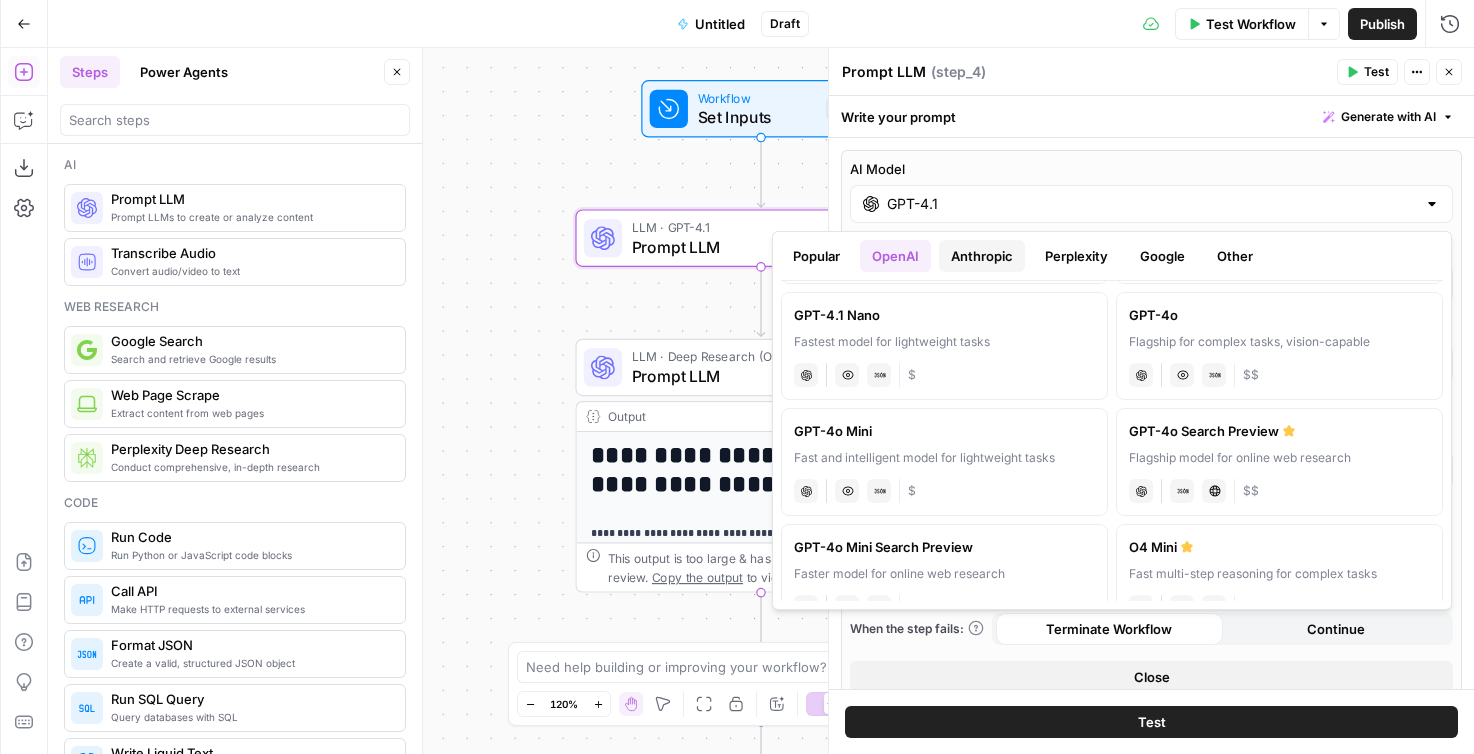 click on "Anthropic" at bounding box center [982, 256] 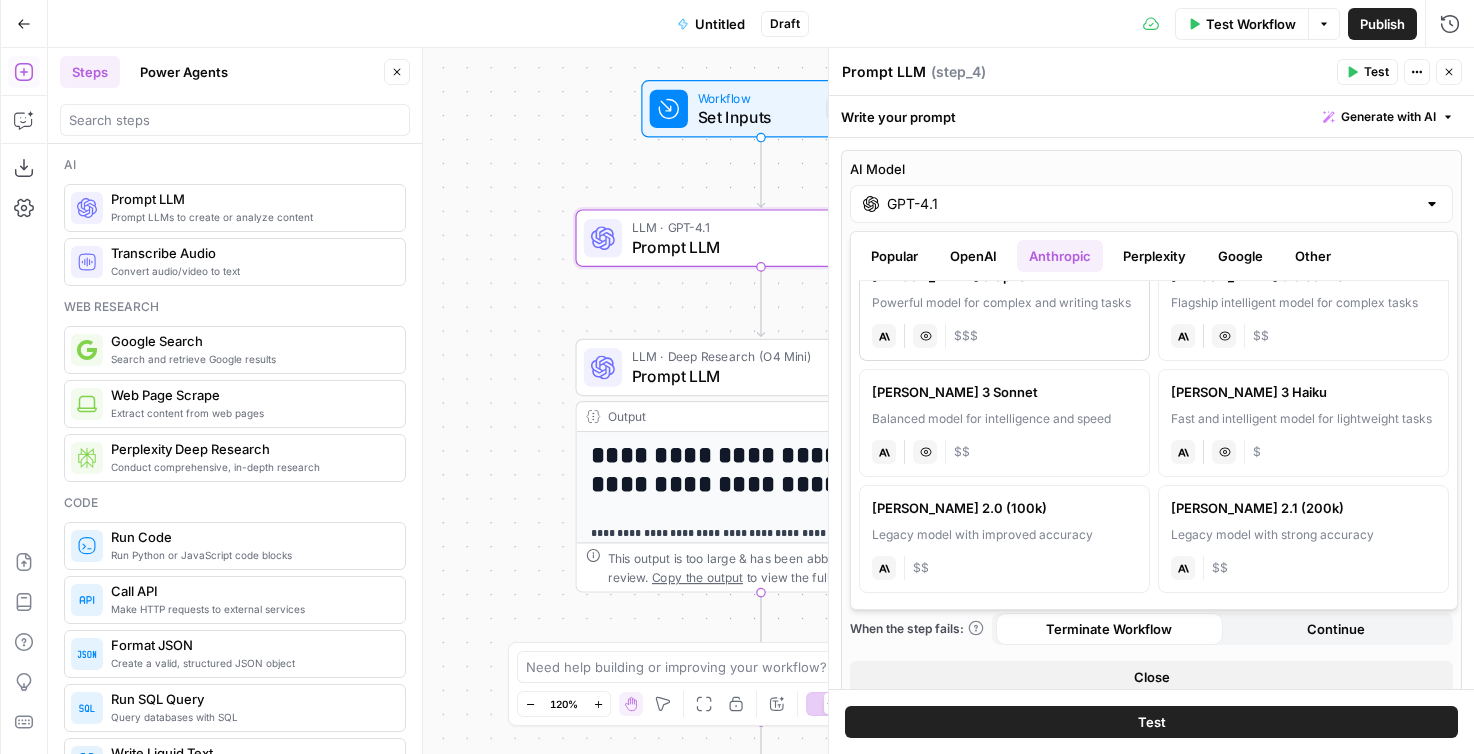 scroll, scrollTop: 0, scrollLeft: 0, axis: both 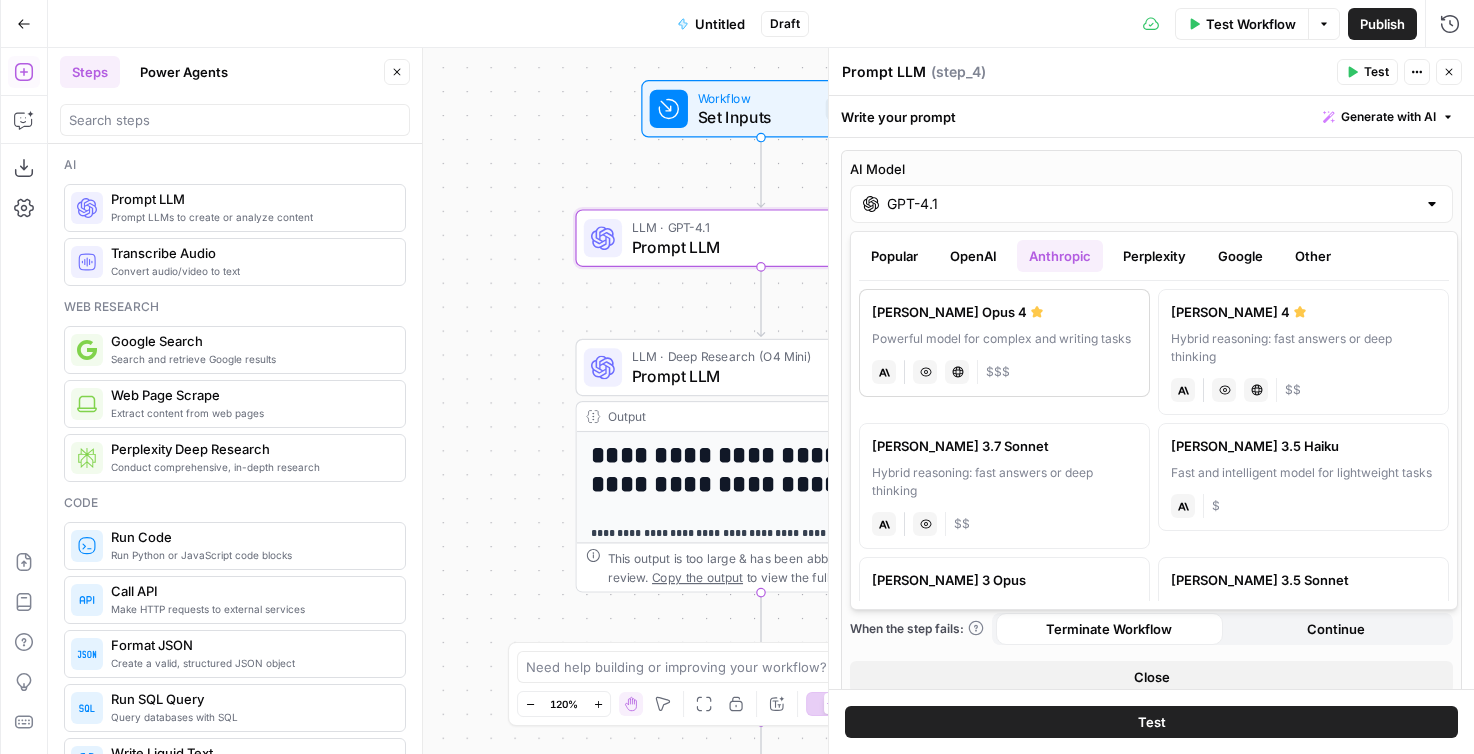 drag, startPoint x: 994, startPoint y: 338, endPoint x: 1084, endPoint y: 349, distance: 90.66973 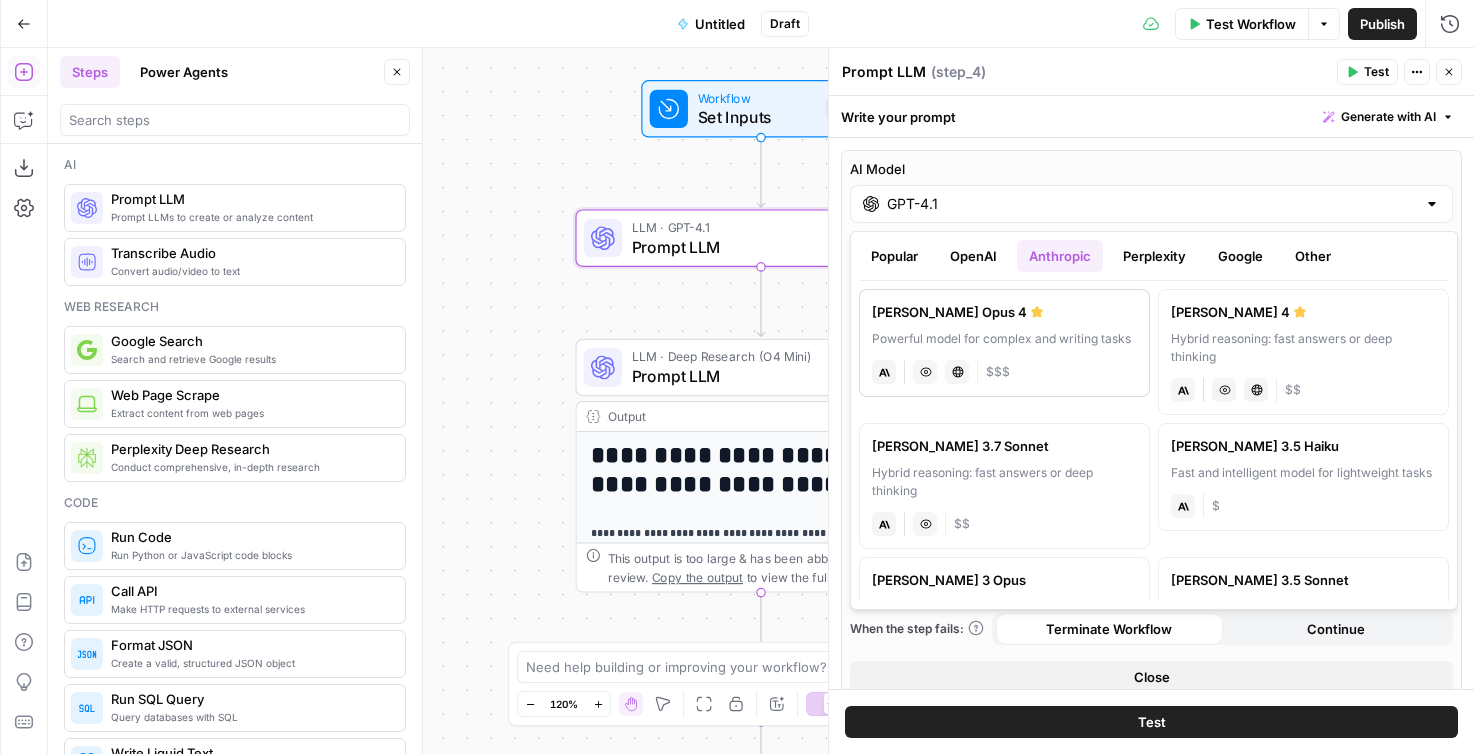 click on "Claude Opus 4 Powerful model for complex and writing tasks anthropic Vision Capabilities Live Web Research $$$" at bounding box center (1004, 343) 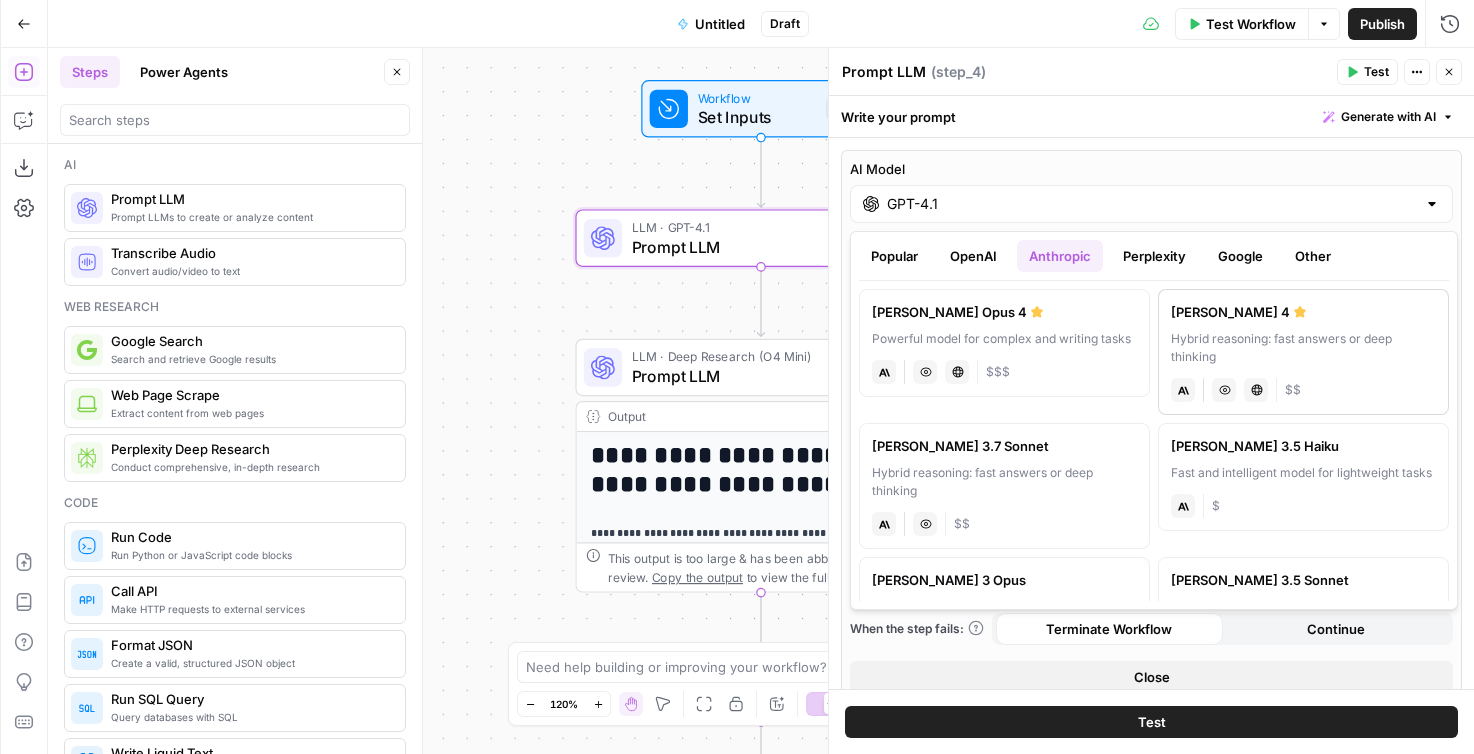 click on "Hybrid reasoning: fast answers or deep thinking" at bounding box center [1303, 348] 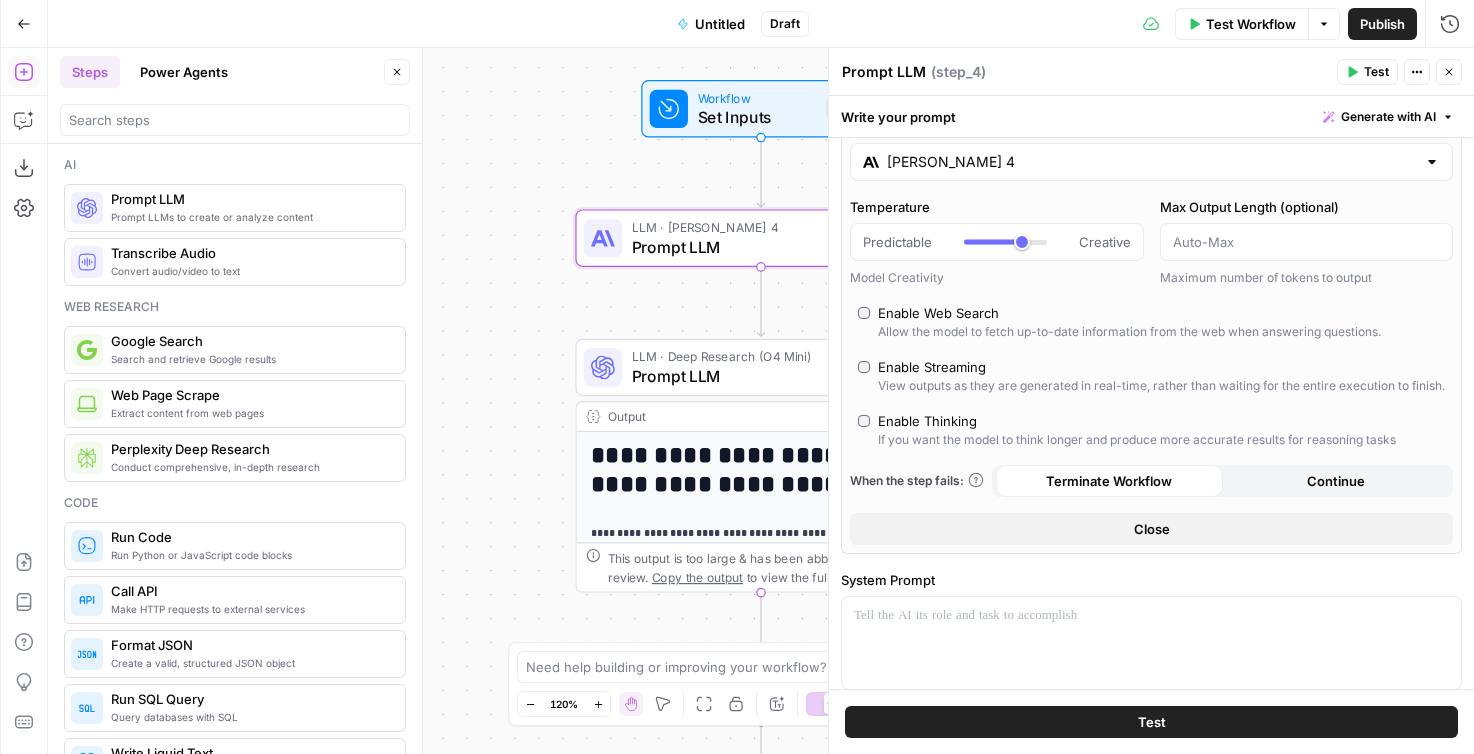 scroll, scrollTop: 10, scrollLeft: 0, axis: vertical 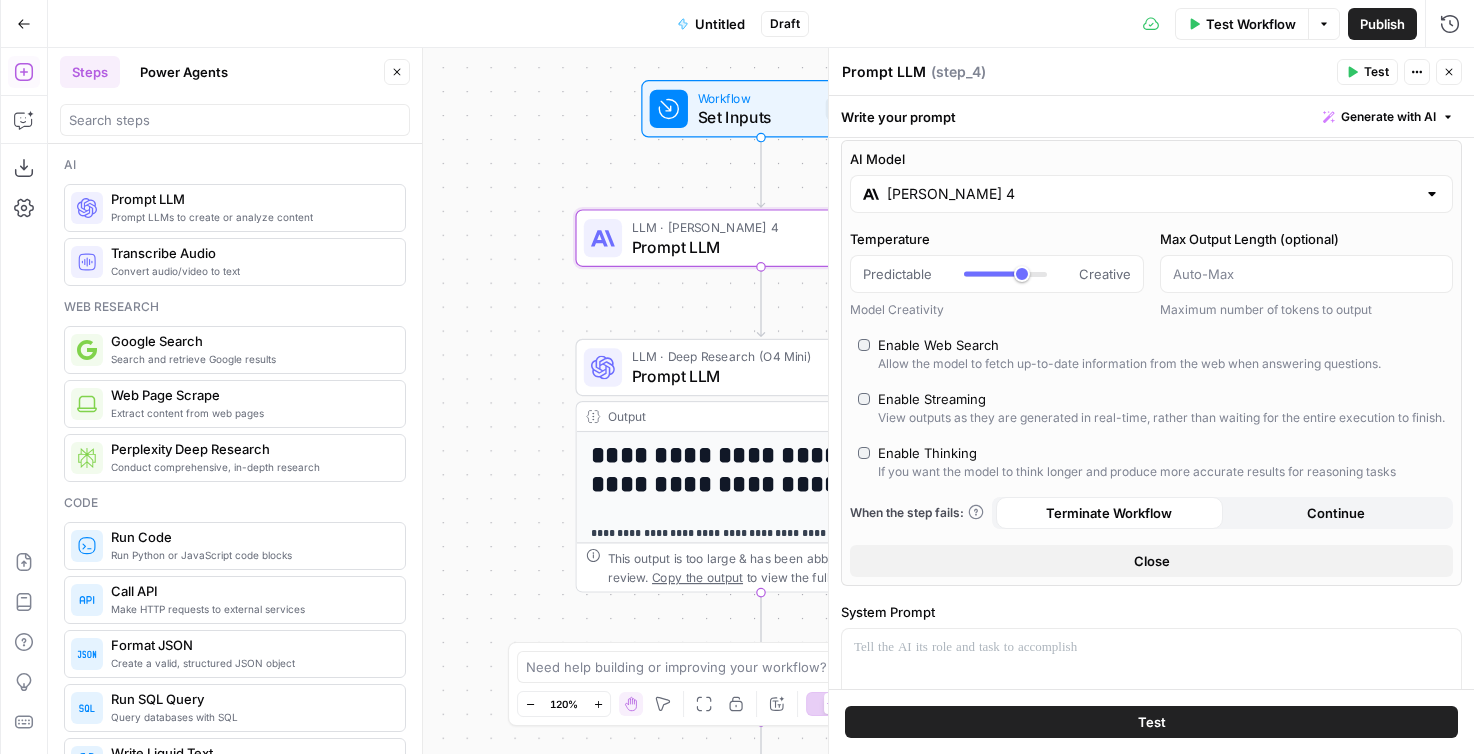 click on "AI Model Claude Sonnet 4 Temperature Predictable Creative Model Creativity Max Output Length (optional) Maximum number of tokens to output Enable Web Search Allow the model to fetch up-to-date information from the web when answering questions. Enable Streaming View outputs as they are generated in real-time, rather than waiting for the entire execution to finish. Enable Thinking If you want the model to think longer and produce more accurate results for reasoning tasks When the step fails: Terminate Workflow Continue Close" at bounding box center [1151, 363] 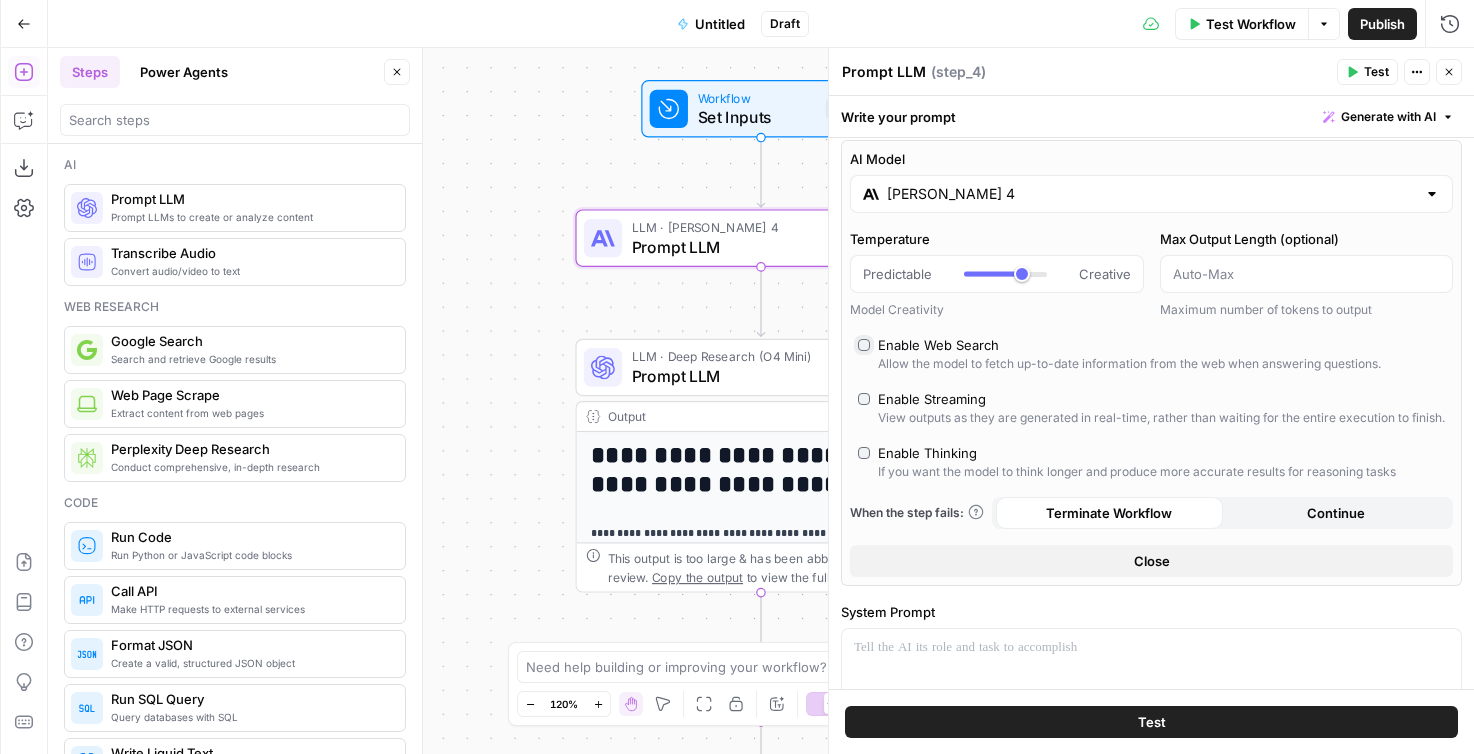 scroll, scrollTop: 281, scrollLeft: 0, axis: vertical 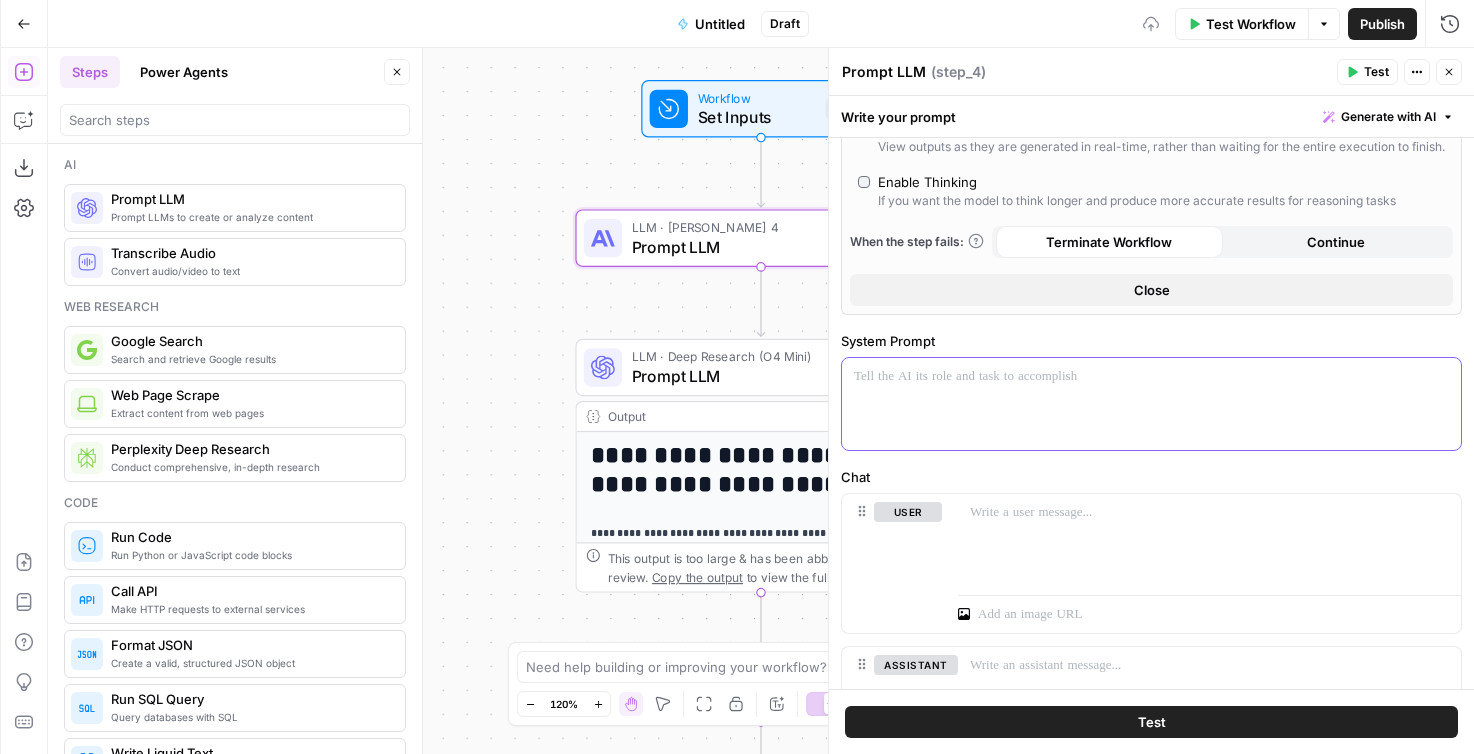 click at bounding box center [1151, 404] 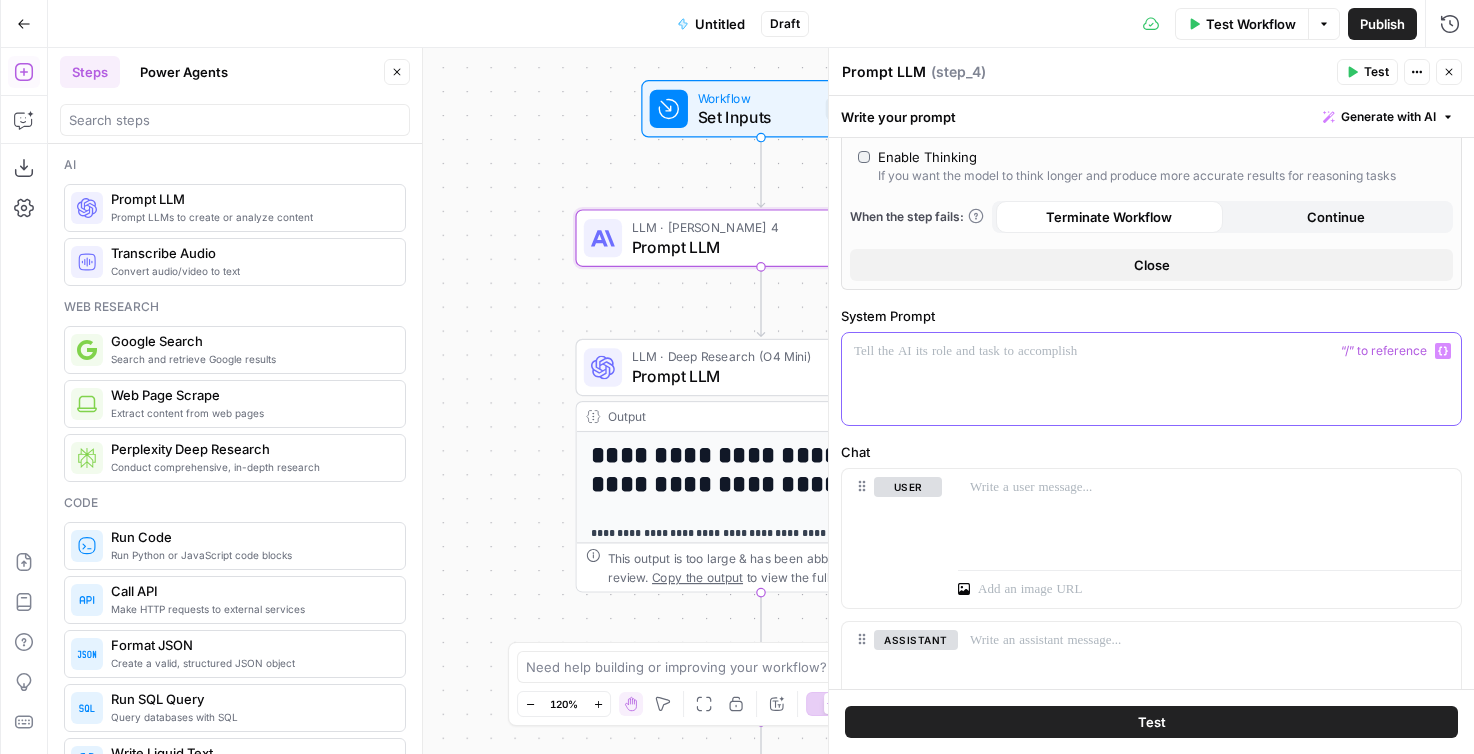 scroll, scrollTop: 534, scrollLeft: 0, axis: vertical 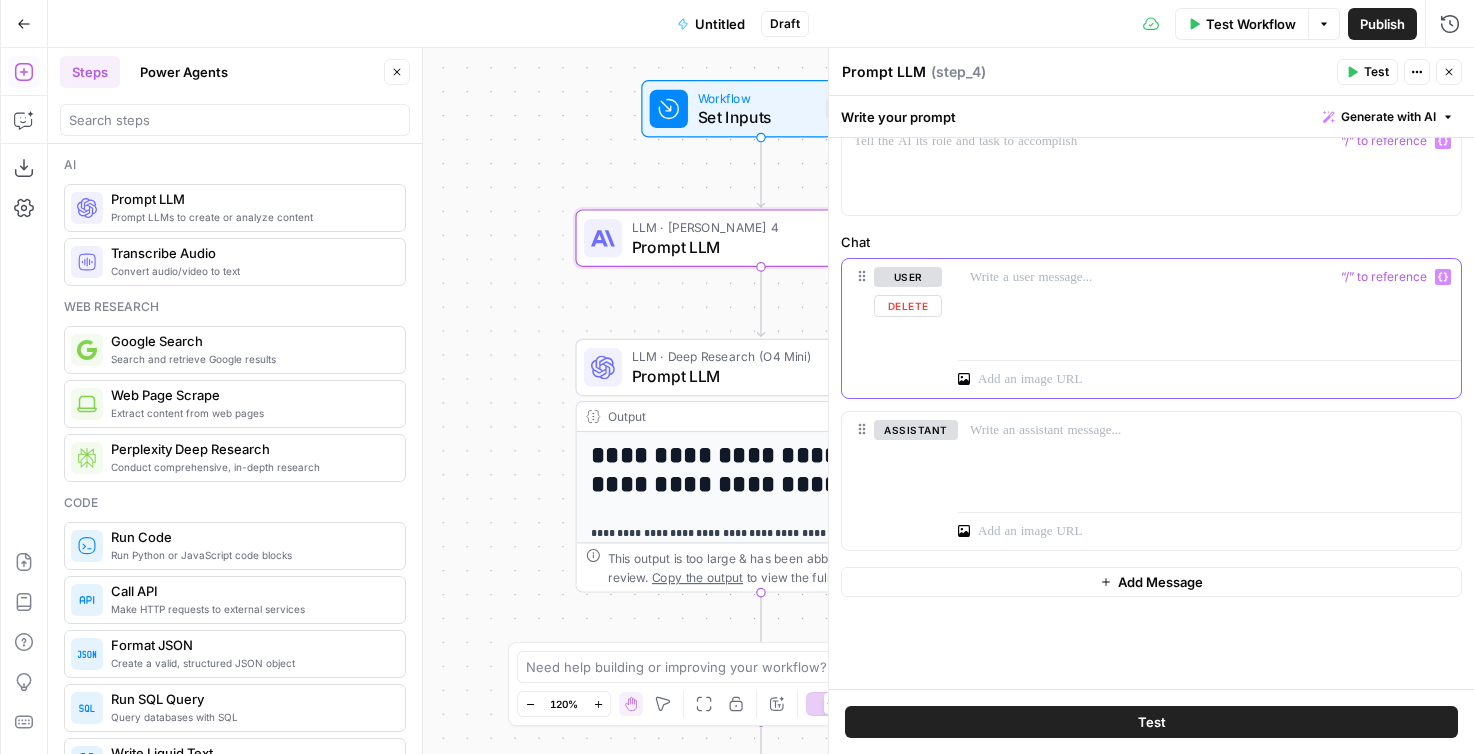 click at bounding box center [1209, 305] 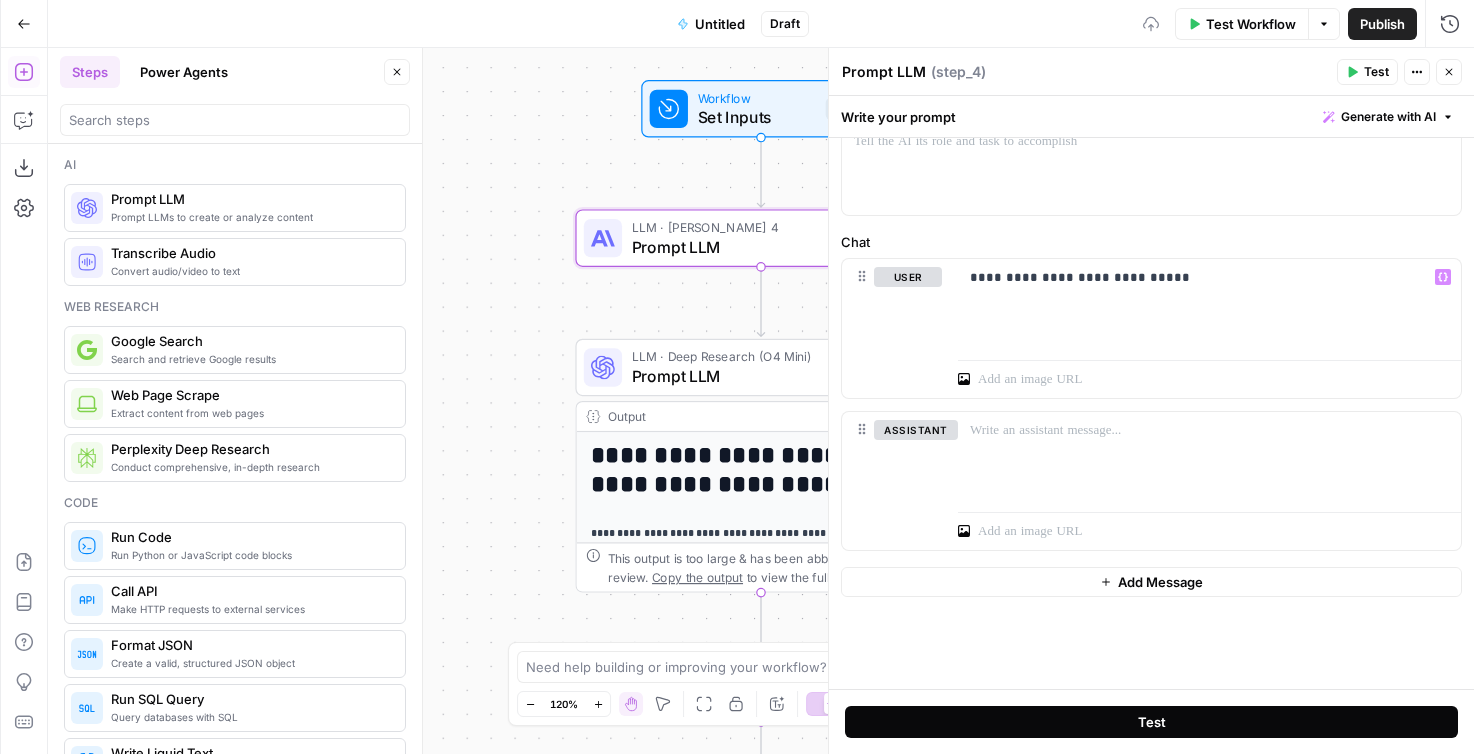 click on "Test" at bounding box center [1151, 722] 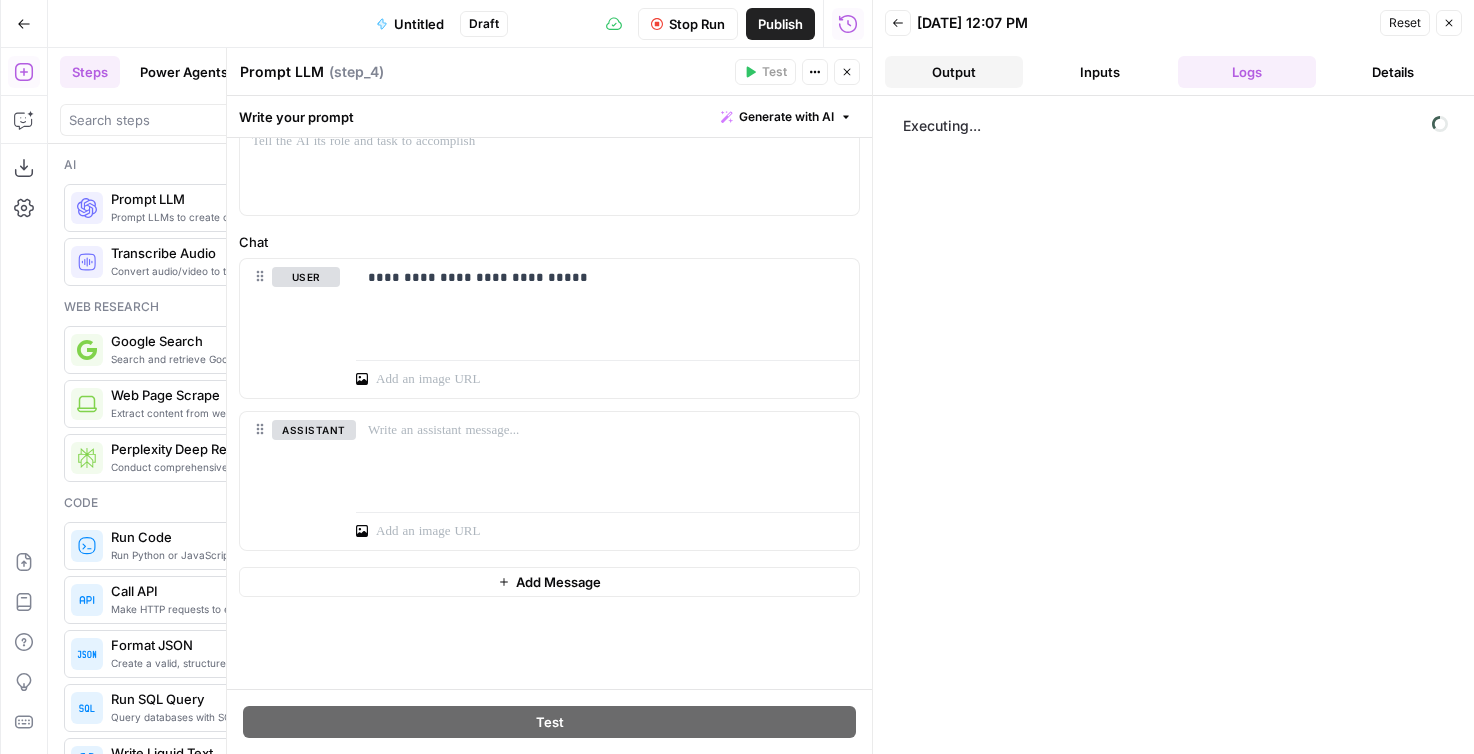 click on "Output" at bounding box center (954, 72) 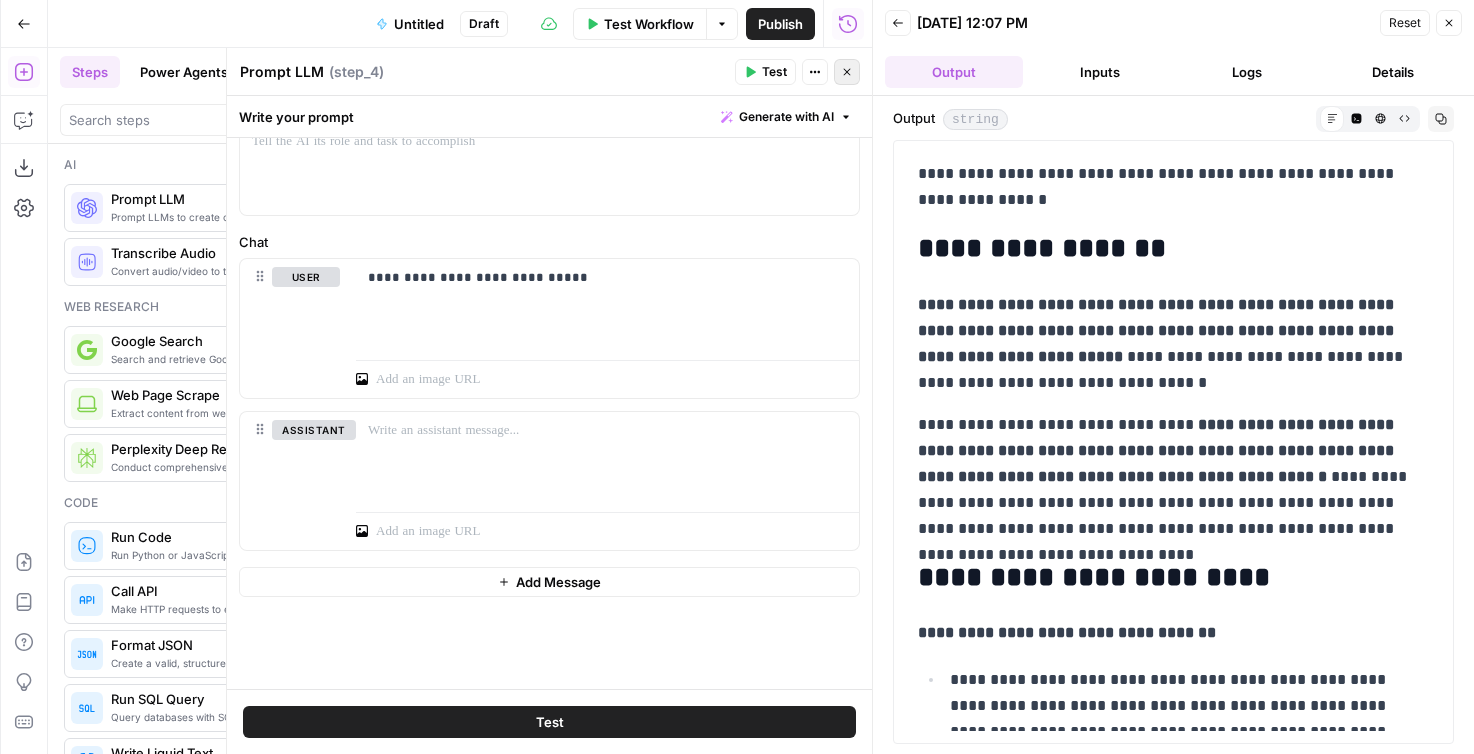 click on "Close" at bounding box center [847, 72] 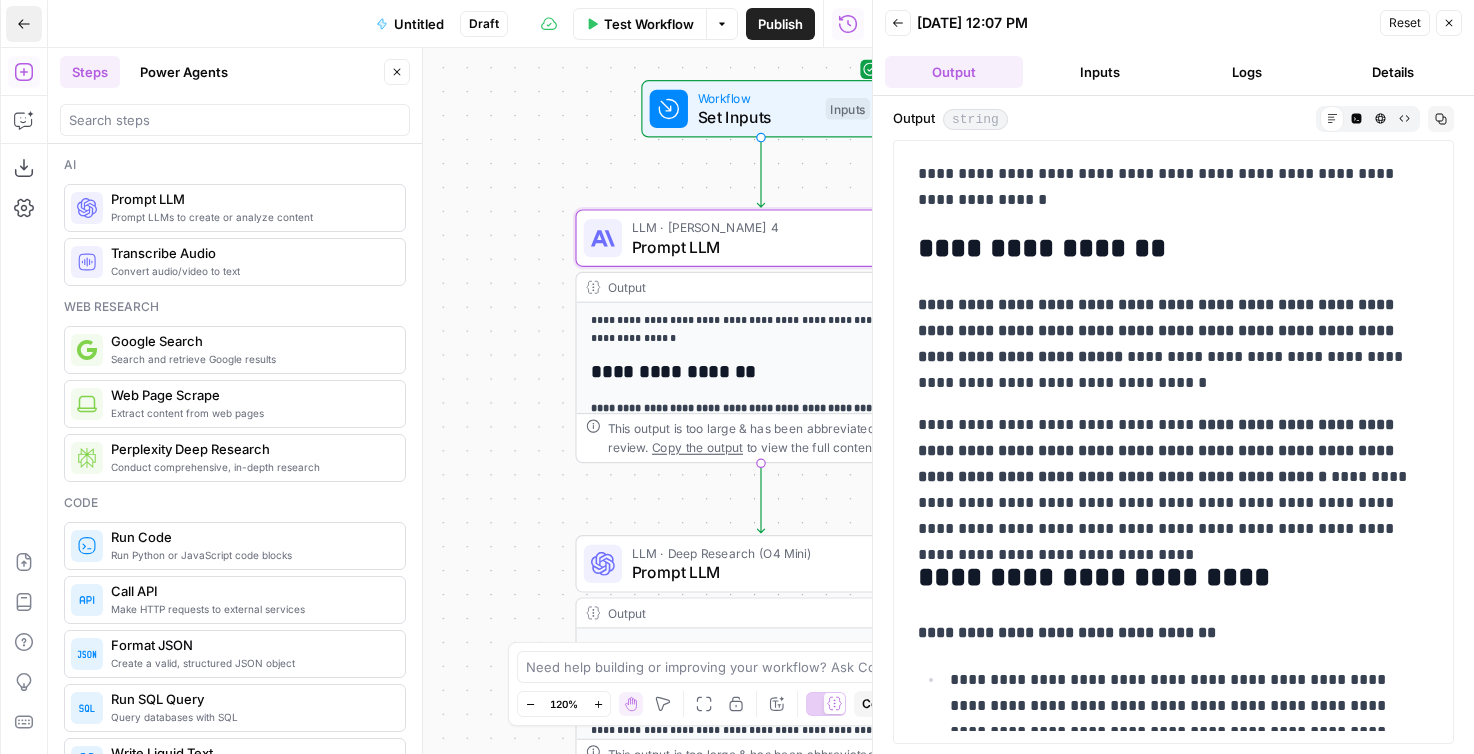 click 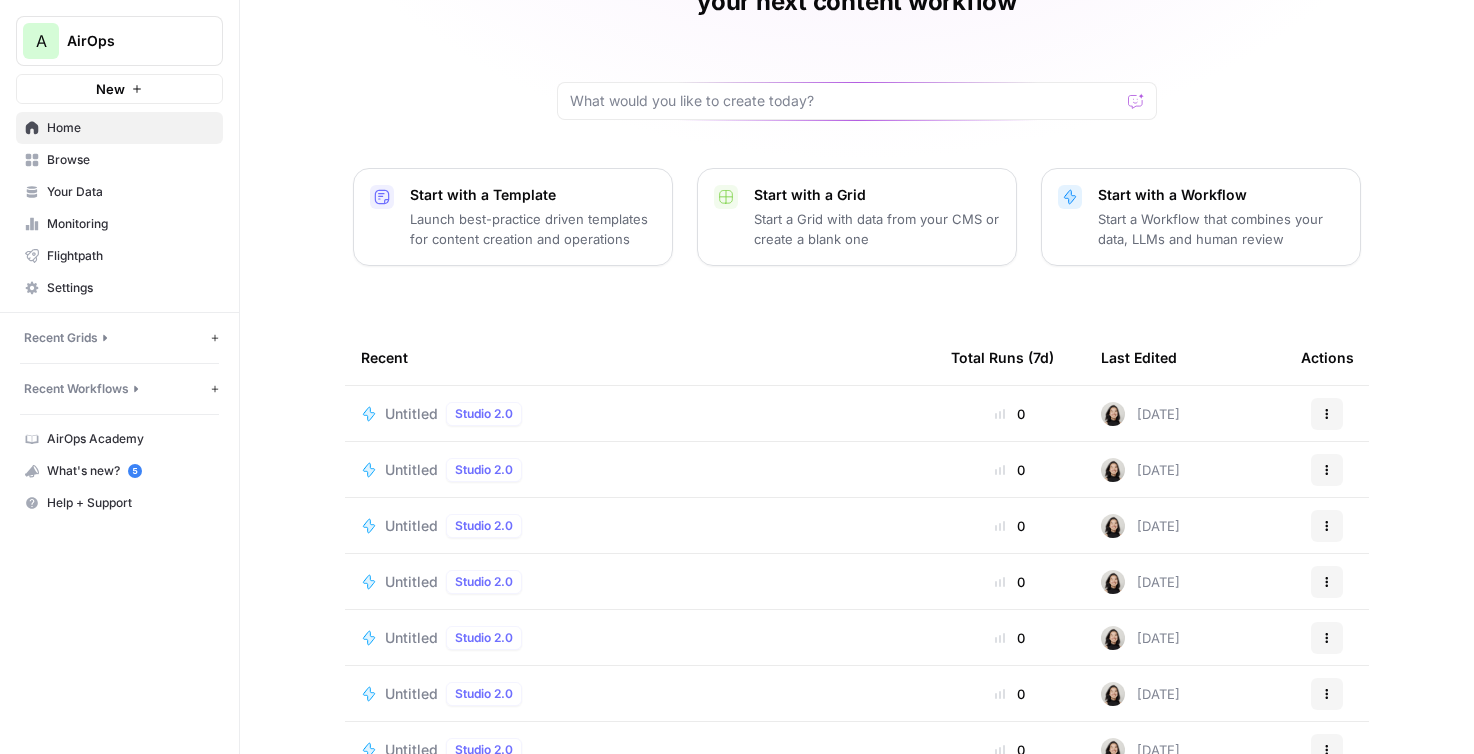 scroll, scrollTop: 166, scrollLeft: 0, axis: vertical 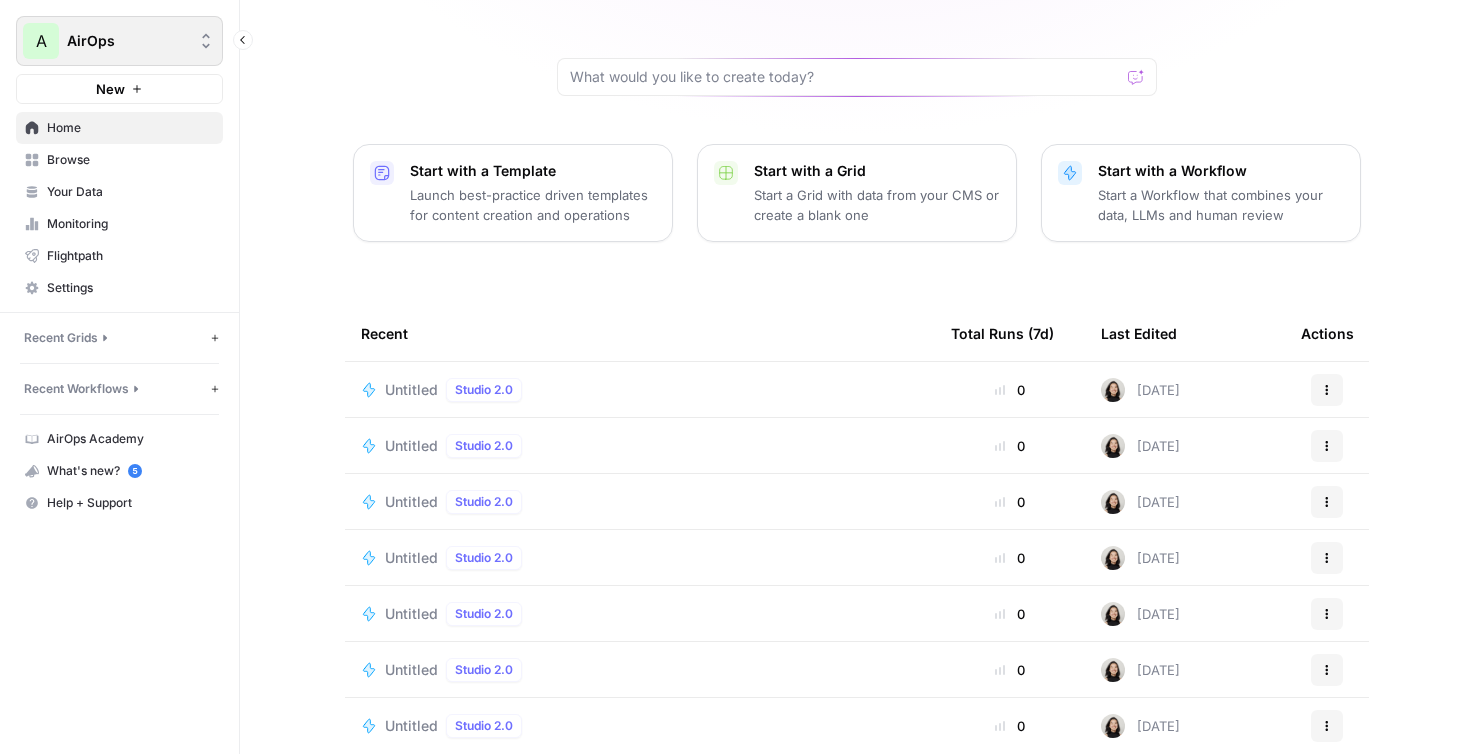 click 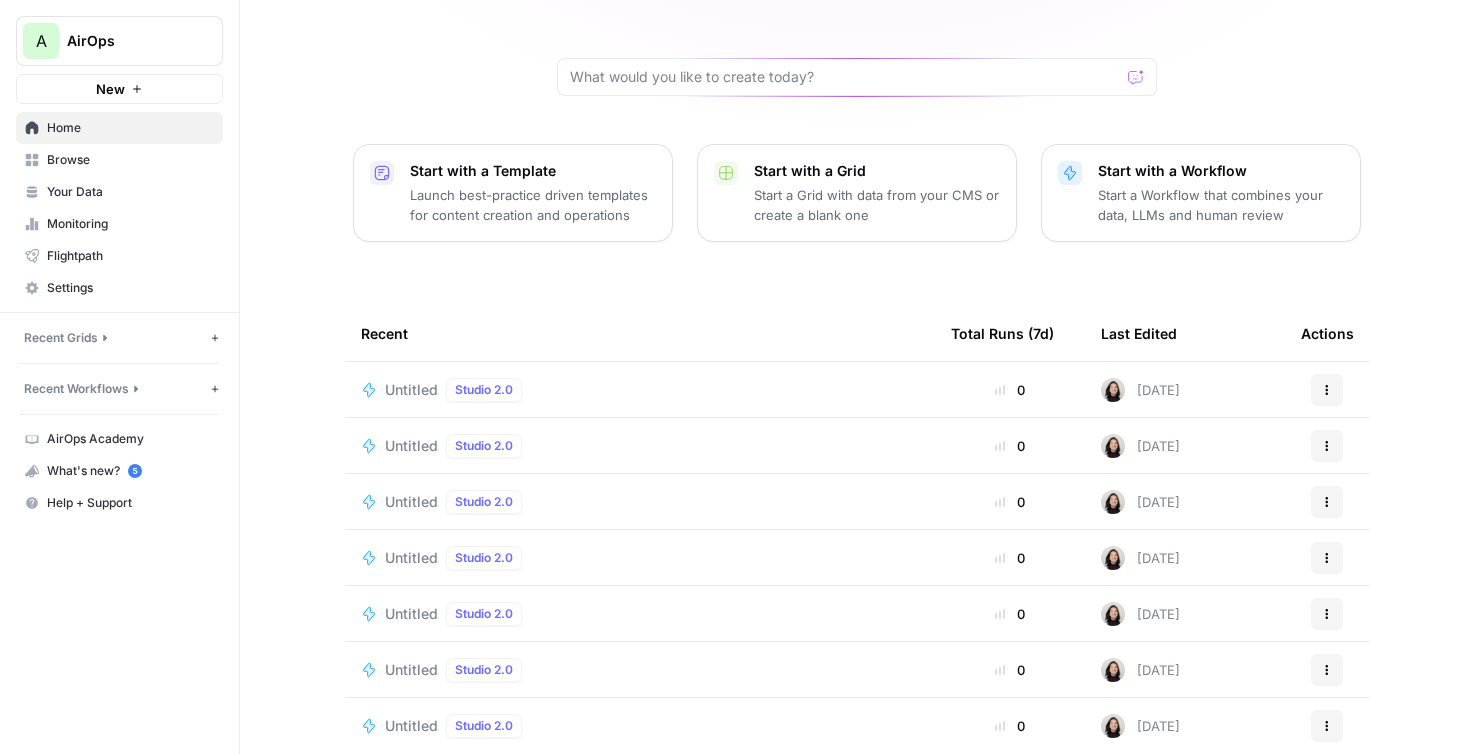 click on "Cindy, let's start your next content workflow Start with a Template Launch best-practice driven templates for content creation and operations Start with a Grid Start a Grid with data from your CMS or create a blank one Start with a Workflow Start a Workflow that combines your data, LLMs and human review Recent Total Runs (7d) Last Edited Actions Untitled Studio 2.0 0 Today Actions Untitled Studio 2.0 0 3 days ago Actions Untitled Studio 2.0 0 3 days ago Actions Untitled Studio 2.0 0 3 days ago Actions Untitled Studio 2.0 0 3 days ago Actions Untitled Studio 2.0 0 3 days ago Actions Untitled Studio 2.0 0 3 days ago Actions" at bounding box center (857, 310) 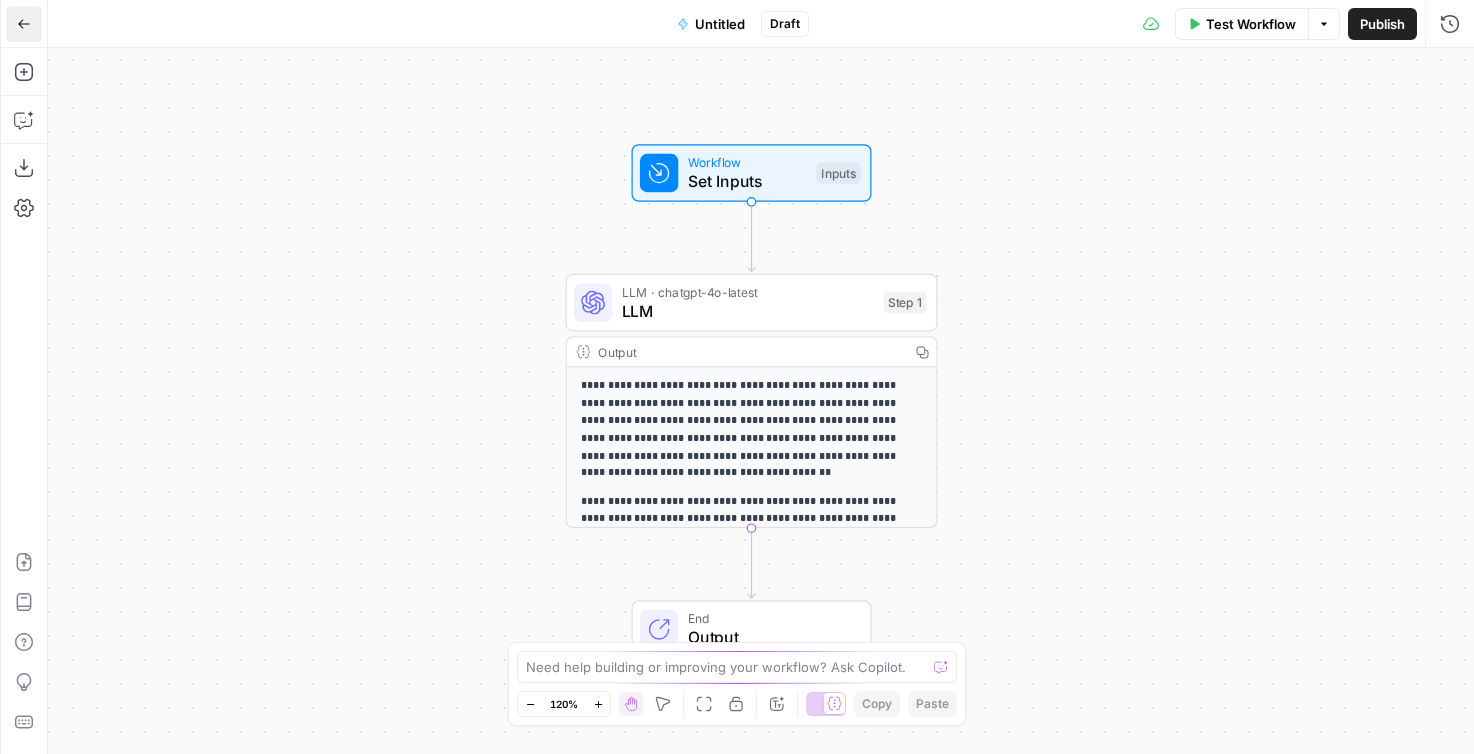 click on "Go Back" at bounding box center (24, 24) 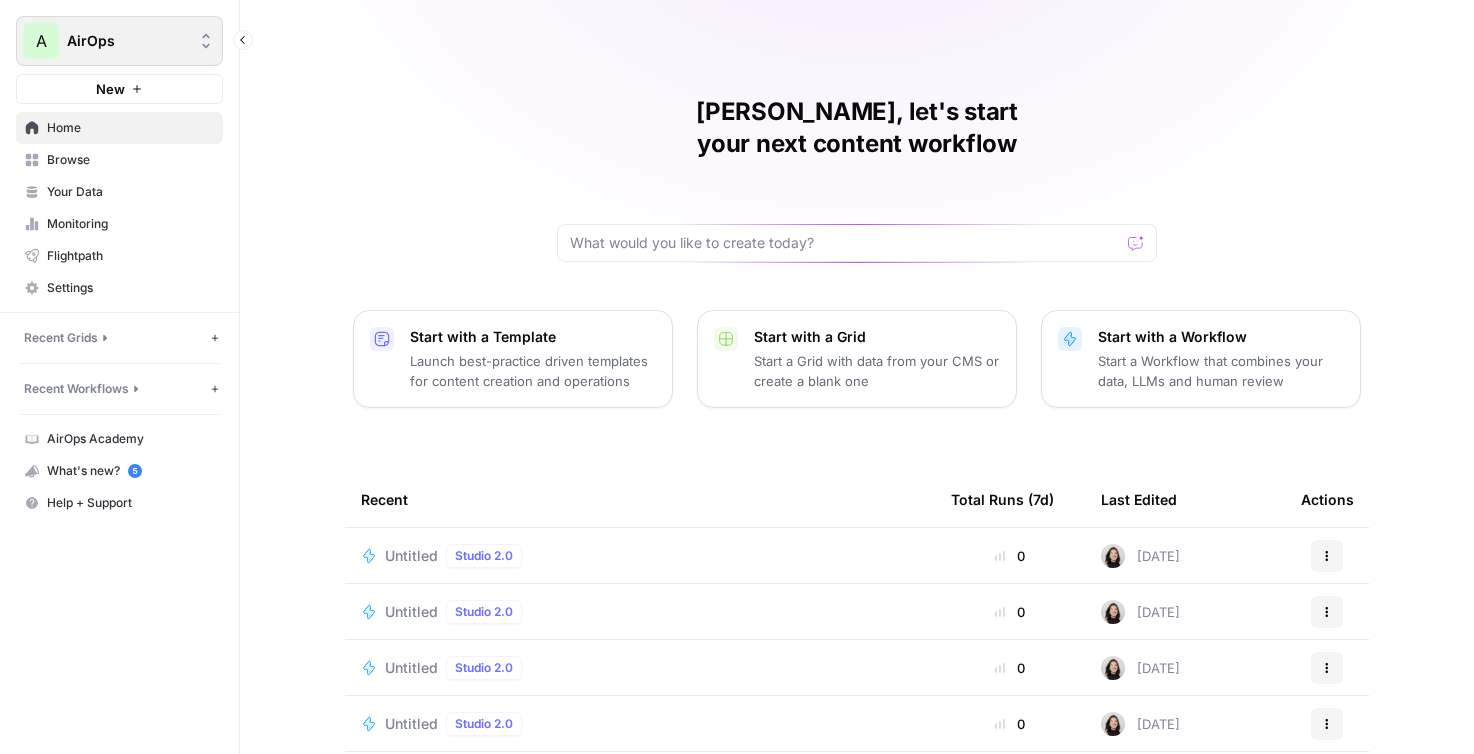 click 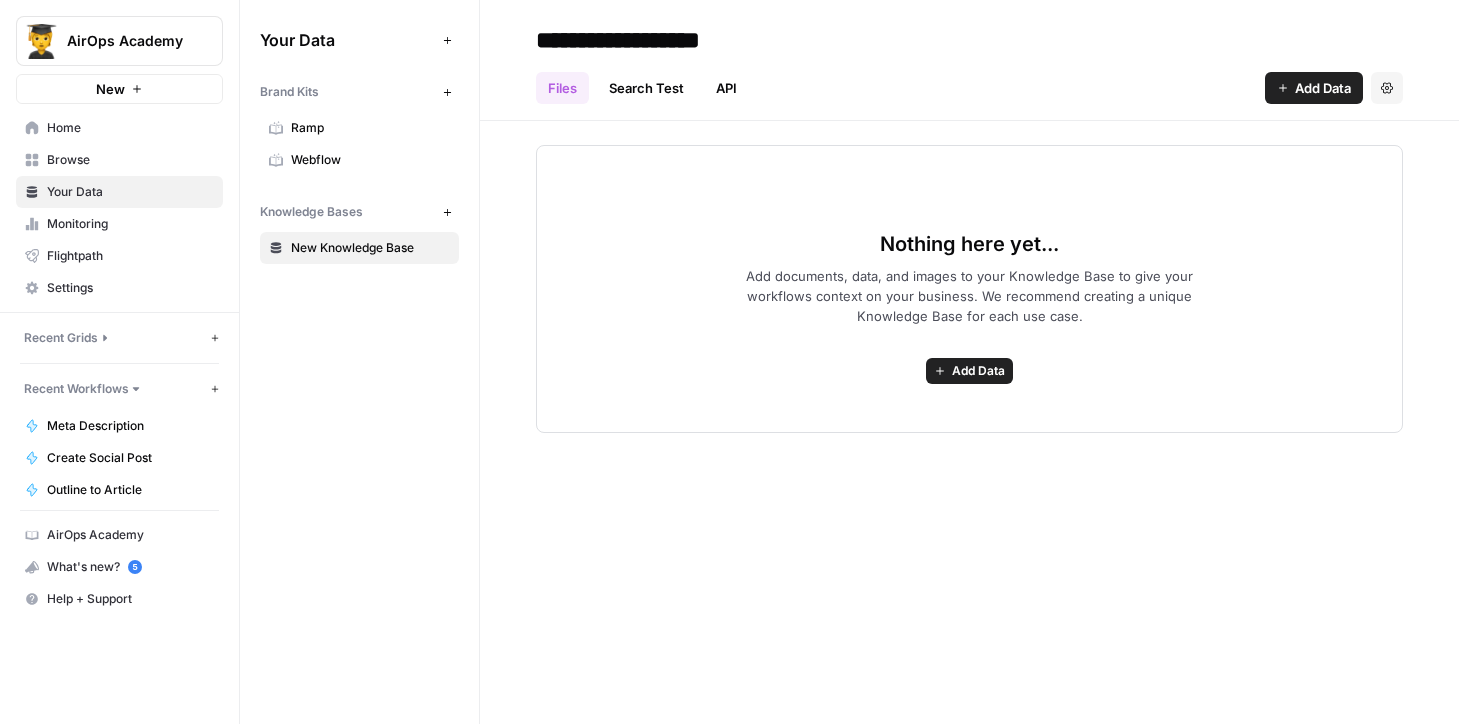 scroll, scrollTop: 0, scrollLeft: 0, axis: both 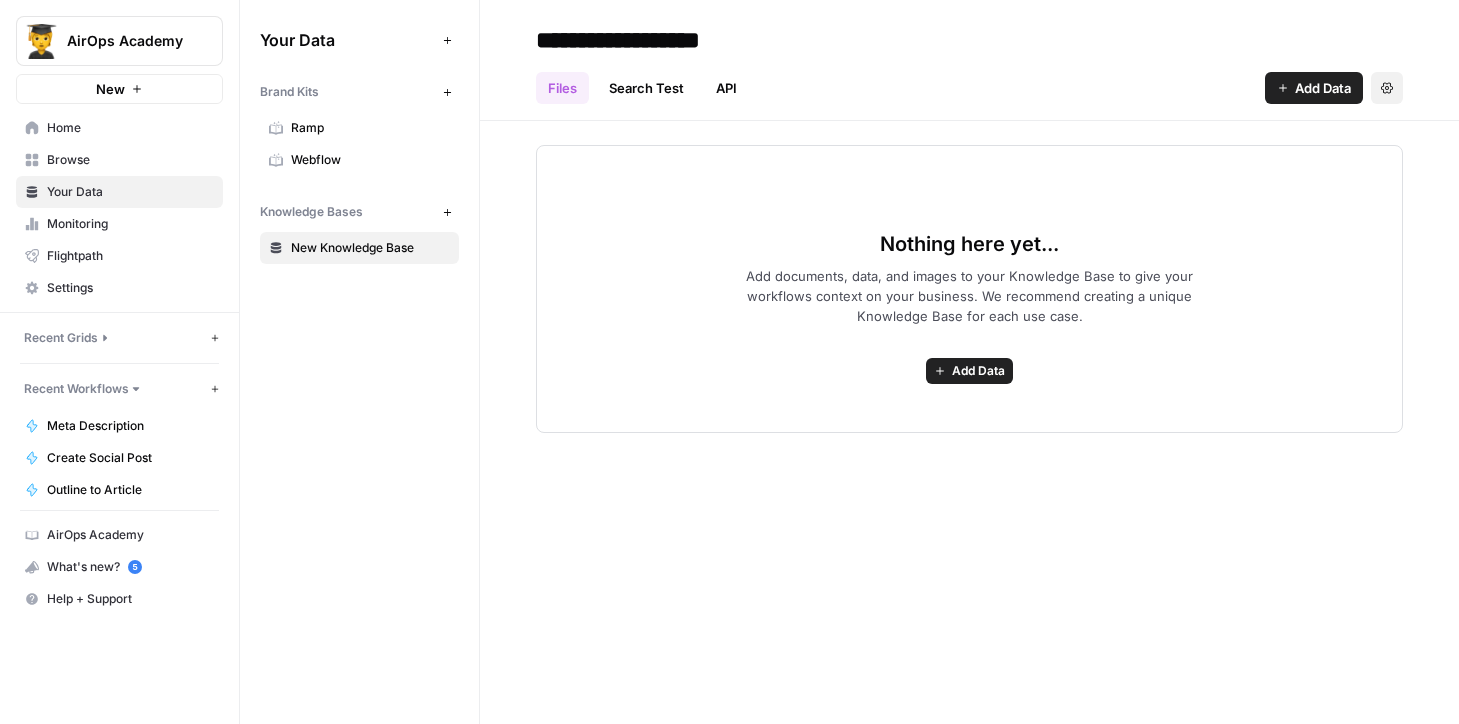 click 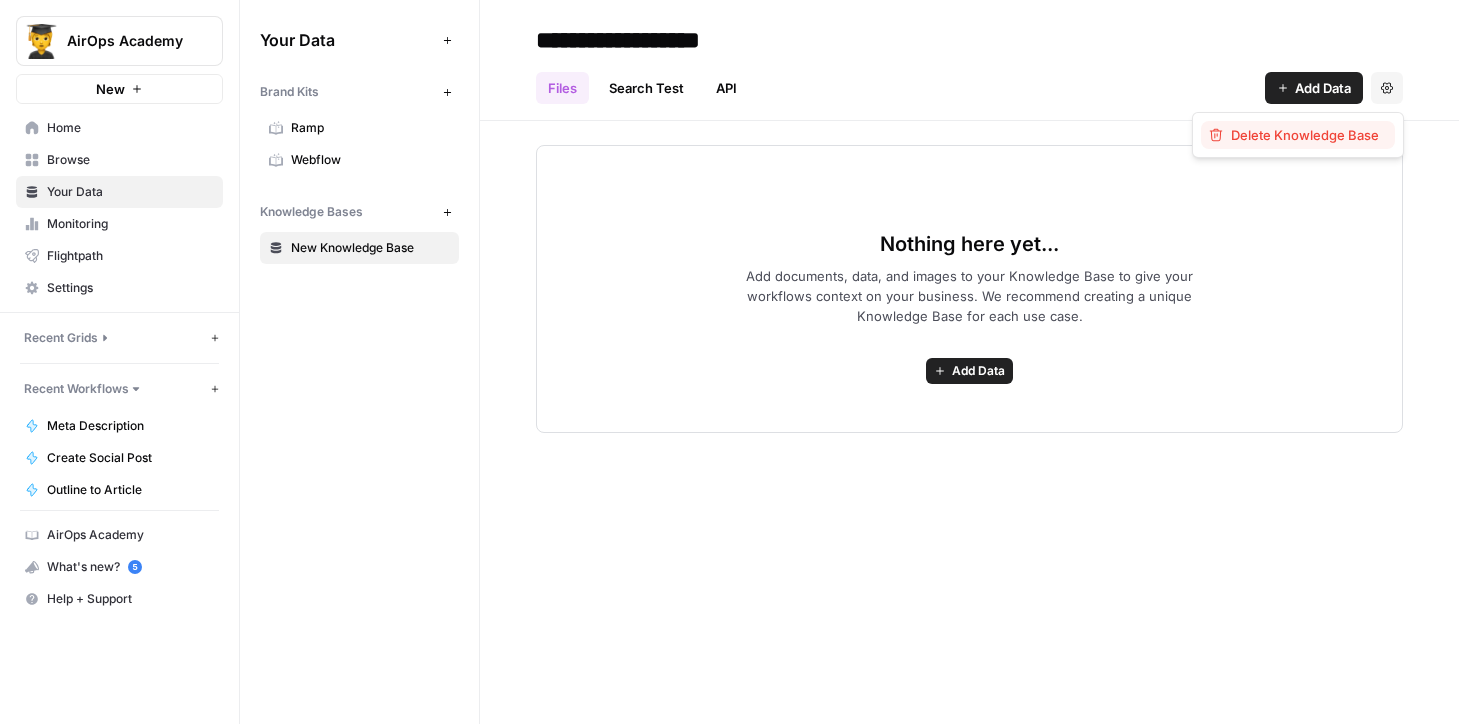 click on "Delete Knowledge Base" at bounding box center [1305, 135] 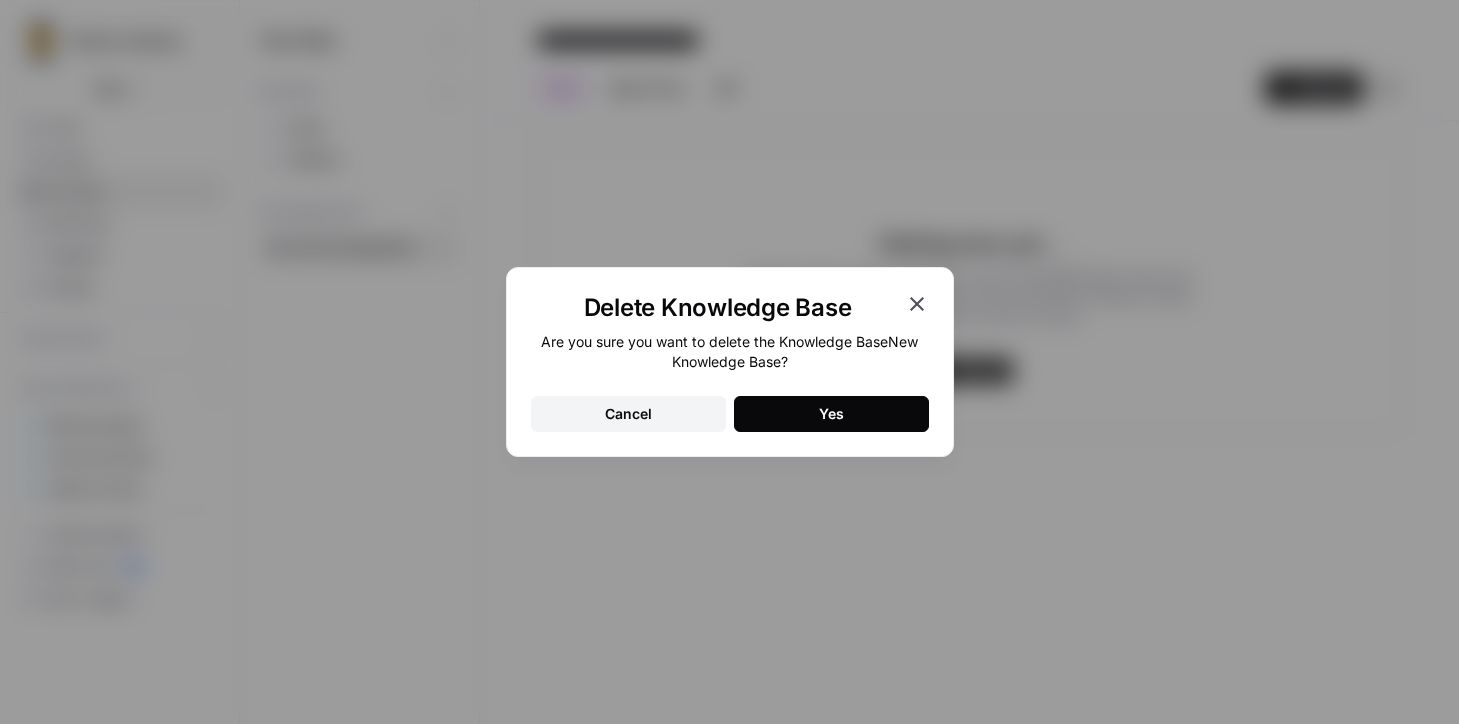 click on "Delete Knowledge Base Are you sure you want to delete the Knowledge Base  New Knowledge Base ? Cancel Yes" at bounding box center [730, 362] 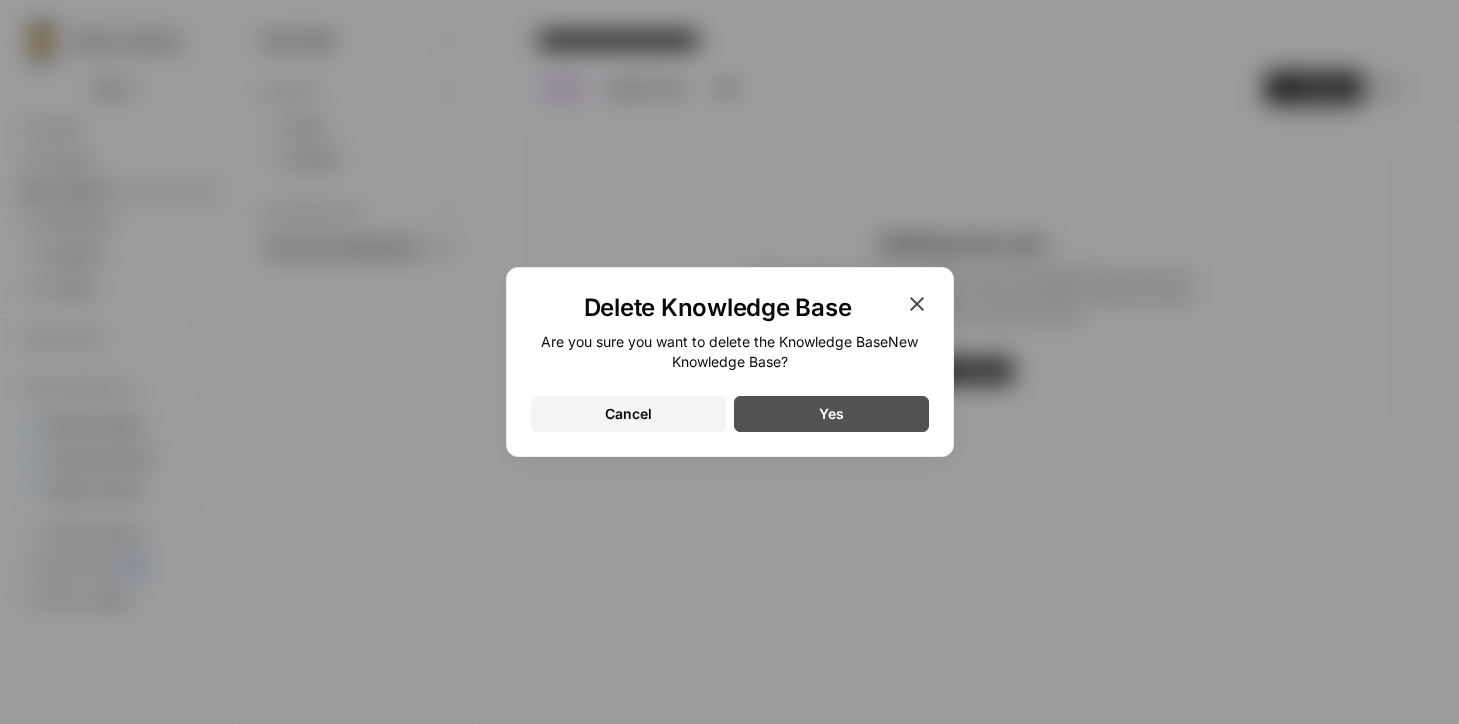 click on "Yes" at bounding box center [831, 414] 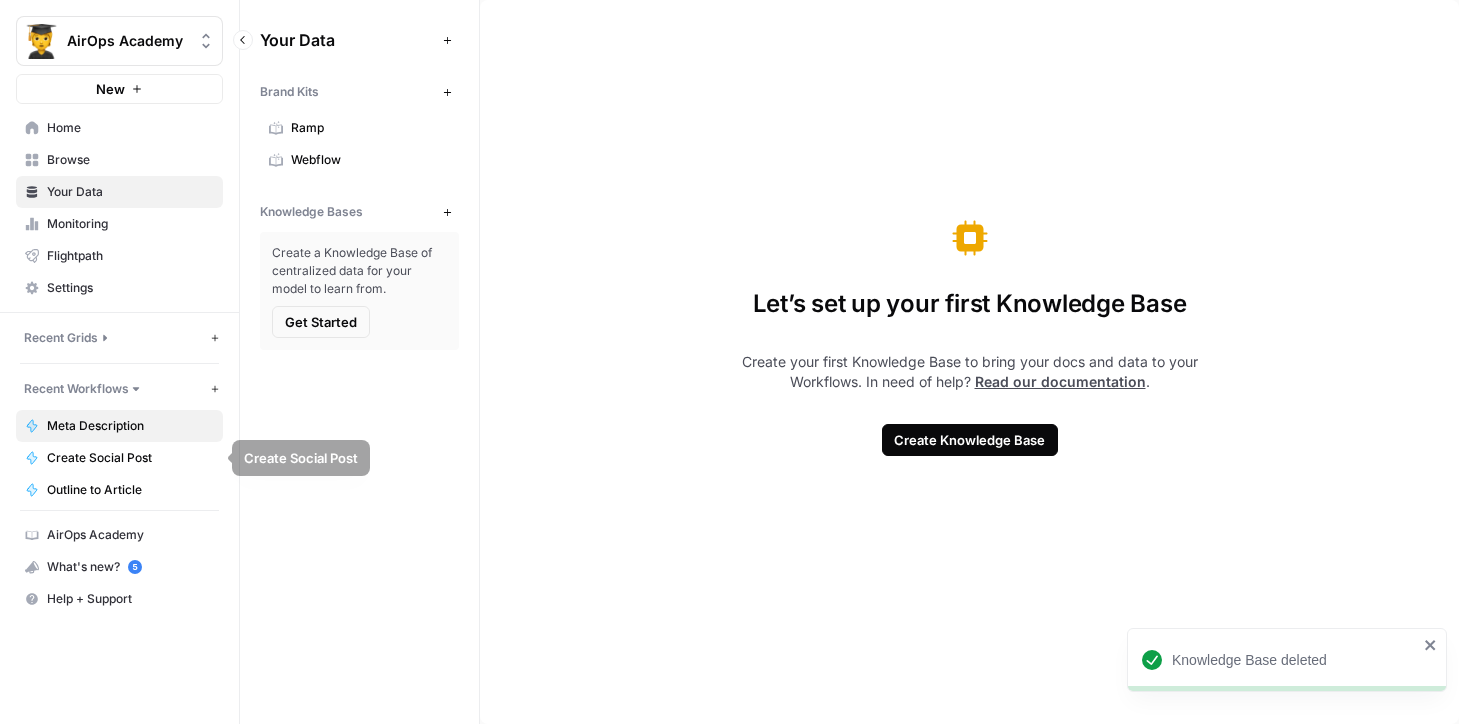 click on "Meta Description" at bounding box center (130, 426) 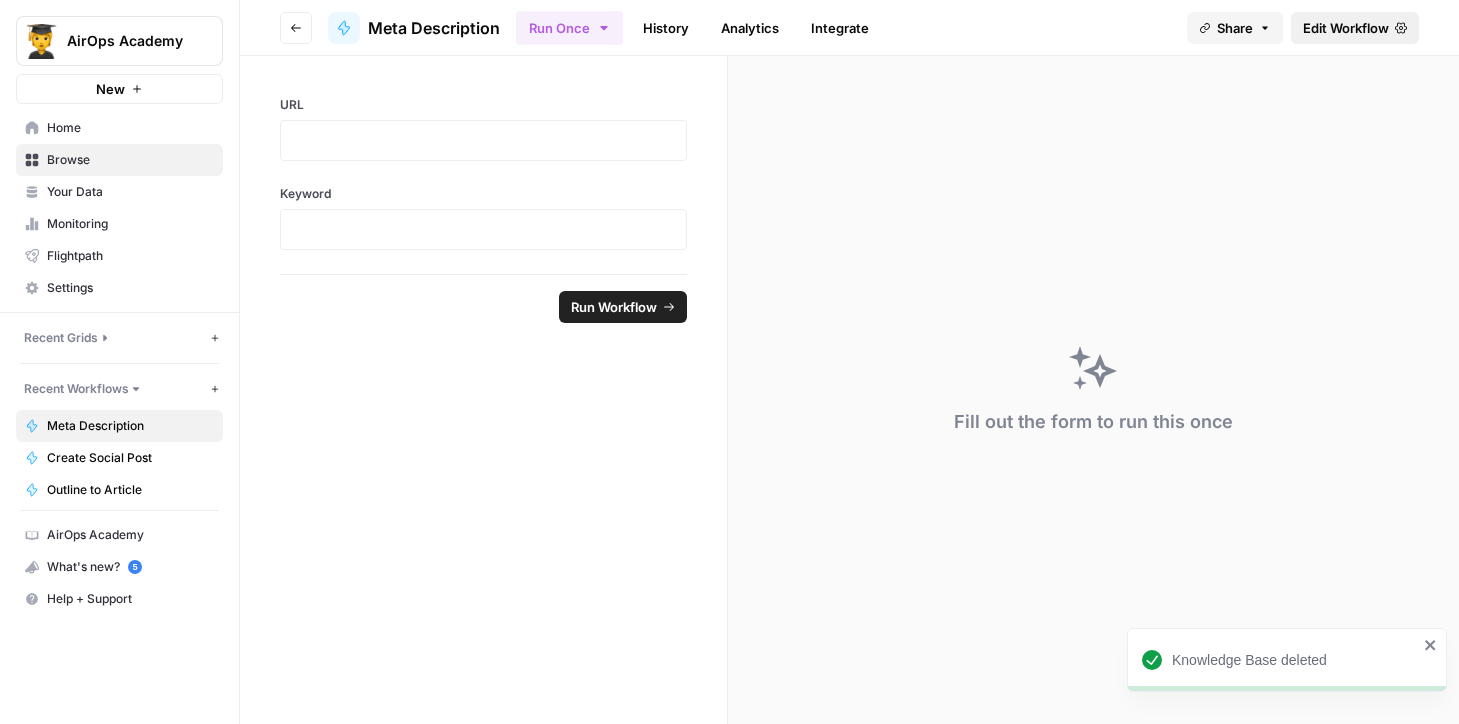 click on "Edit Workflow" at bounding box center (1346, 28) 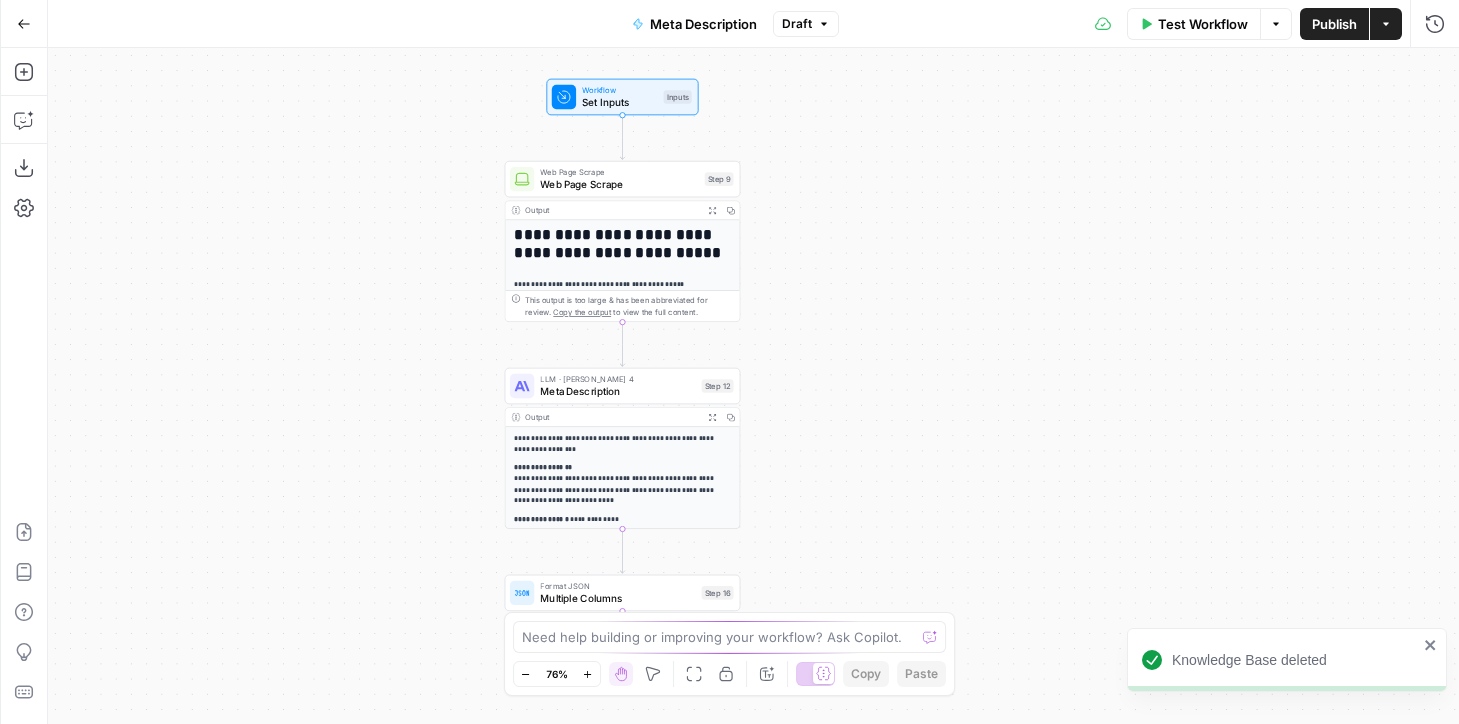 drag, startPoint x: 480, startPoint y: 433, endPoint x: 291, endPoint y: 431, distance: 189.01057 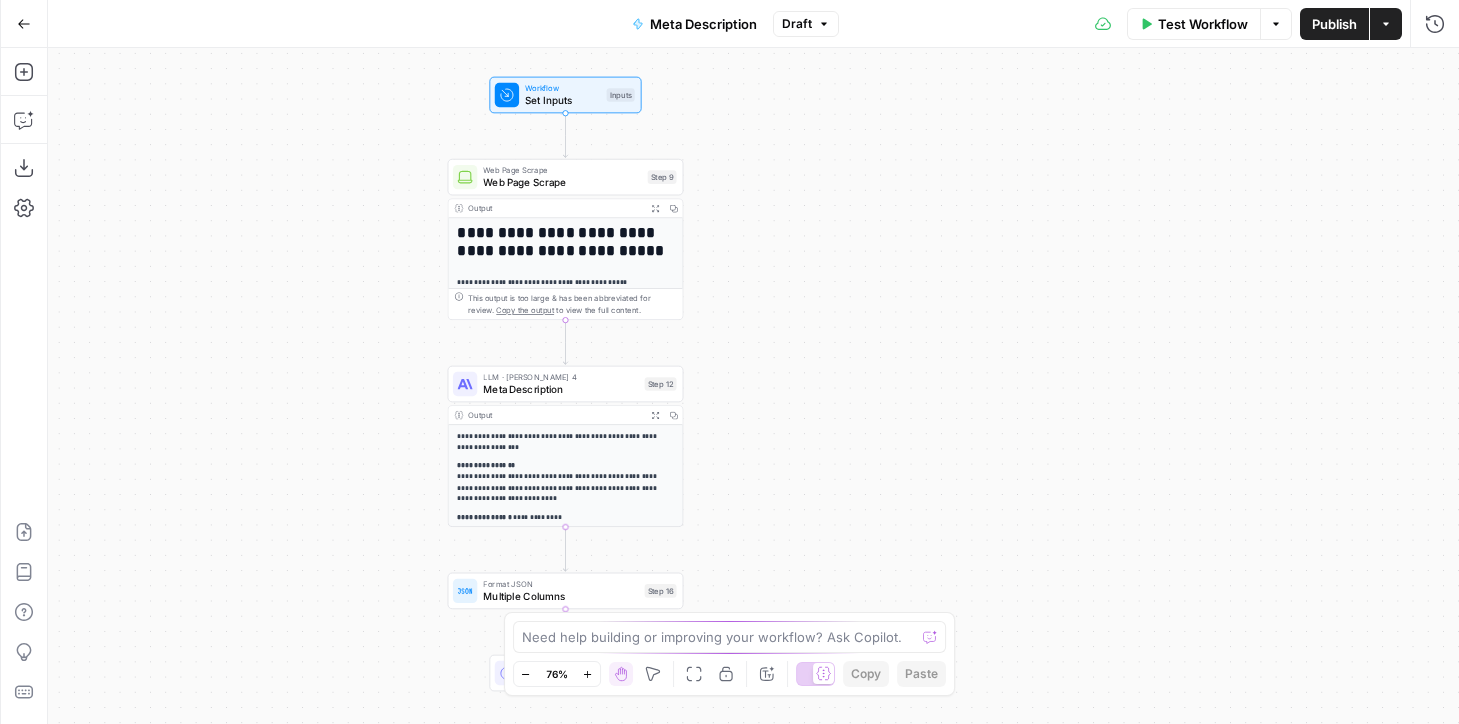 click on "LLM · Claude Sonnet 4 Meta Description Step 12 Copy step Delete step Add Note Test" at bounding box center (566, 384) 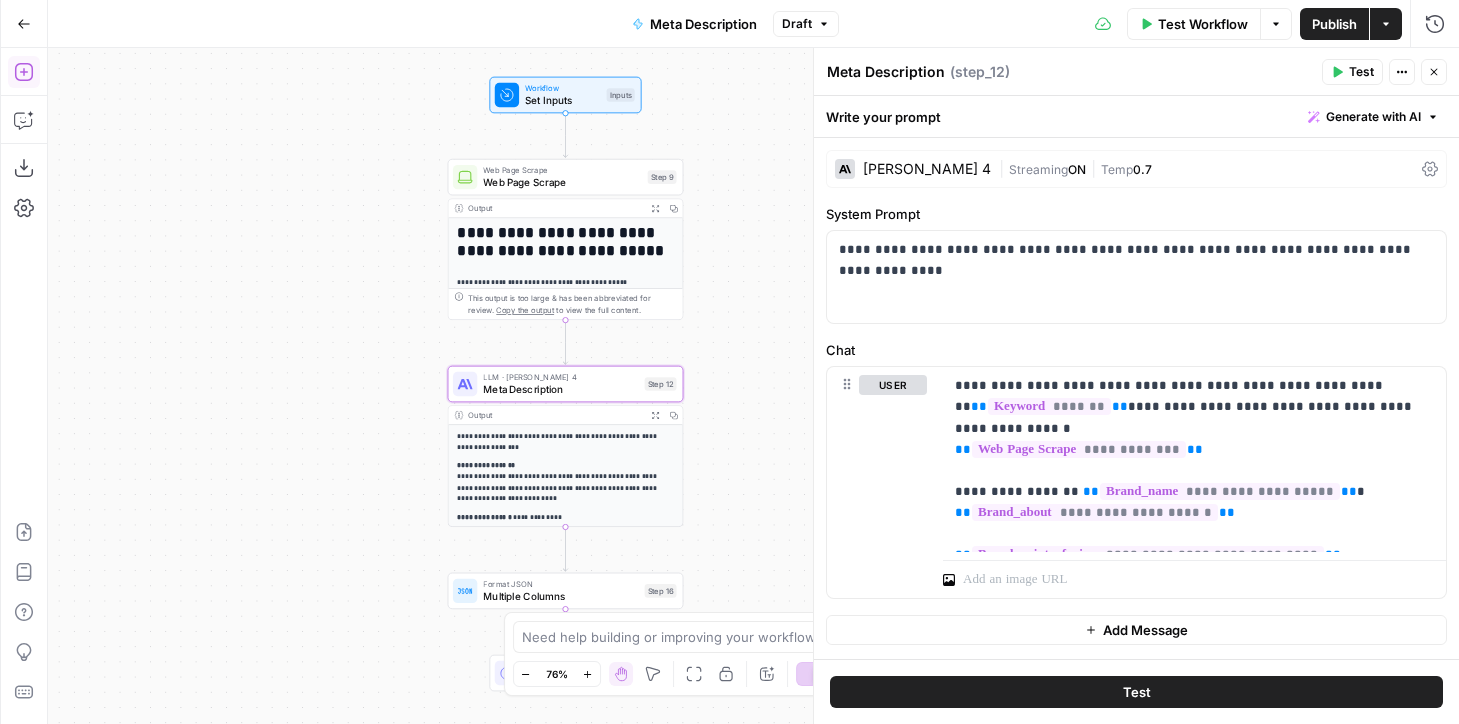 click 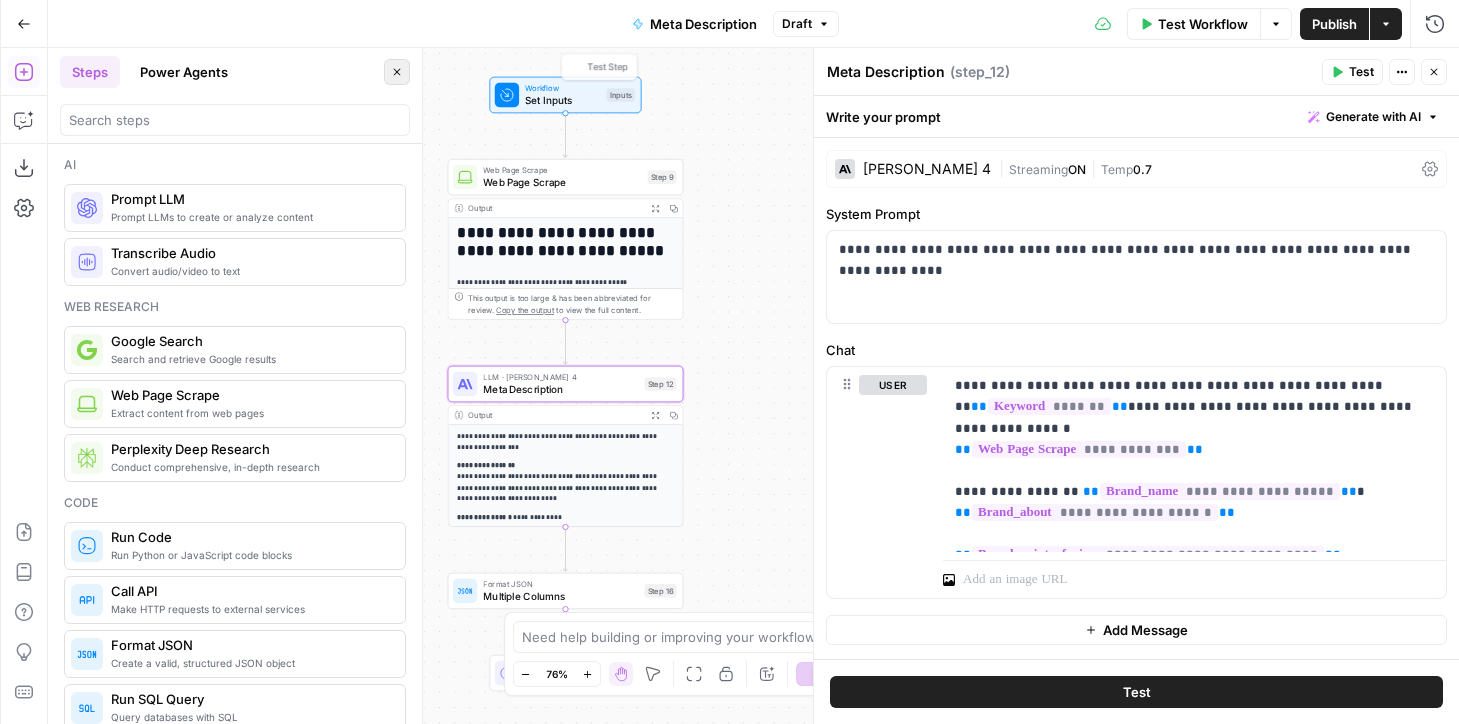 click on "Close" at bounding box center (397, 72) 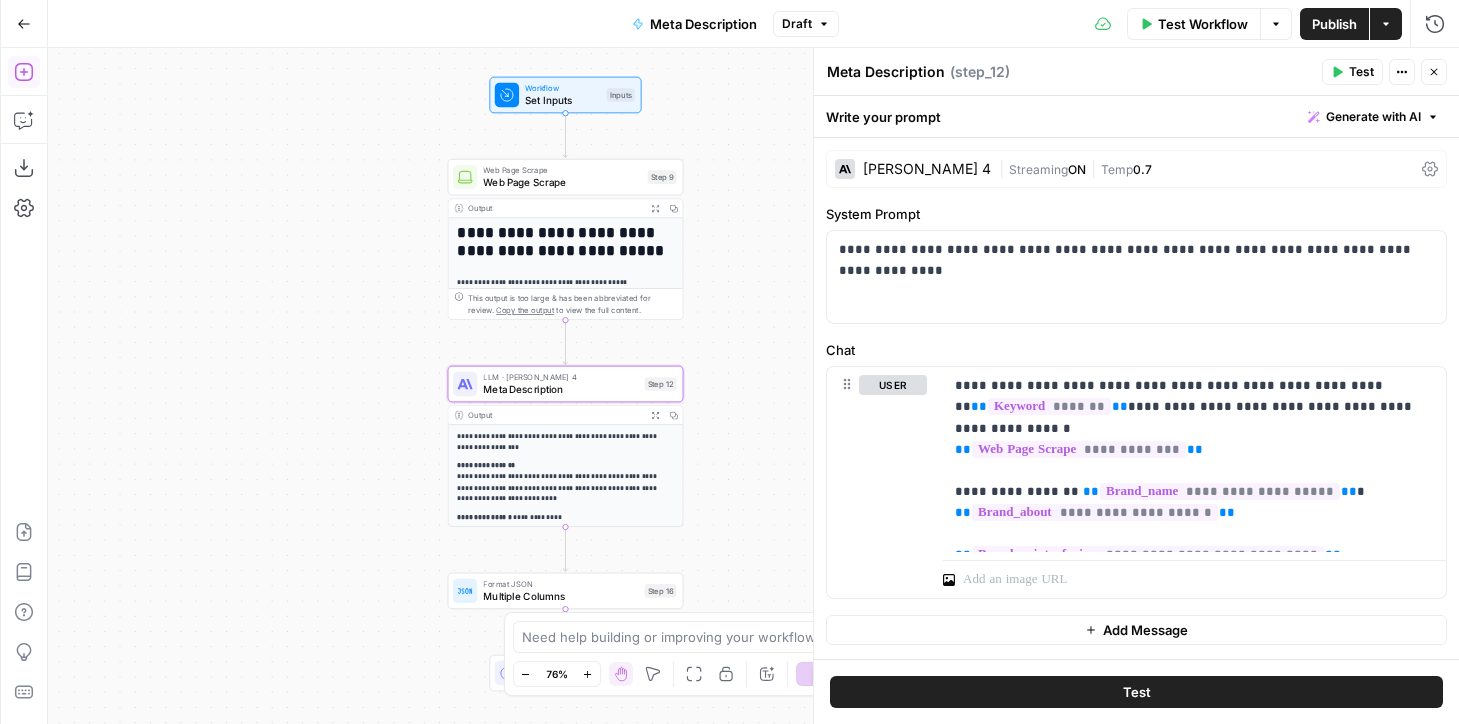 drag, startPoint x: 29, startPoint y: 82, endPoint x: 18, endPoint y: 76, distance: 12.529964 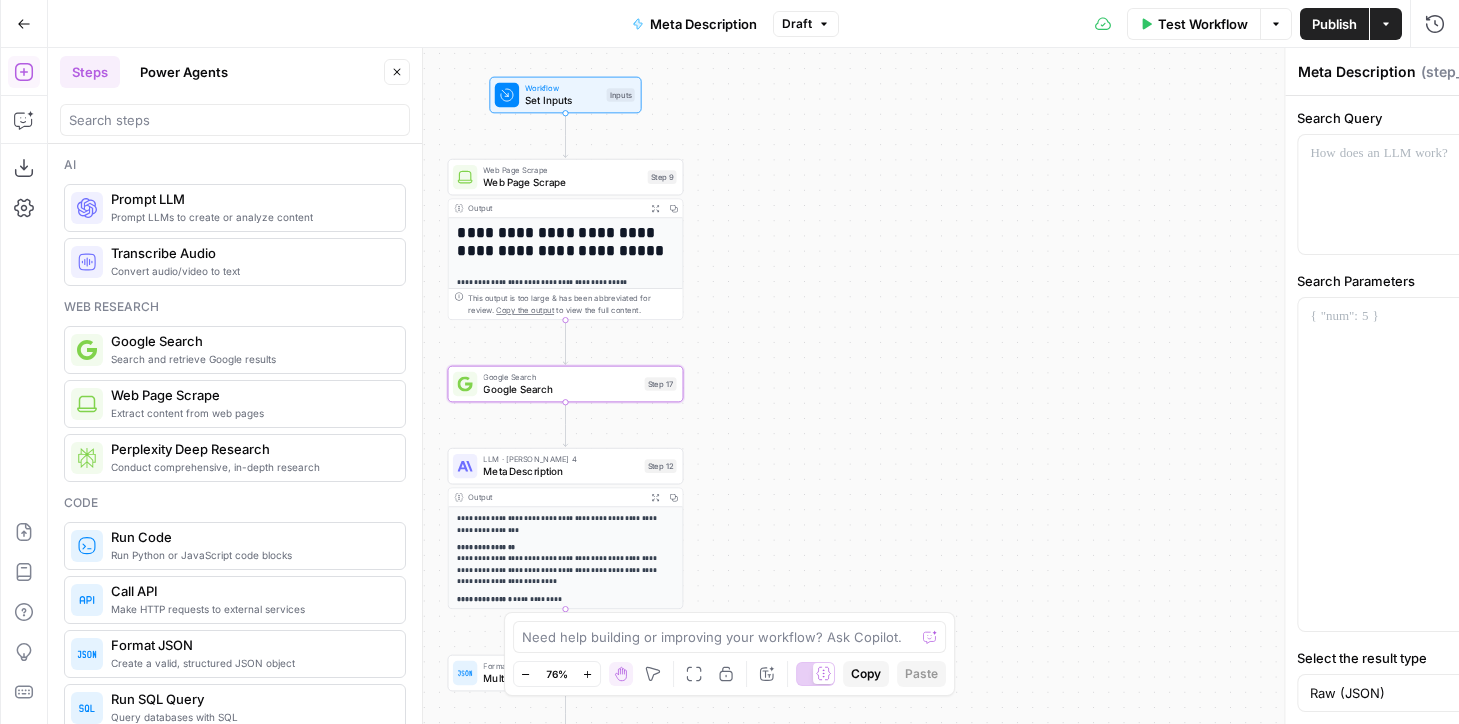 type on "Google Search" 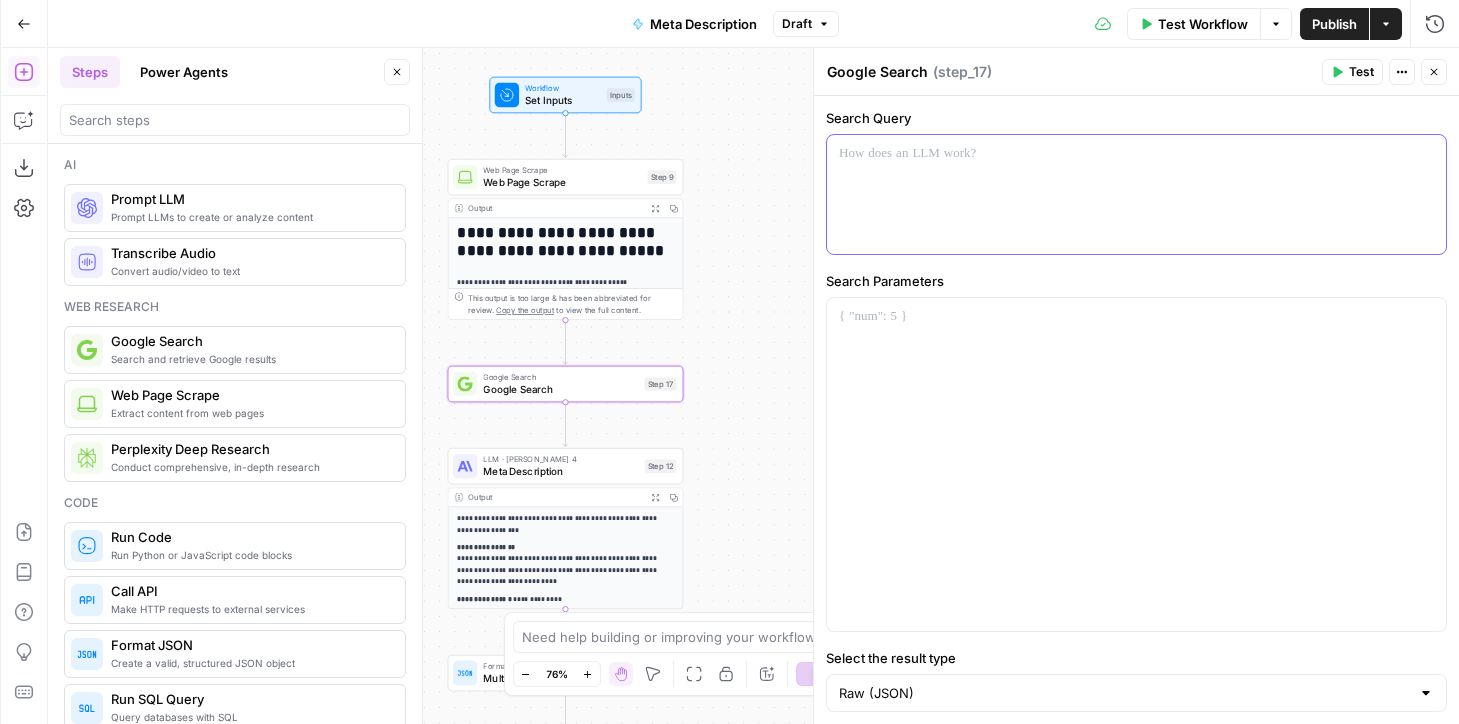 click at bounding box center (1136, 194) 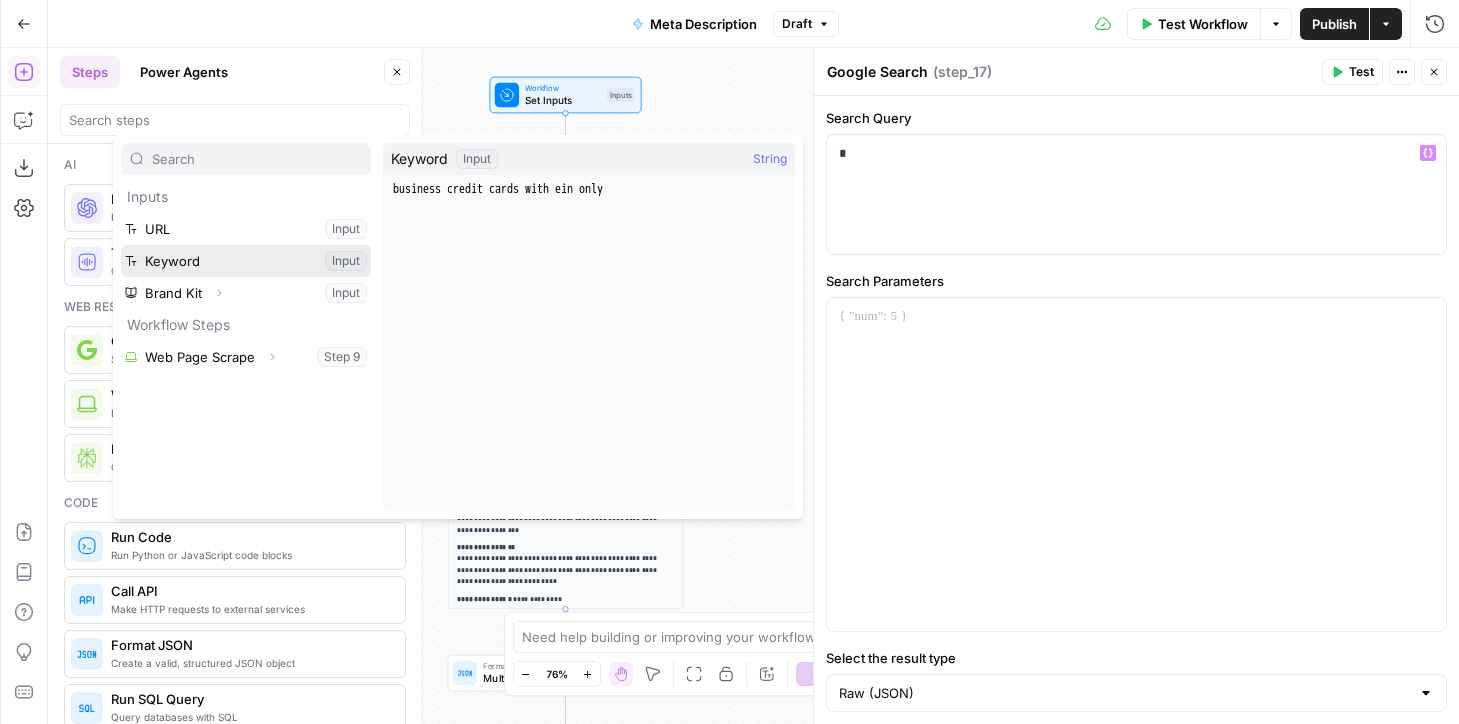 click at bounding box center (246, 261) 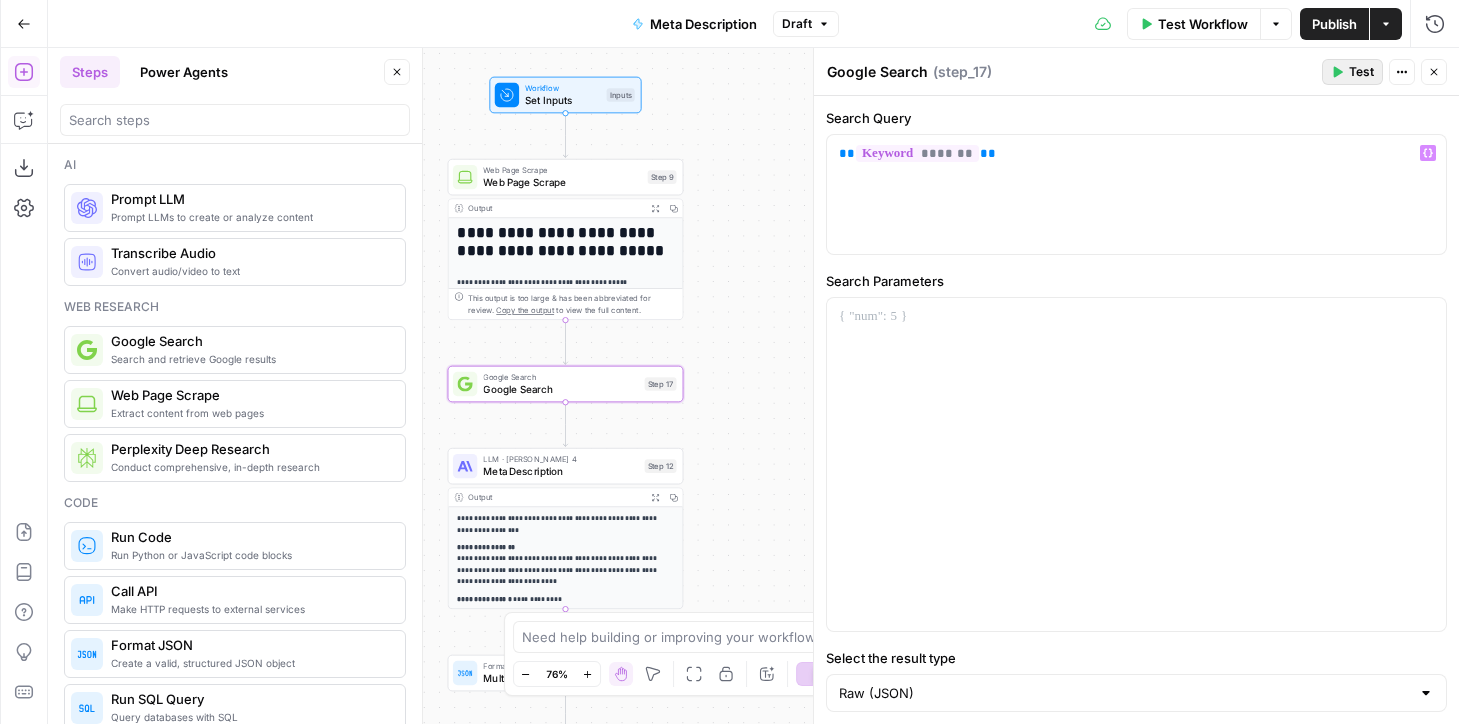 click on "Test" at bounding box center [1352, 72] 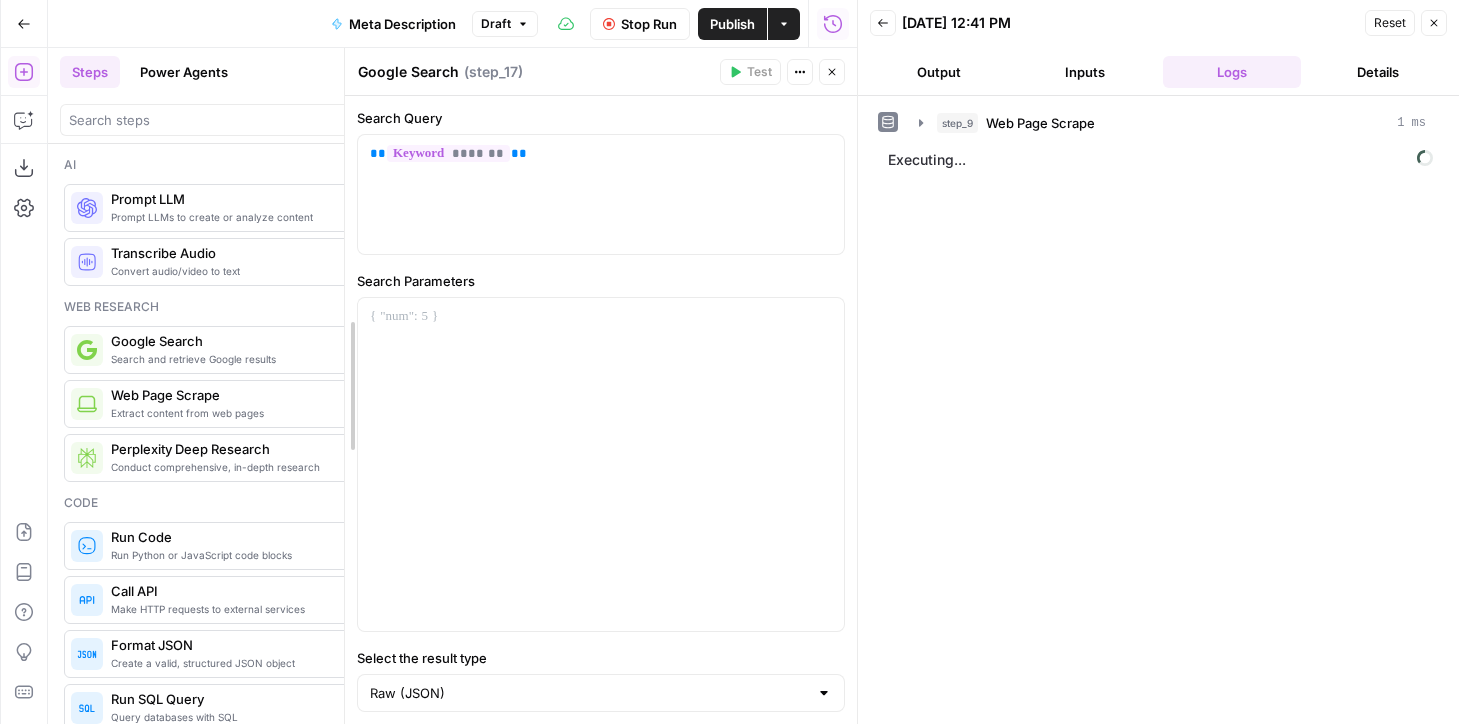 drag, startPoint x: 216, startPoint y: 87, endPoint x: 349, endPoint y: 87, distance: 133 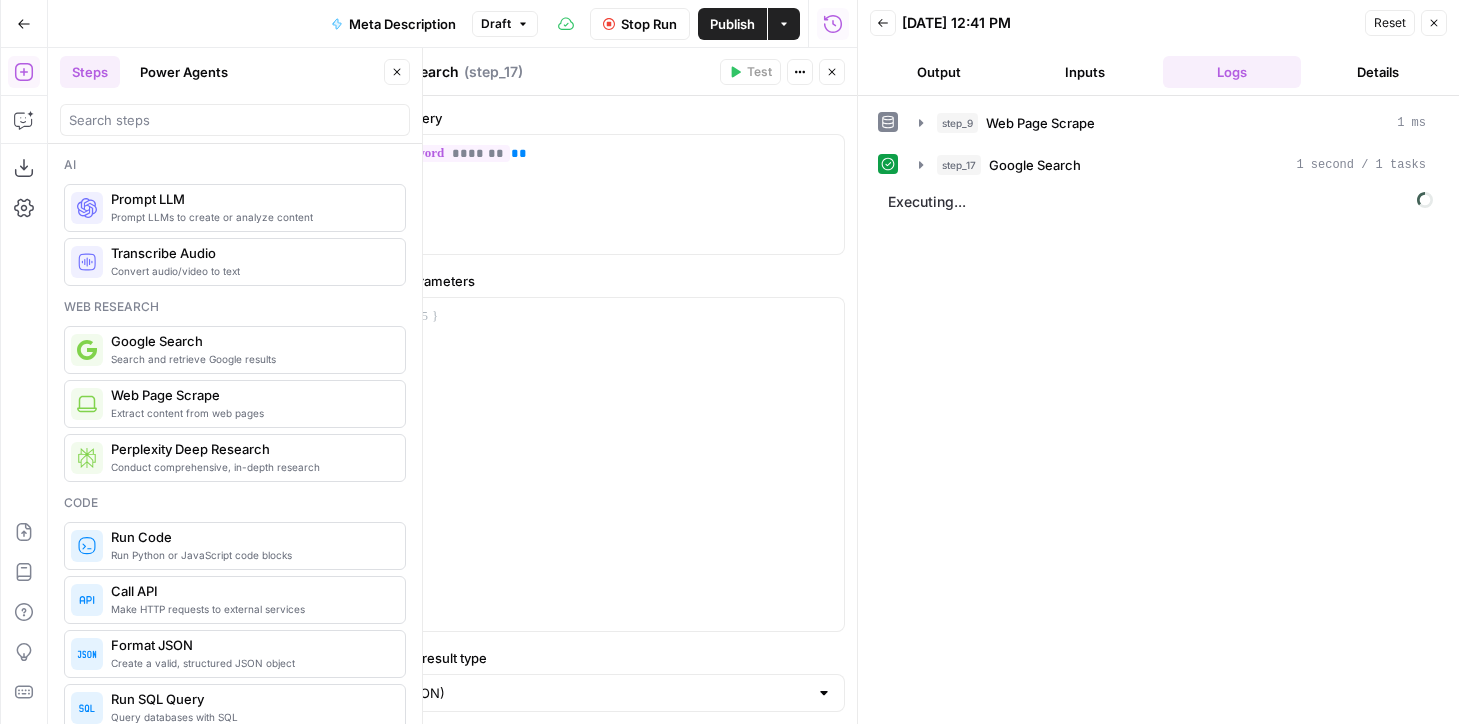click on "Steps Power Agents" at bounding box center [219, 72] 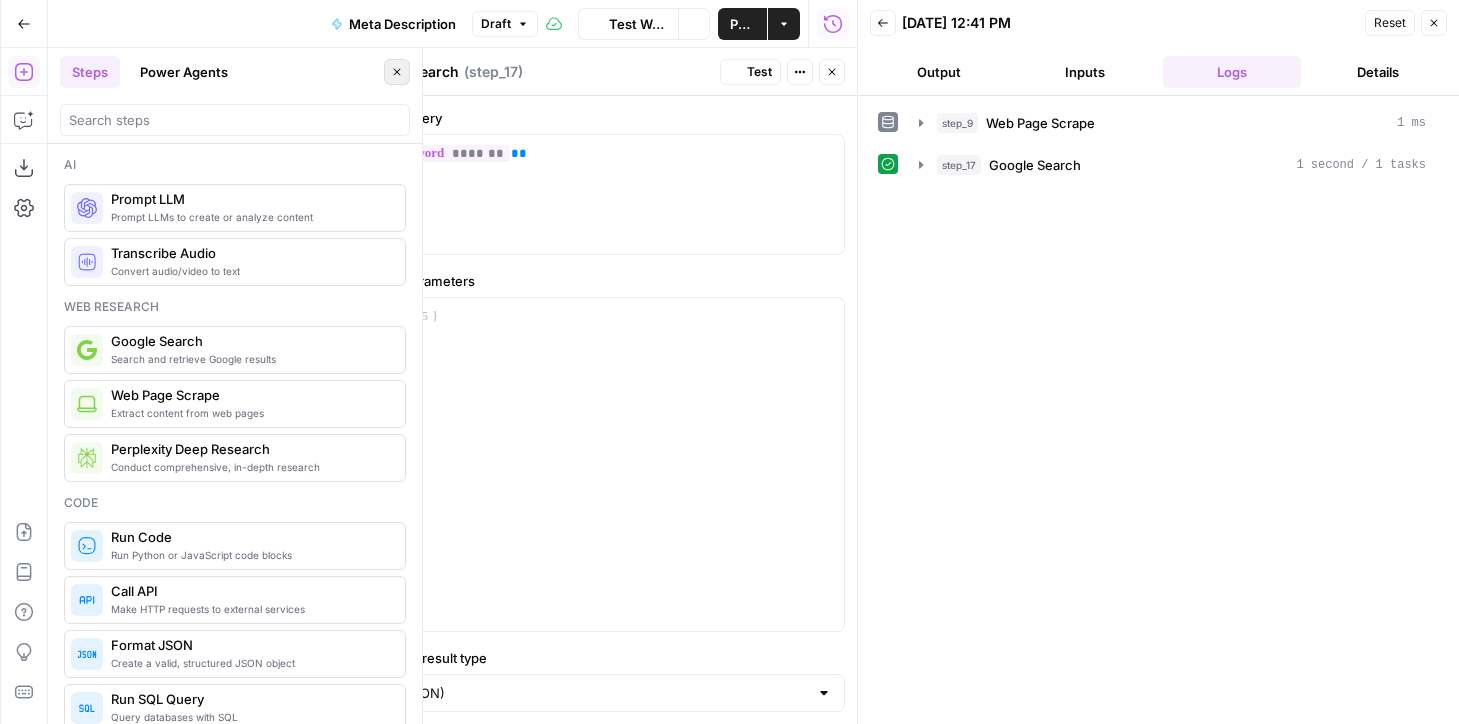 click on "Close" at bounding box center (397, 72) 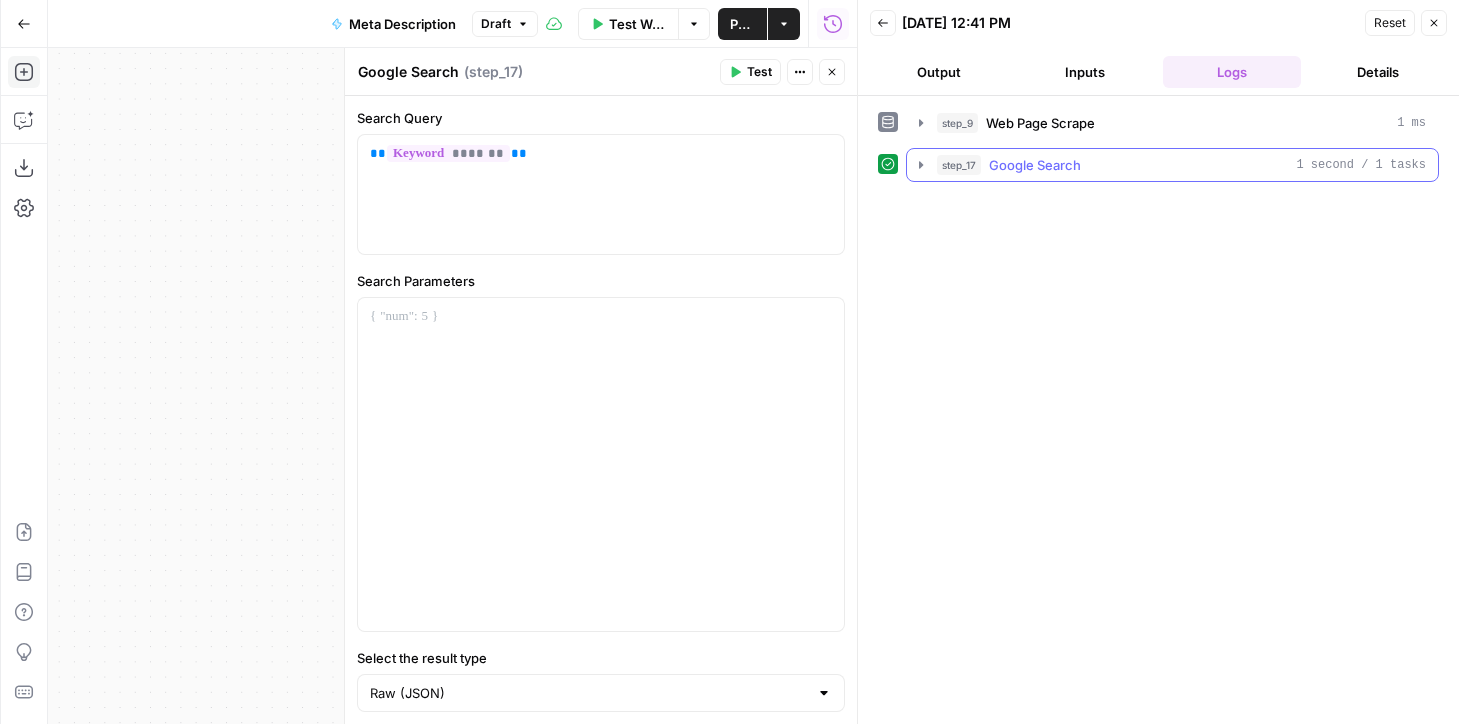 click on "step_17 Google Search 1 second / 1 tasks" at bounding box center [1172, 165] 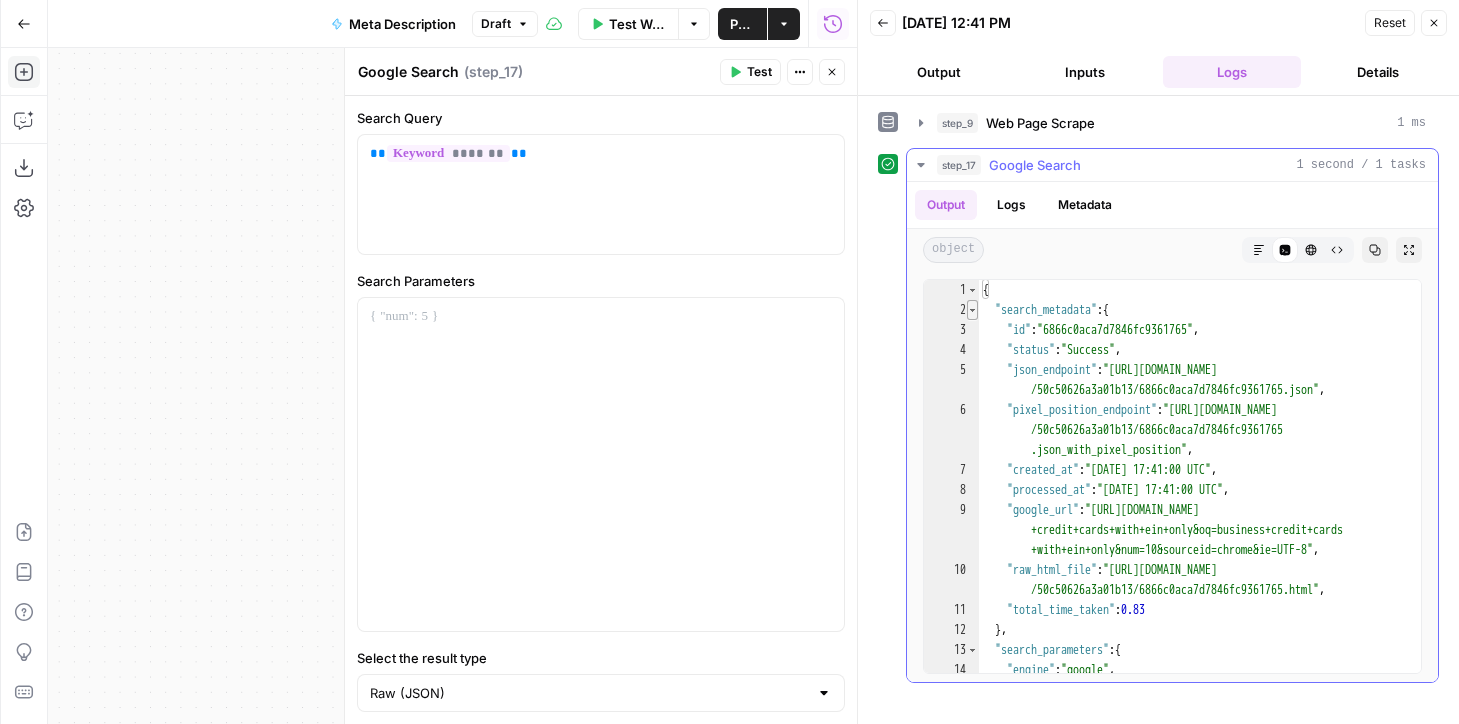 click at bounding box center [972, 310] 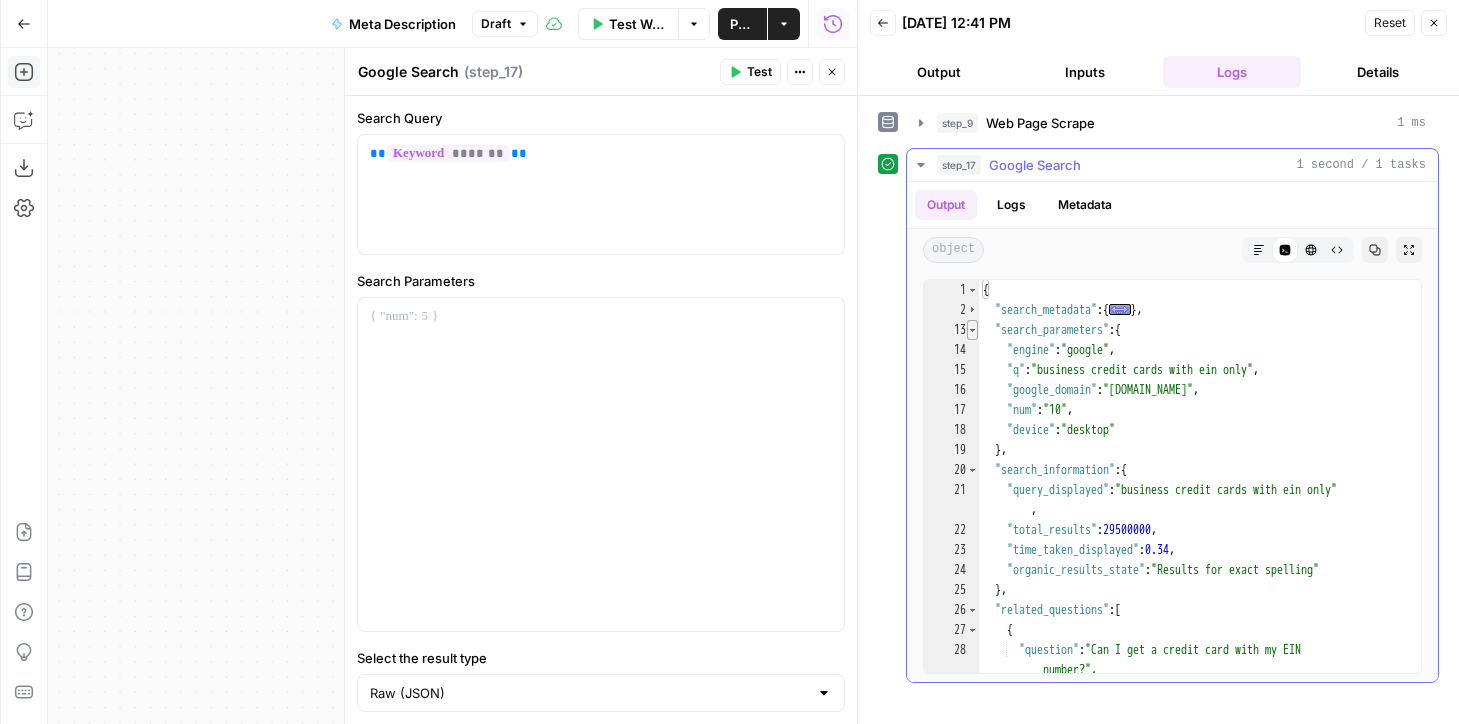 click at bounding box center [972, 330] 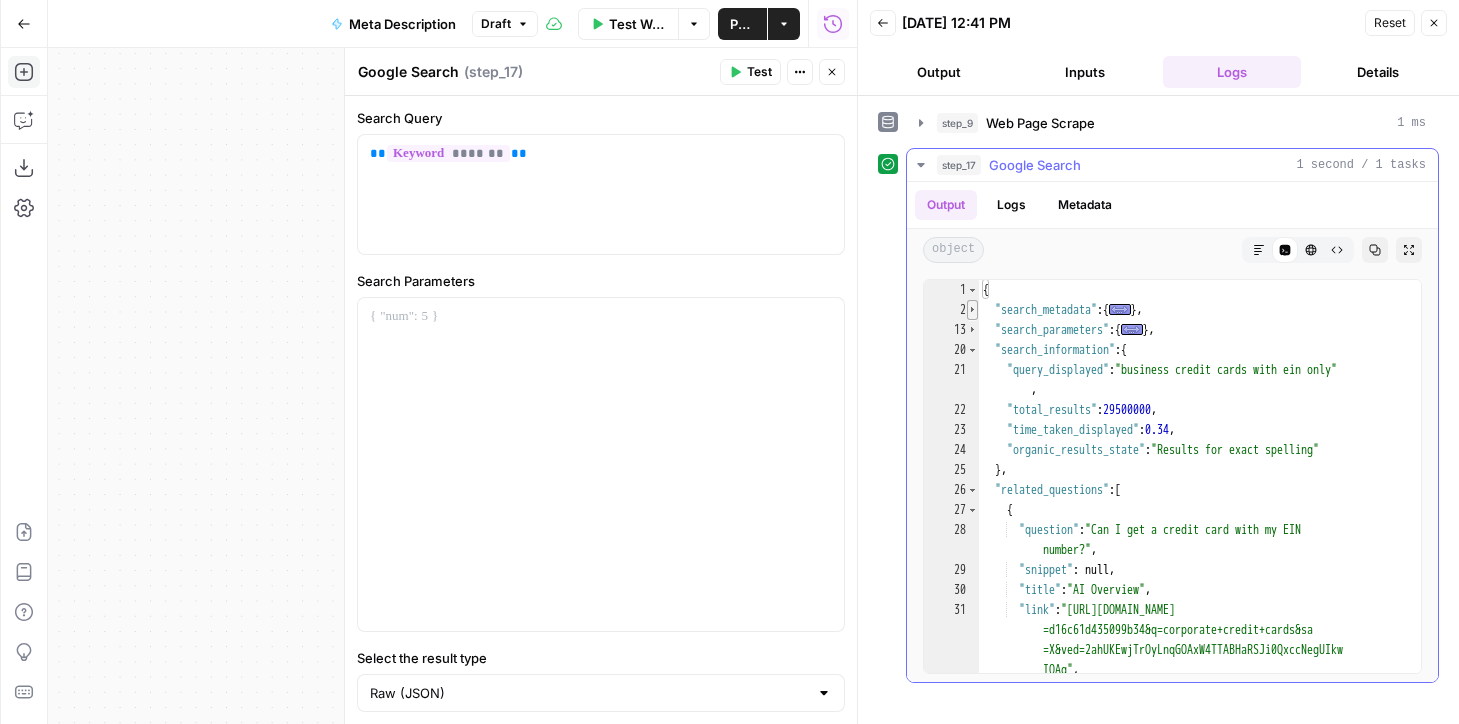 click at bounding box center (972, 310) 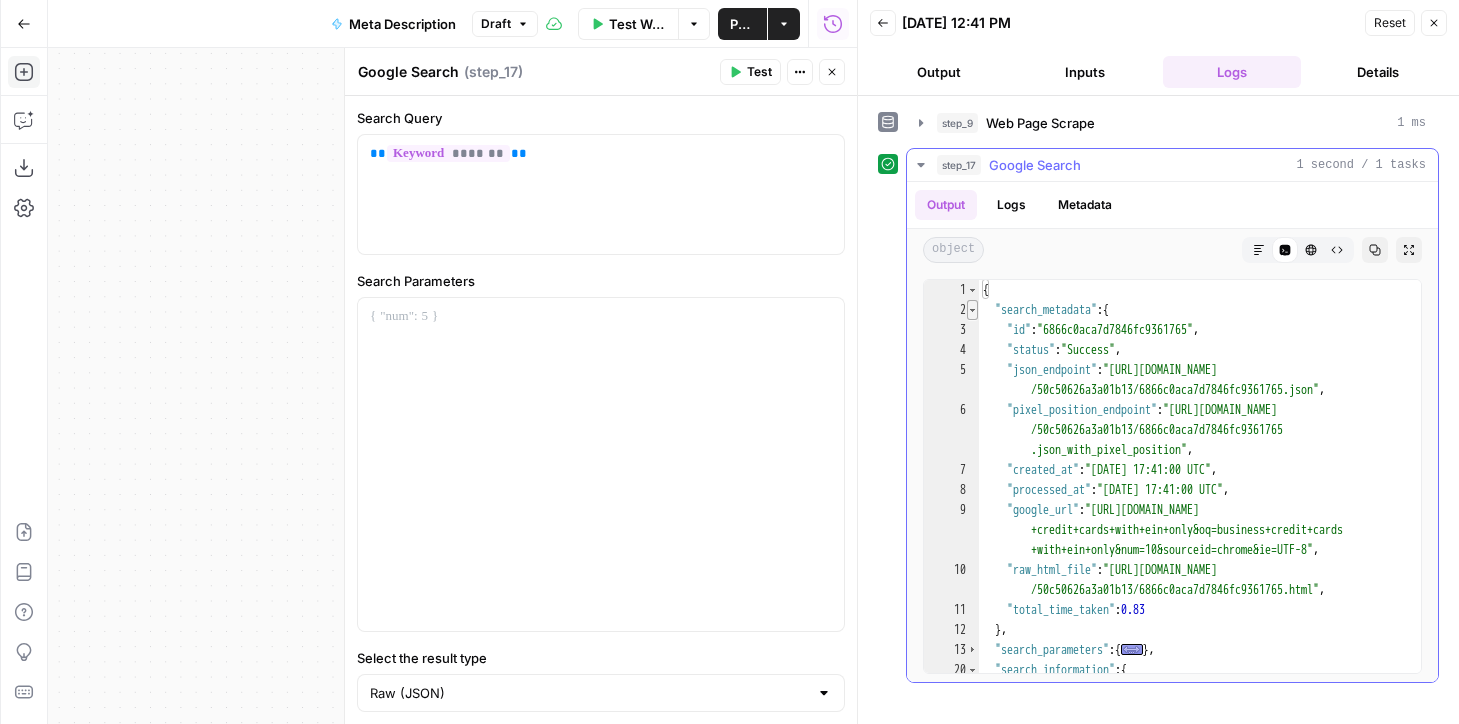 click at bounding box center [972, 310] 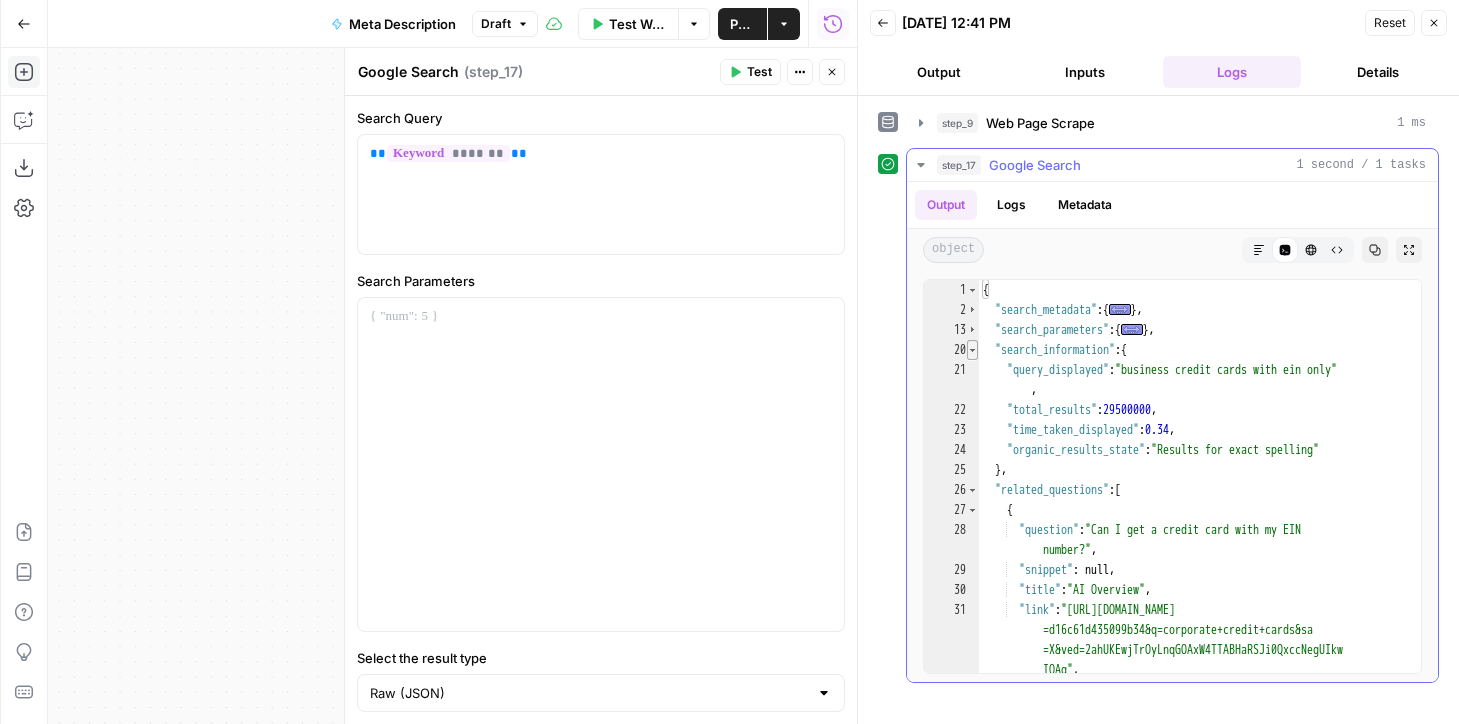 click at bounding box center (972, 350) 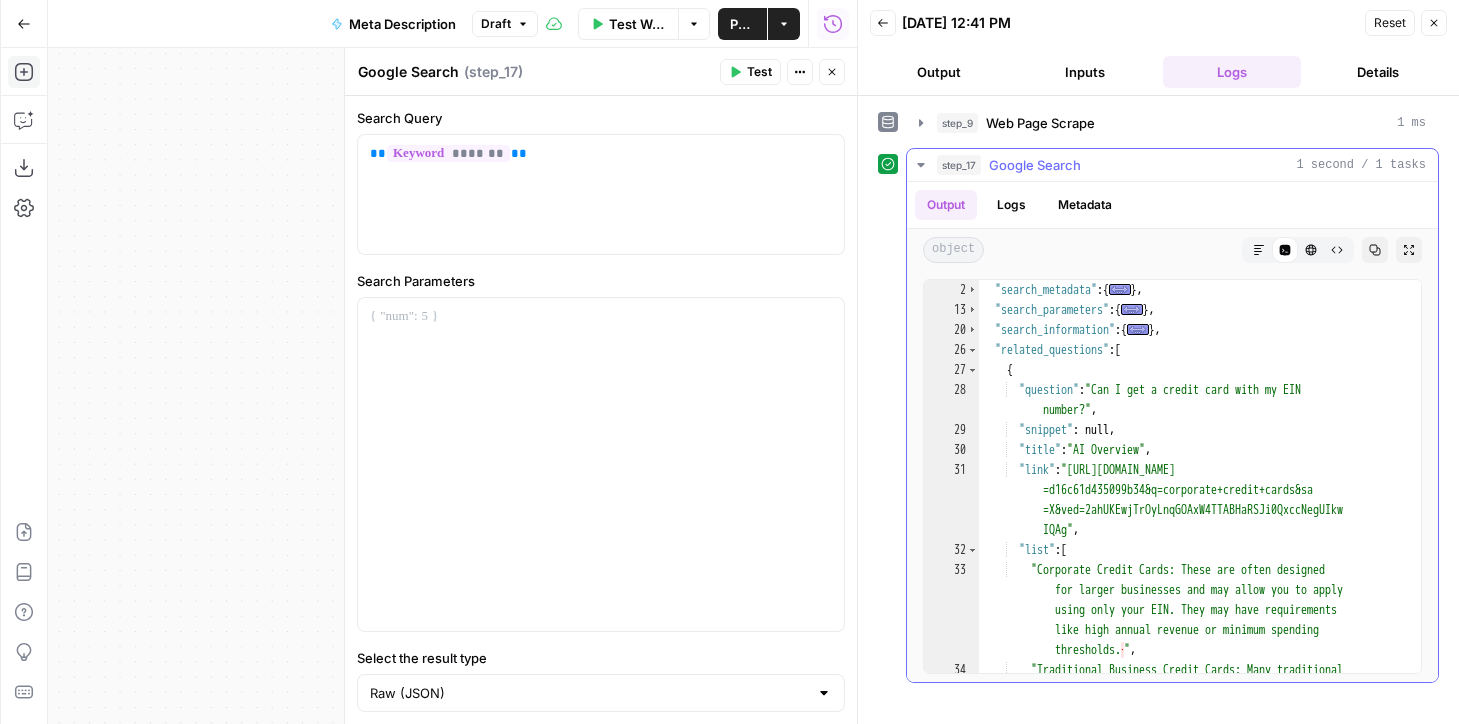 scroll, scrollTop: 20, scrollLeft: 0, axis: vertical 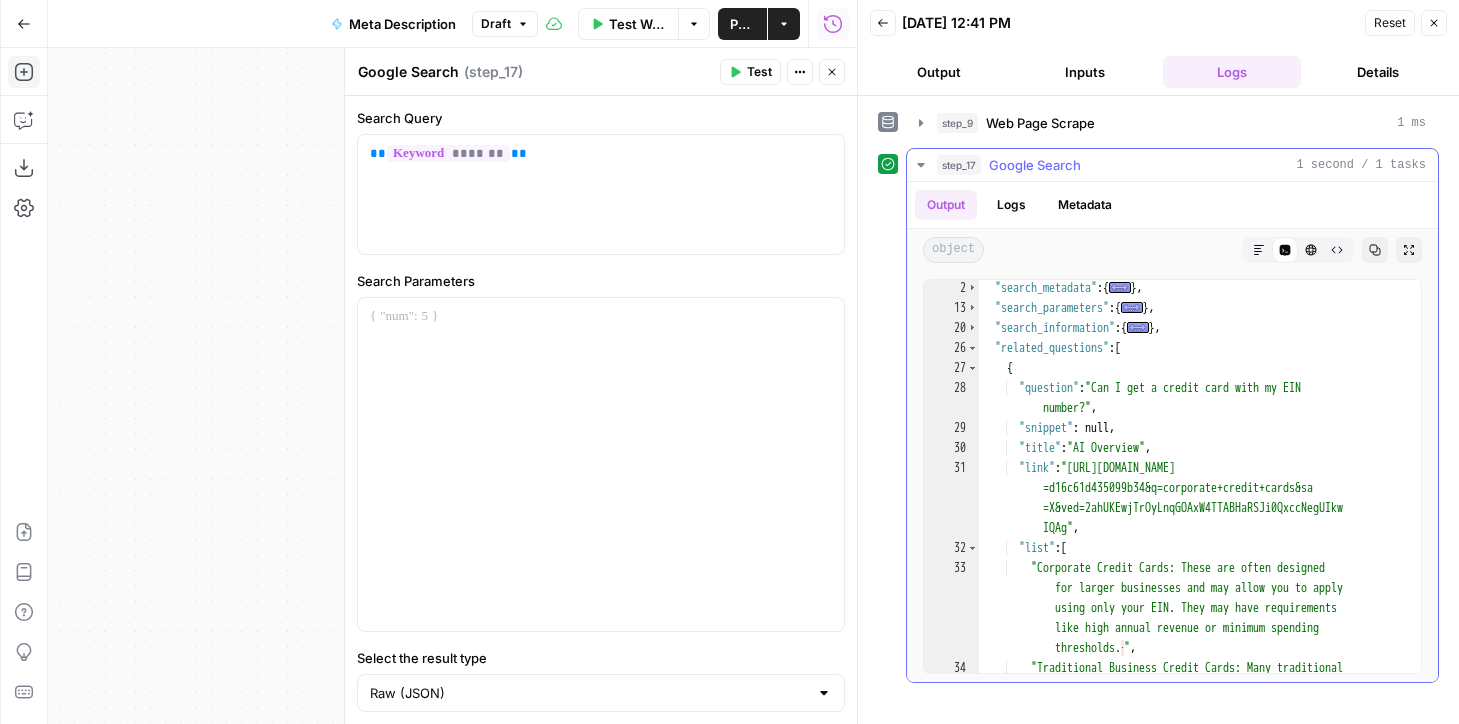 click on ""search_metadata" :  { ... } ,    "search_parameters" :  { ... } ,    "search_information" :  { ... } ,    "related_questions" :  [      {         "question" :  "Can I get a credit card with my EIN             number?" ,         "snippet" : null ,         "title" :  "AI Overview" ,         "link" :  "https://www.google.com/search?sca_esv            =d16c61d435099b34&q=corporate+credit+cards&sa            =X&ved=2ahUKEwjTrOyLnqGOAxW4TTABHaRSJi0QxccNegUIkw            IQAg" ,         "list" :  [           "Corporate Credit Cards: These are often designed               for larger businesses and may allow you to apply               using only your EIN. They may have requirements               like high annual revenue or minimum spending               thresholds. ·  " ,           "Traditional Business Credit Cards: Many traditional               business credit cards will still require a" at bounding box center [1200, 524] 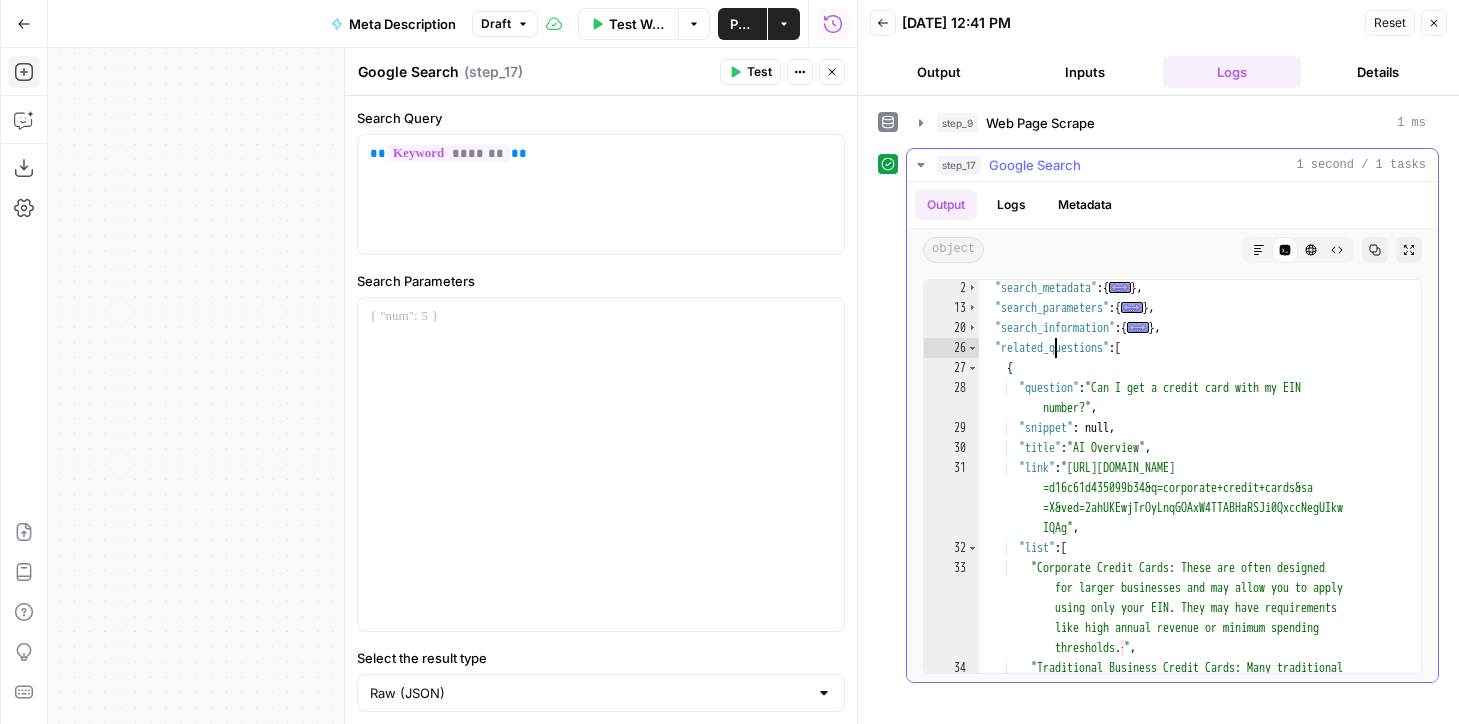 click on ""search_metadata" :  { ... } ,    "search_parameters" :  { ... } ,    "search_information" :  { ... } ,    "related_questions" :  [      {         "question" :  "Can I get a credit card with my EIN             number?" ,         "snippet" : null ,         "title" :  "AI Overview" ,         "link" :  "https://www.google.com/search?sca_esv            =d16c61d435099b34&q=corporate+credit+cards&sa            =X&ved=2ahUKEwjTrOyLnqGOAxW4TTABHaRSJi0QxccNegUIkw            IQAg" ,         "list" :  [           "Corporate Credit Cards: These are often designed               for larger businesses and may allow you to apply               using only your EIN. They may have requirements               like high annual revenue or minimum spending               thresholds. ·  " ,           "Traditional Business Credit Cards: Many traditional               business credit cards will still require a" at bounding box center [1200, 524] 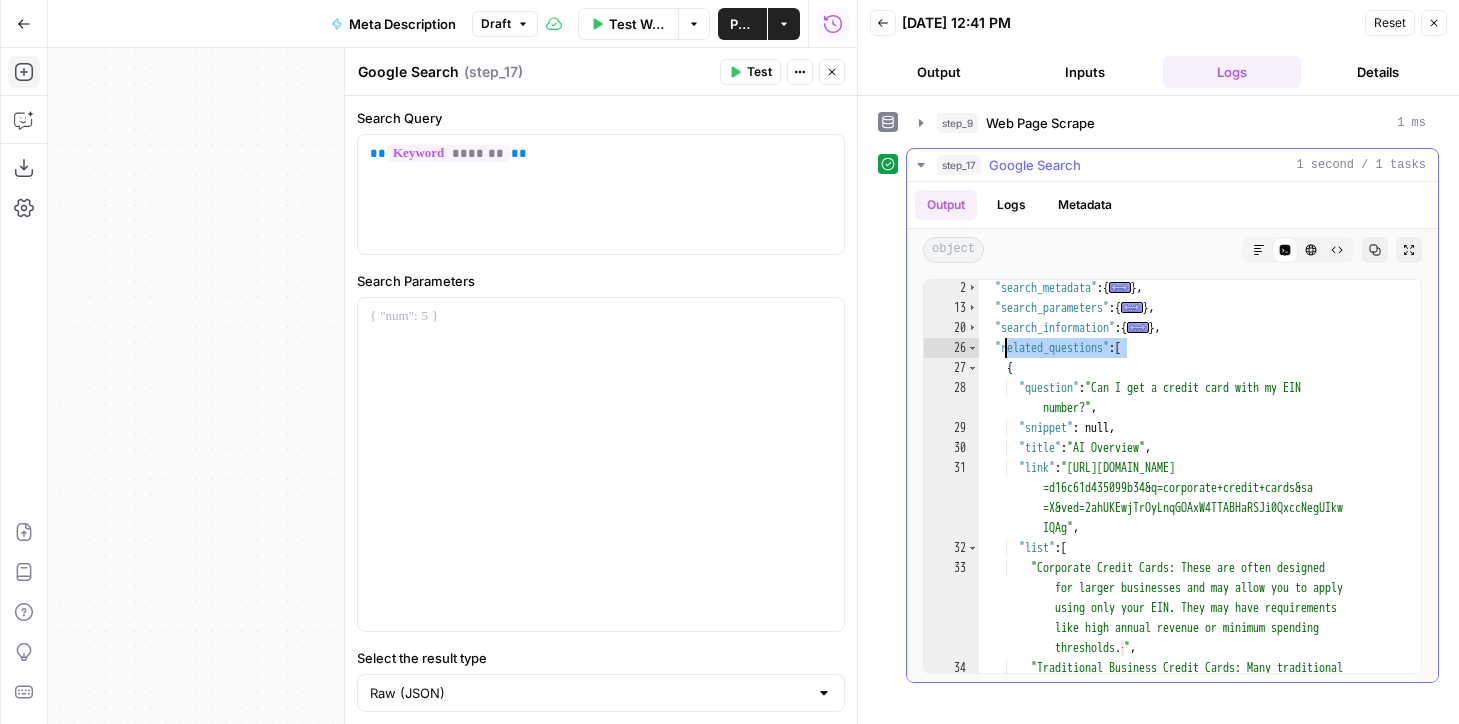 click on ""search_metadata" :  { ... } ,    "search_parameters" :  { ... } ,    "search_information" :  { ... } ,    "related_questions" :  [      {         "question" :  "Can I get a credit card with my EIN             number?" ,         "snippet" : null ,         "title" :  "AI Overview" ,         "link" :  "https://www.google.com/search?sca_esv            =d16c61d435099b34&q=corporate+credit+cards&sa            =X&ved=2ahUKEwjTrOyLnqGOAxW4TTABHaRSJi0QxccNegUIkw            IQAg" ,         "list" :  [           "Corporate Credit Cards: These are often designed               for larger businesses and may allow you to apply               using only your EIN. They may have requirements               like high annual revenue or minimum spending               thresholds. ·  " ,           "Traditional Business Credit Cards: Many traditional               business credit cards will still require a" at bounding box center (1200, 524) 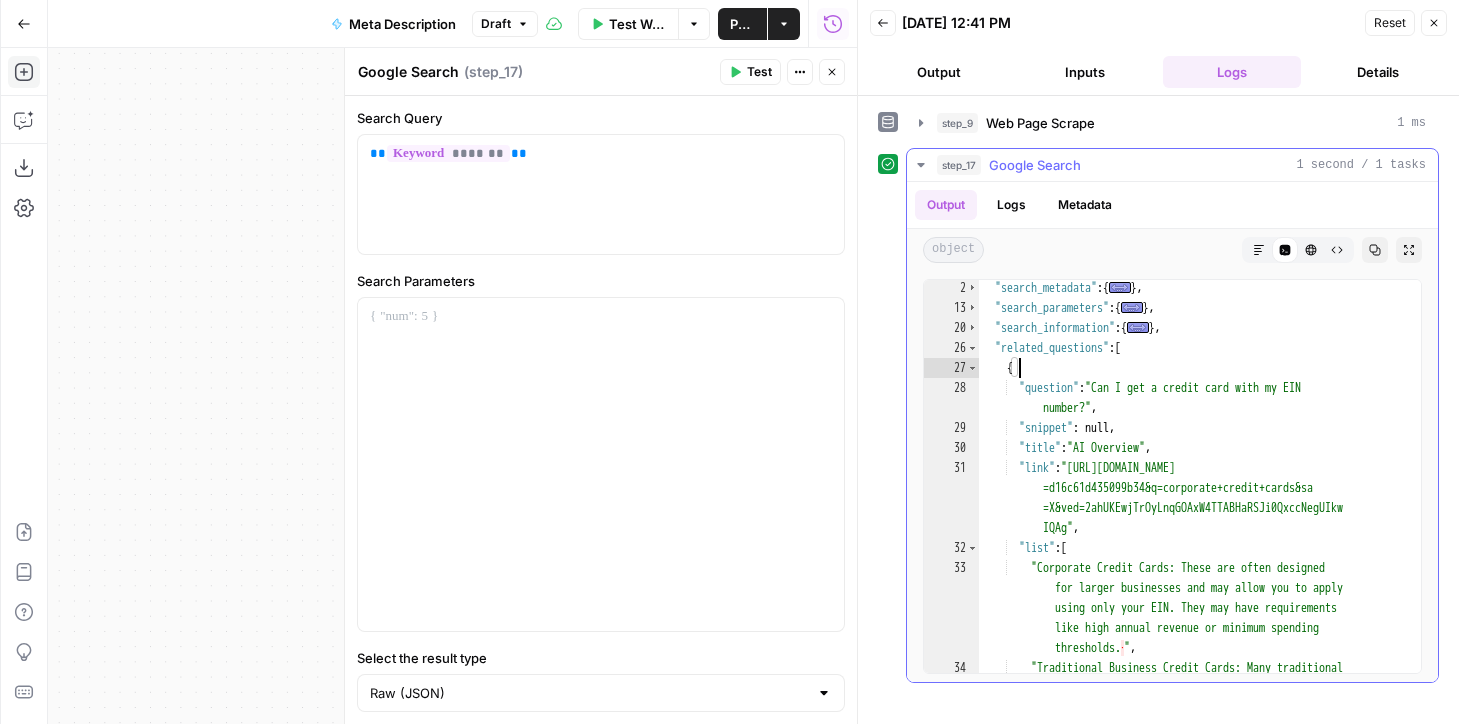 click on "26" at bounding box center (951, 348) 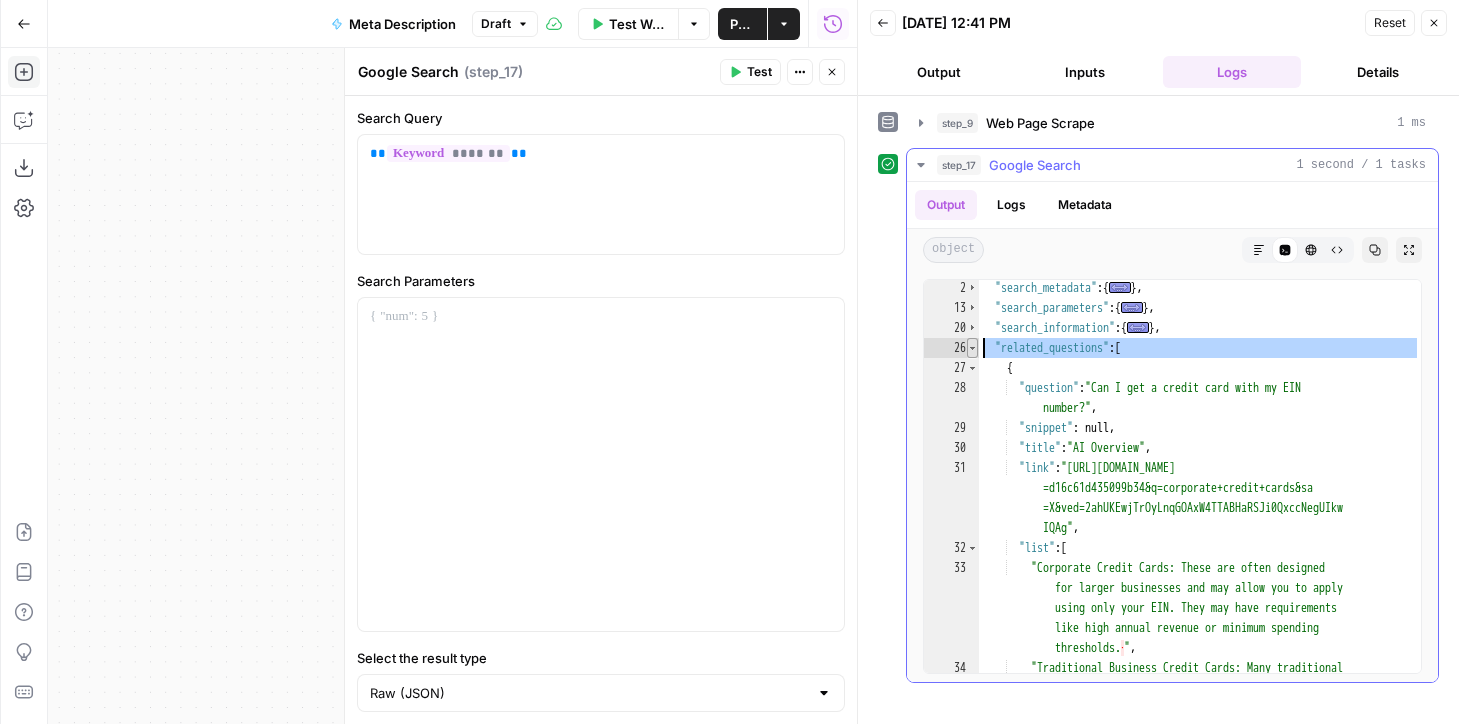 click at bounding box center [972, 348] 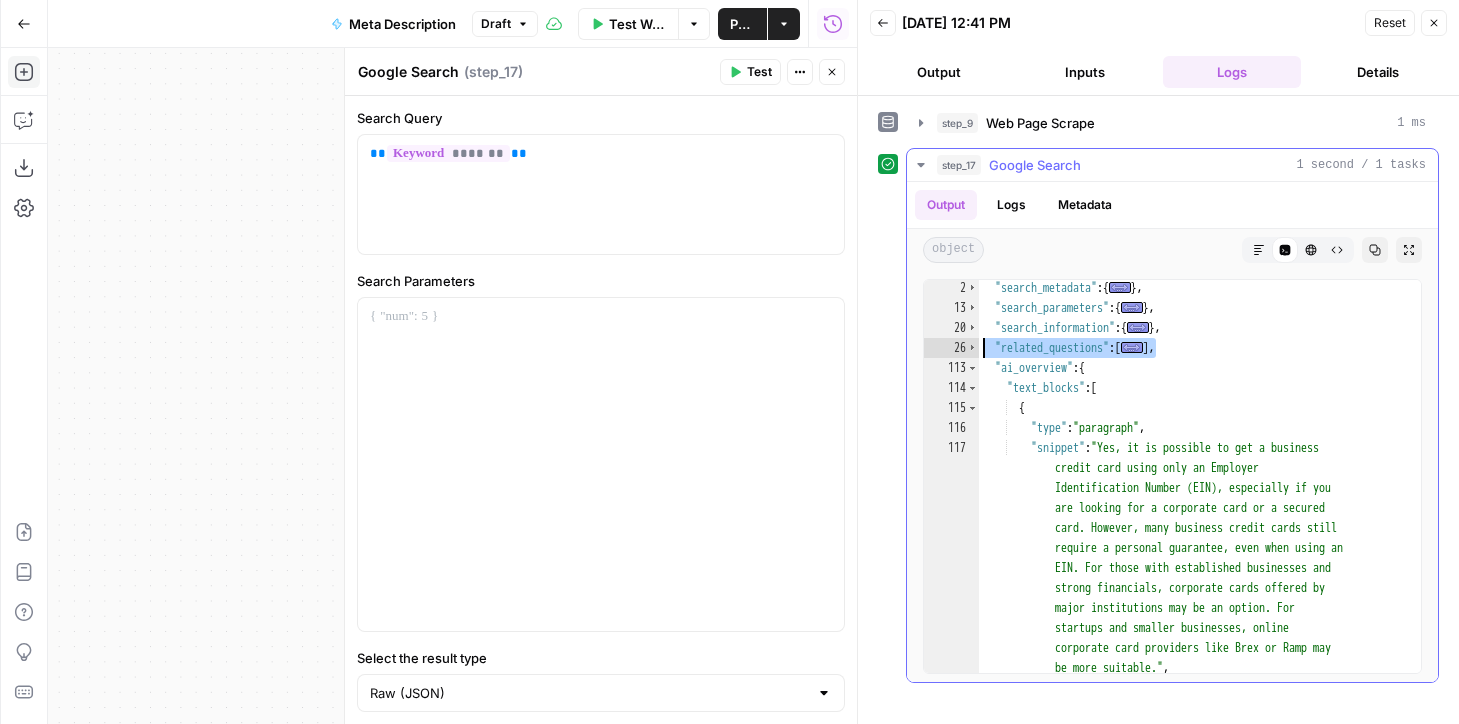 click on ""search_metadata" :  { ... } ,    "search_parameters" :  { ... } ,    "search_information" :  { ... } ,    "related_questions" :  [ ... ] ,    "ai_overview" :  {      "text_blocks" :  [         {           "type" :  "paragraph" ,           "snippet" :  "Yes, it is possible to get a business               credit card using only an Employer               Identification Number (EIN), especially if you               are looking for a corporate card or a secured               card. However, many business credit cards still               require a personal guarantee, even when using an               EIN. For those with established businesses and               strong financials, corporate cards offered by               major institutions may be an option. For               startups and smaller businesses, online               corporate card providers like Brex or Ramp may  be more suitable." , [" at bounding box center (1200, 494) 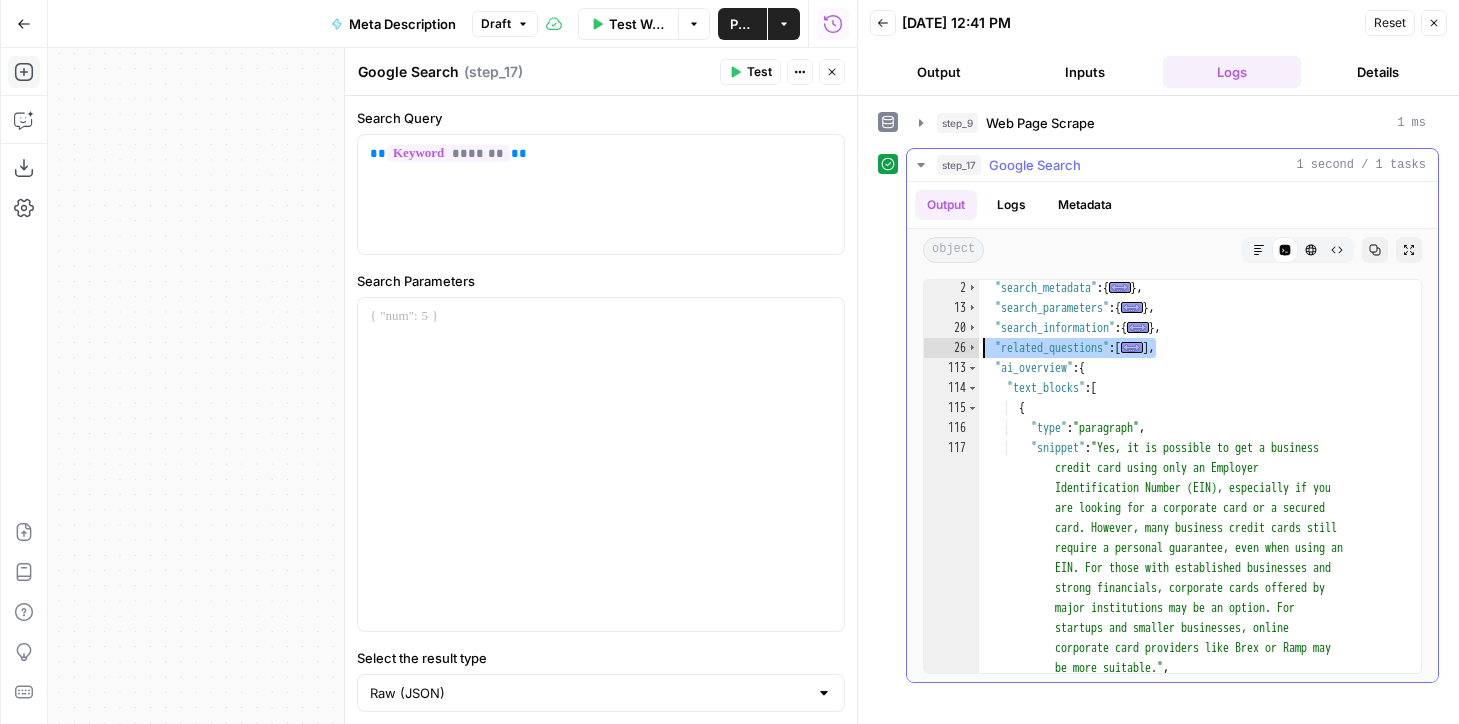type on "**********" 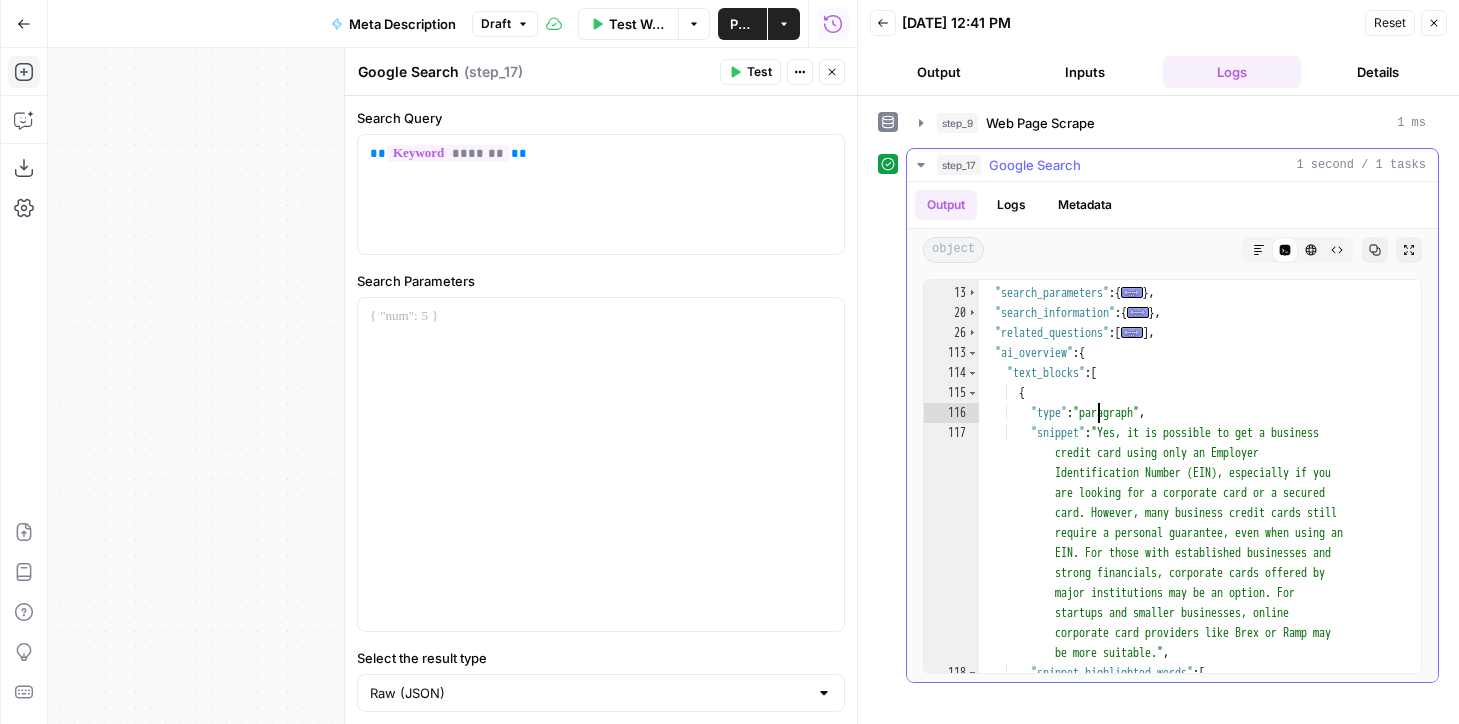 scroll, scrollTop: 56, scrollLeft: 0, axis: vertical 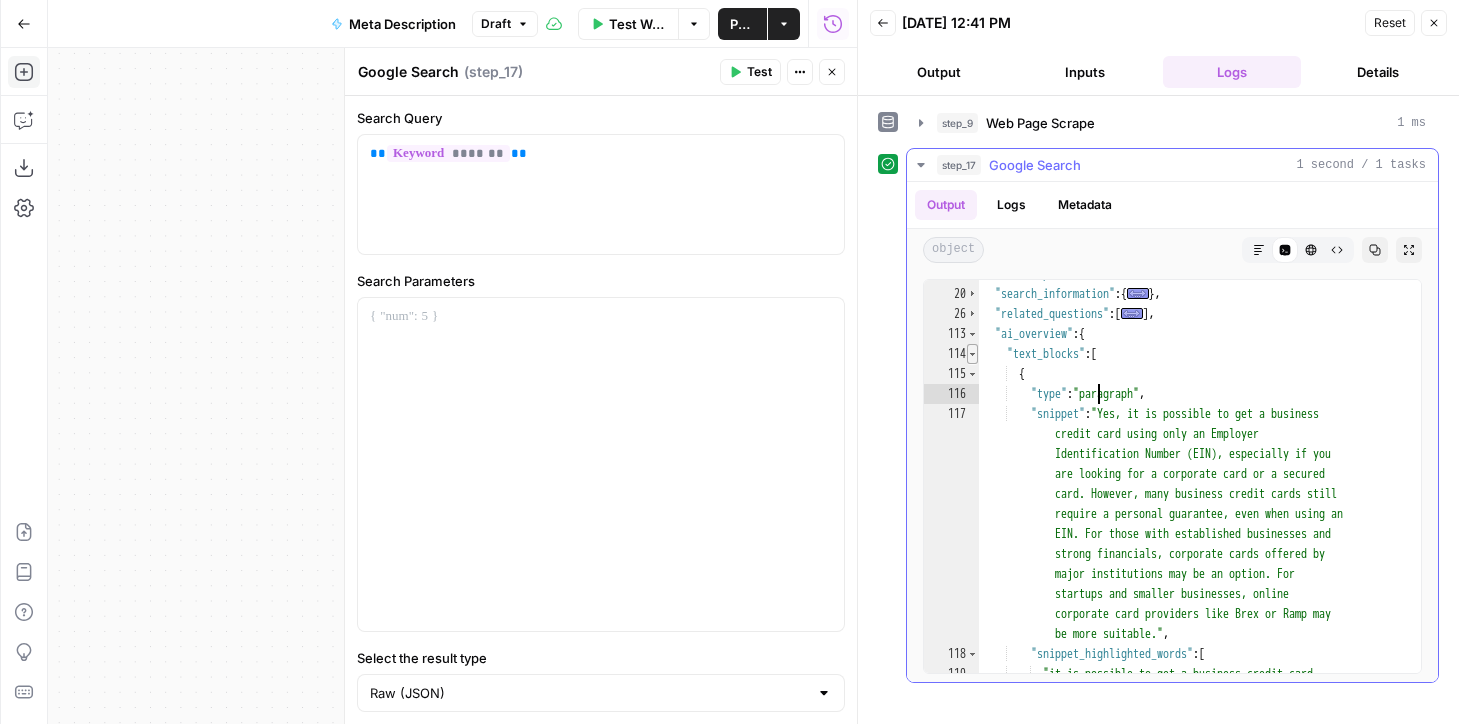 click at bounding box center (972, 354) 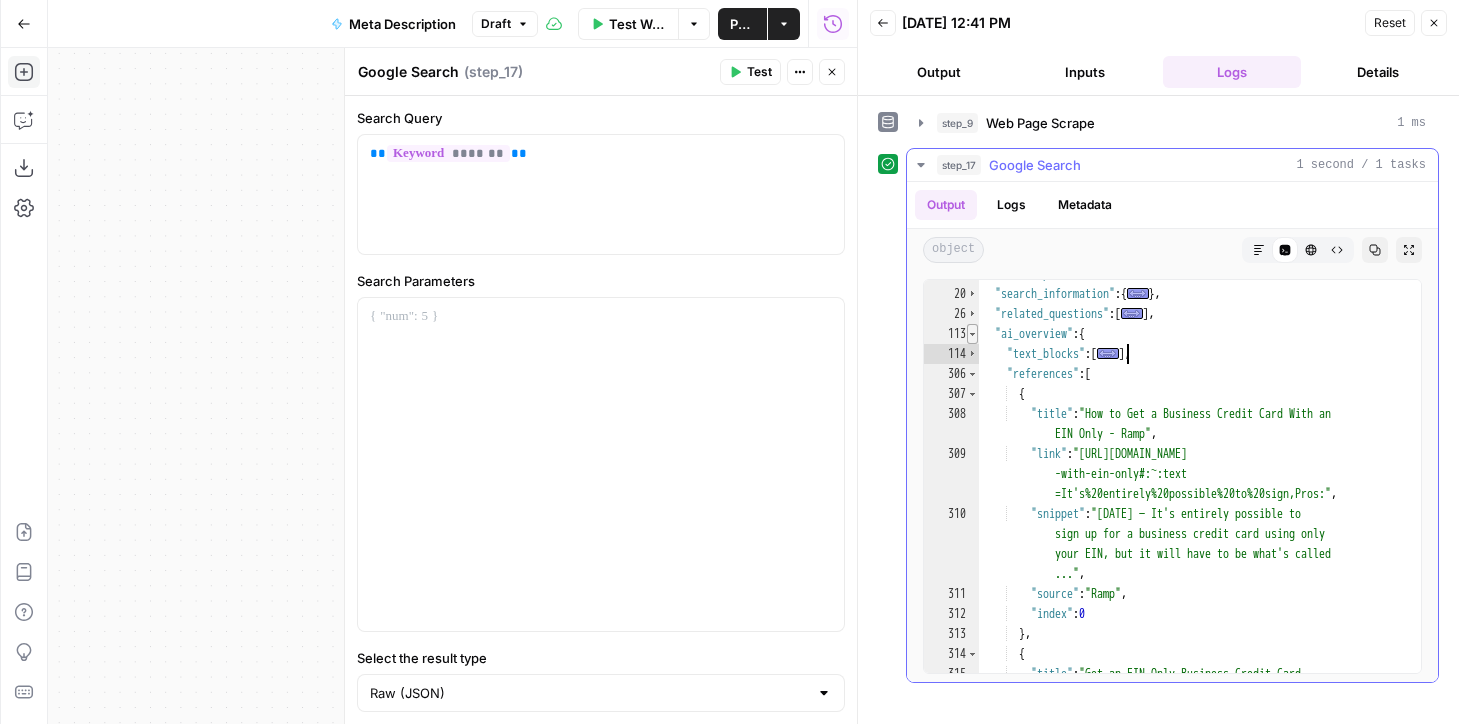 click at bounding box center [972, 334] 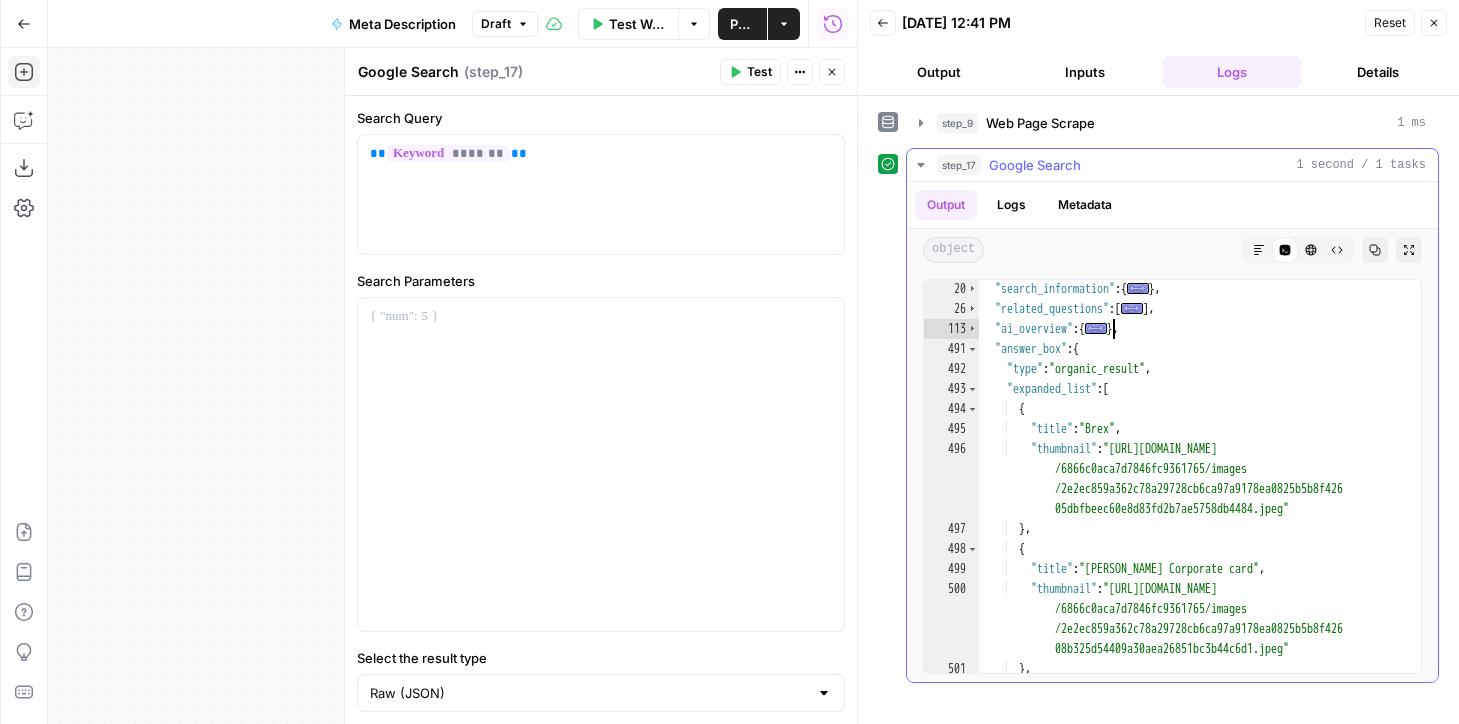 scroll, scrollTop: 67, scrollLeft: 0, axis: vertical 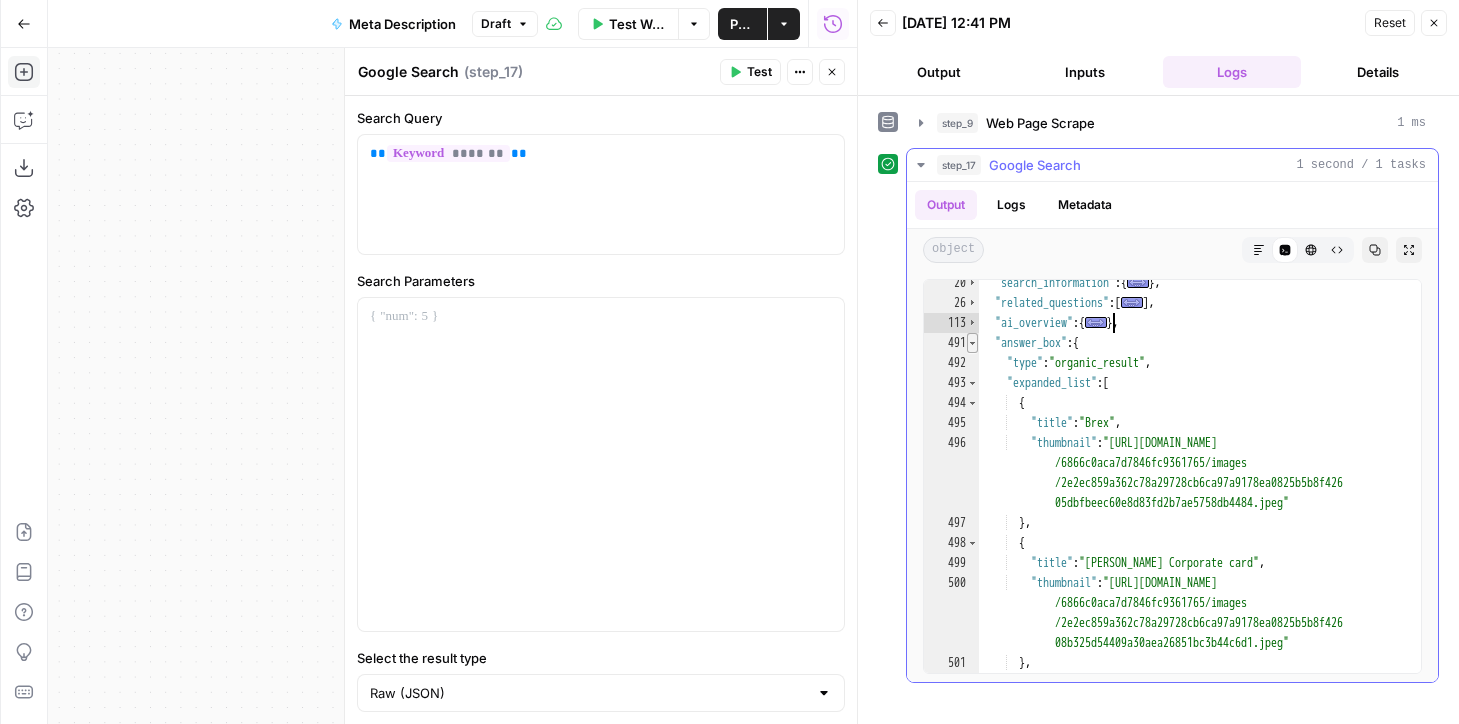 click at bounding box center [972, 343] 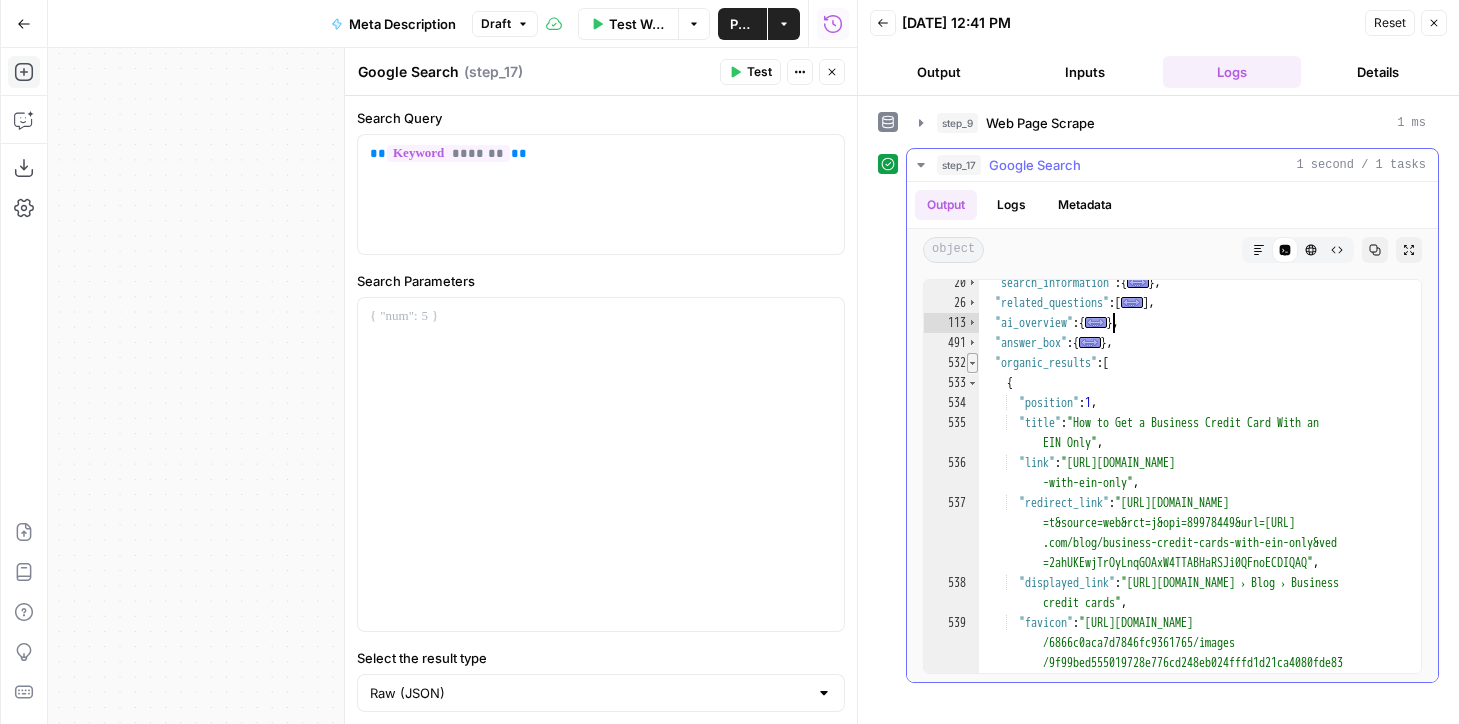 click at bounding box center [972, 363] 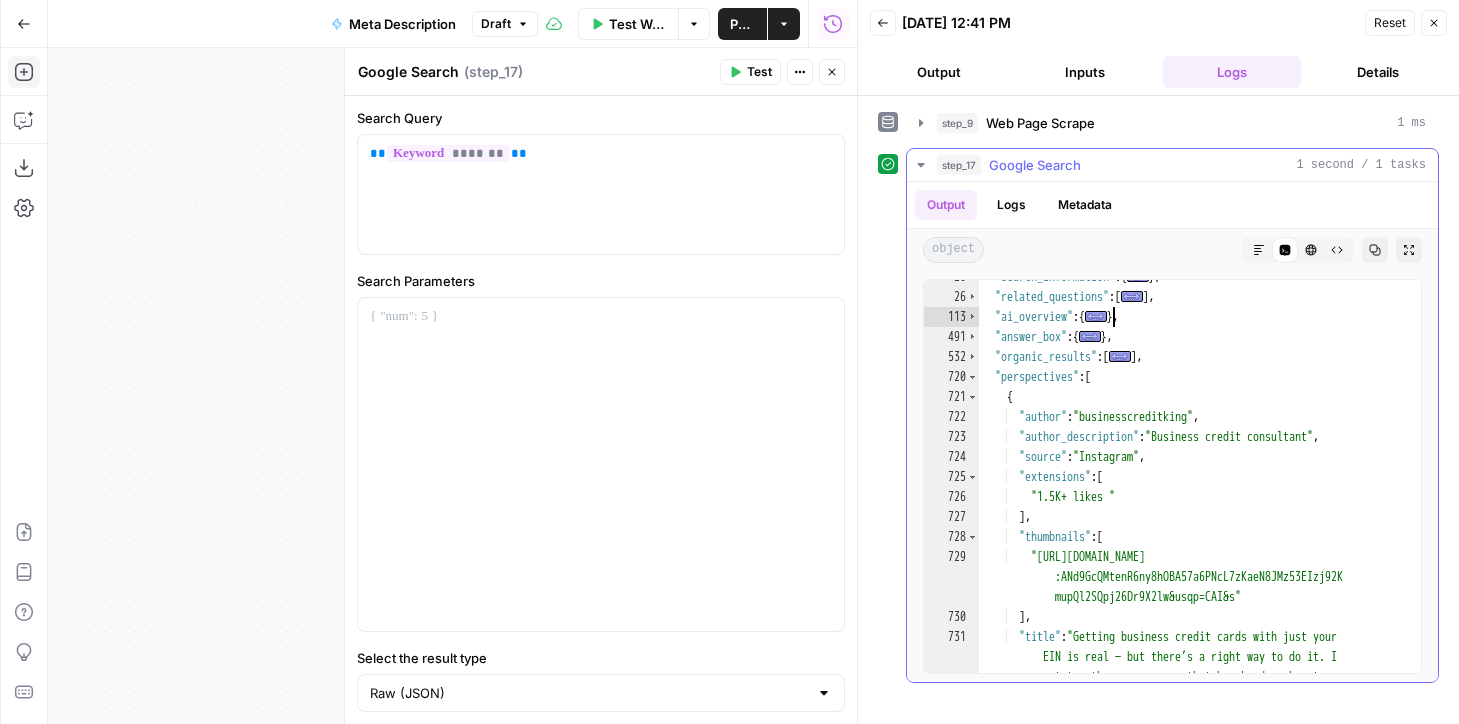 scroll, scrollTop: 92, scrollLeft: 0, axis: vertical 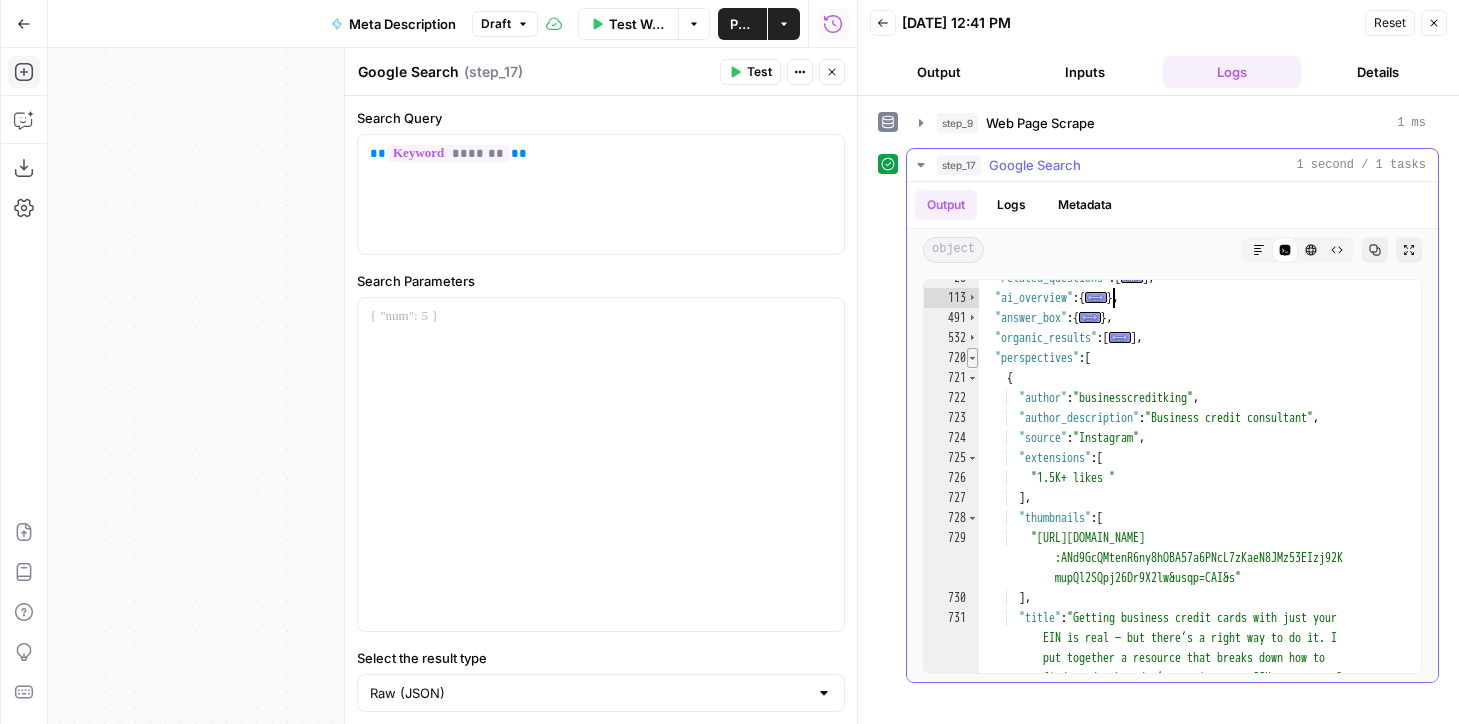 click at bounding box center [972, 358] 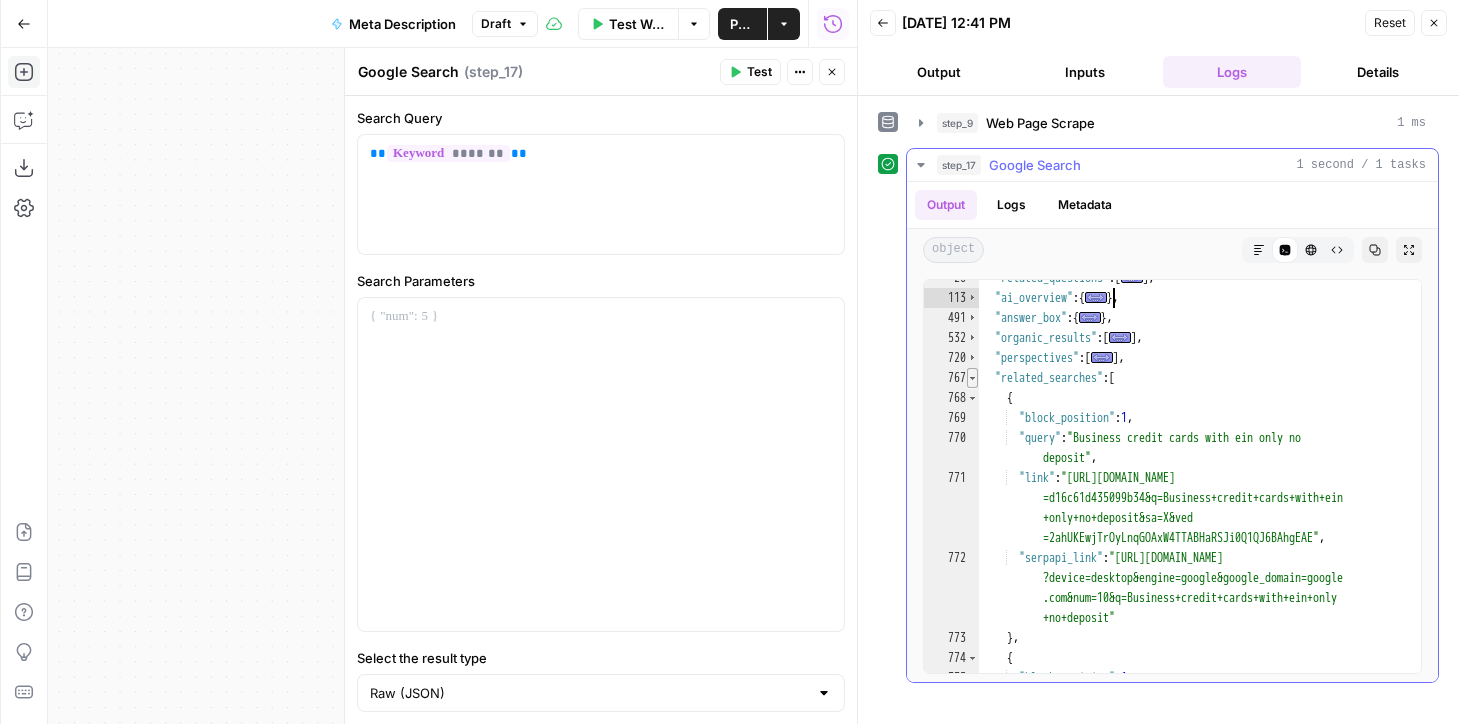 click at bounding box center (972, 378) 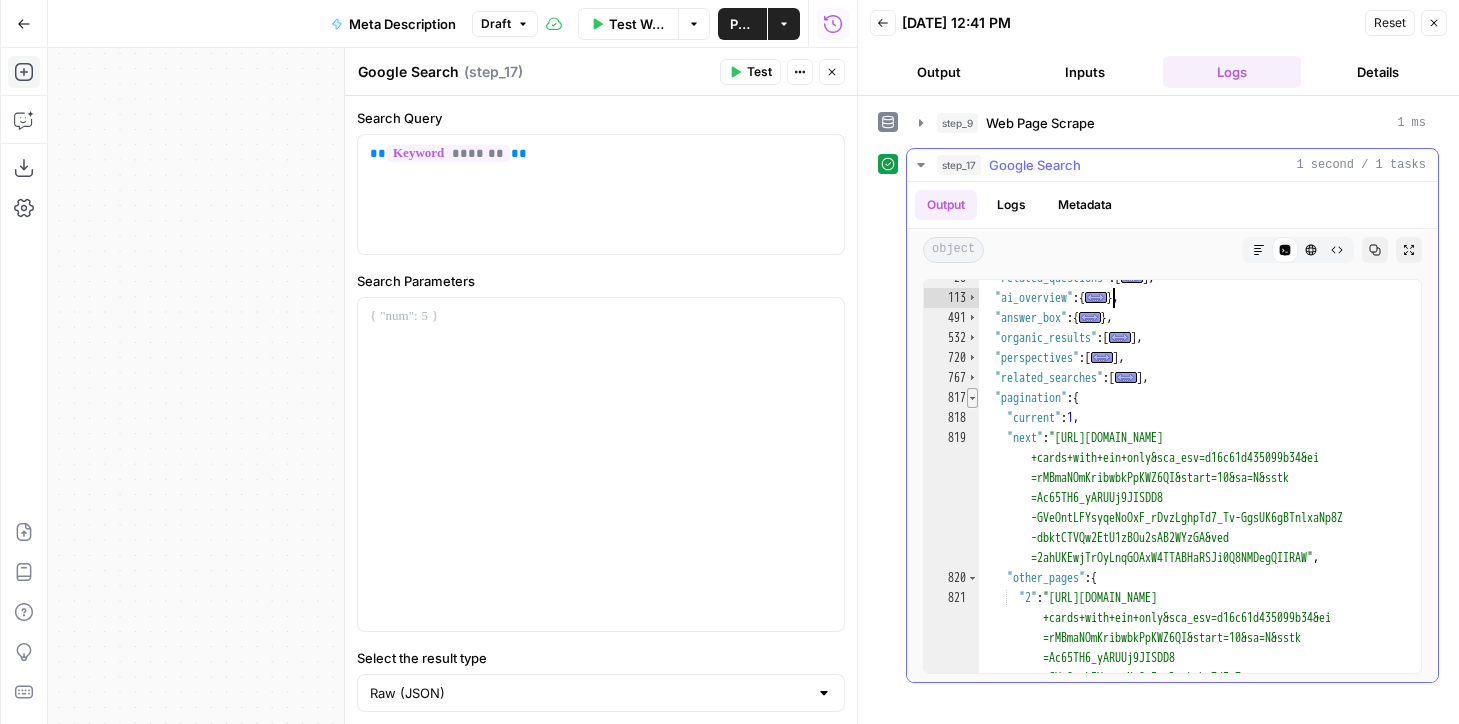 click at bounding box center (972, 398) 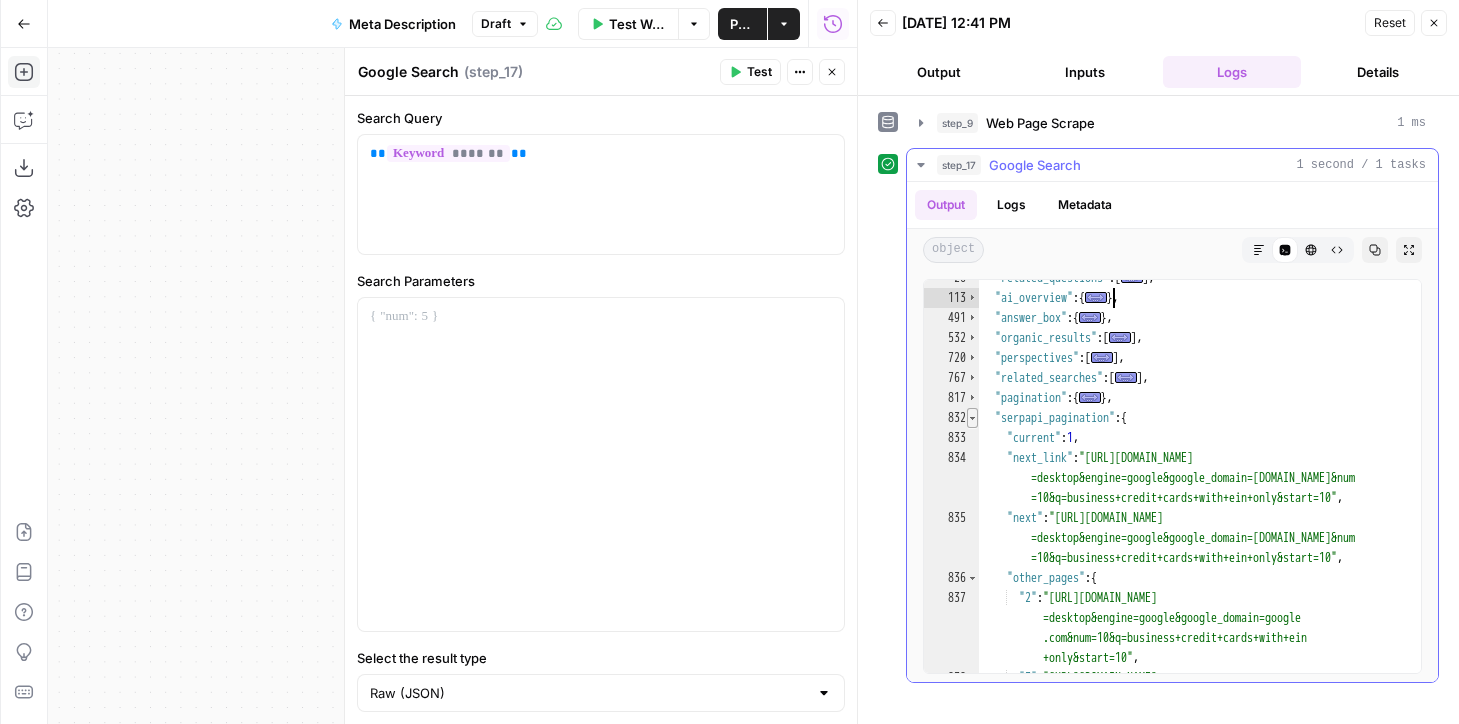click at bounding box center [972, 418] 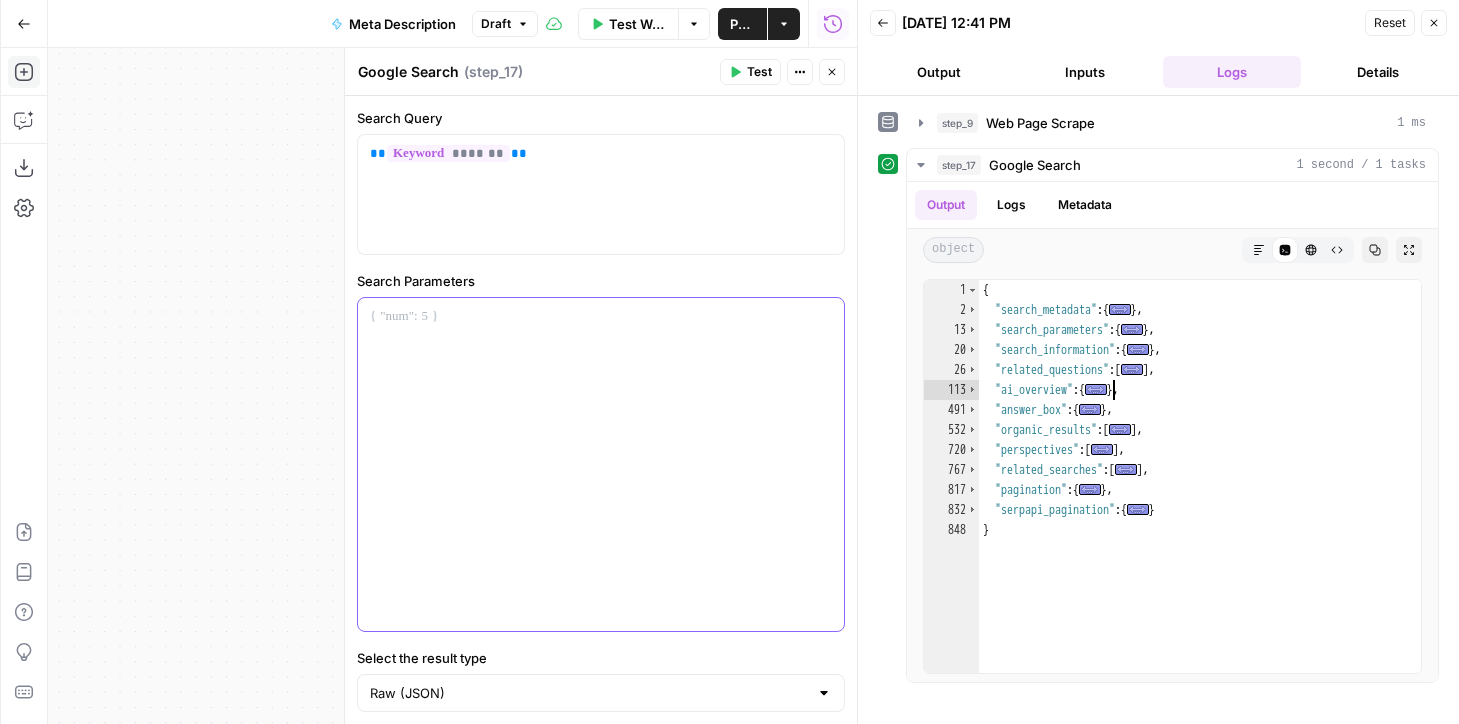 click at bounding box center (601, 464) 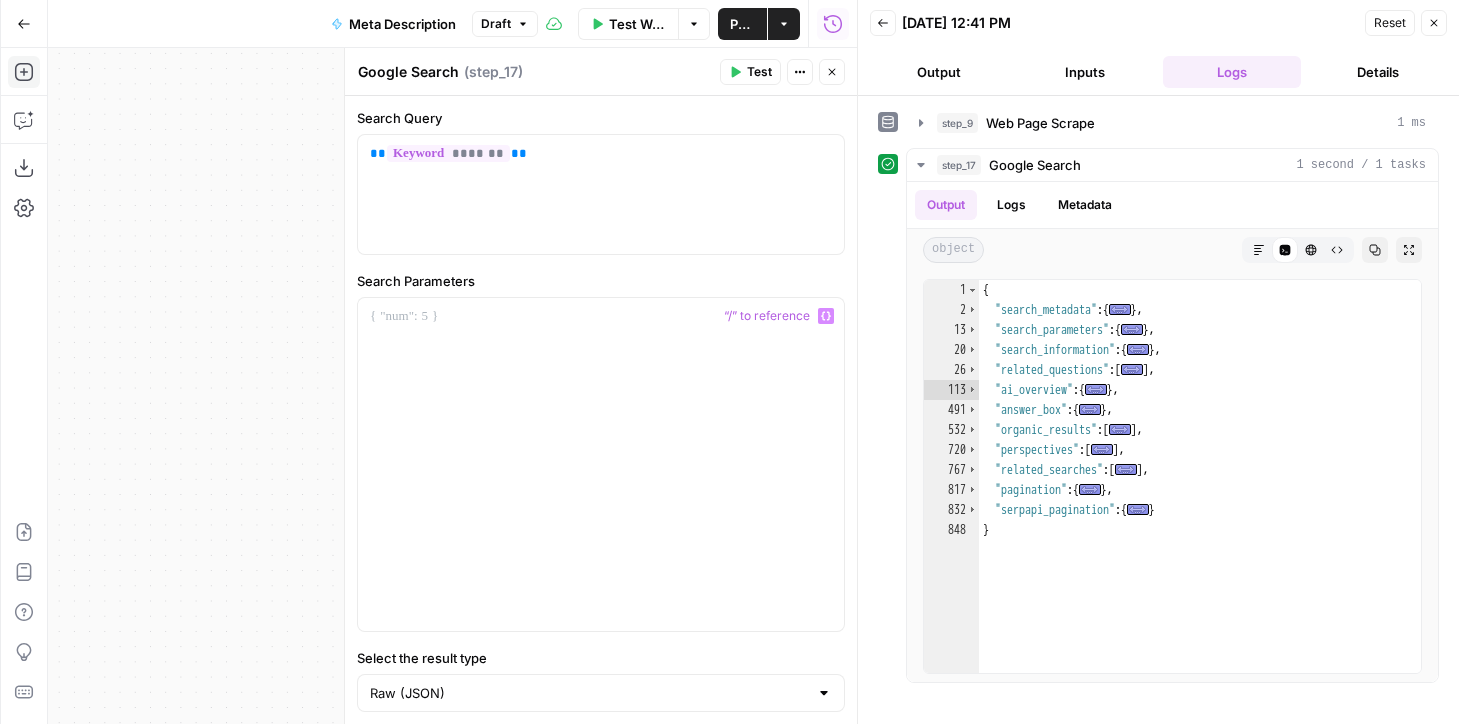 click on "**********" at bounding box center [1158, 415] 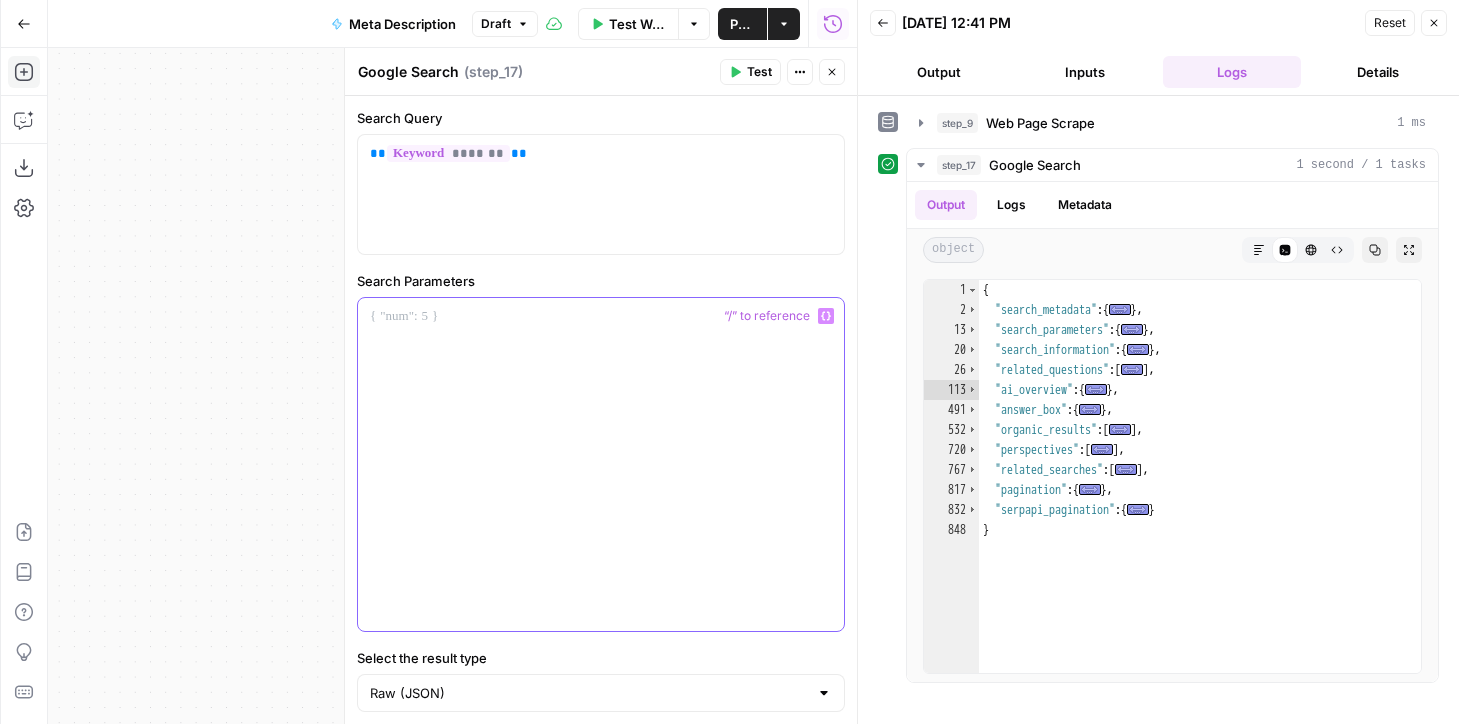 click at bounding box center [601, 464] 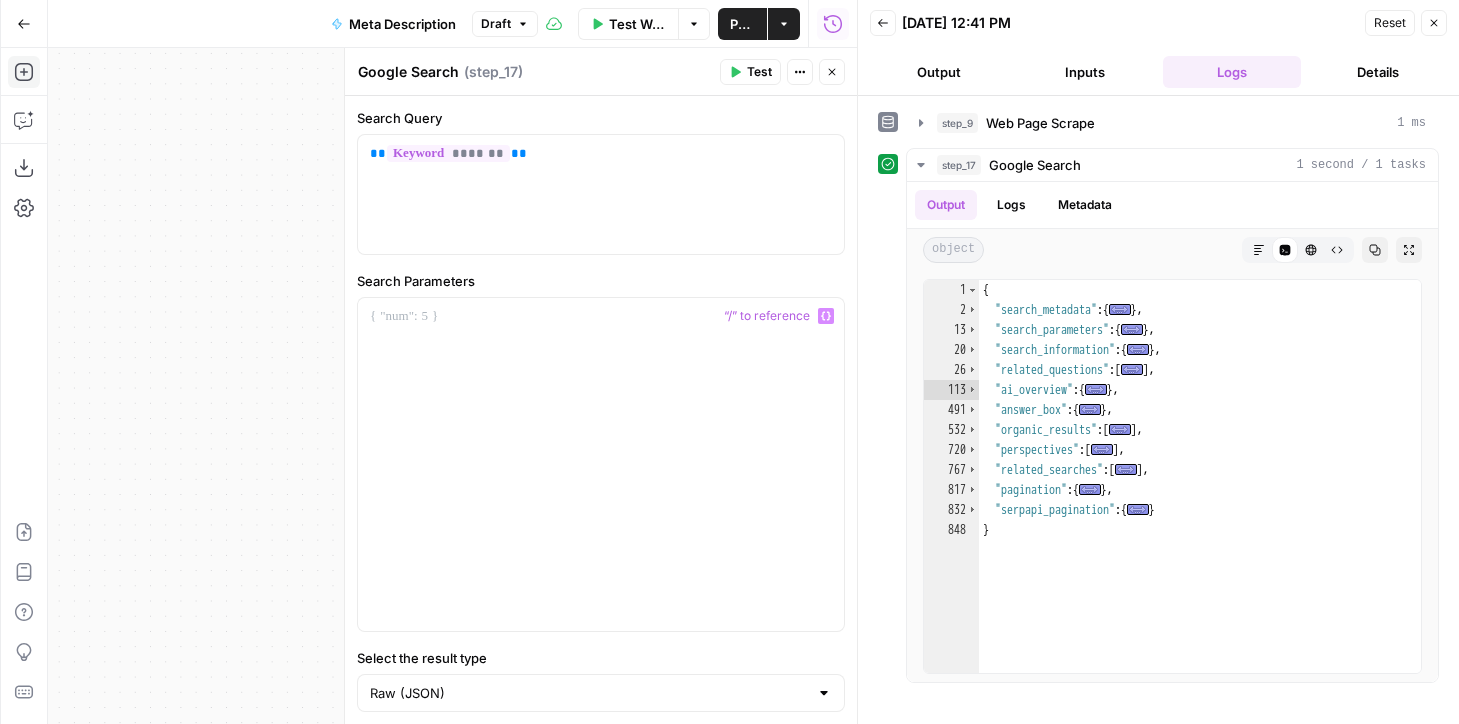 click on "**********" at bounding box center (1158, 415) 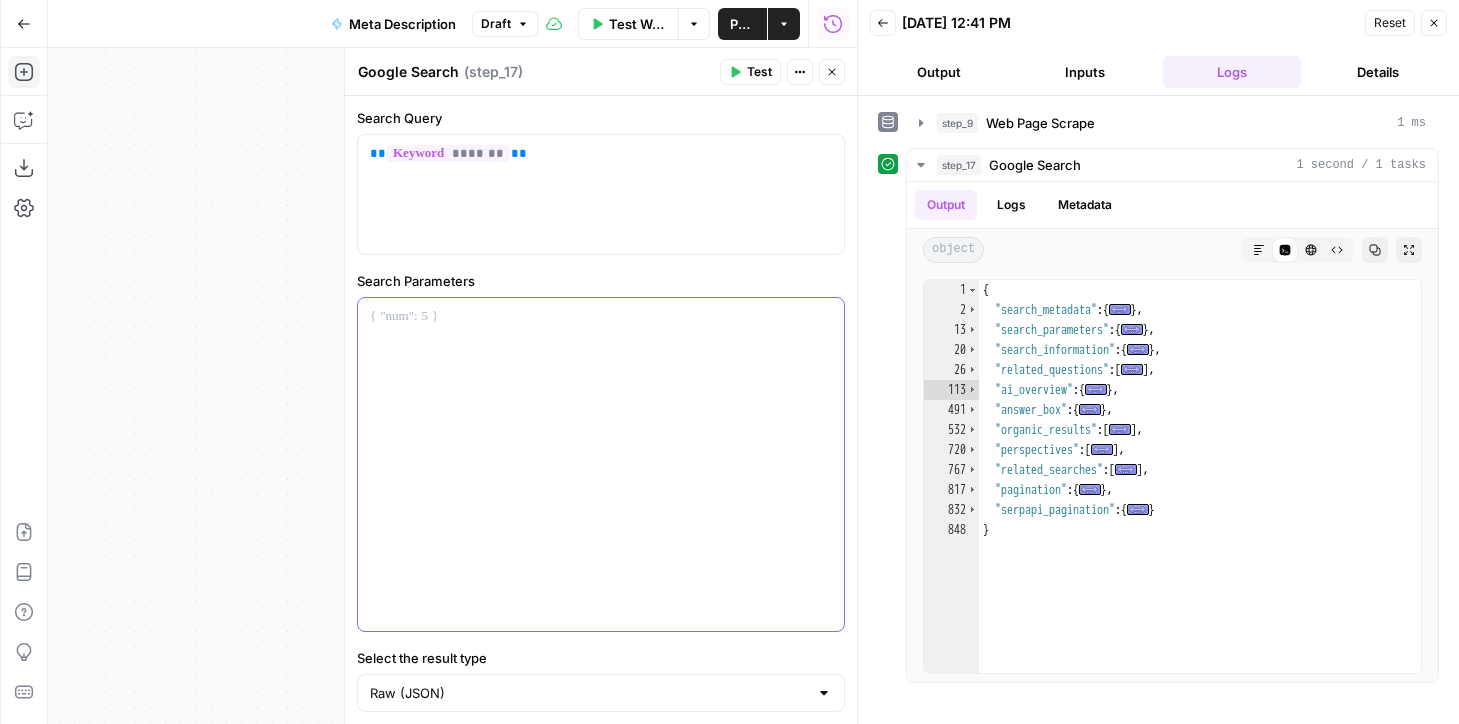 click at bounding box center (601, 464) 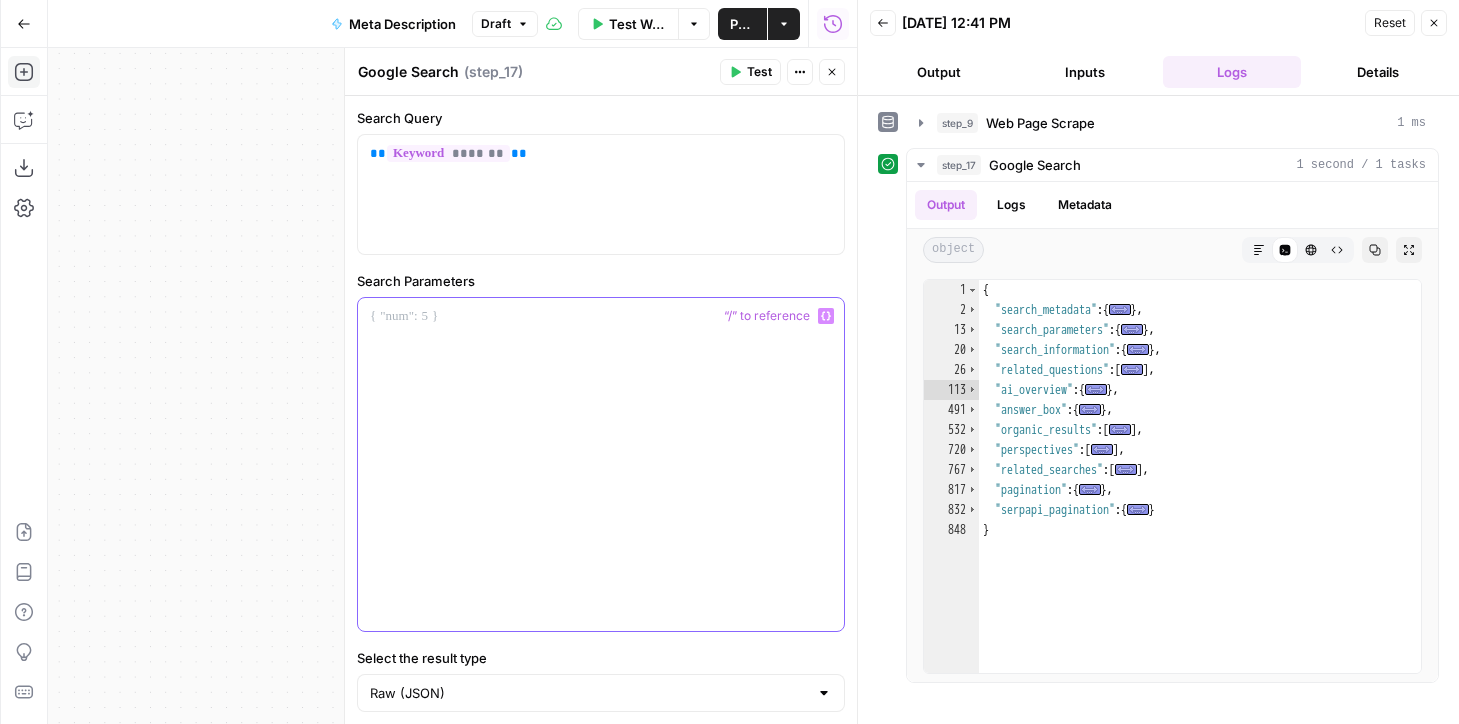 type 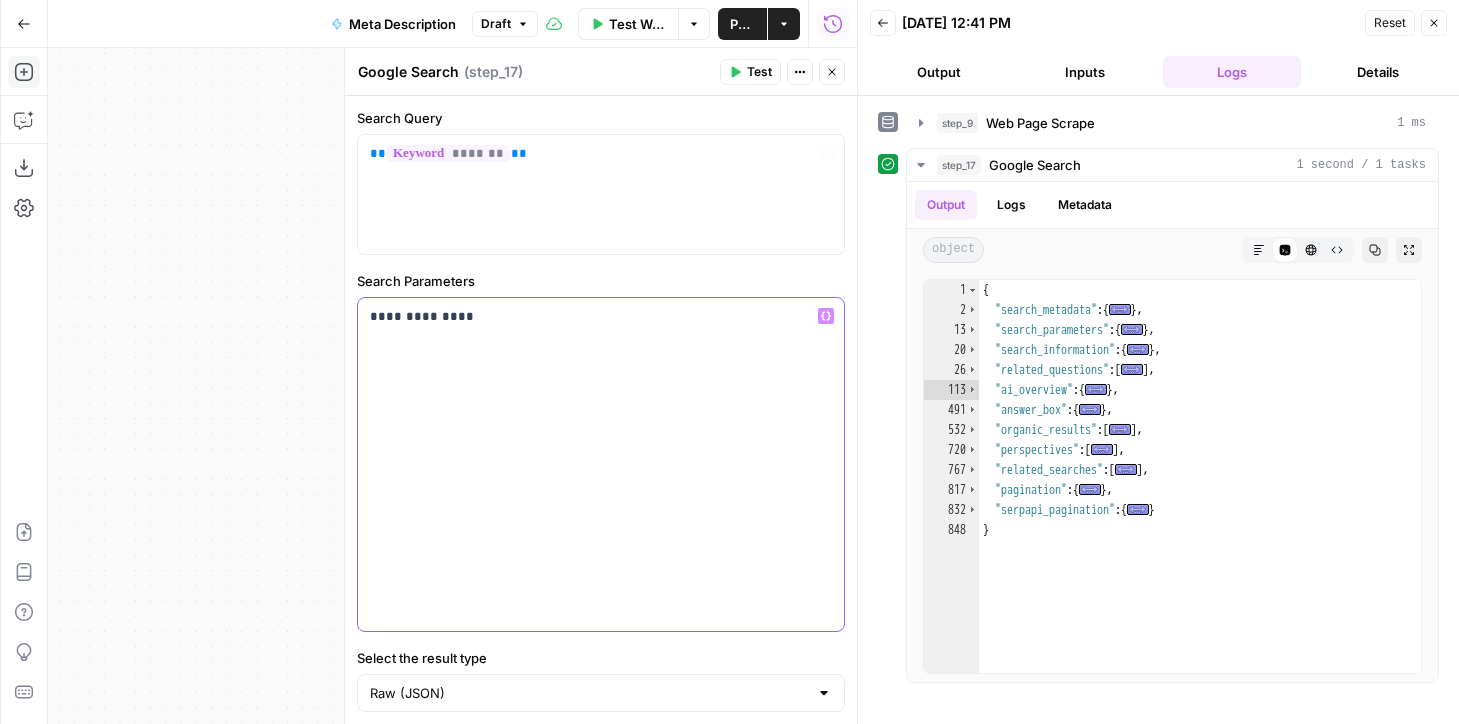 click on "**********" at bounding box center [601, 464] 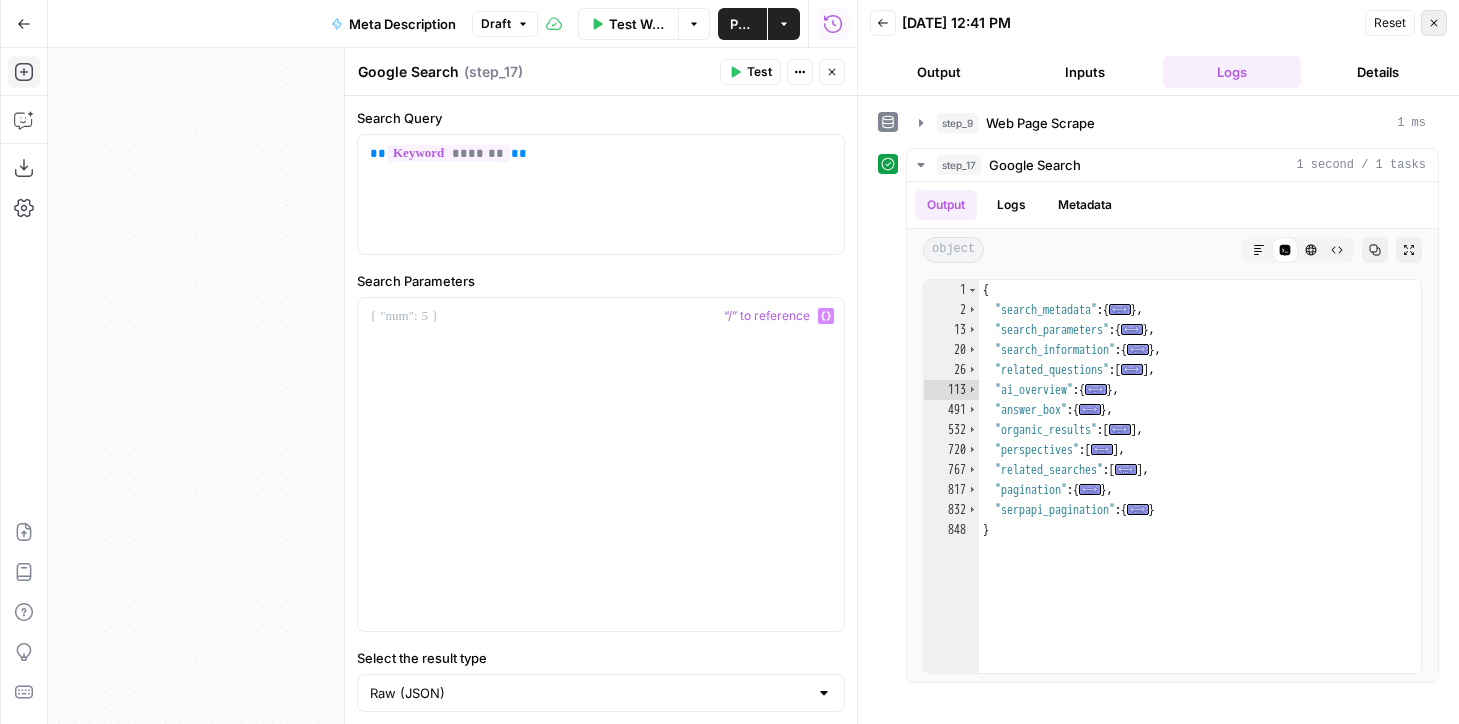 click on "Close" at bounding box center (1434, 23) 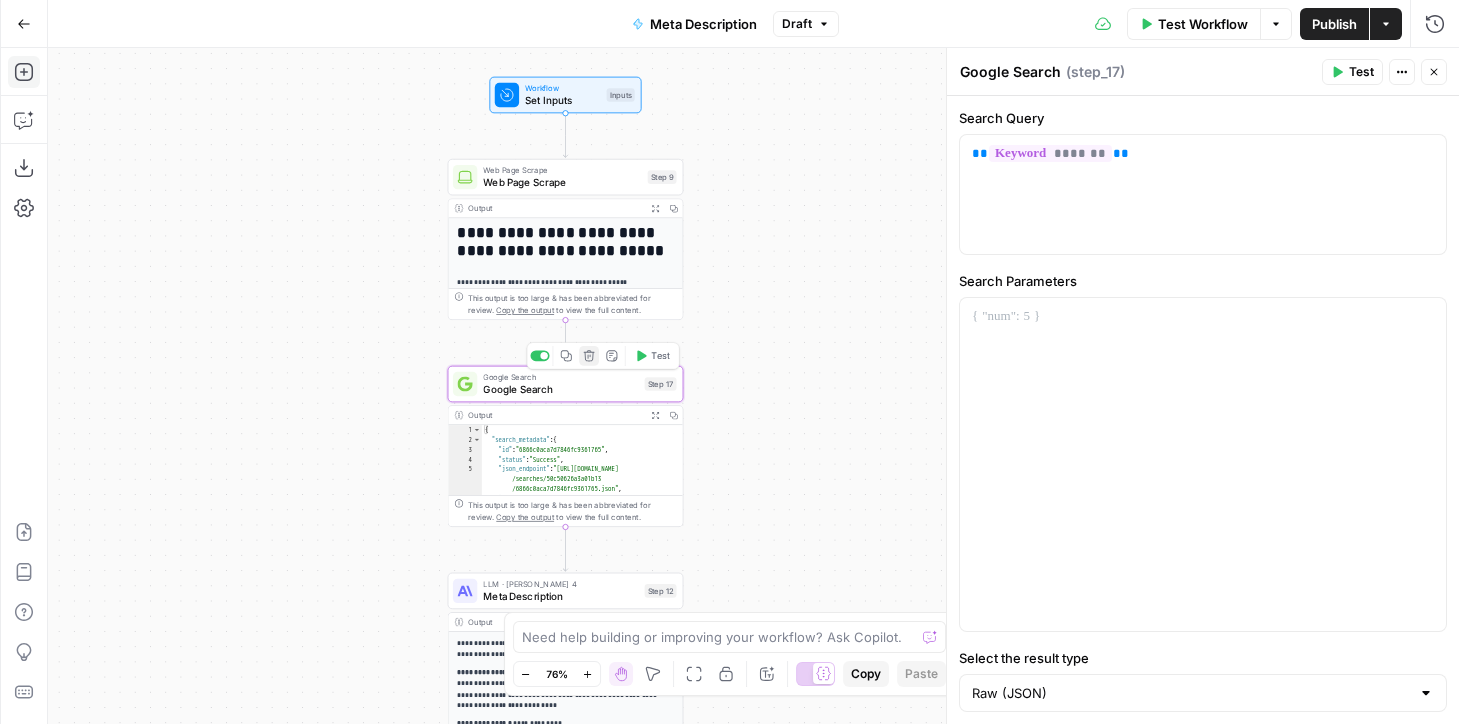 click 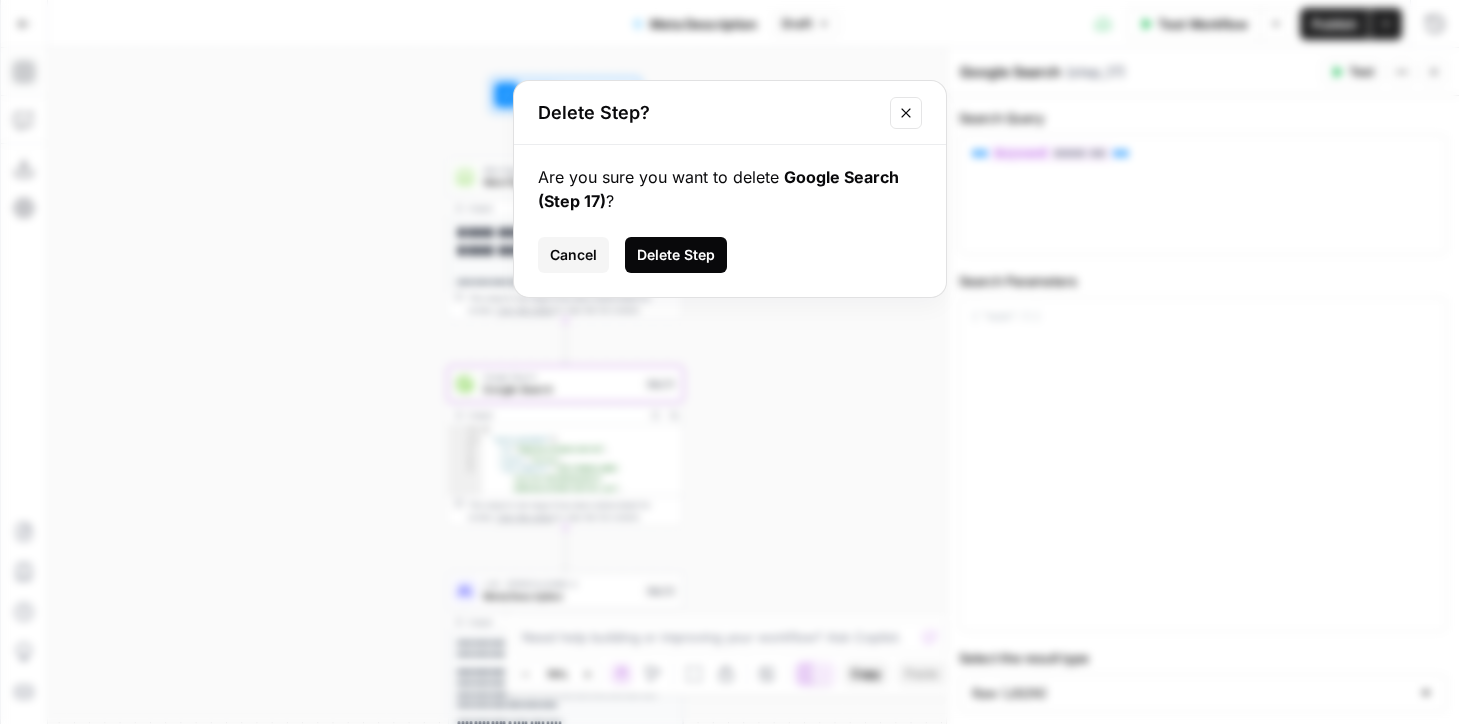 click on "Delete Step" at bounding box center [676, 255] 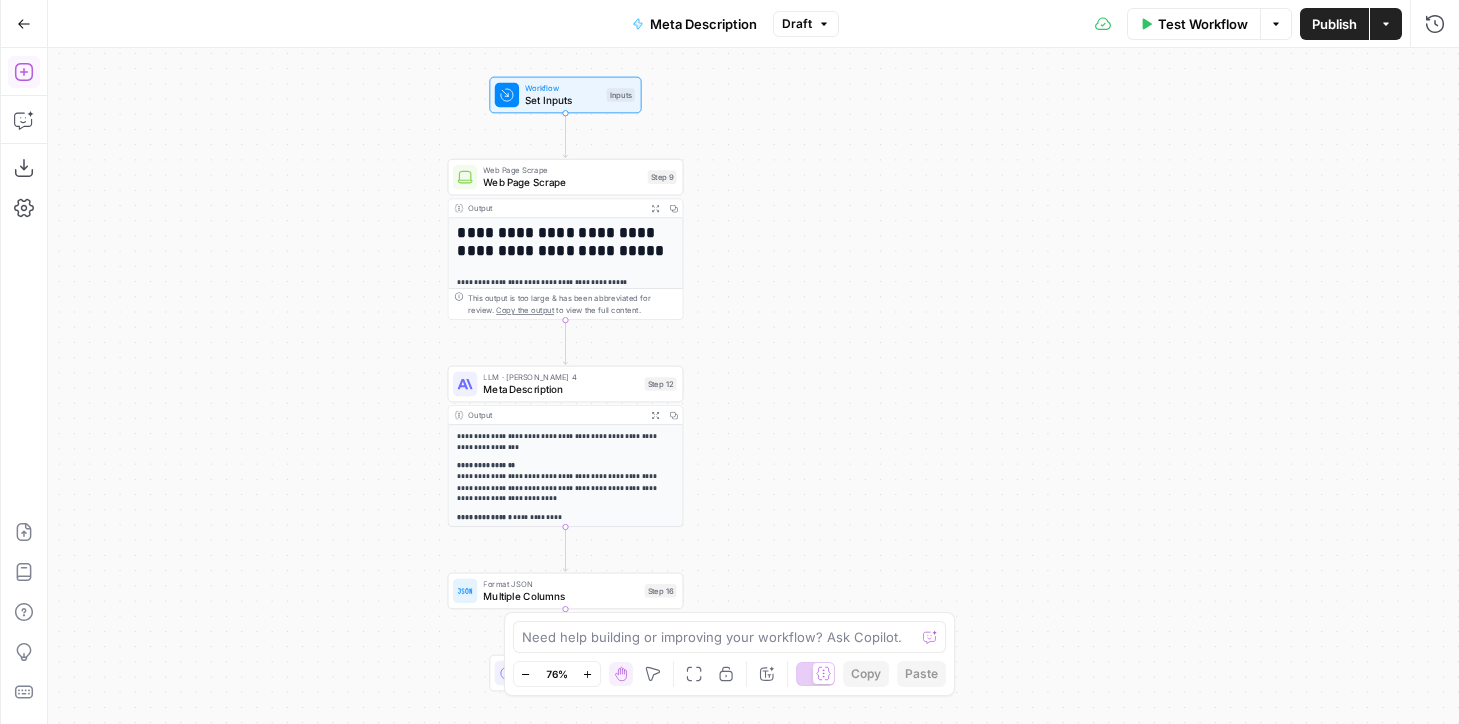 click 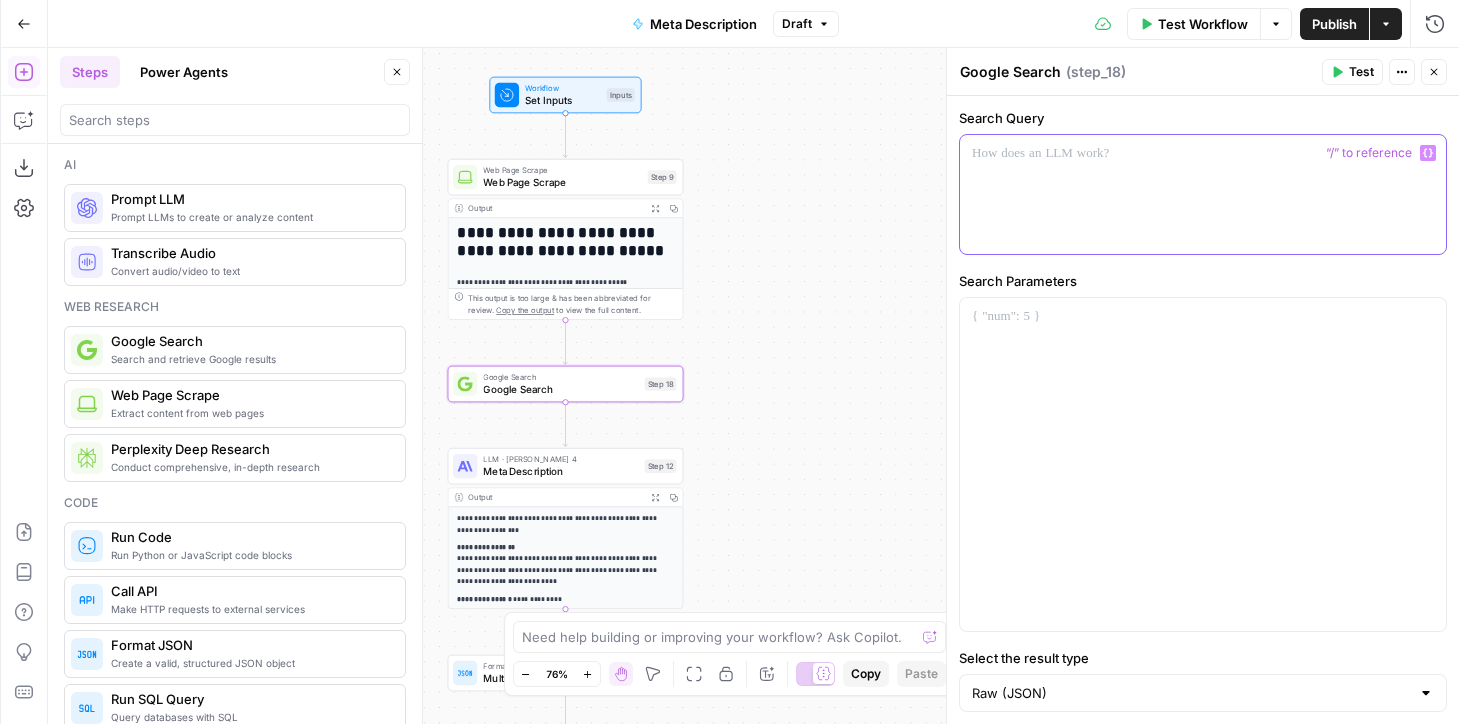 click at bounding box center (1203, 194) 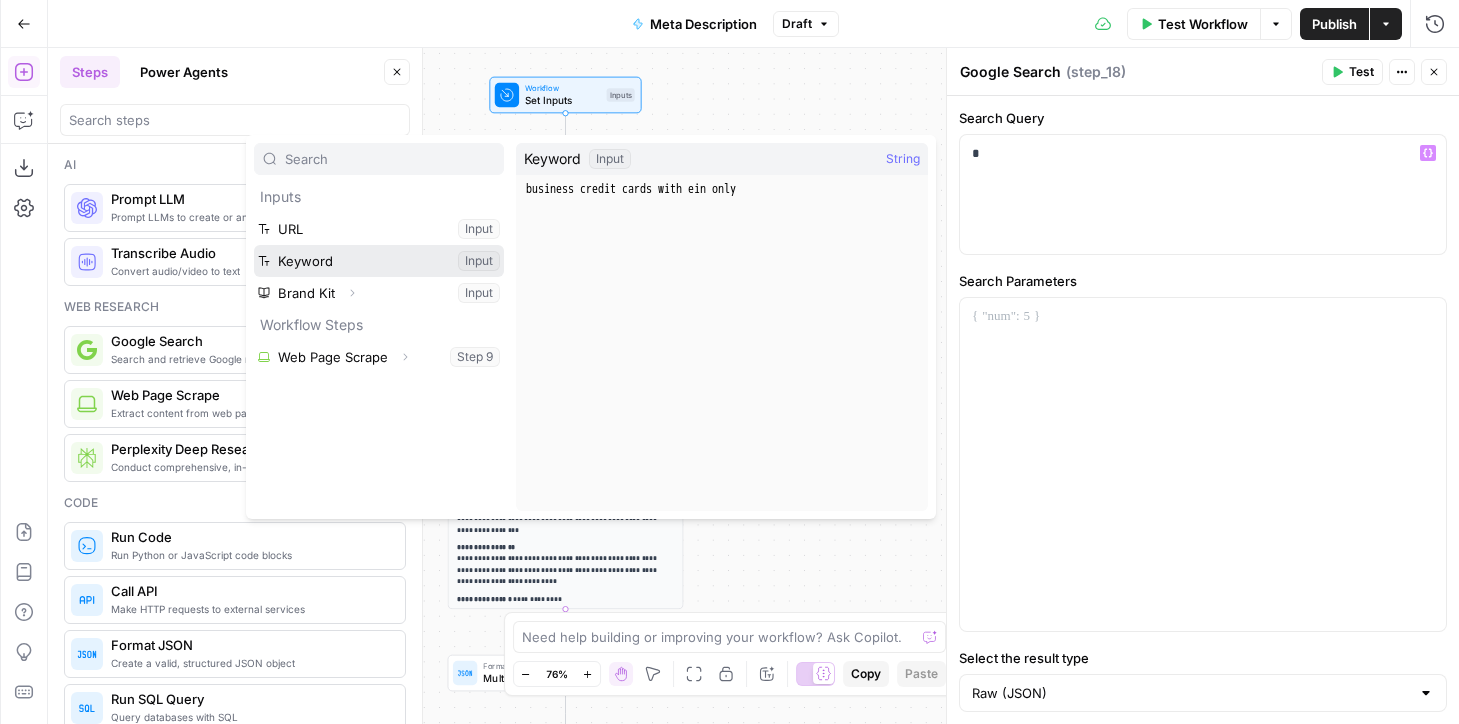 click at bounding box center [379, 261] 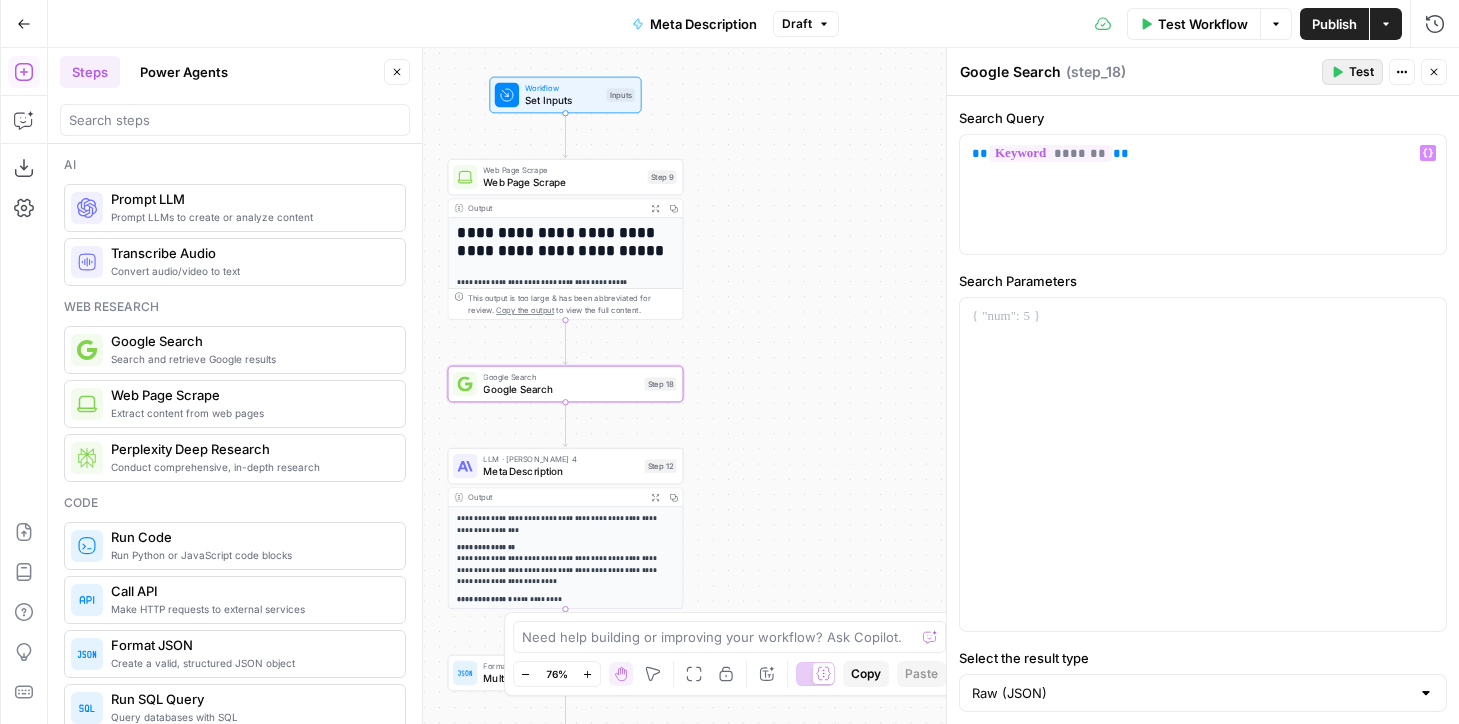 click on "Test" at bounding box center (1361, 72) 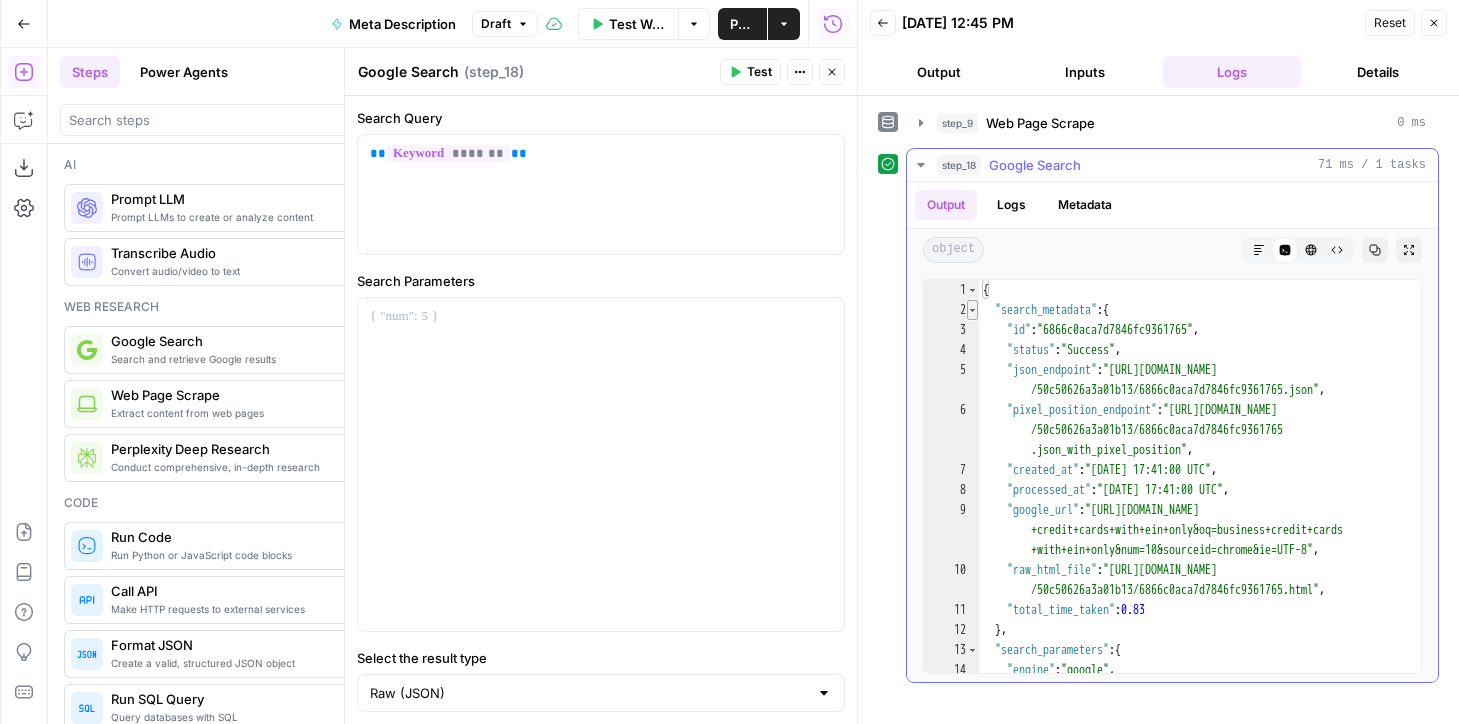 type on "*" 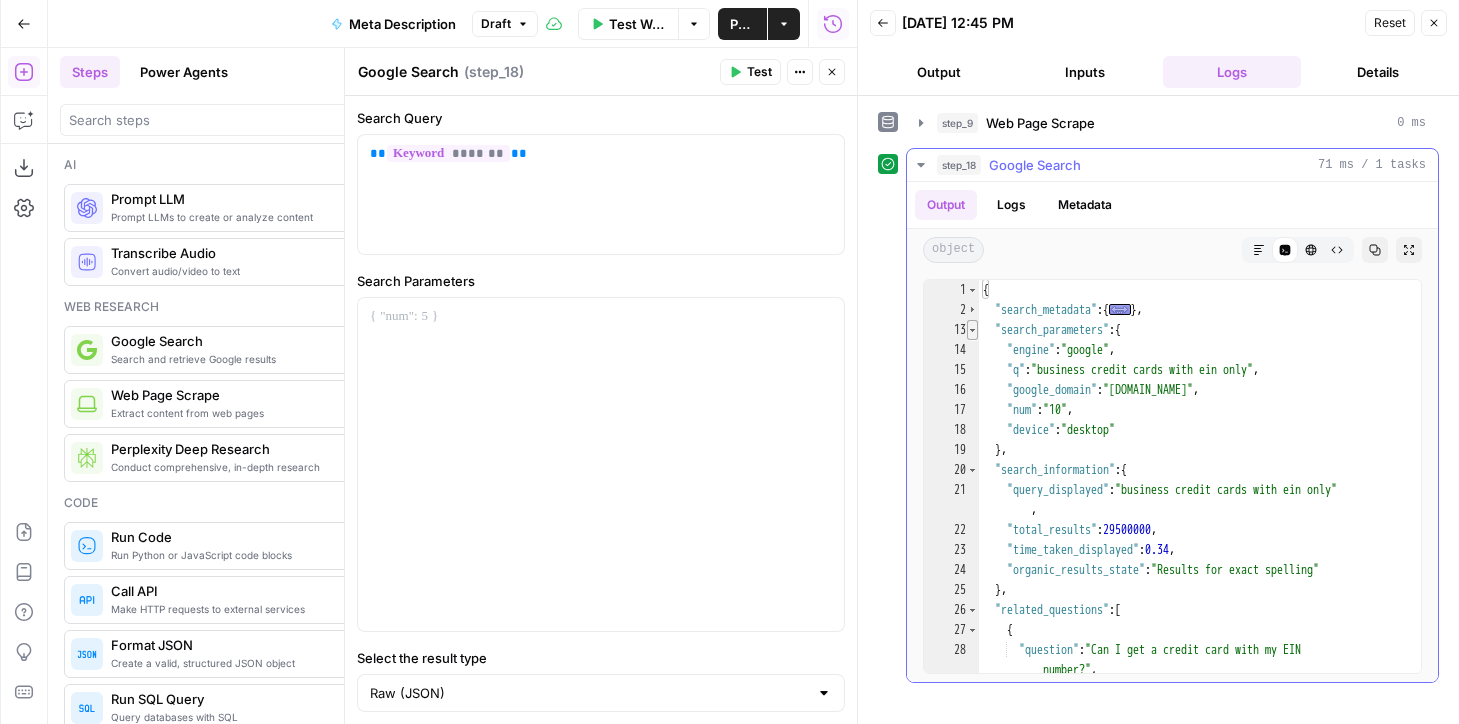 click at bounding box center [972, 330] 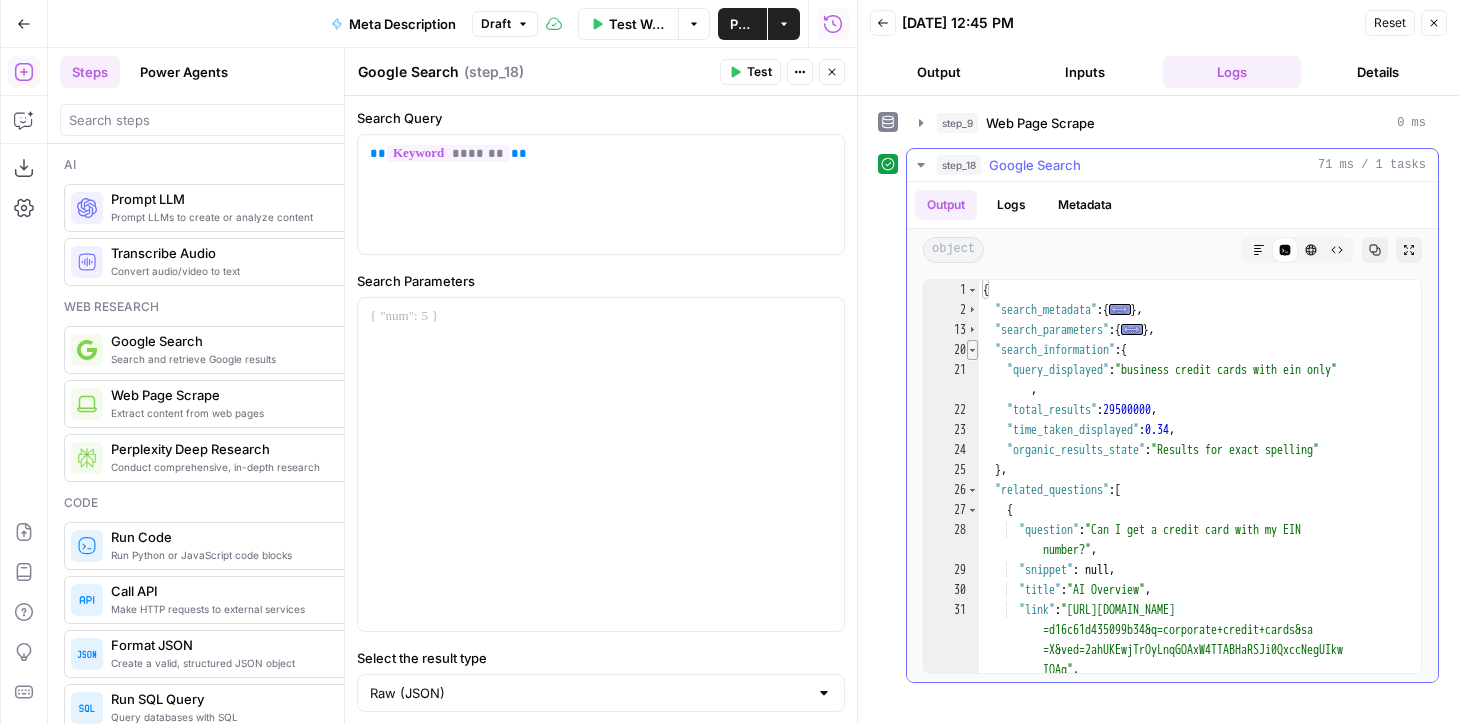 click at bounding box center (972, 350) 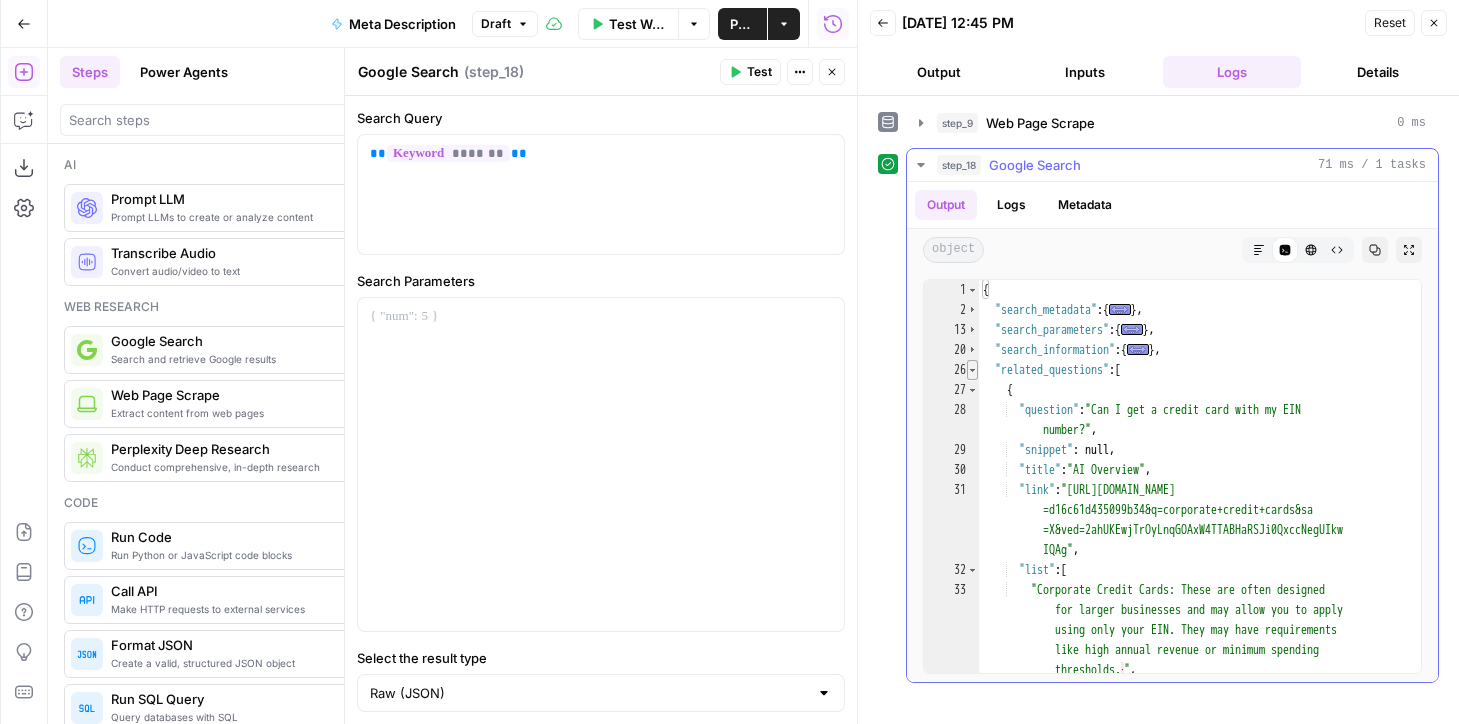 click at bounding box center (972, 370) 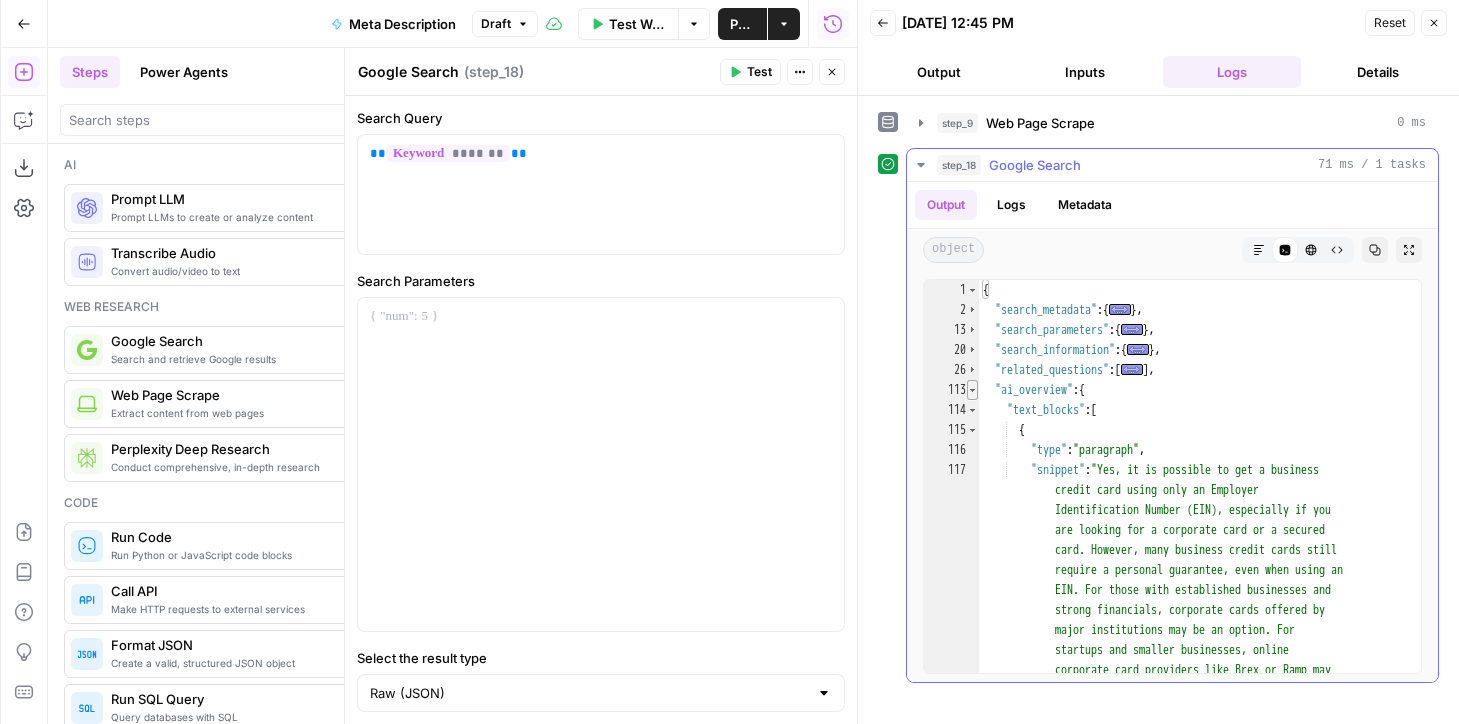 click at bounding box center [972, 390] 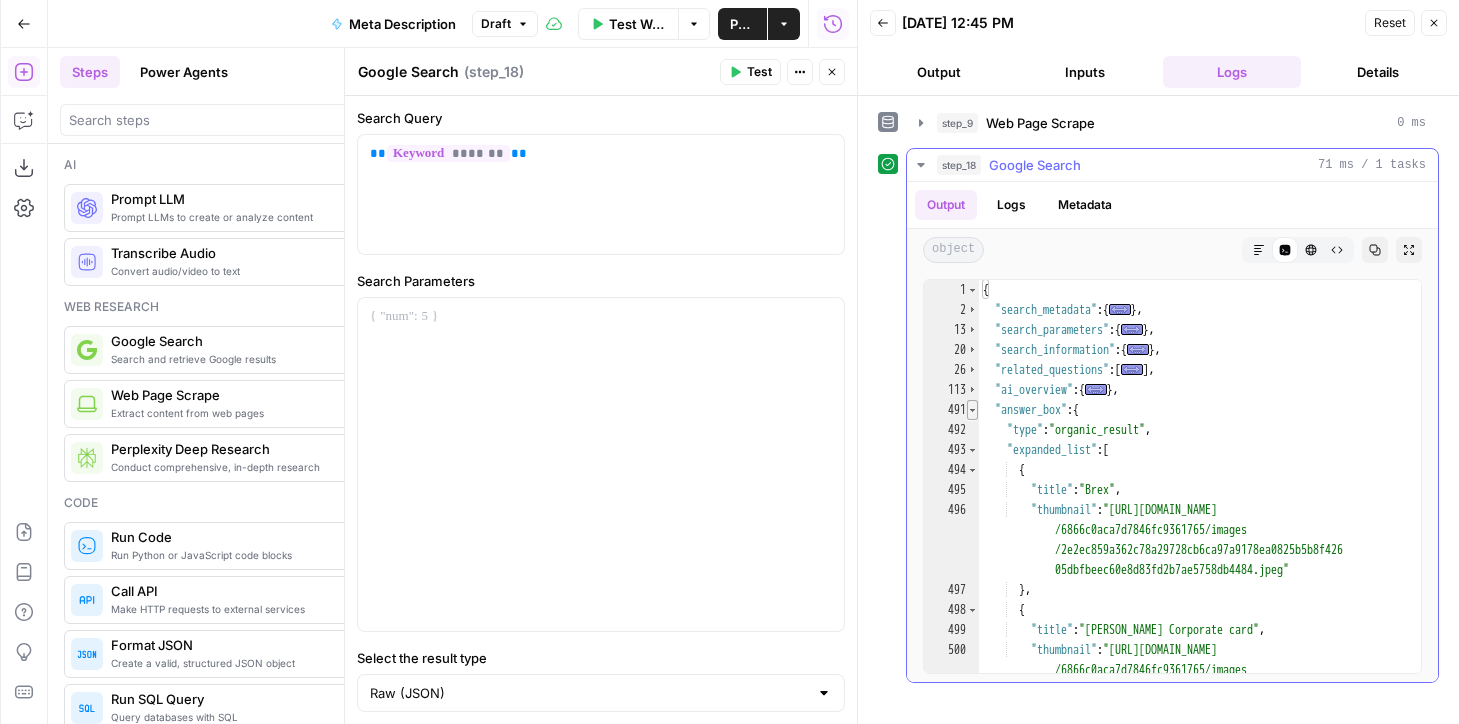 click at bounding box center [972, 410] 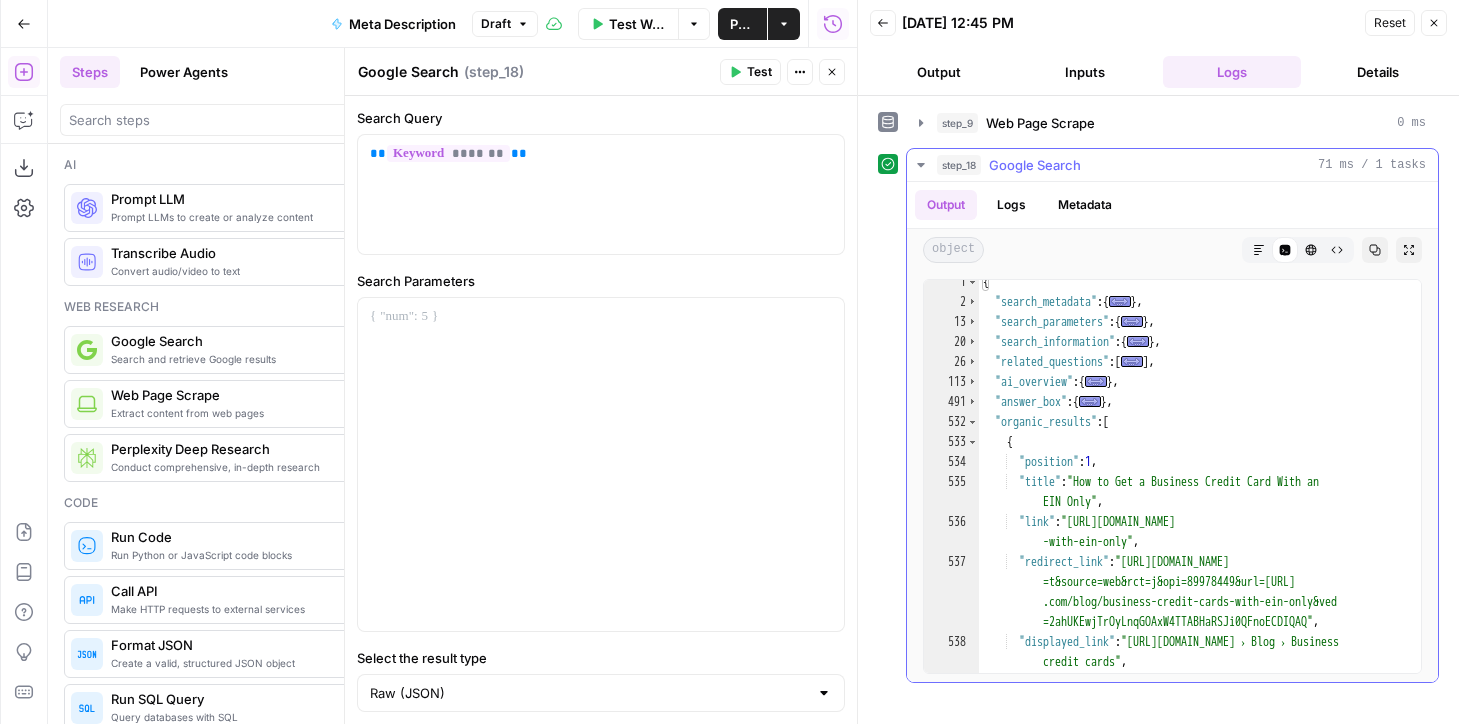 scroll, scrollTop: 20, scrollLeft: 0, axis: vertical 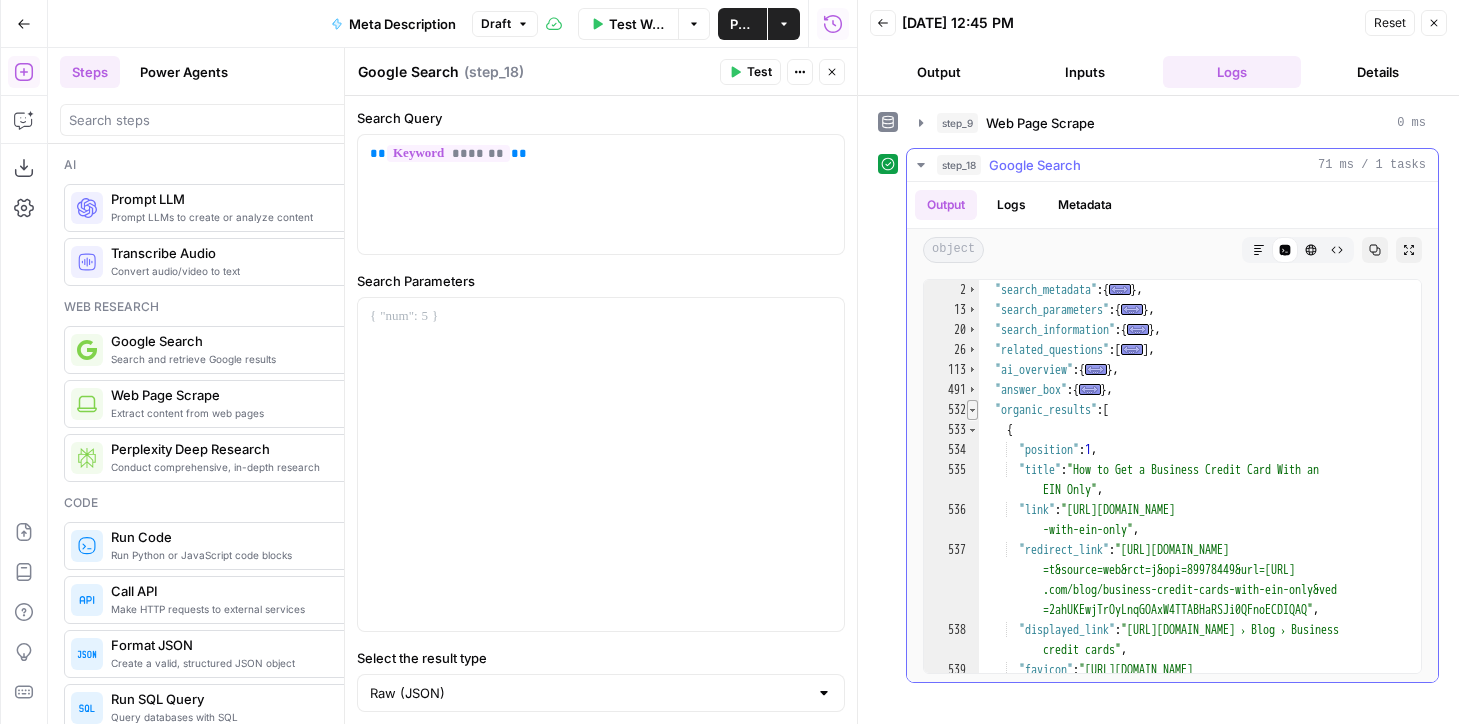 click at bounding box center (972, 410) 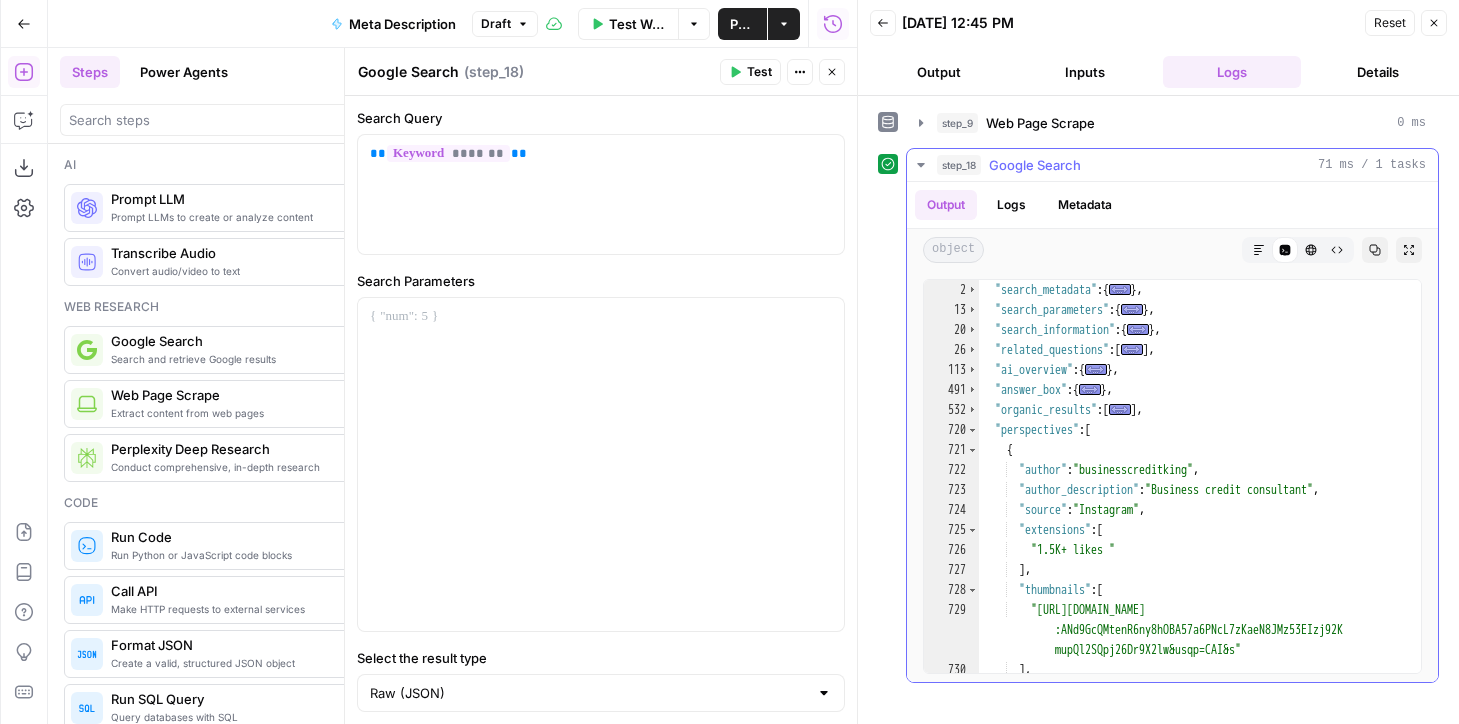 scroll, scrollTop: 36, scrollLeft: 0, axis: vertical 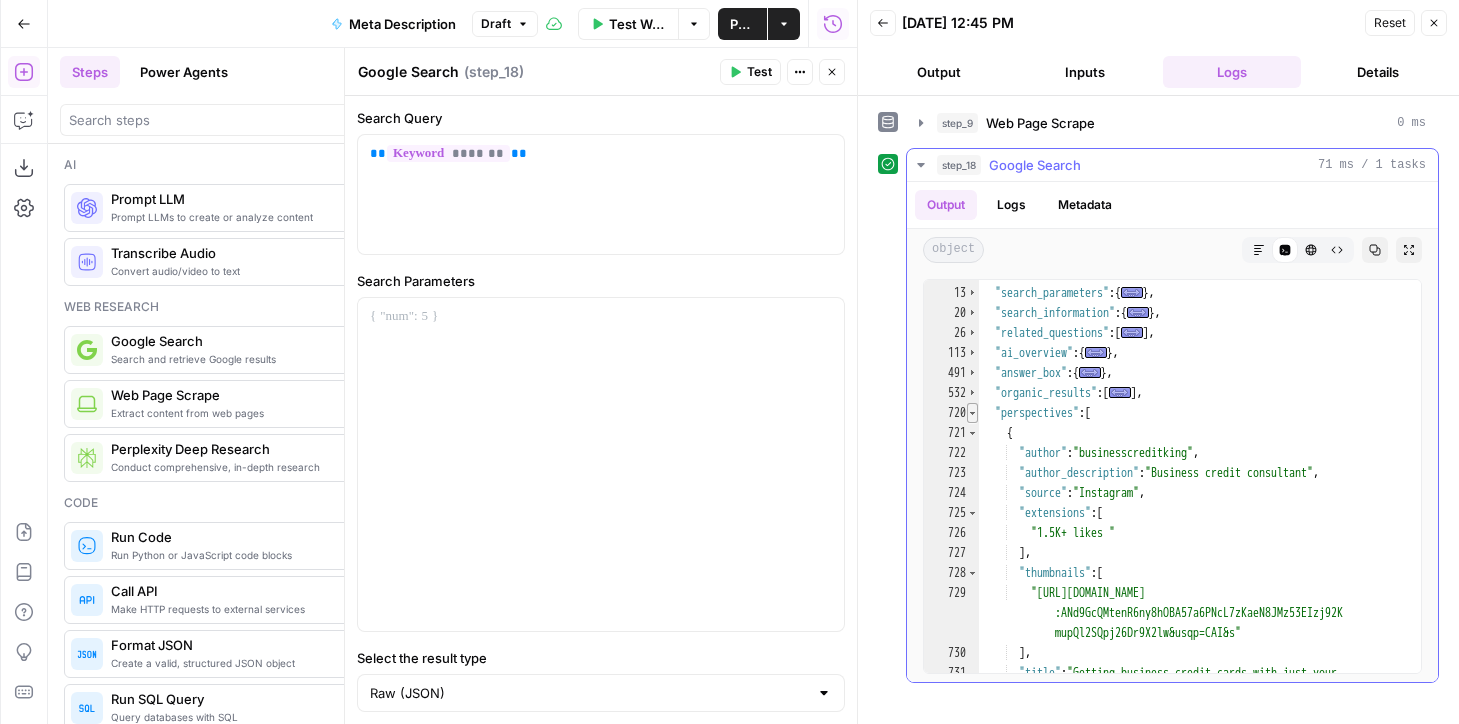 click at bounding box center [972, 413] 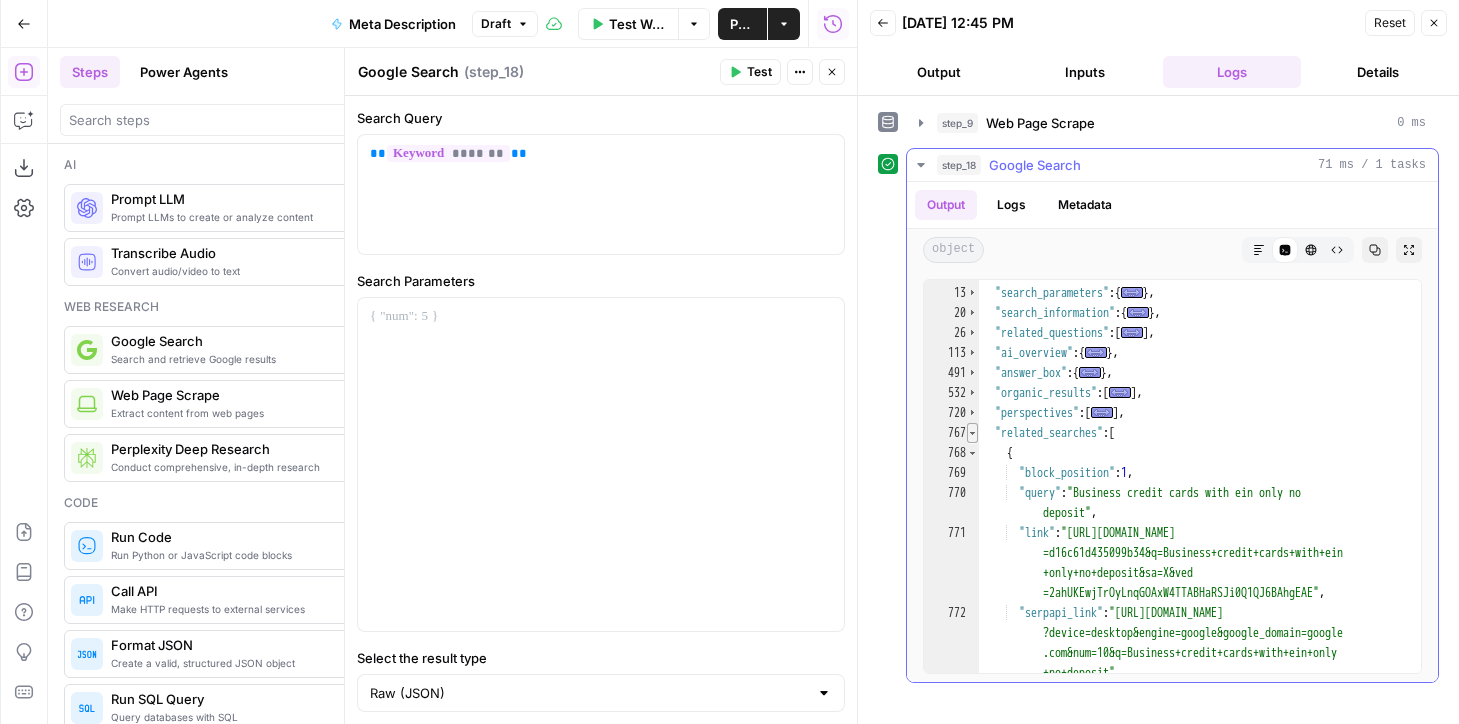 click at bounding box center [972, 433] 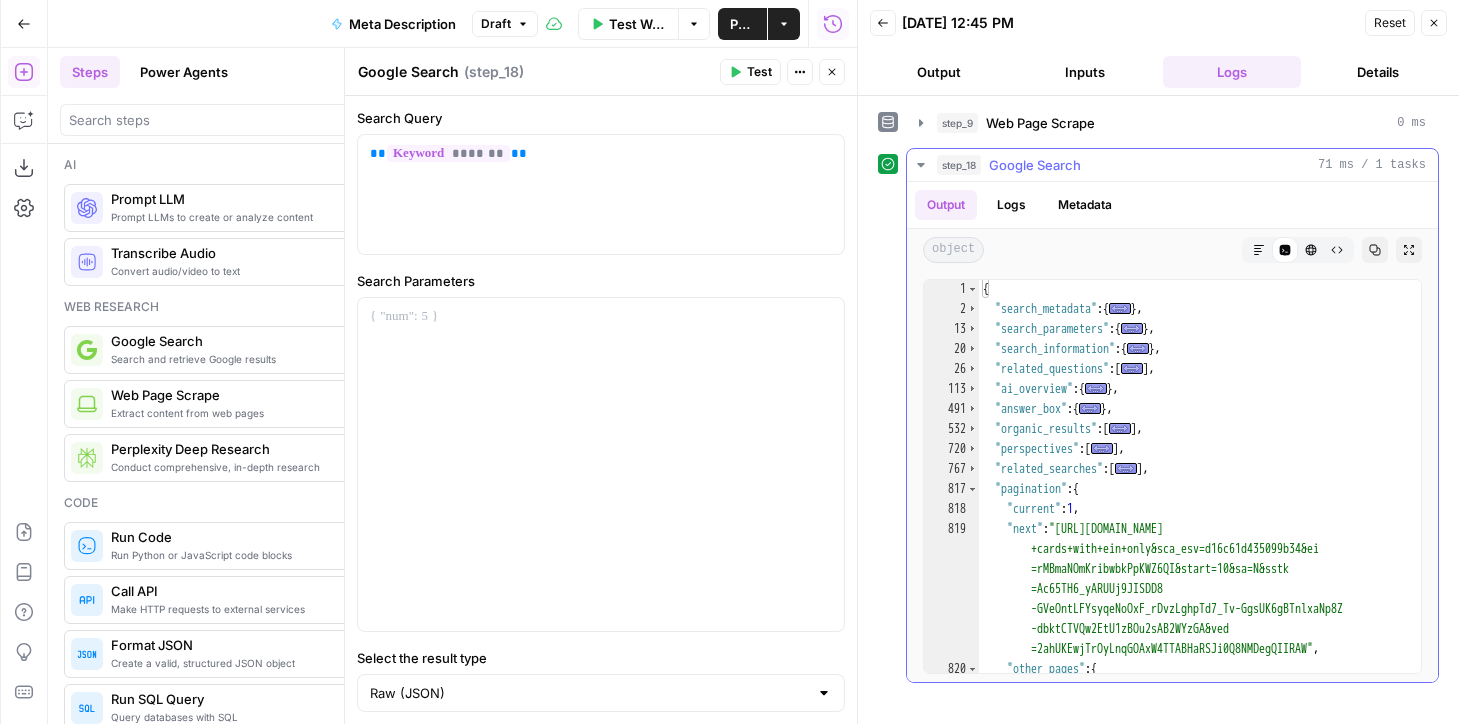 scroll, scrollTop: 0, scrollLeft: 0, axis: both 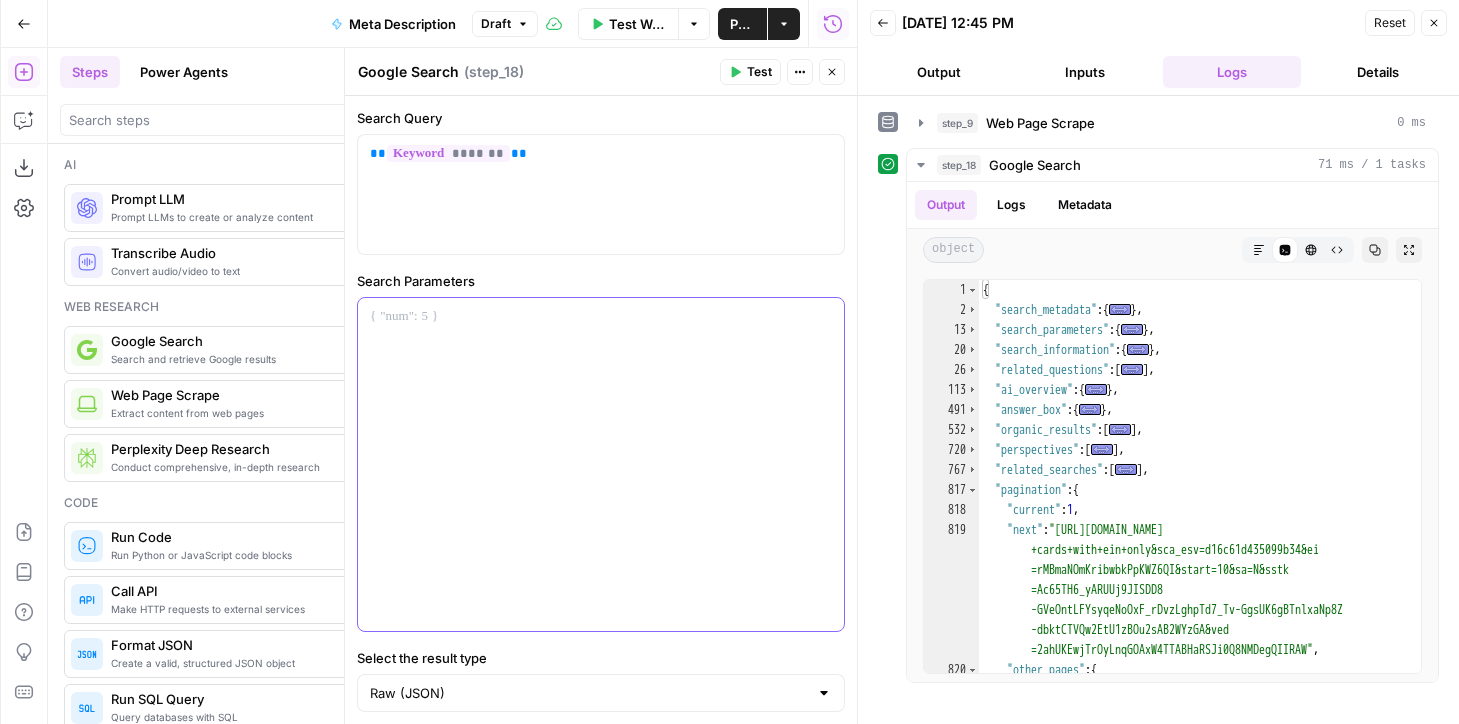 click at bounding box center [601, 464] 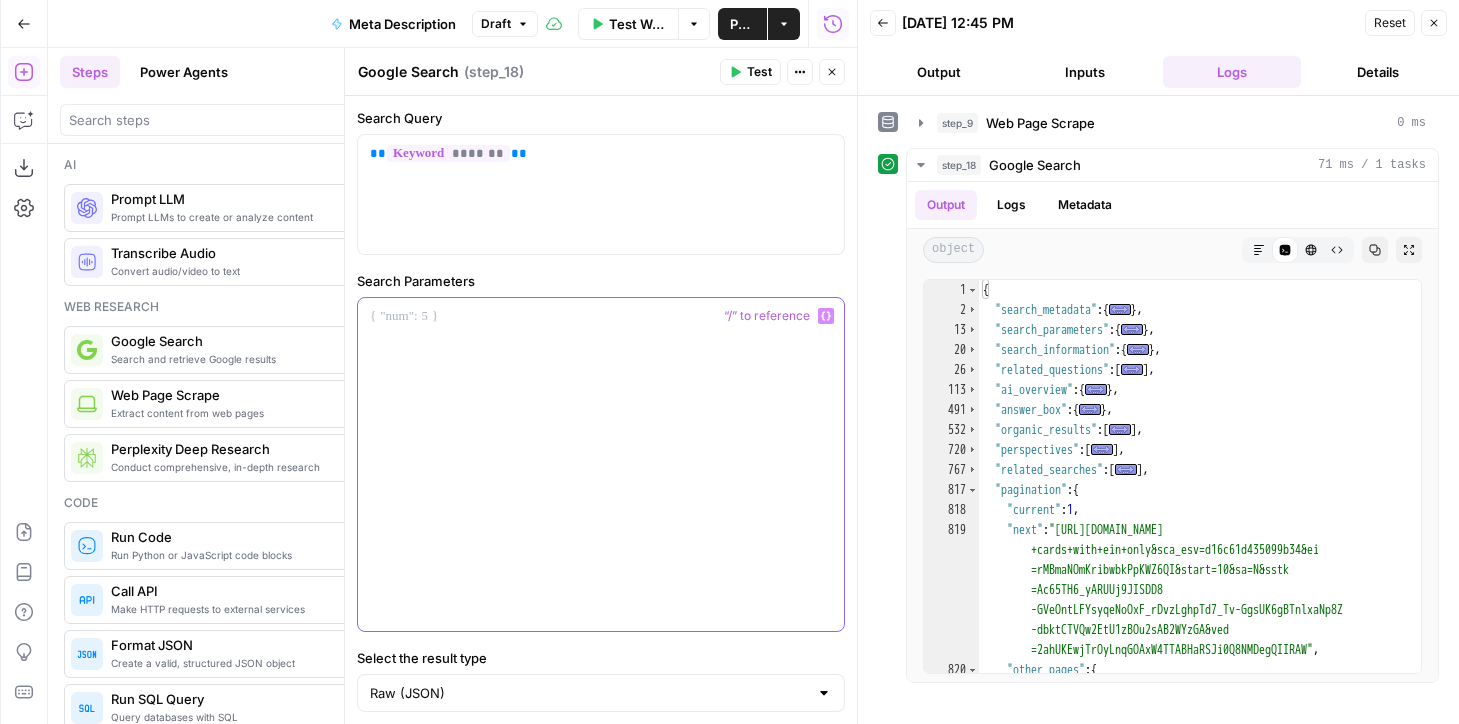 type 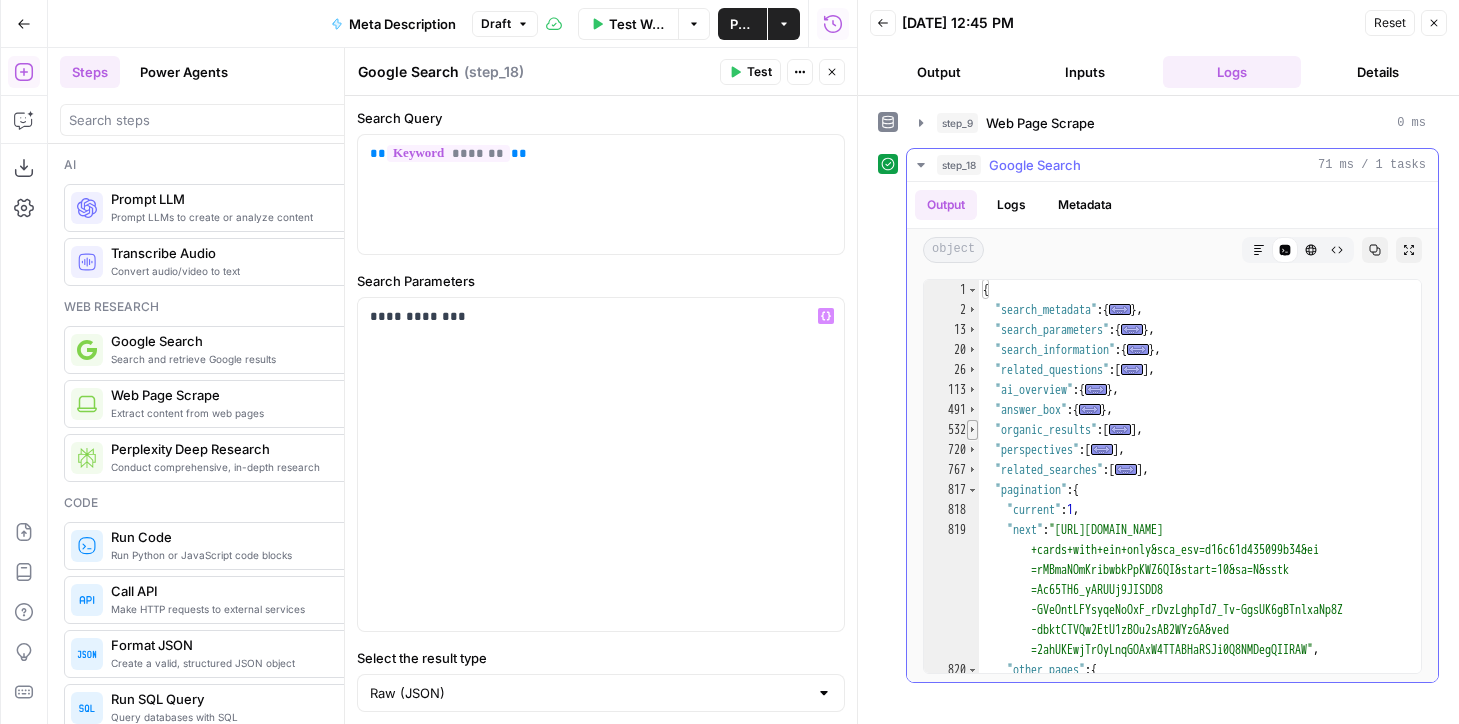 click at bounding box center [972, 430] 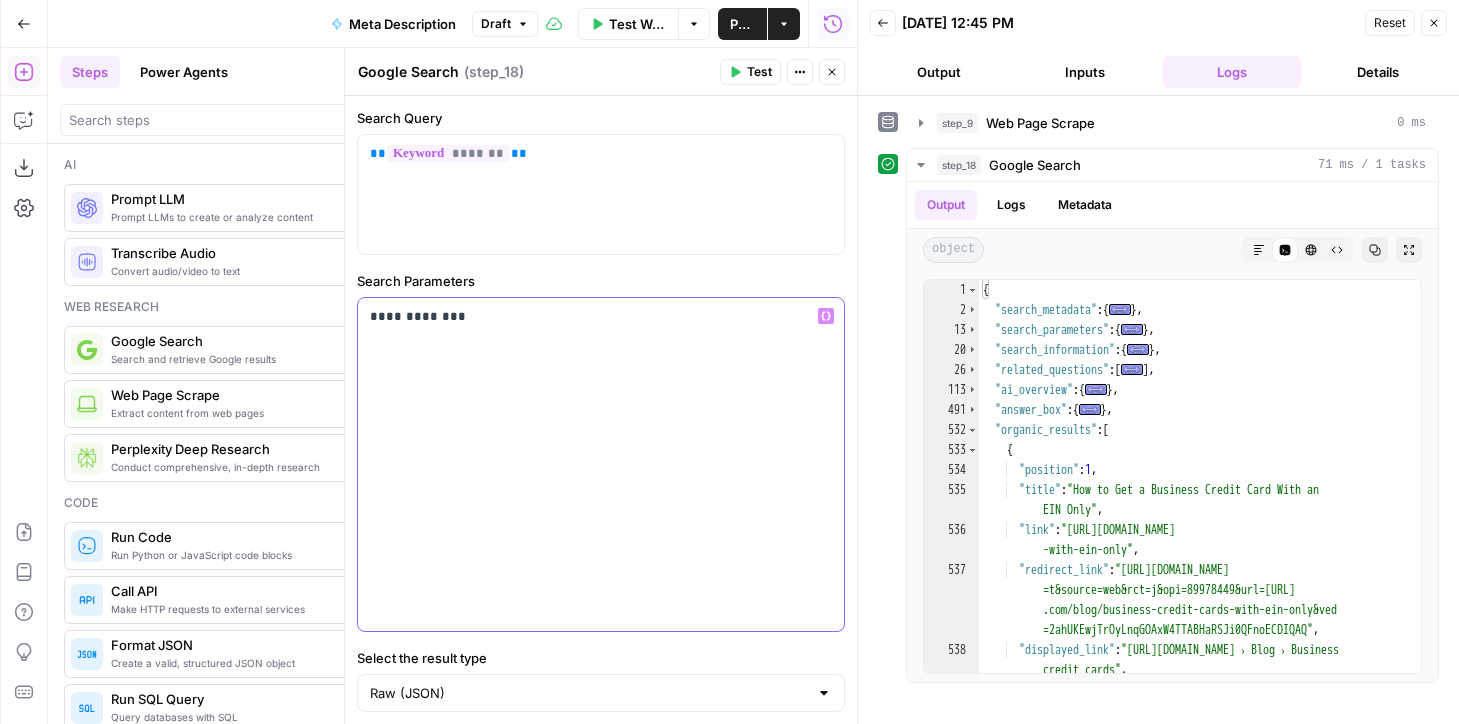 click on "**********" at bounding box center (601, 464) 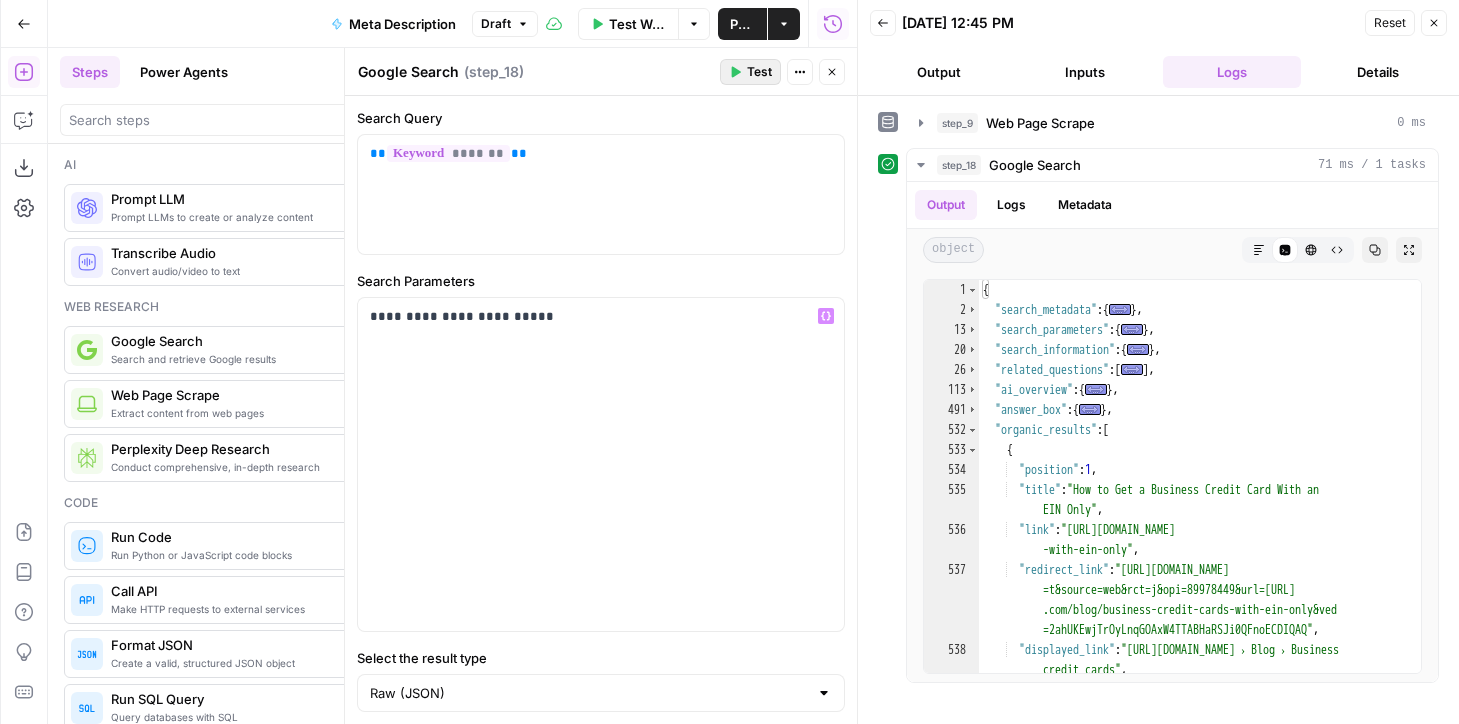 click on "Test" at bounding box center (750, 72) 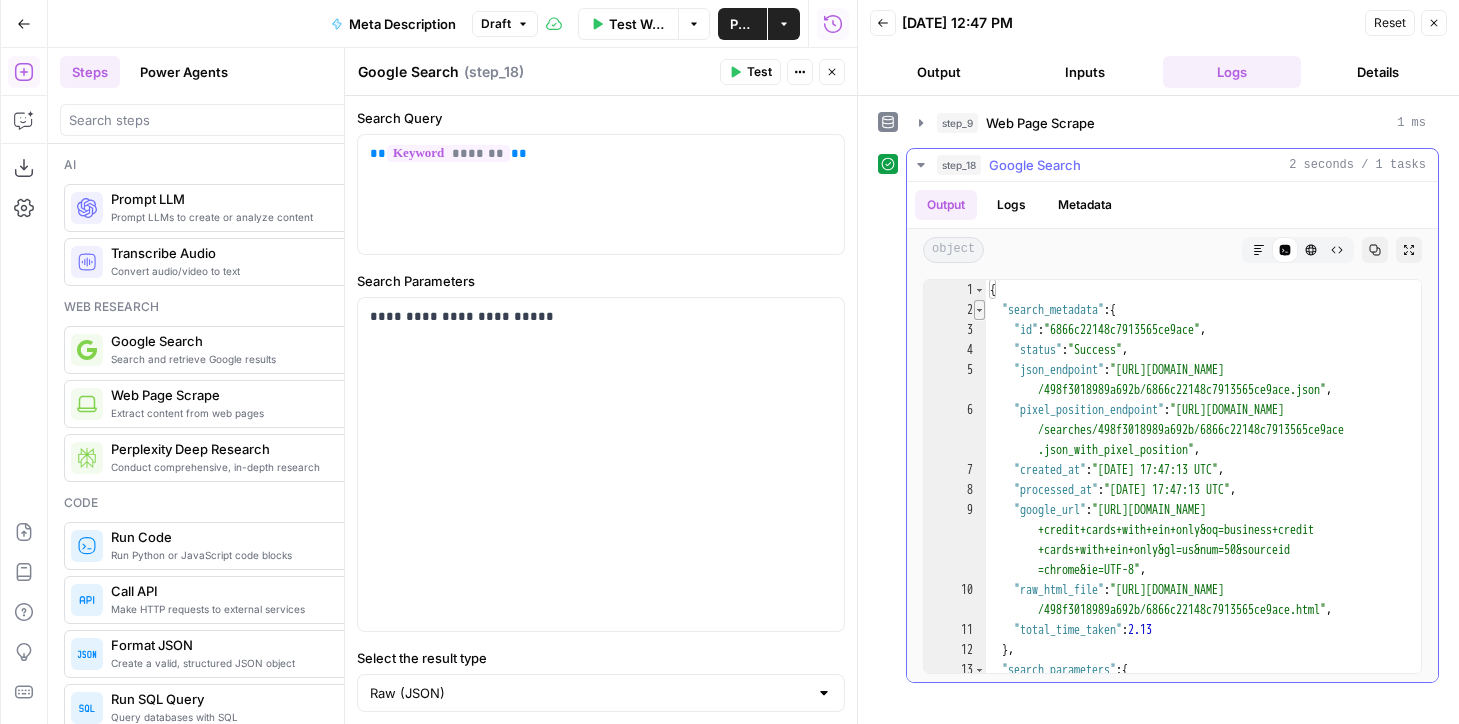 type on "*" 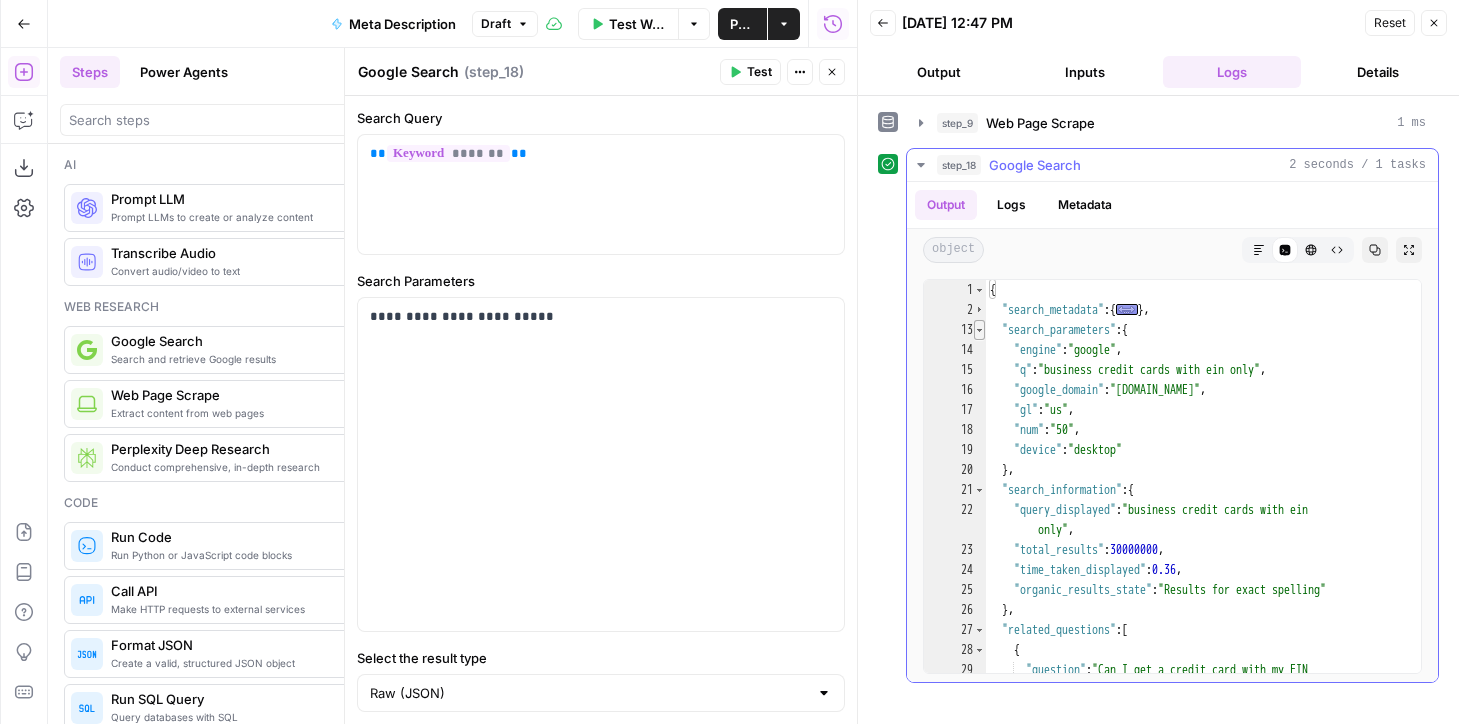 click at bounding box center (979, 330) 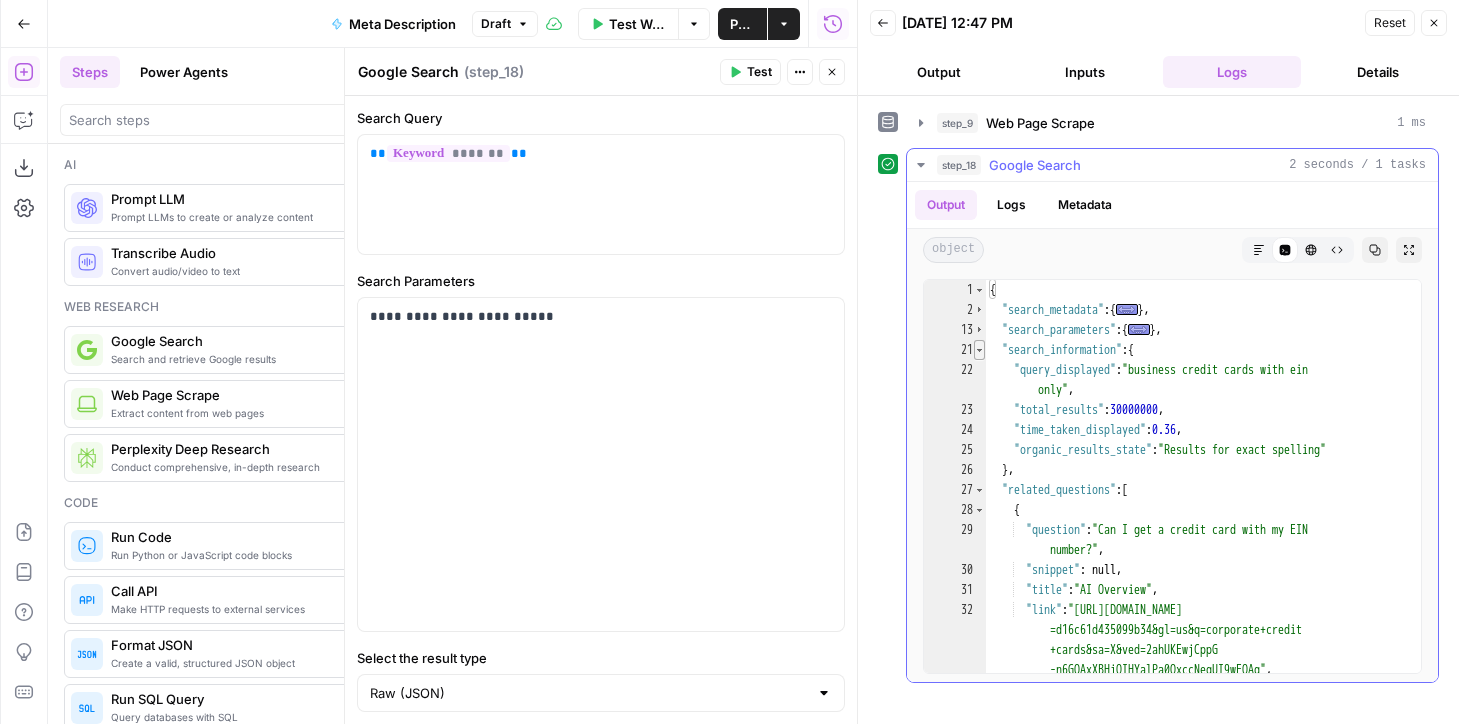 click at bounding box center [979, 350] 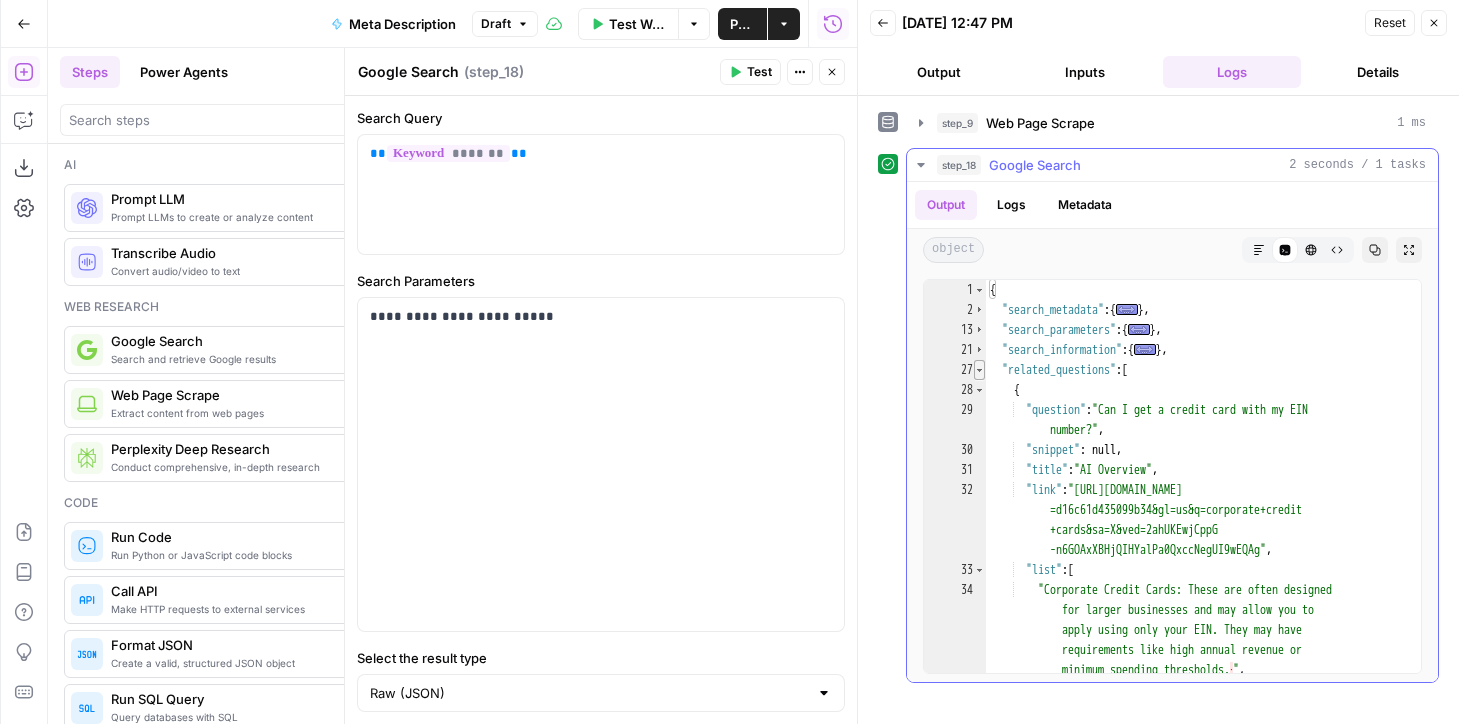 click at bounding box center [979, 370] 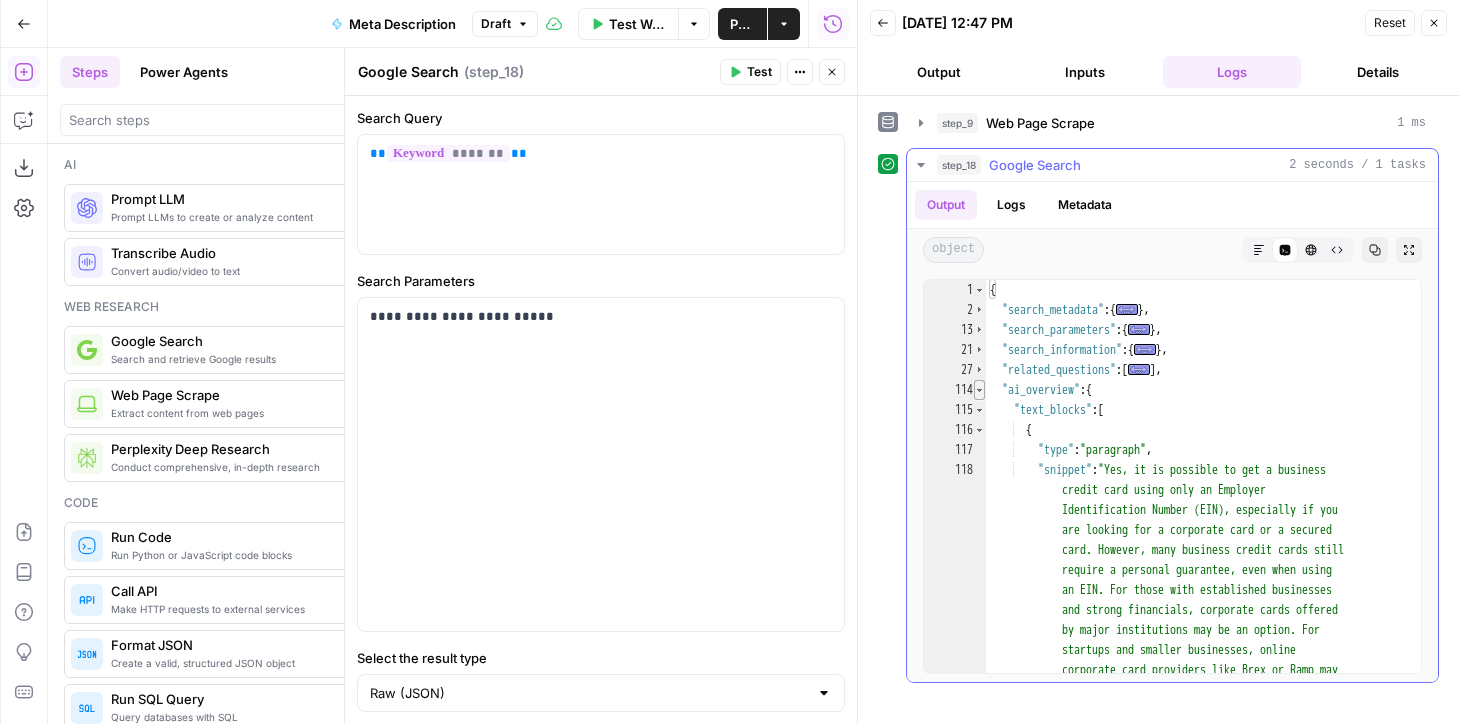 click at bounding box center (979, 390) 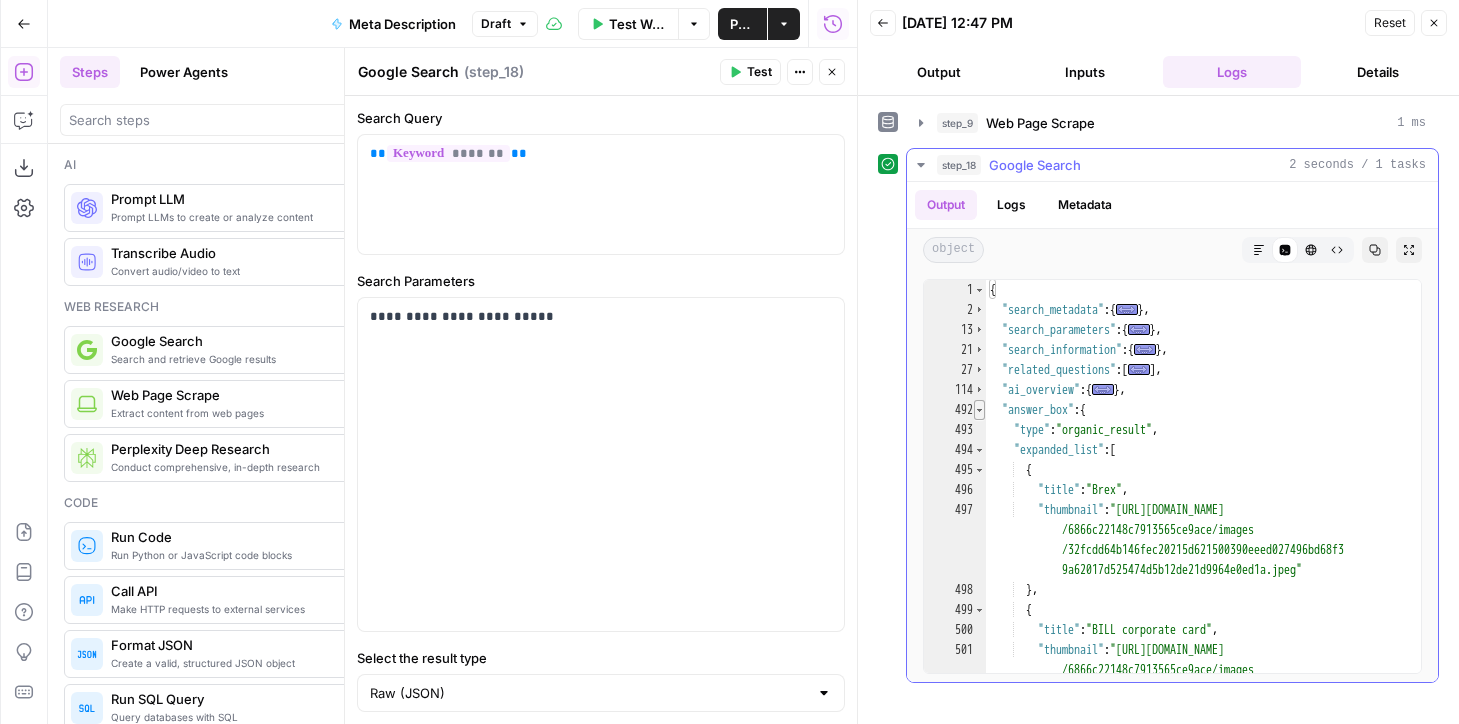 click at bounding box center [979, 410] 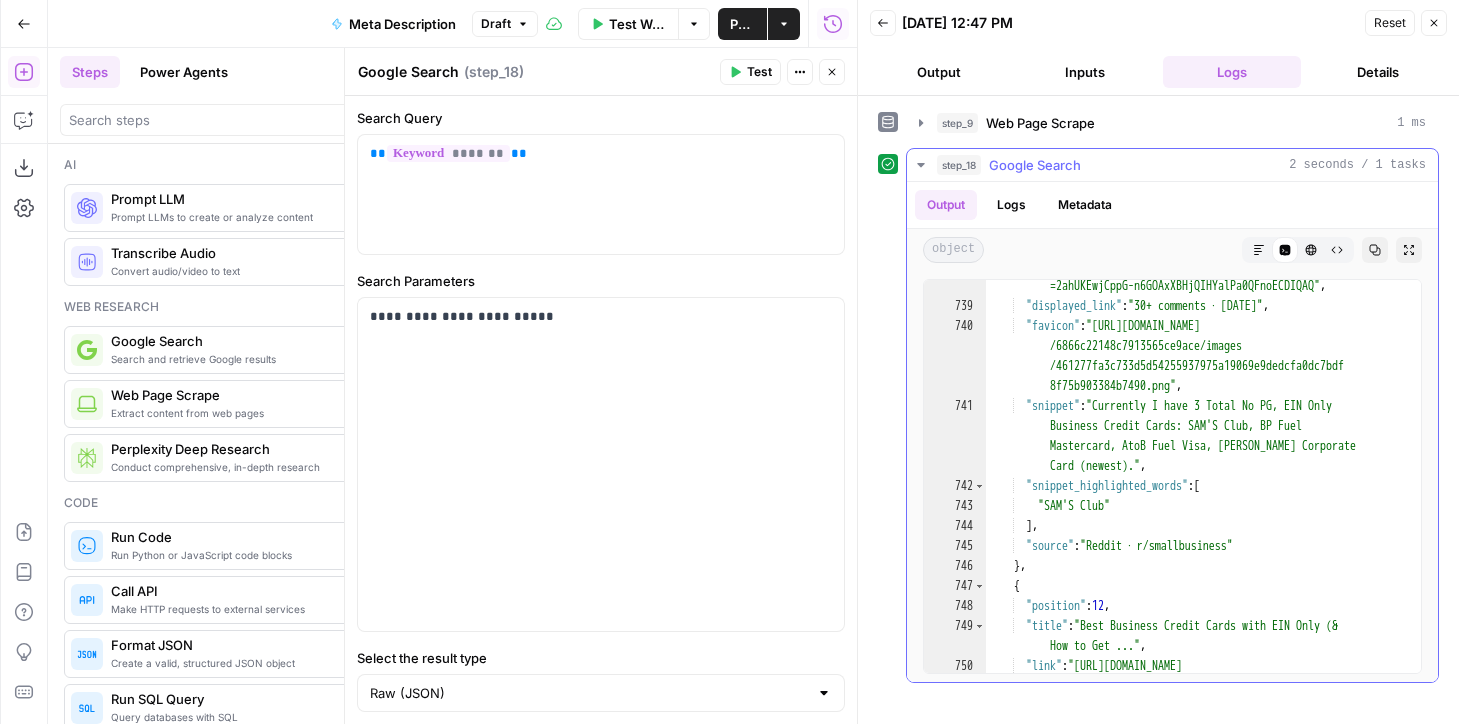 scroll, scrollTop: 6991, scrollLeft: 0, axis: vertical 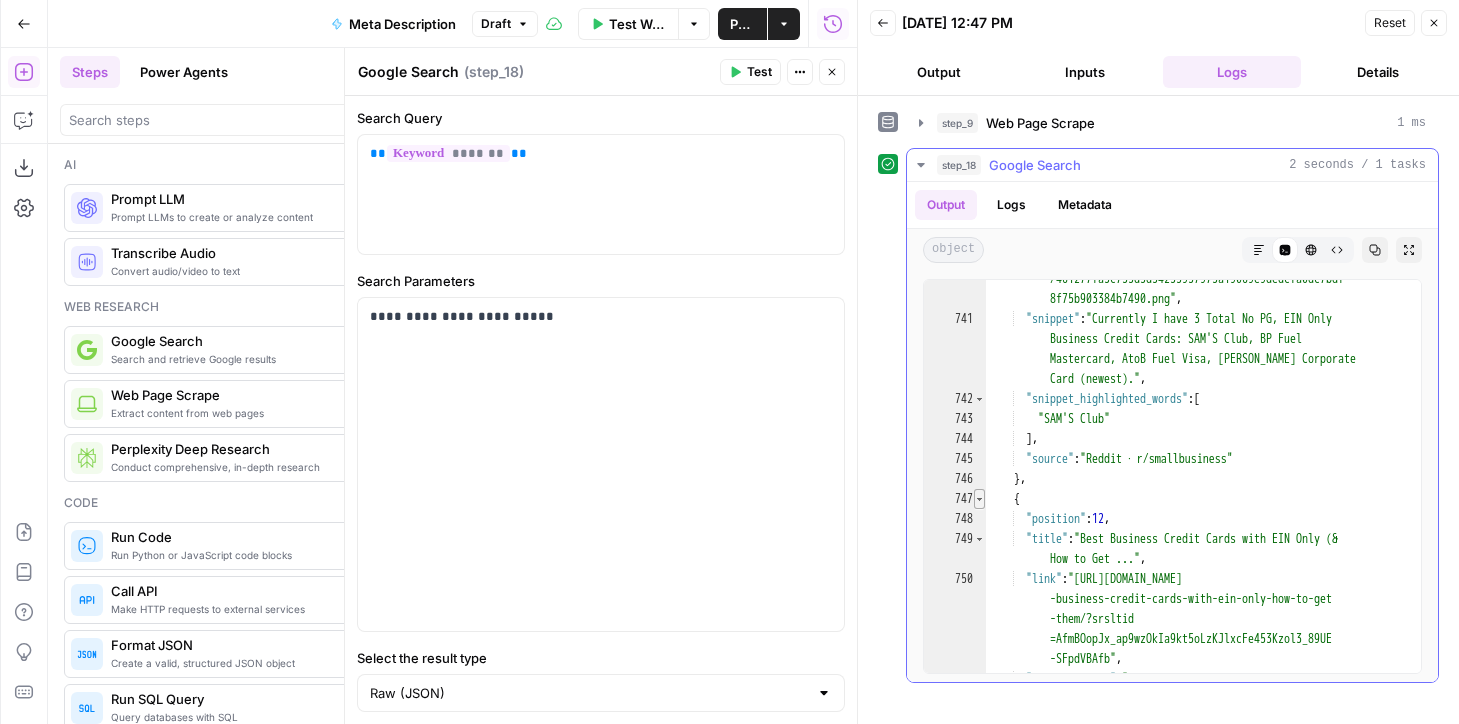 click at bounding box center (979, 499) 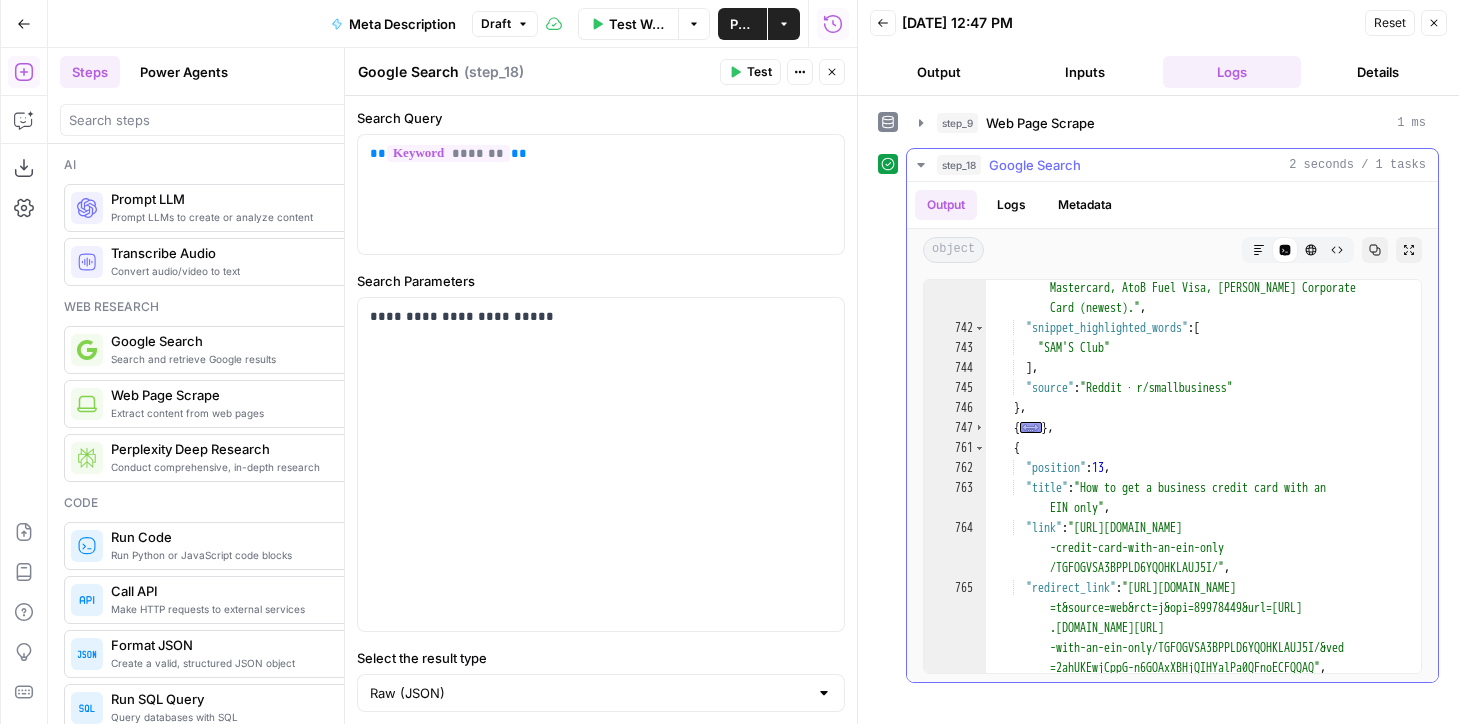 scroll, scrollTop: 7264, scrollLeft: 0, axis: vertical 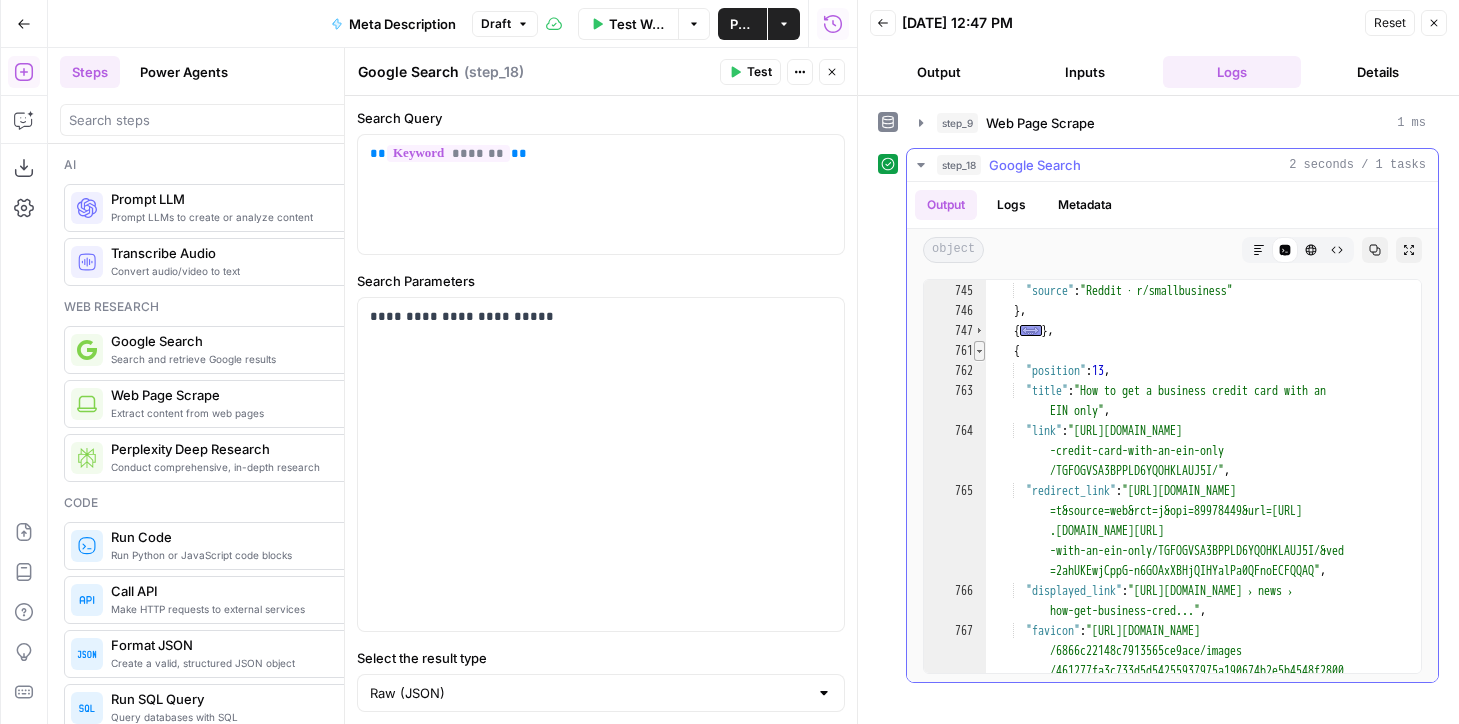 click at bounding box center [979, 351] 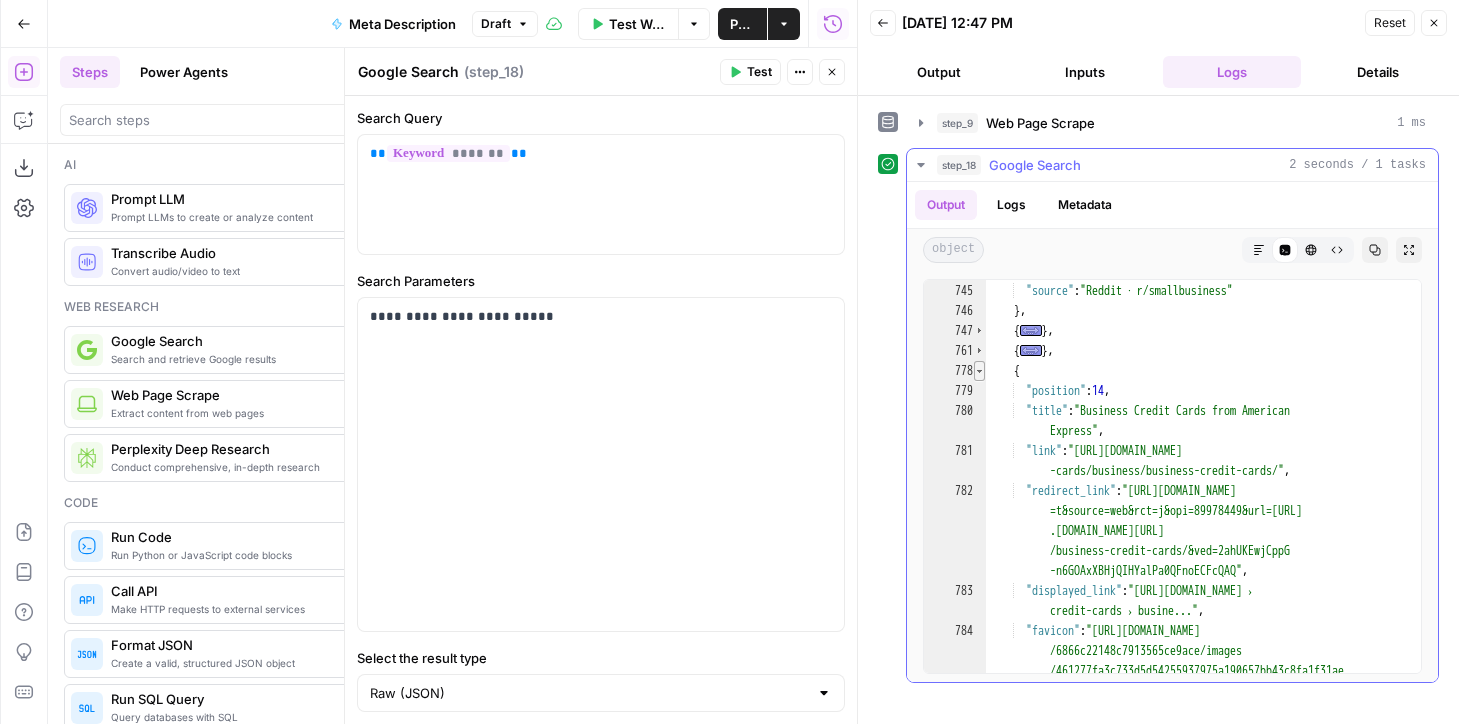 click at bounding box center (979, 371) 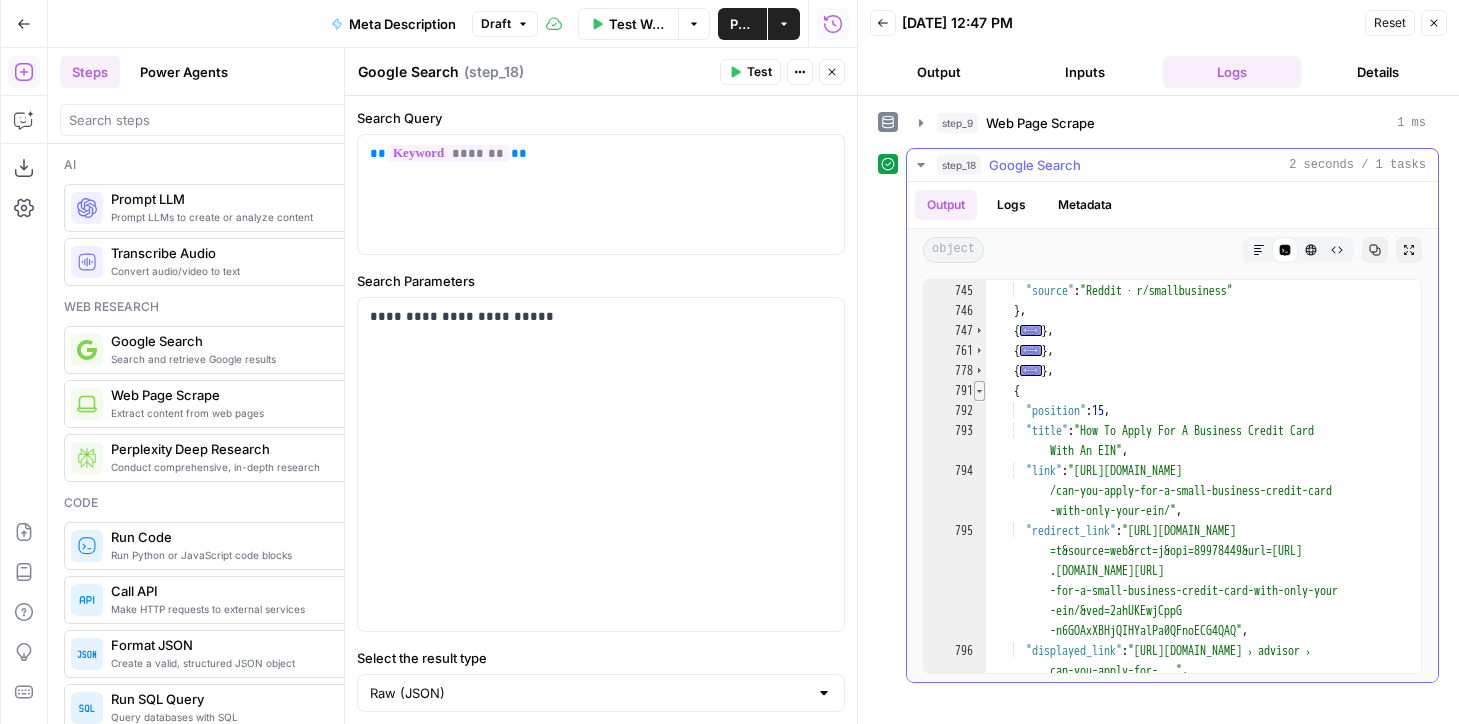 click at bounding box center [979, 391] 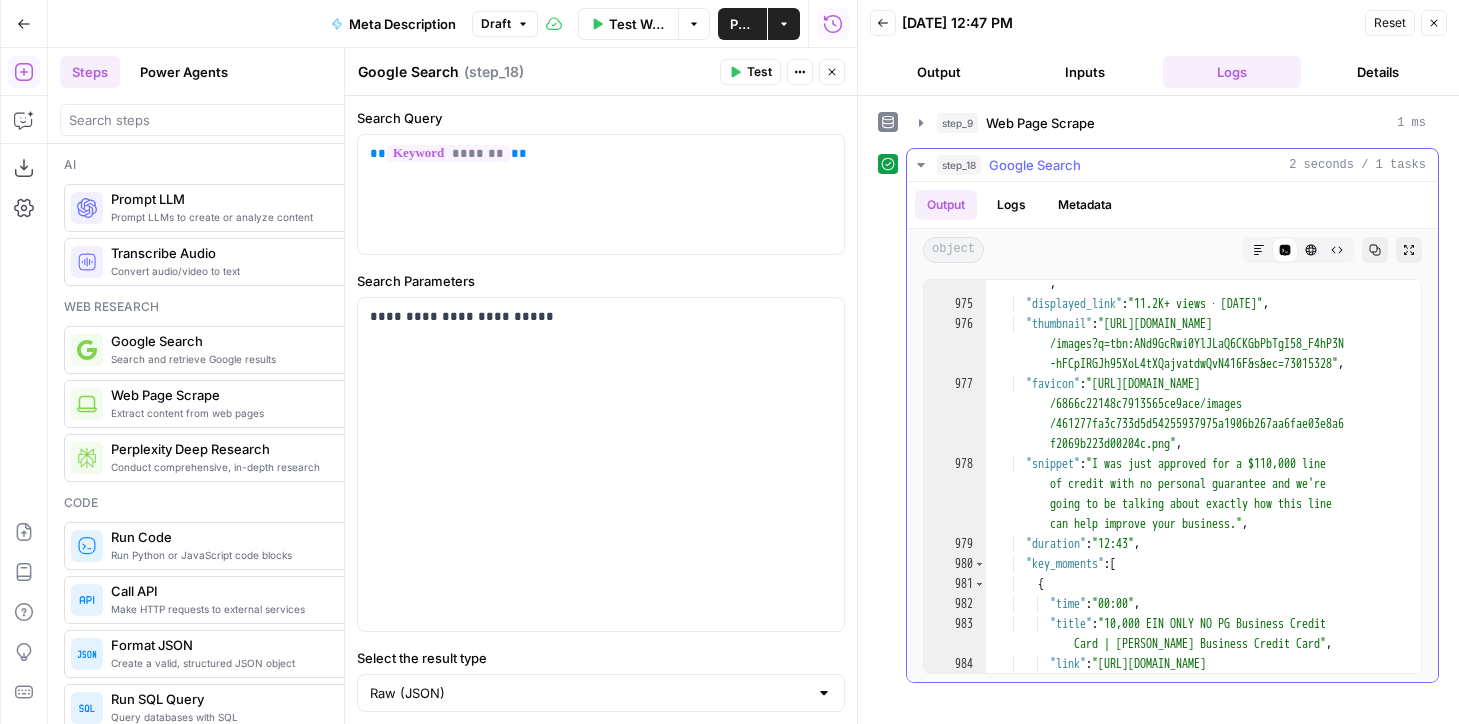 scroll, scrollTop: 13930, scrollLeft: 0, axis: vertical 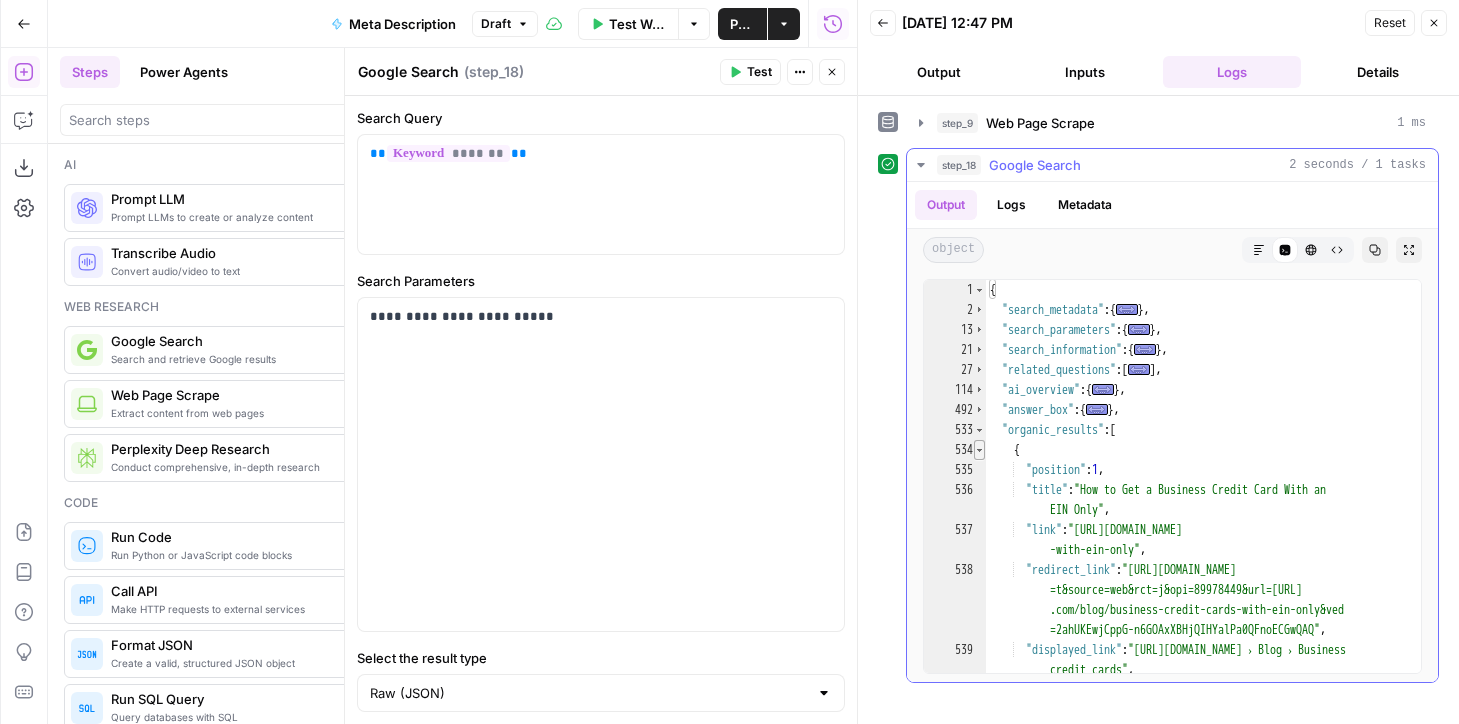 click at bounding box center (979, 450) 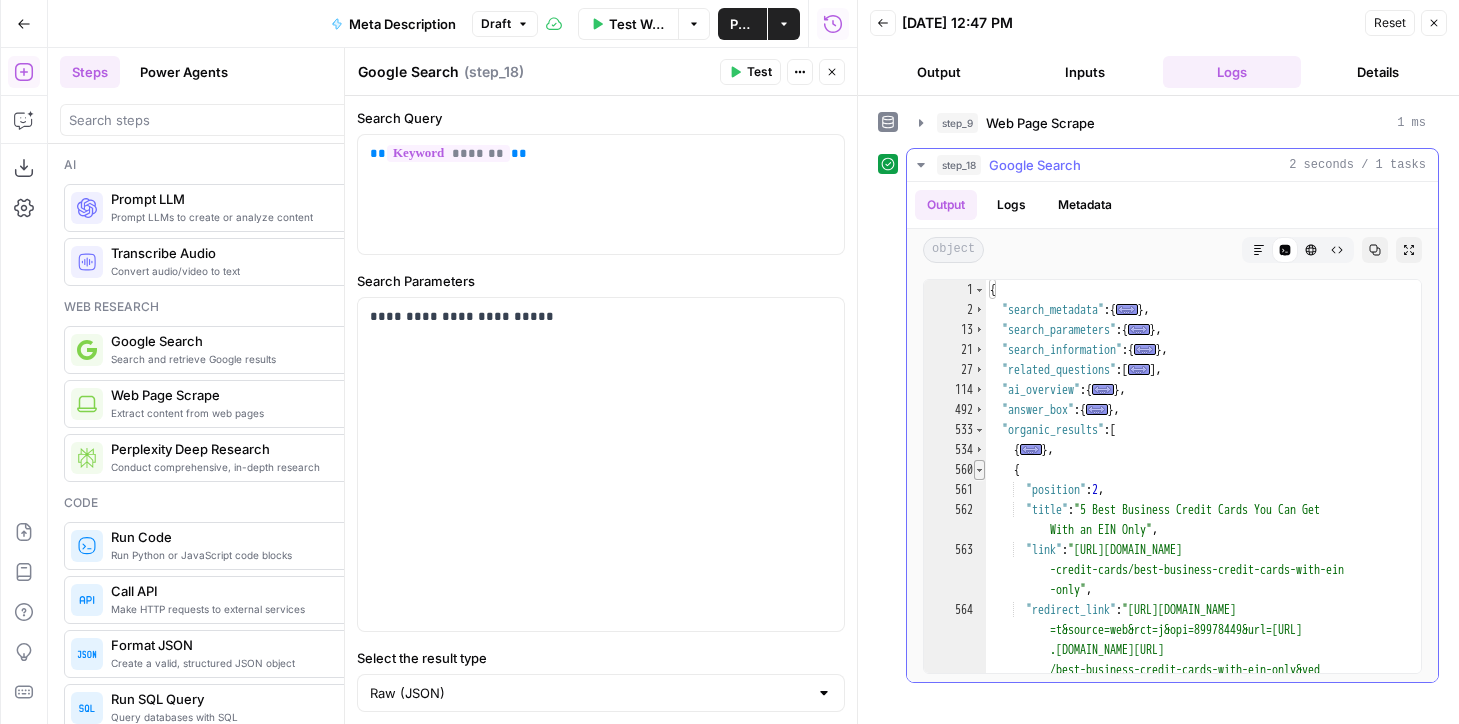 click at bounding box center (979, 470) 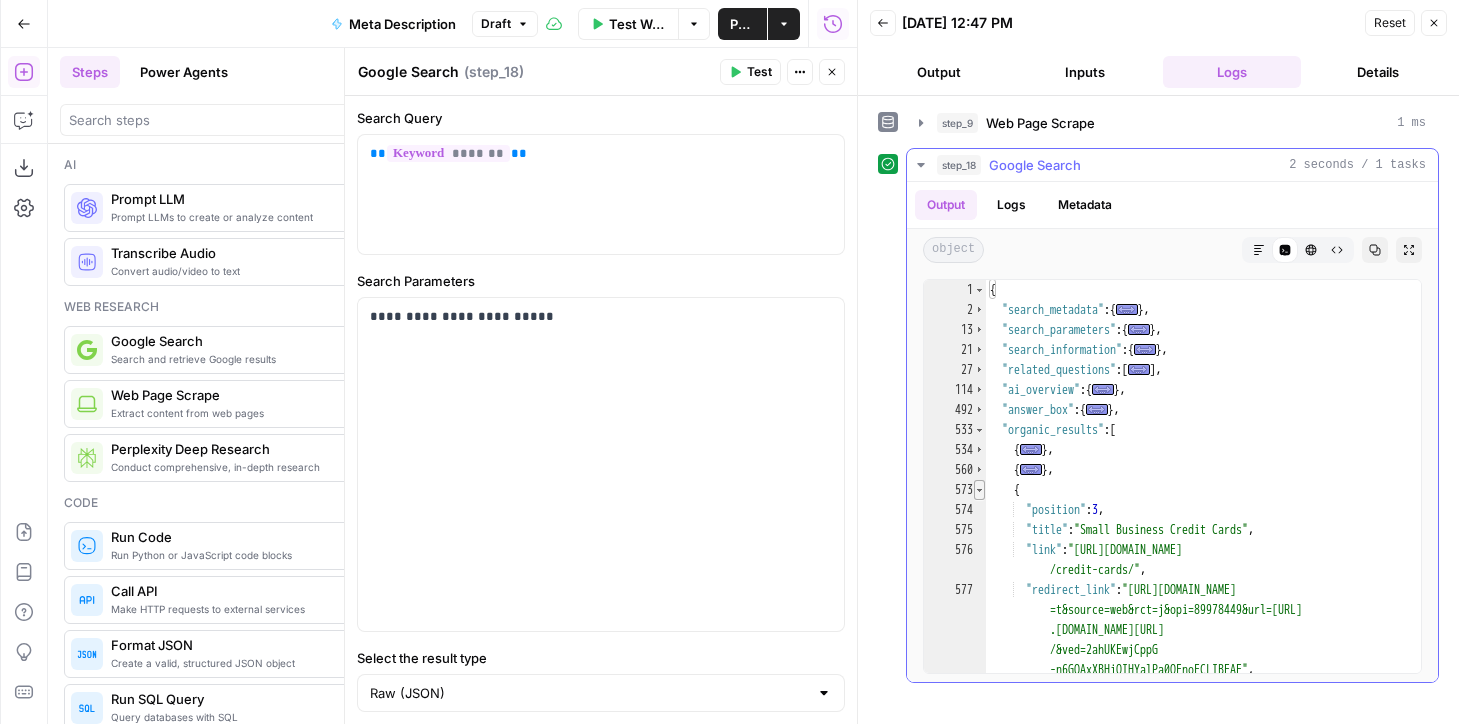 click at bounding box center (979, 490) 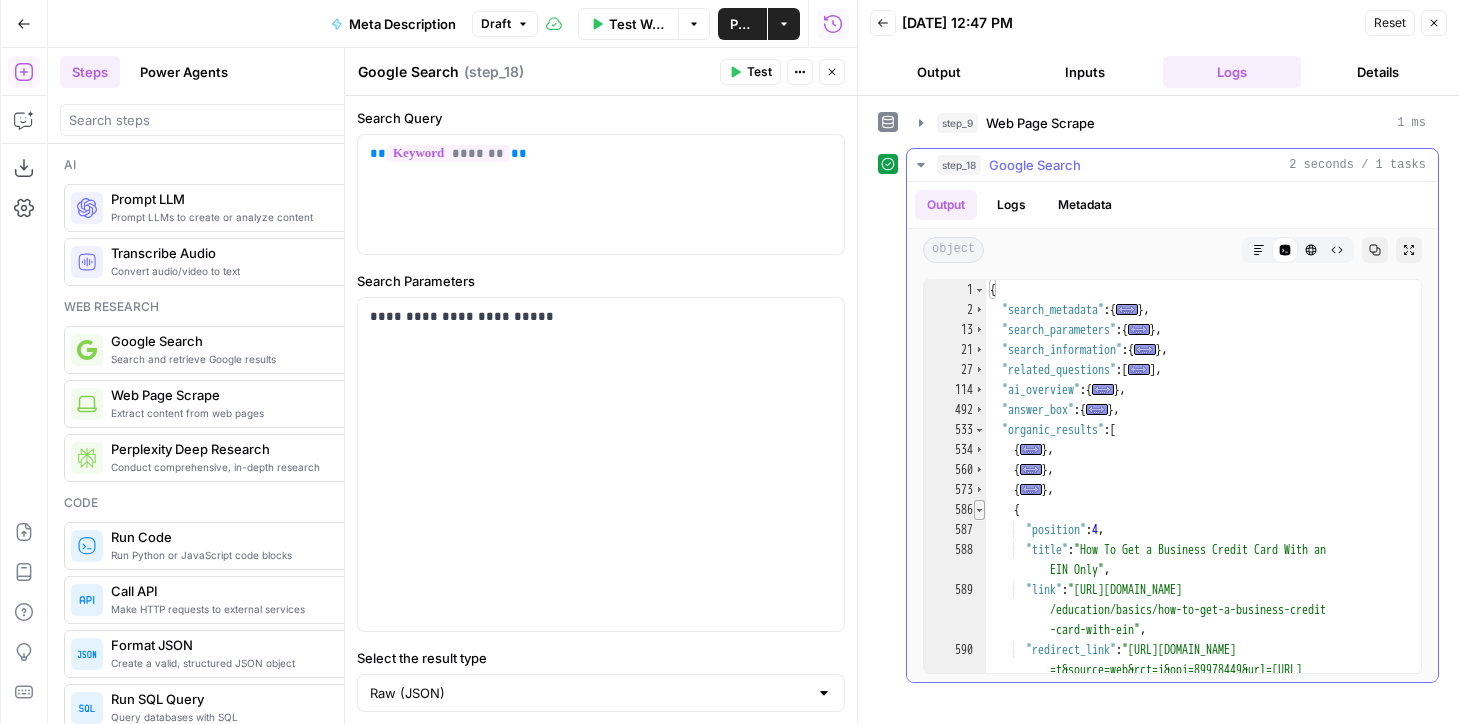 click at bounding box center [979, 510] 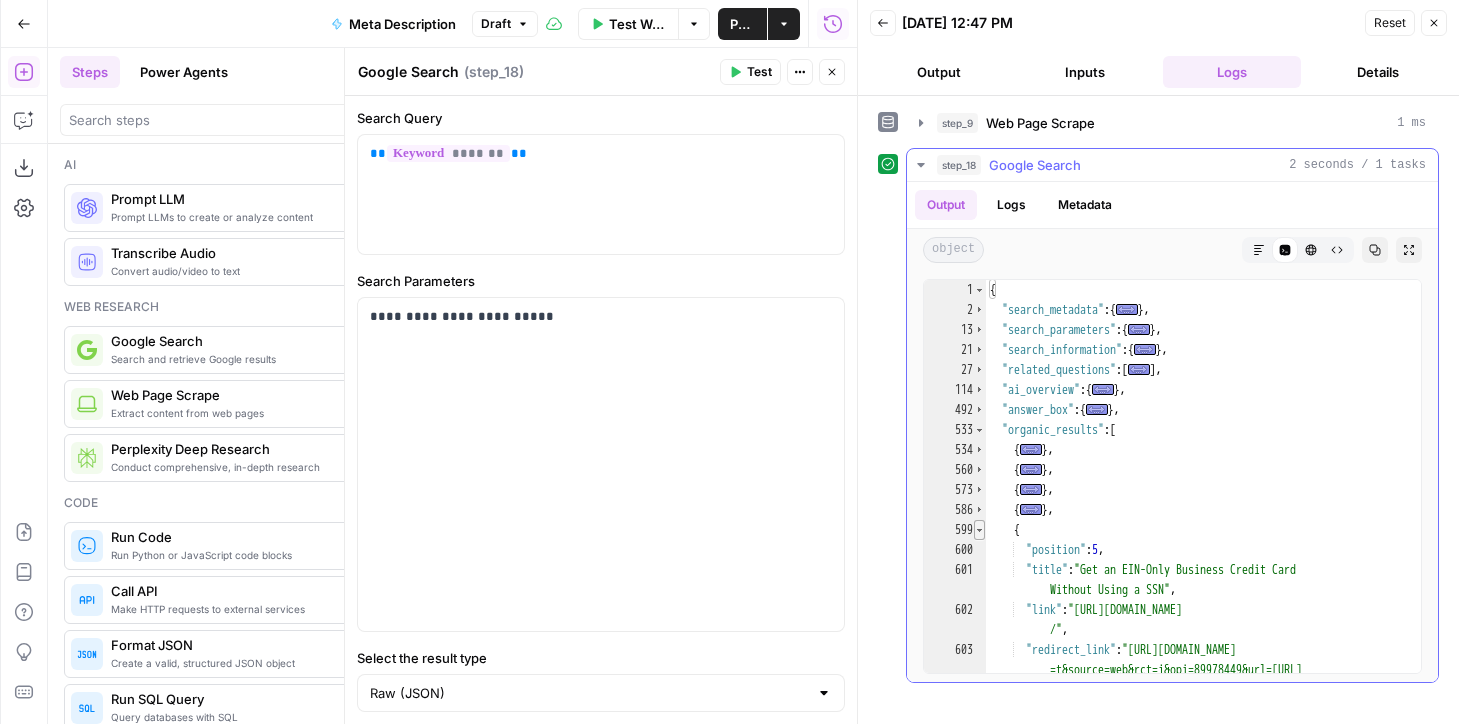 click at bounding box center (979, 530) 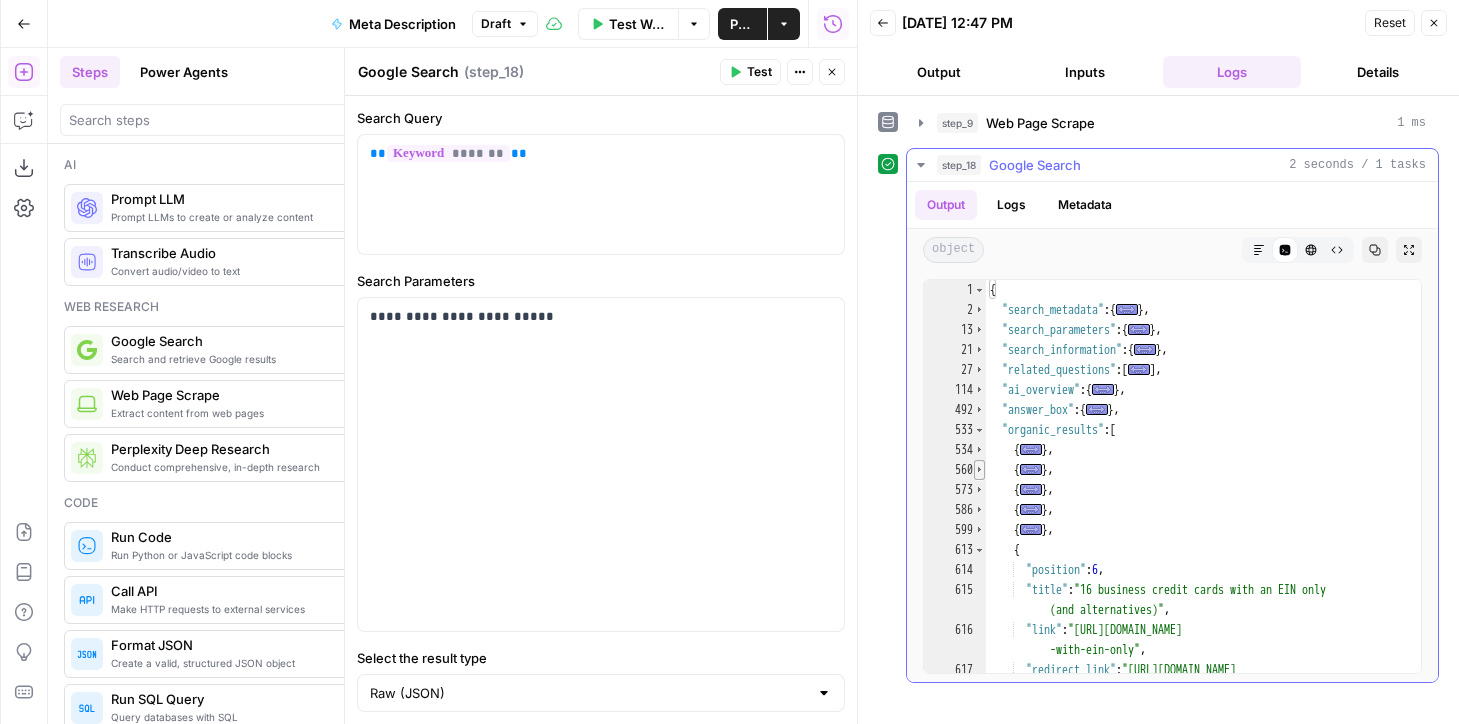 click at bounding box center (979, 470) 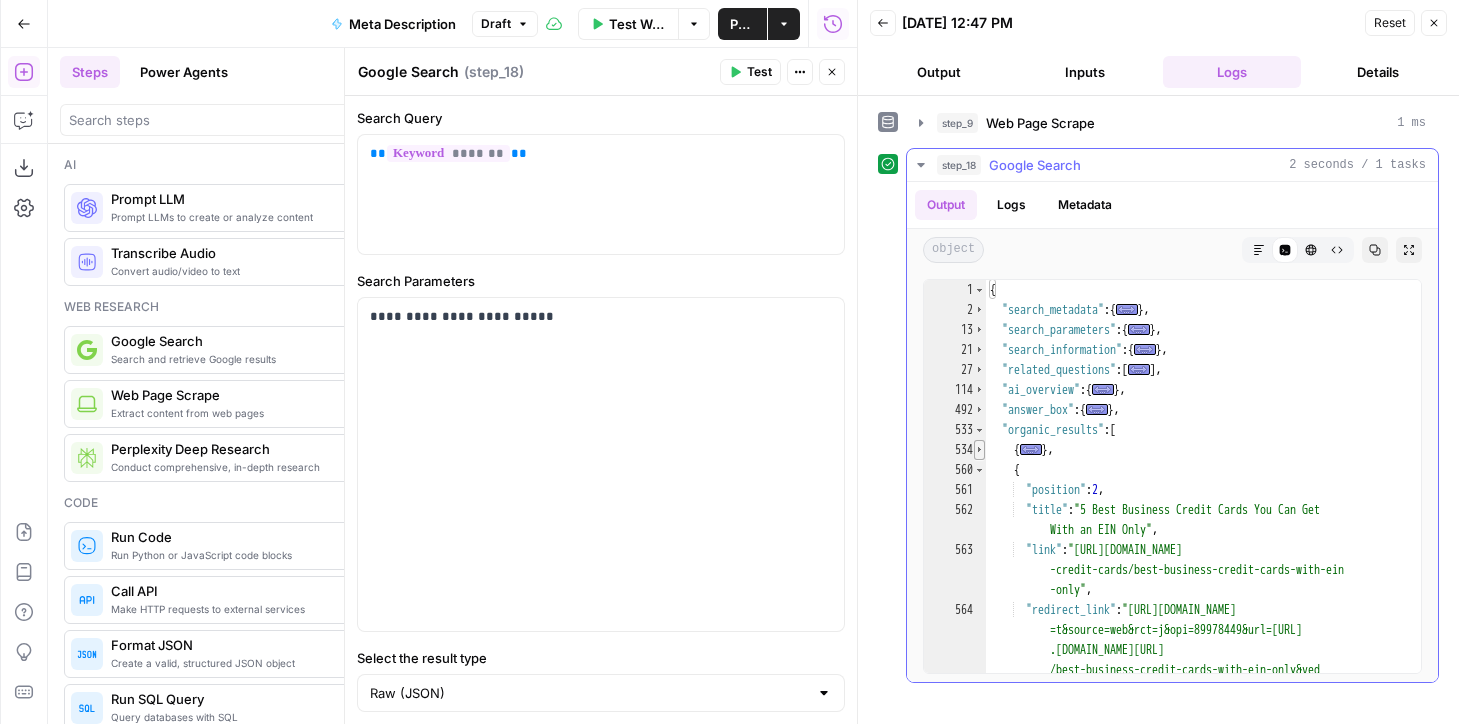 click at bounding box center (979, 450) 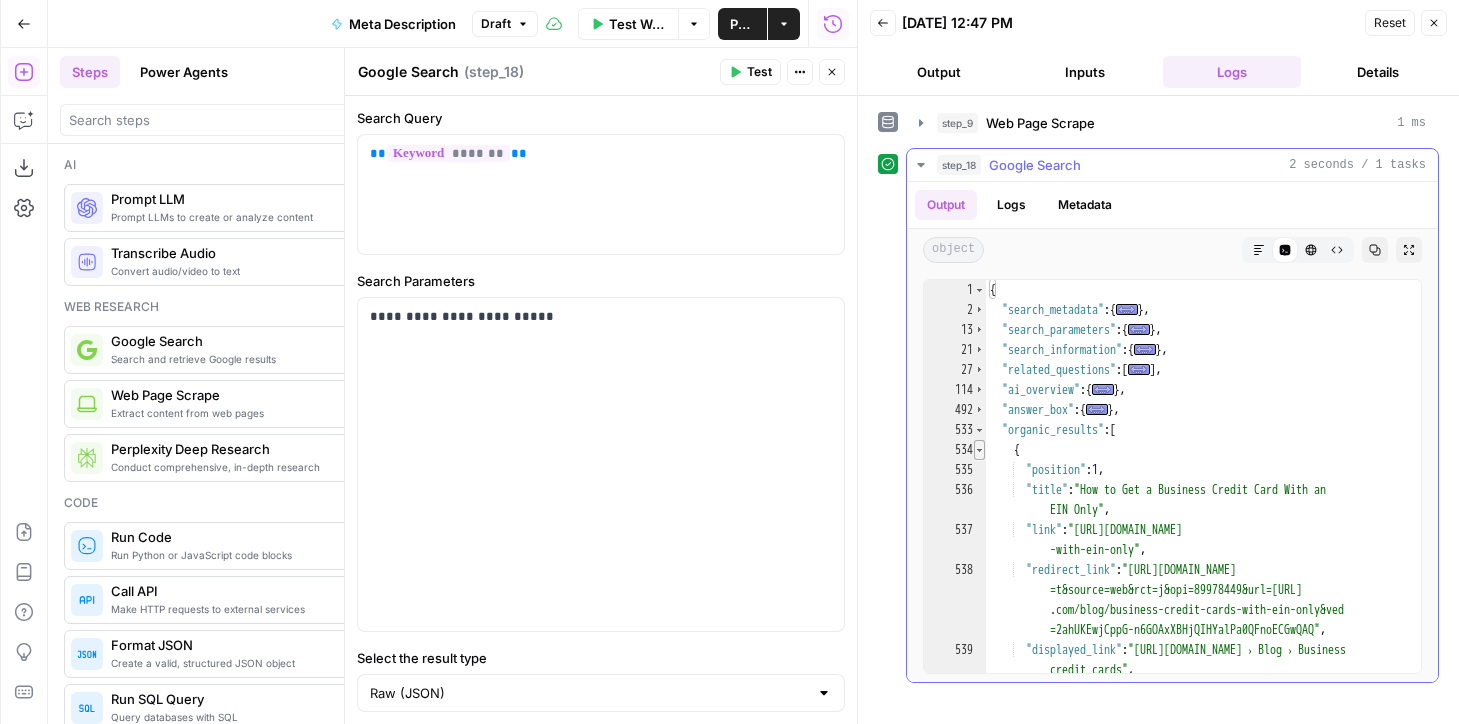 click at bounding box center [979, 450] 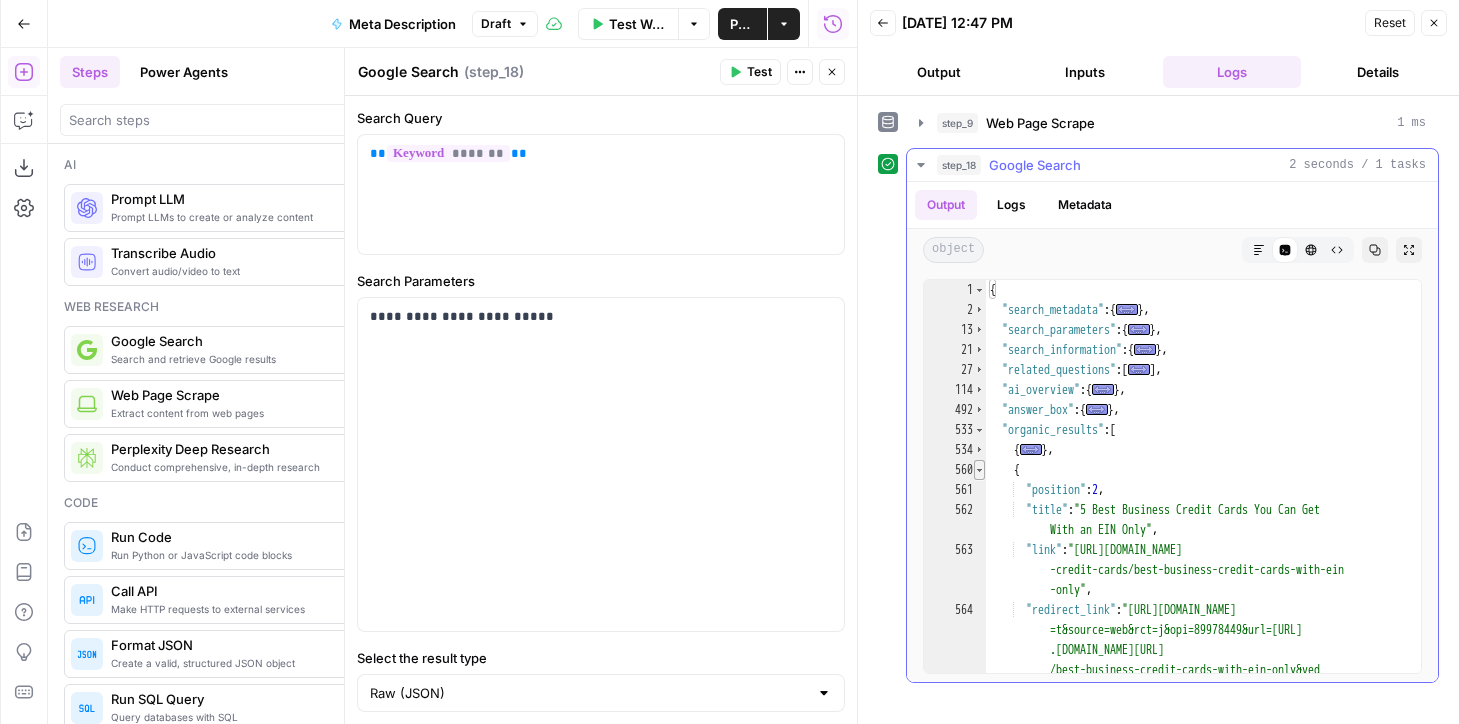 click at bounding box center [979, 470] 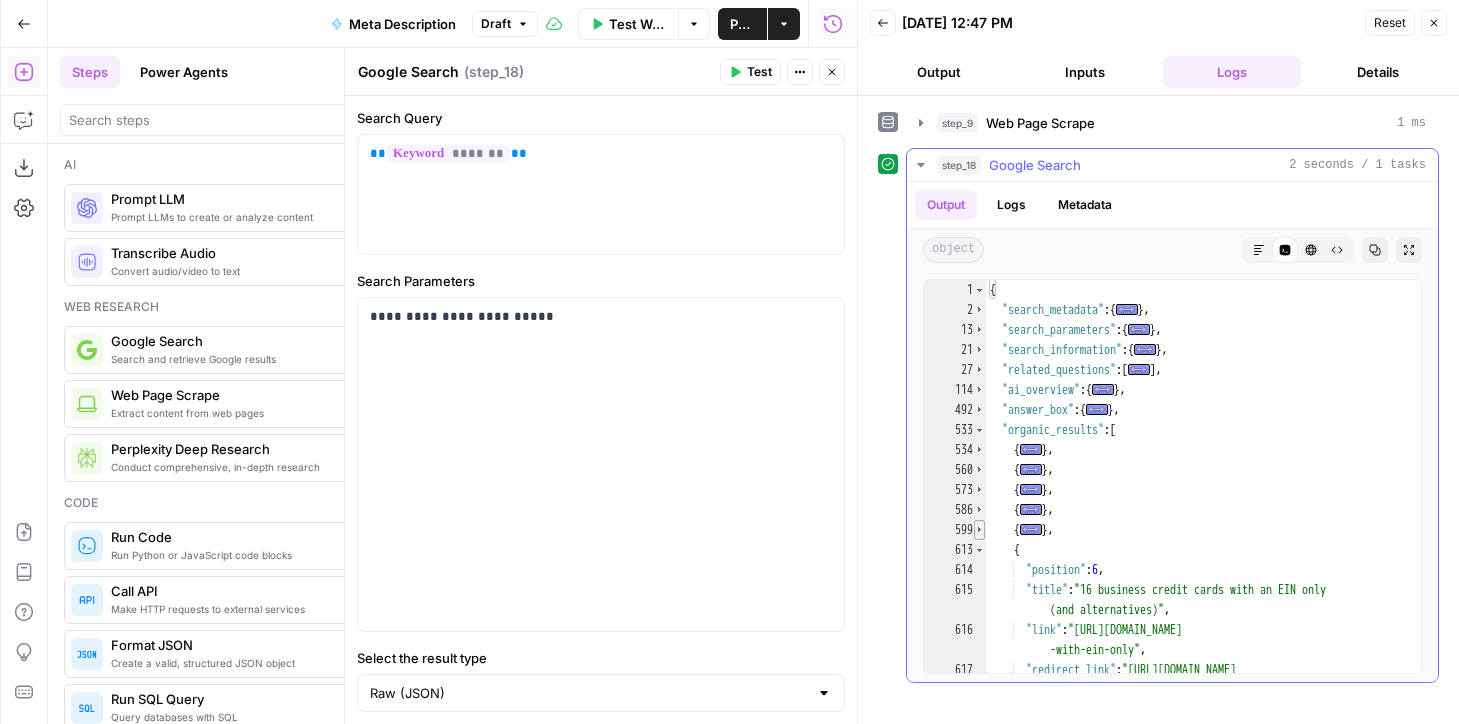 click at bounding box center (979, 530) 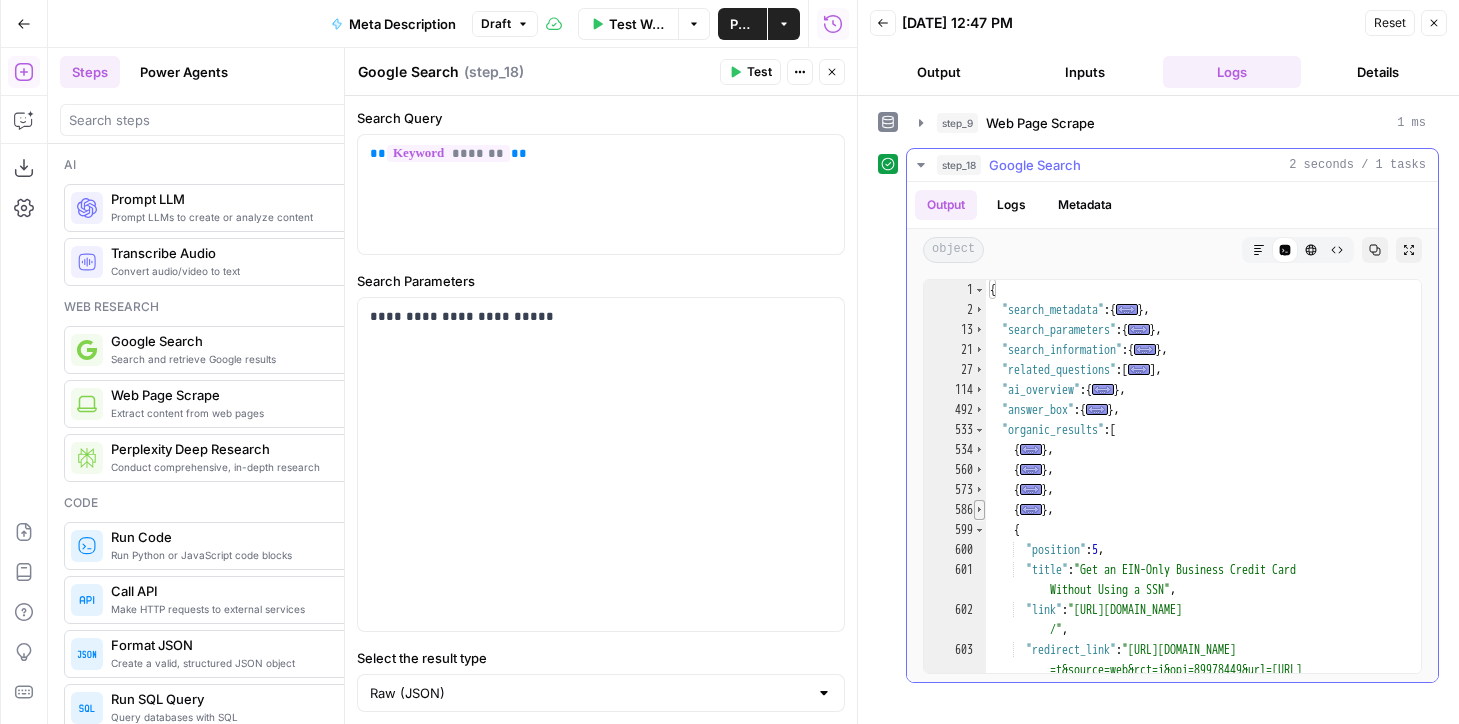 click at bounding box center [979, 510] 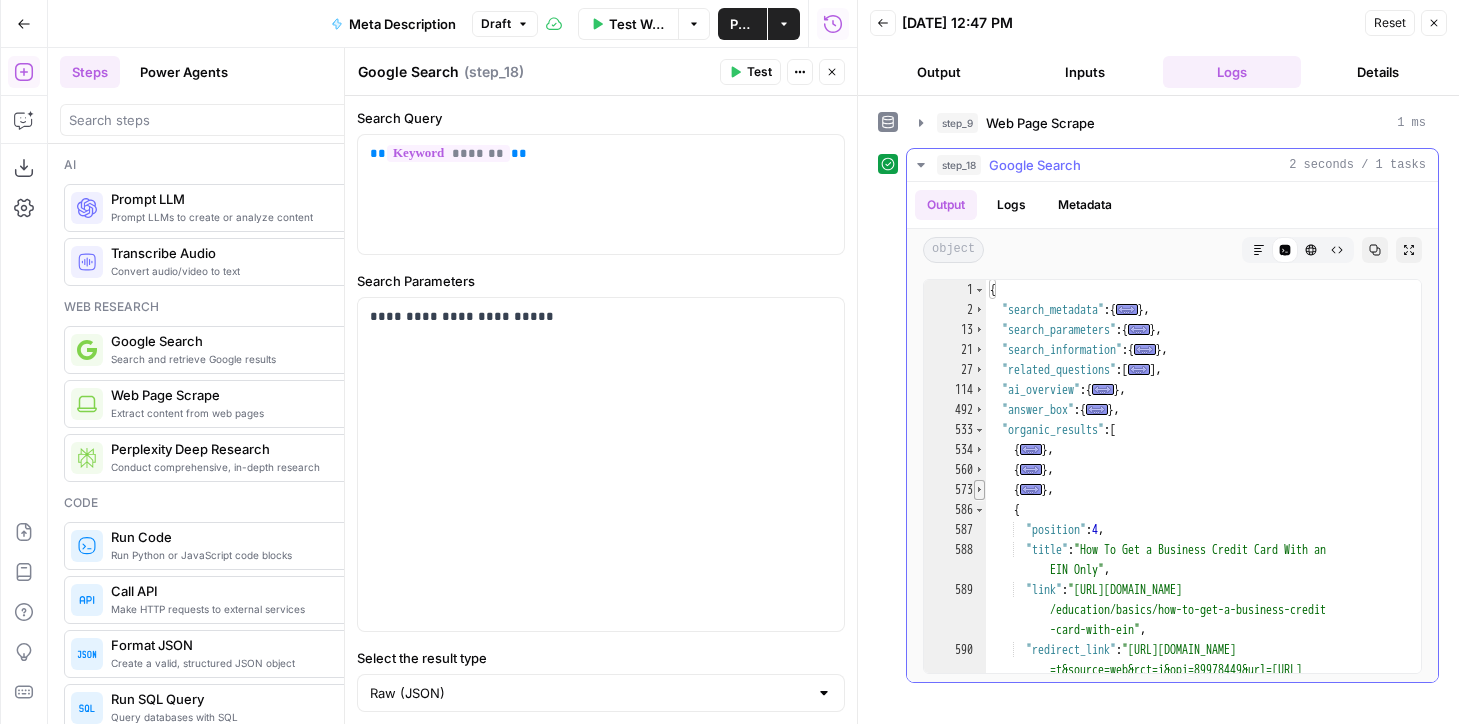 click at bounding box center (979, 490) 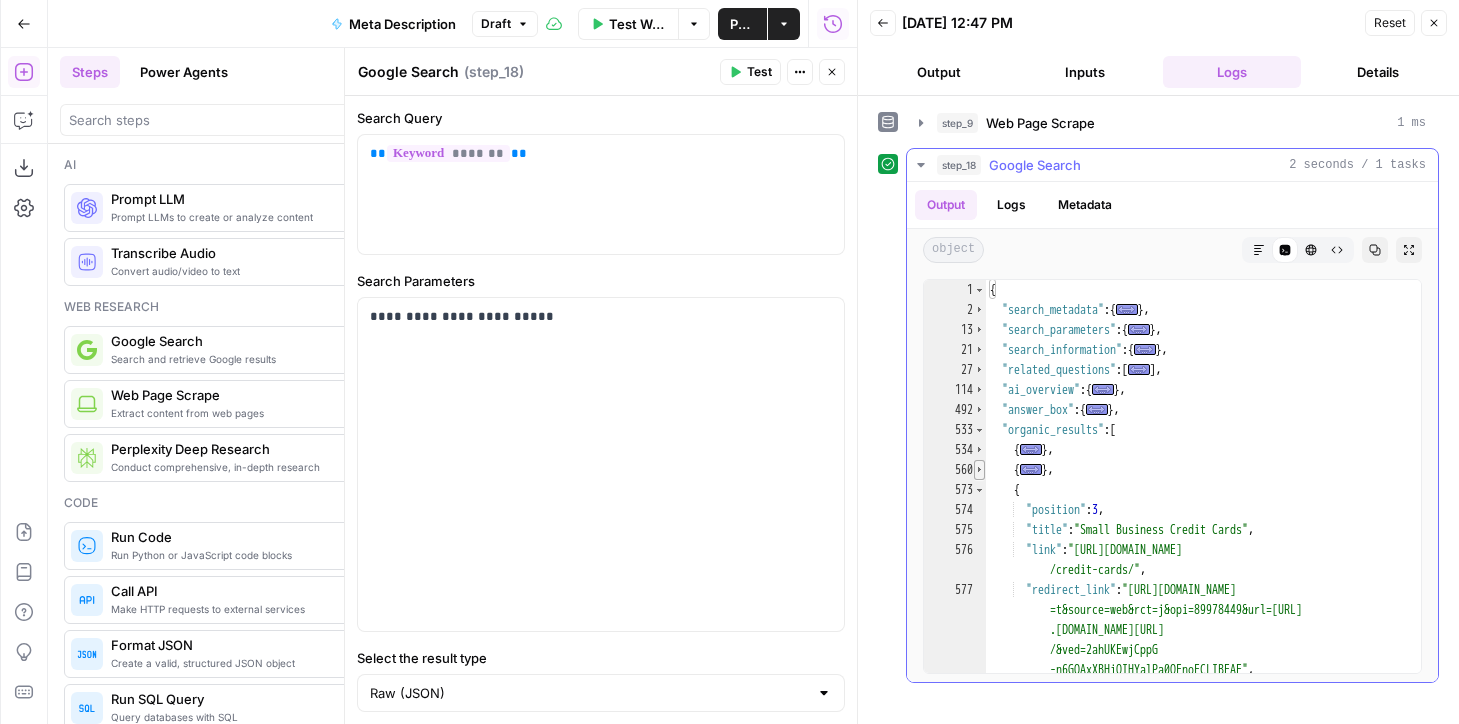 click at bounding box center [979, 470] 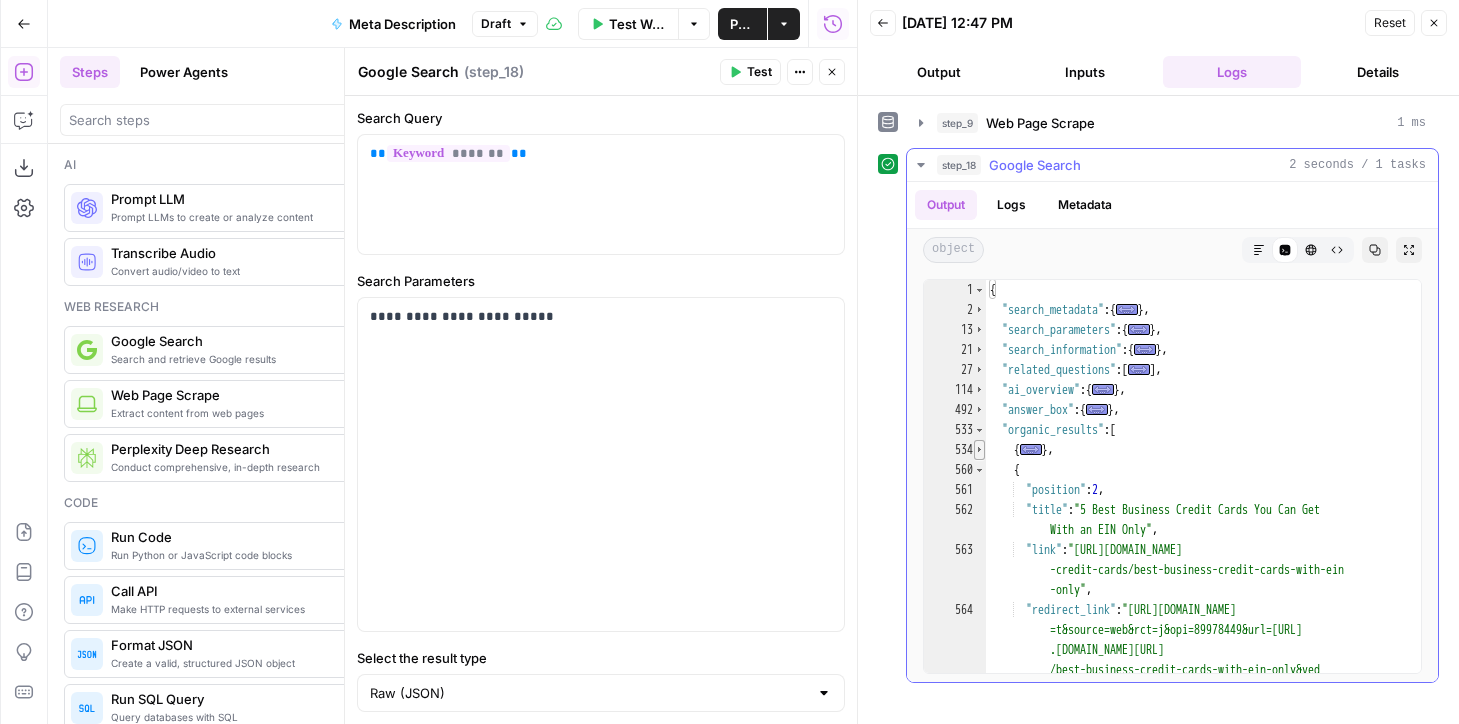 click at bounding box center [979, 450] 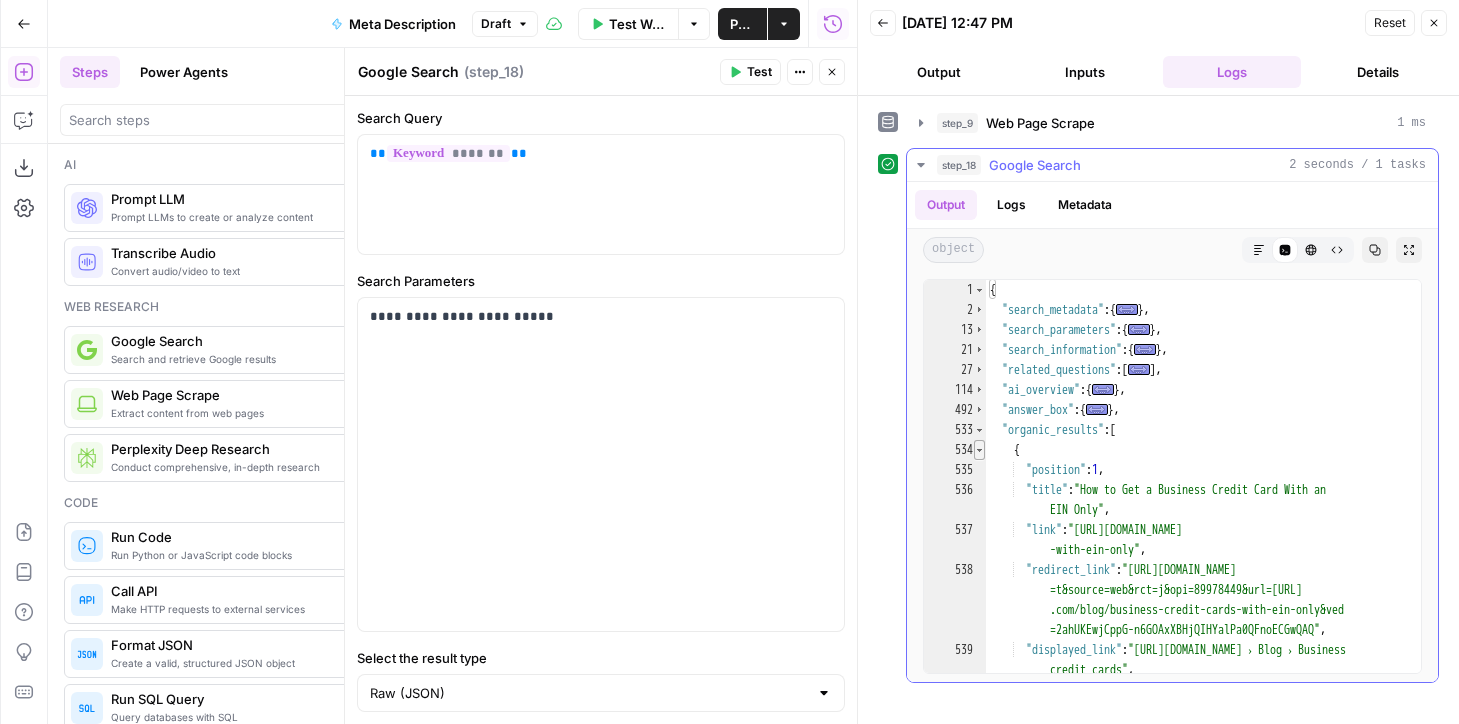 click at bounding box center [979, 450] 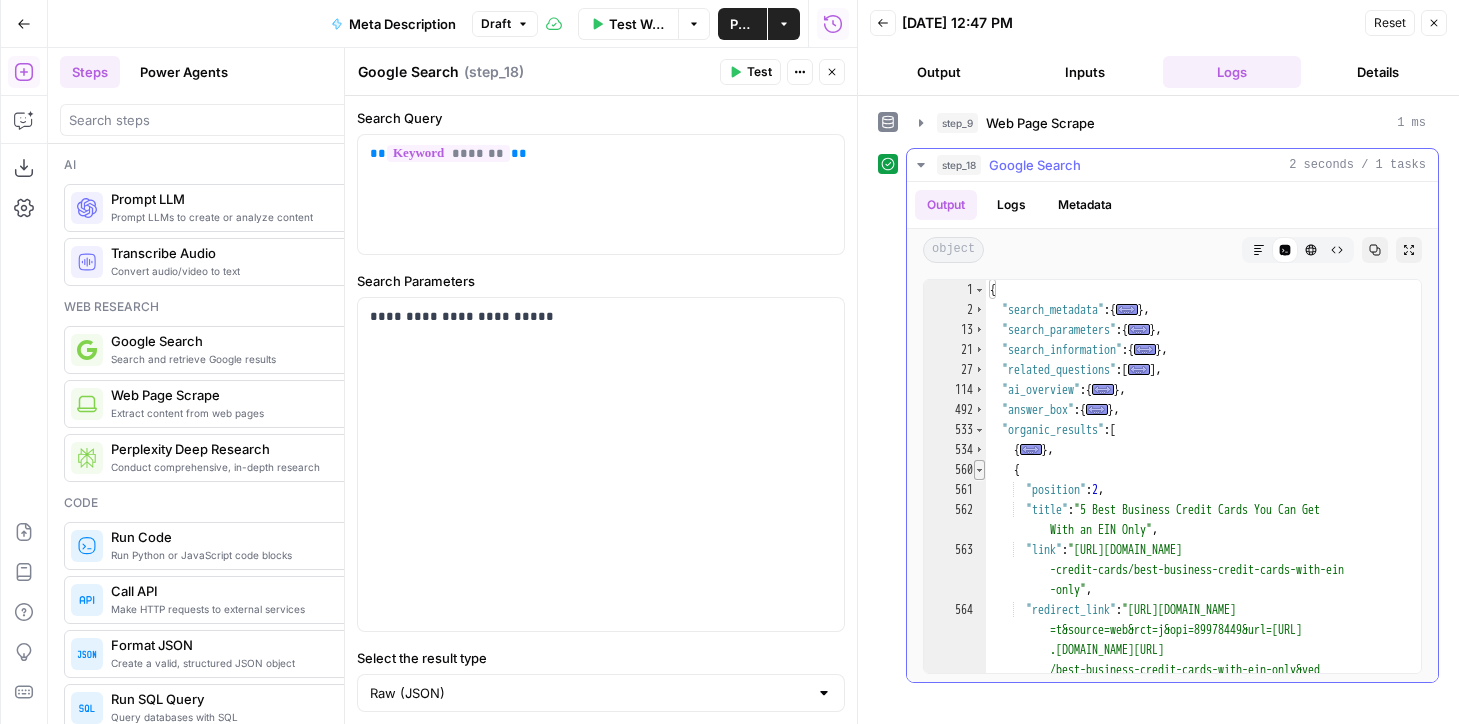 click at bounding box center (979, 470) 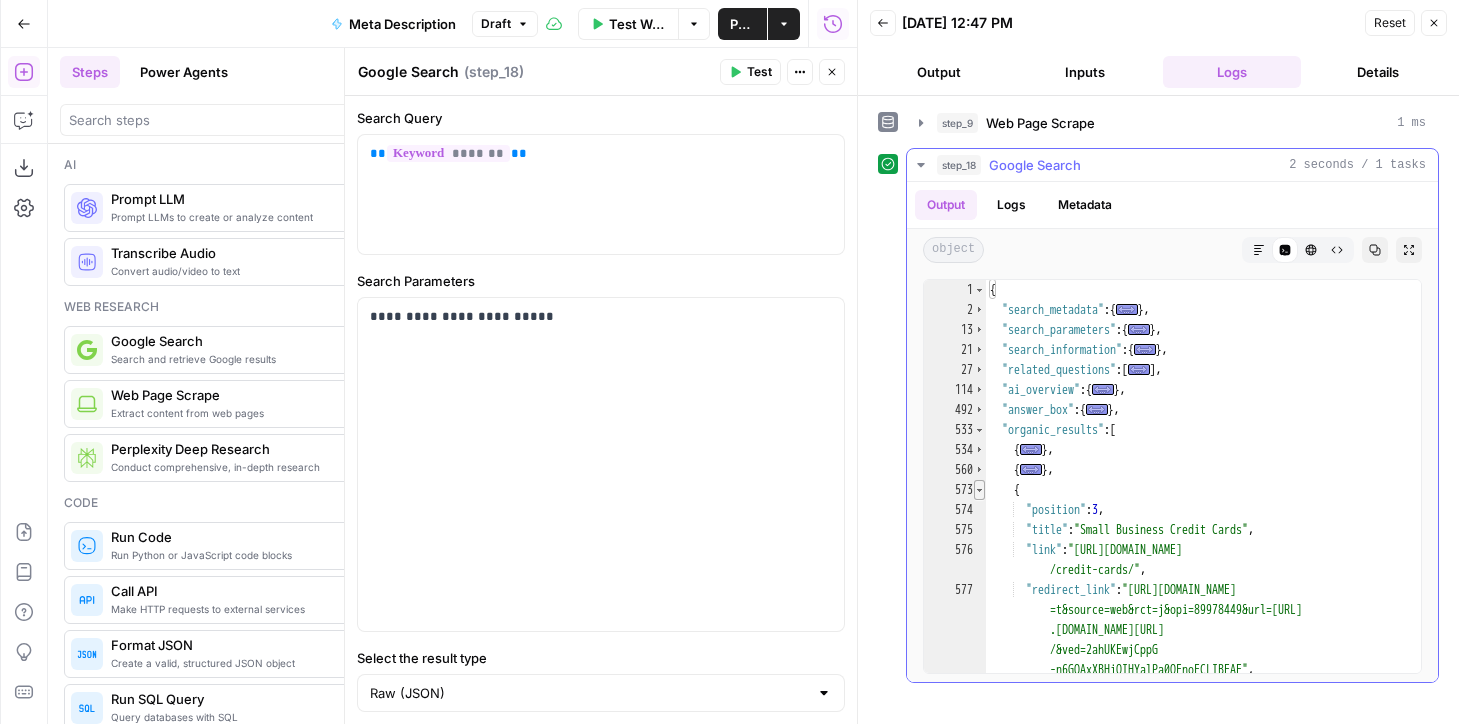 click at bounding box center (979, 490) 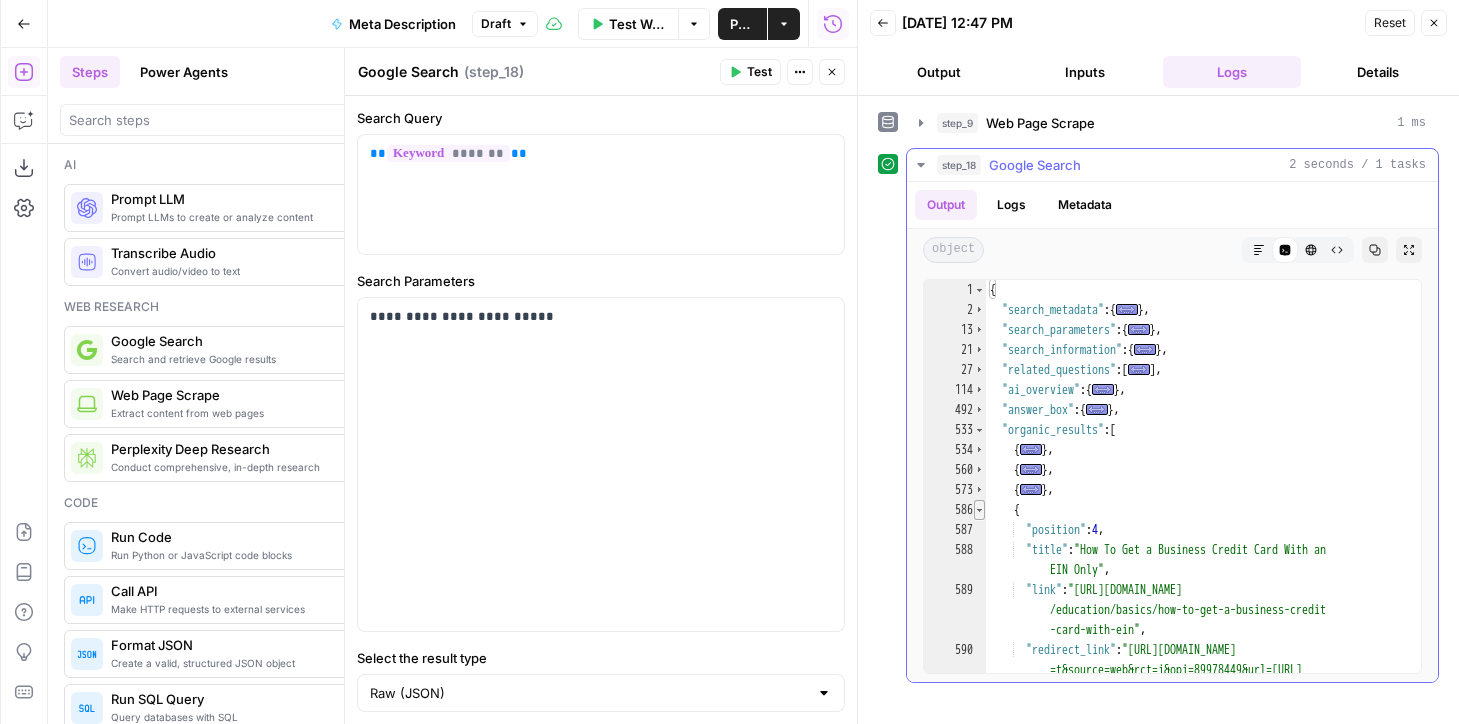 click at bounding box center [979, 510] 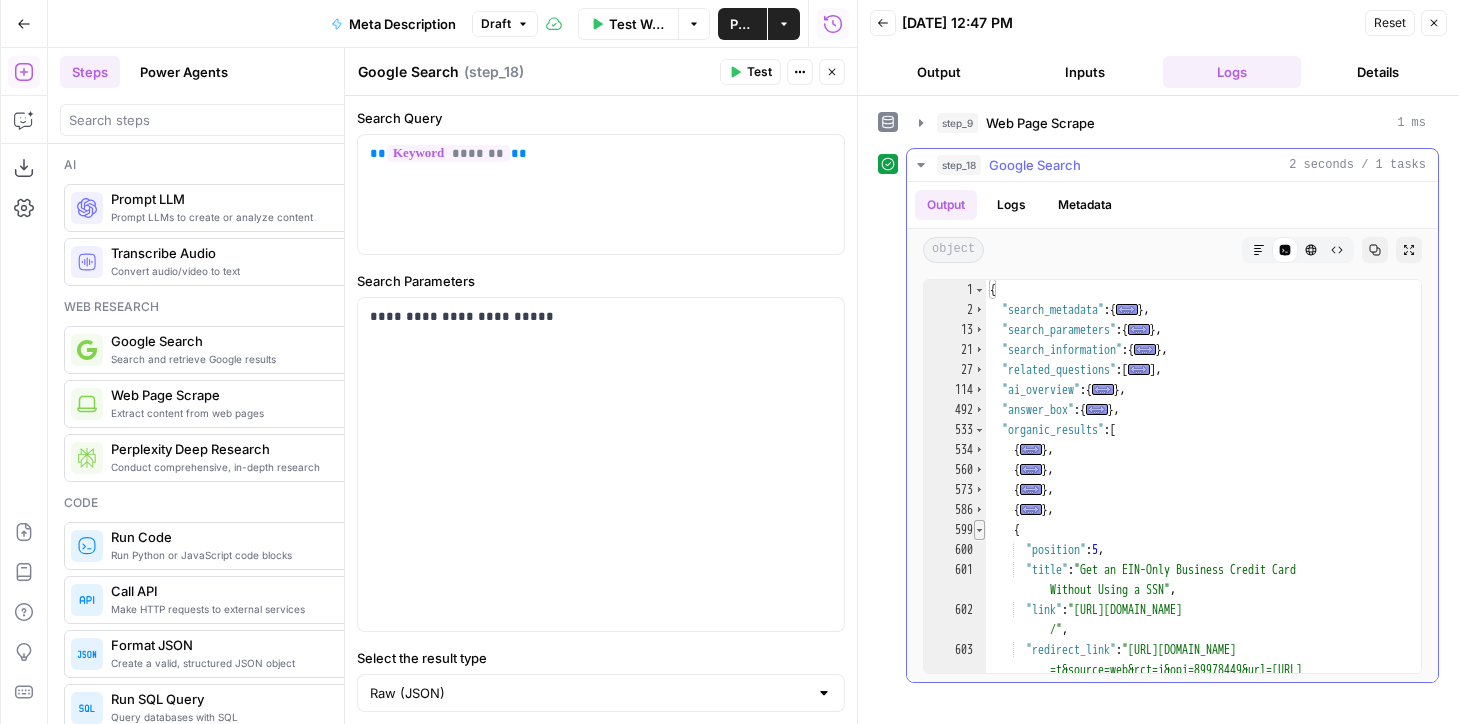 click at bounding box center [979, 530] 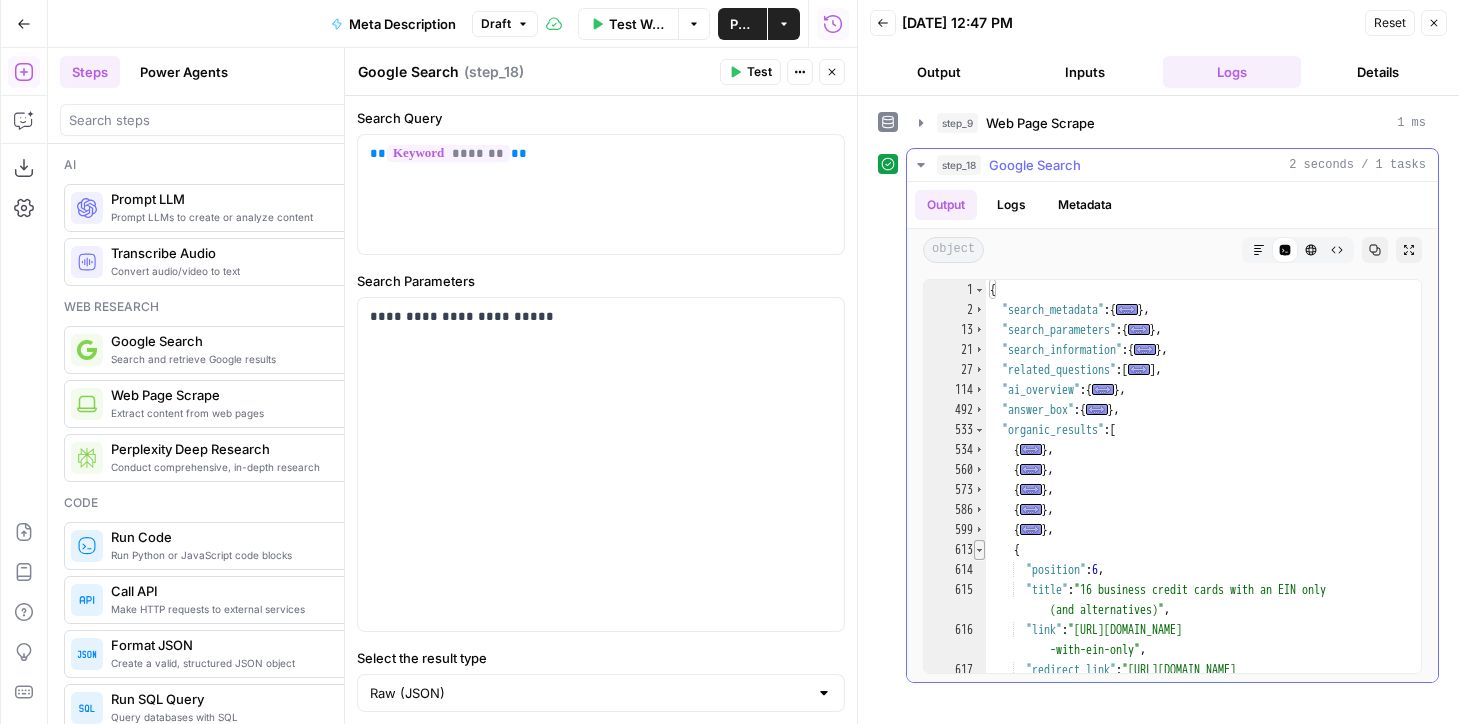 click at bounding box center (979, 550) 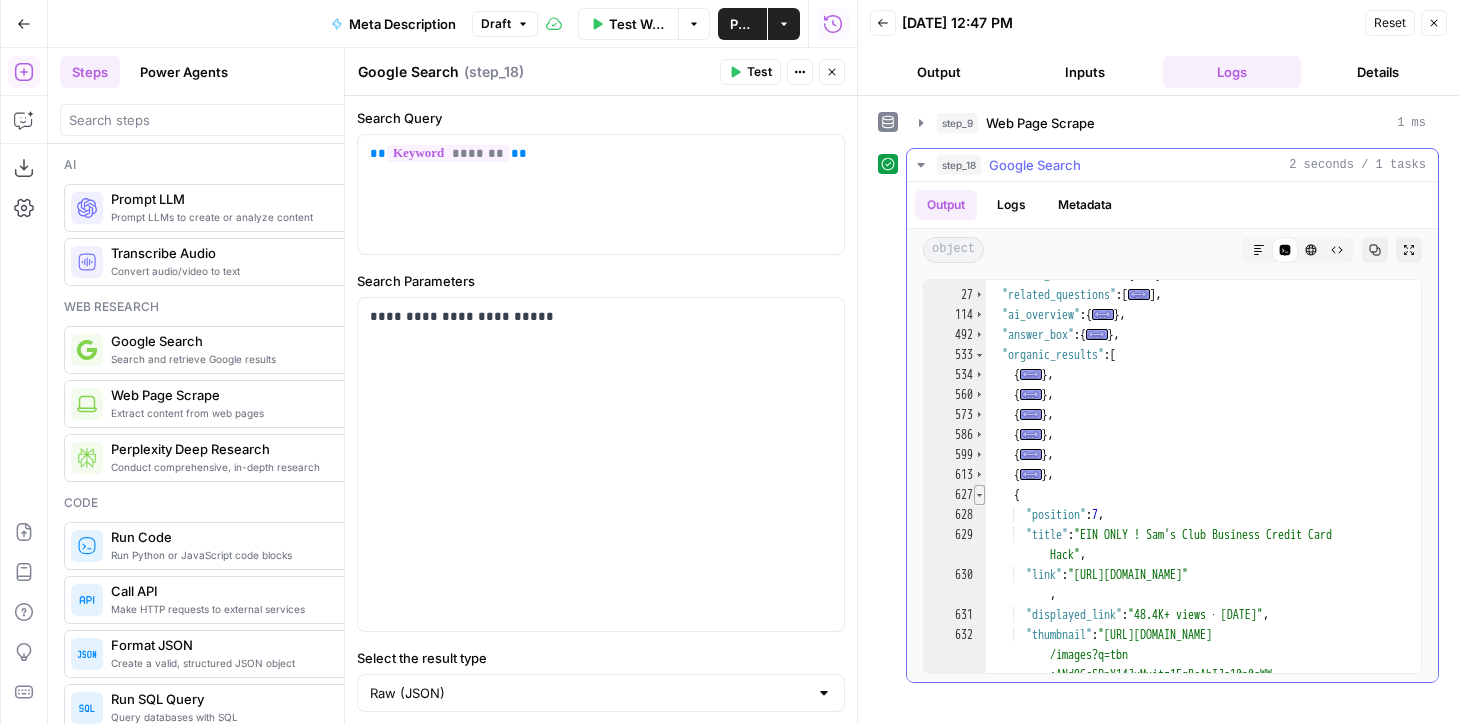 click at bounding box center [979, 495] 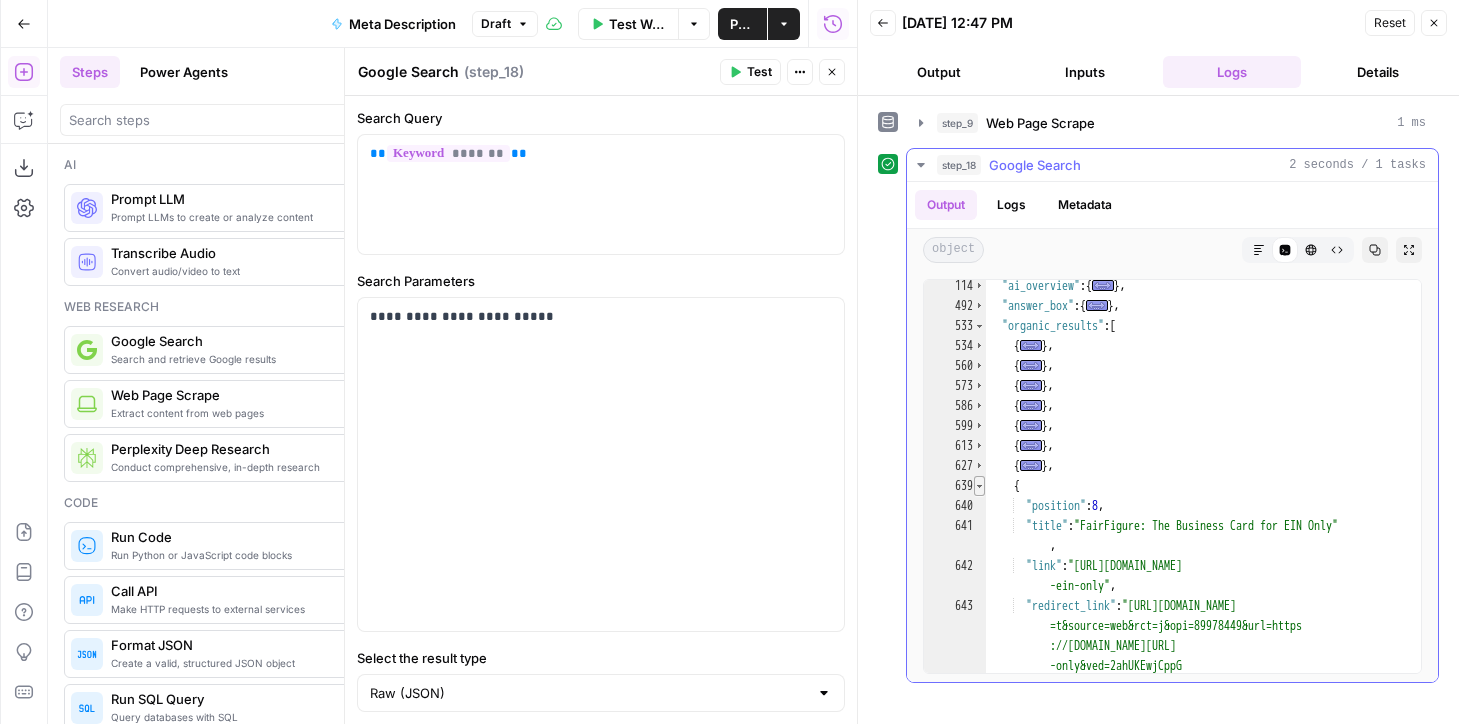 click at bounding box center [979, 486] 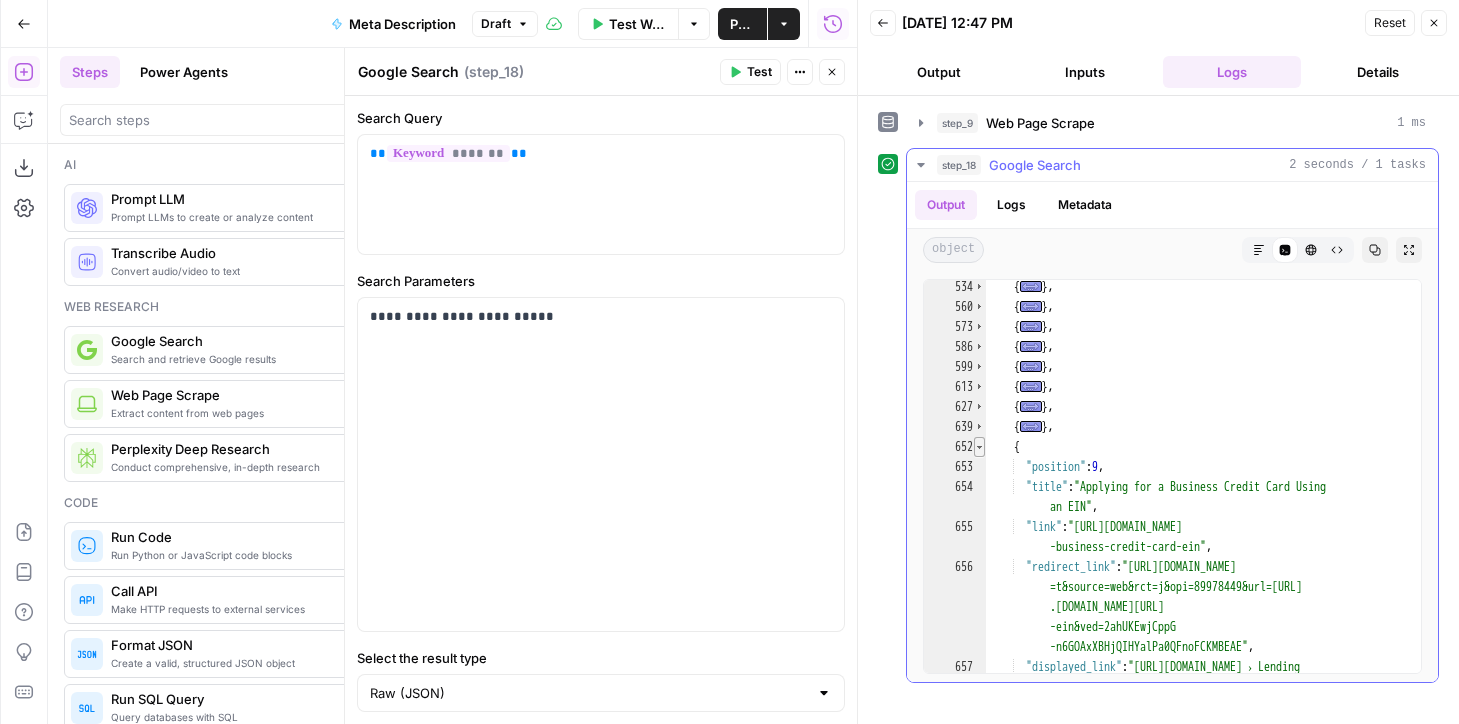 click at bounding box center (979, 447) 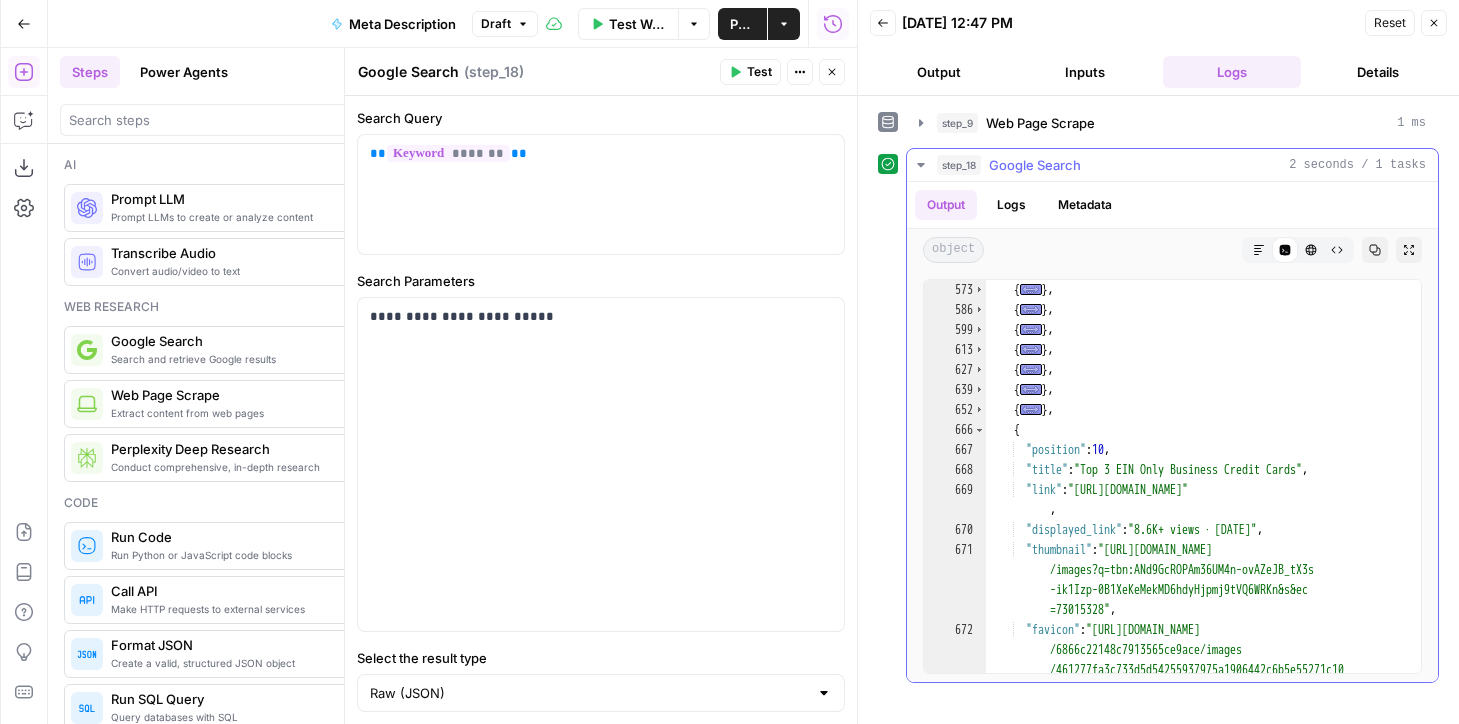 scroll, scrollTop: 206, scrollLeft: 0, axis: vertical 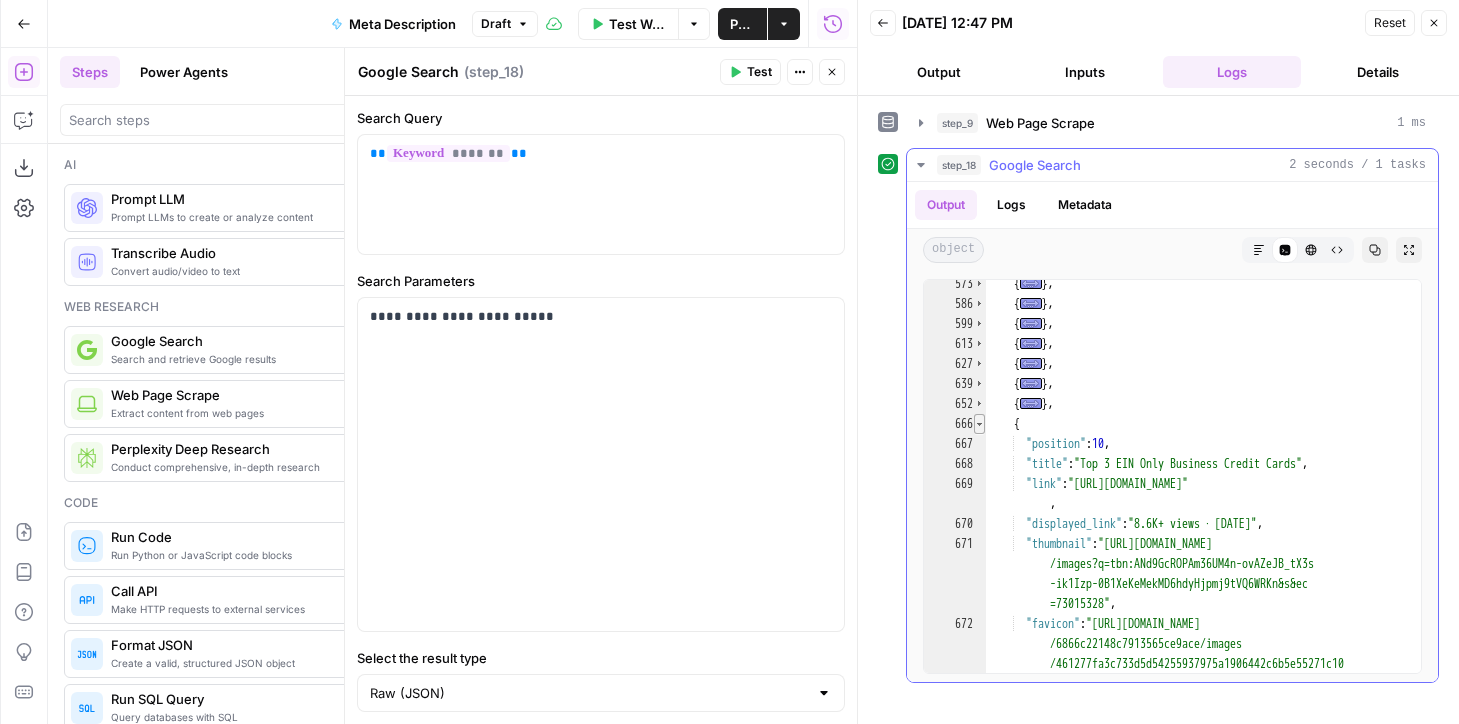 click at bounding box center [979, 424] 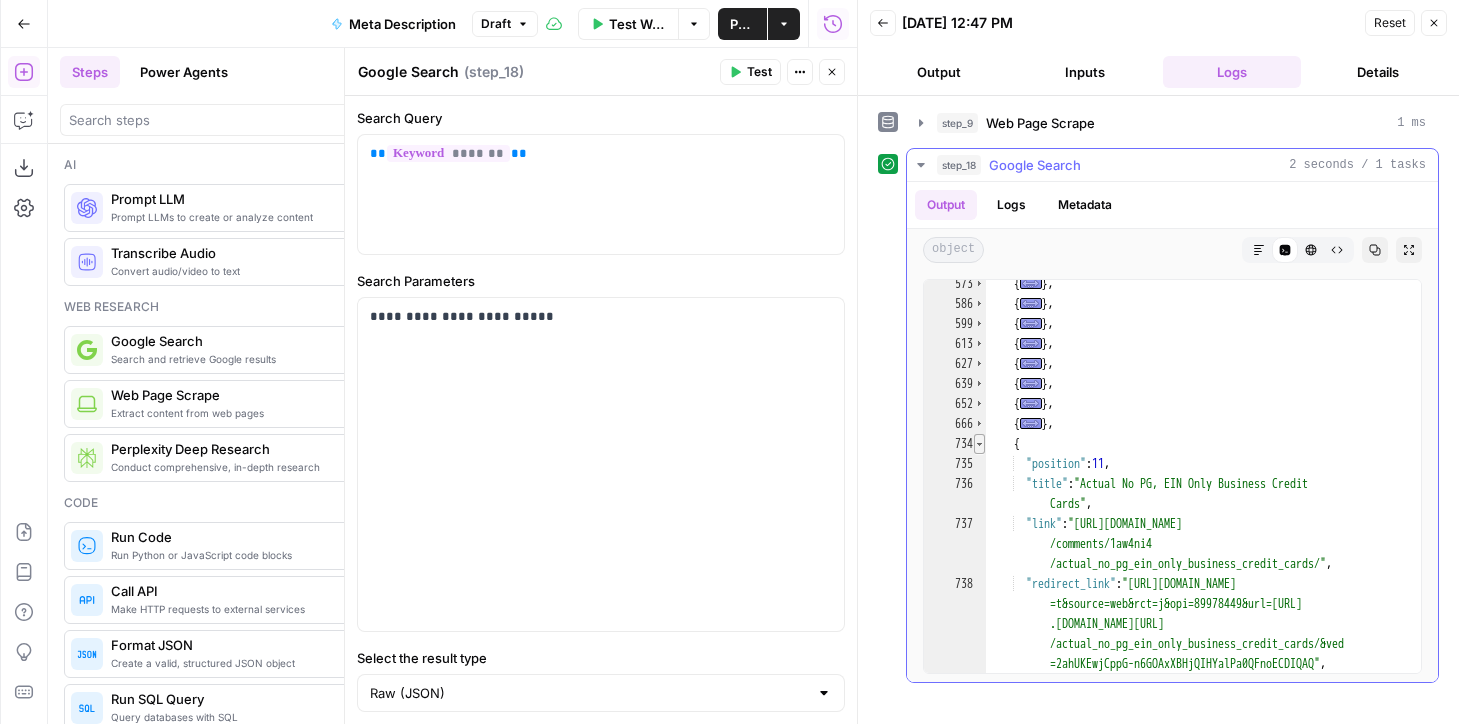 click at bounding box center [979, 444] 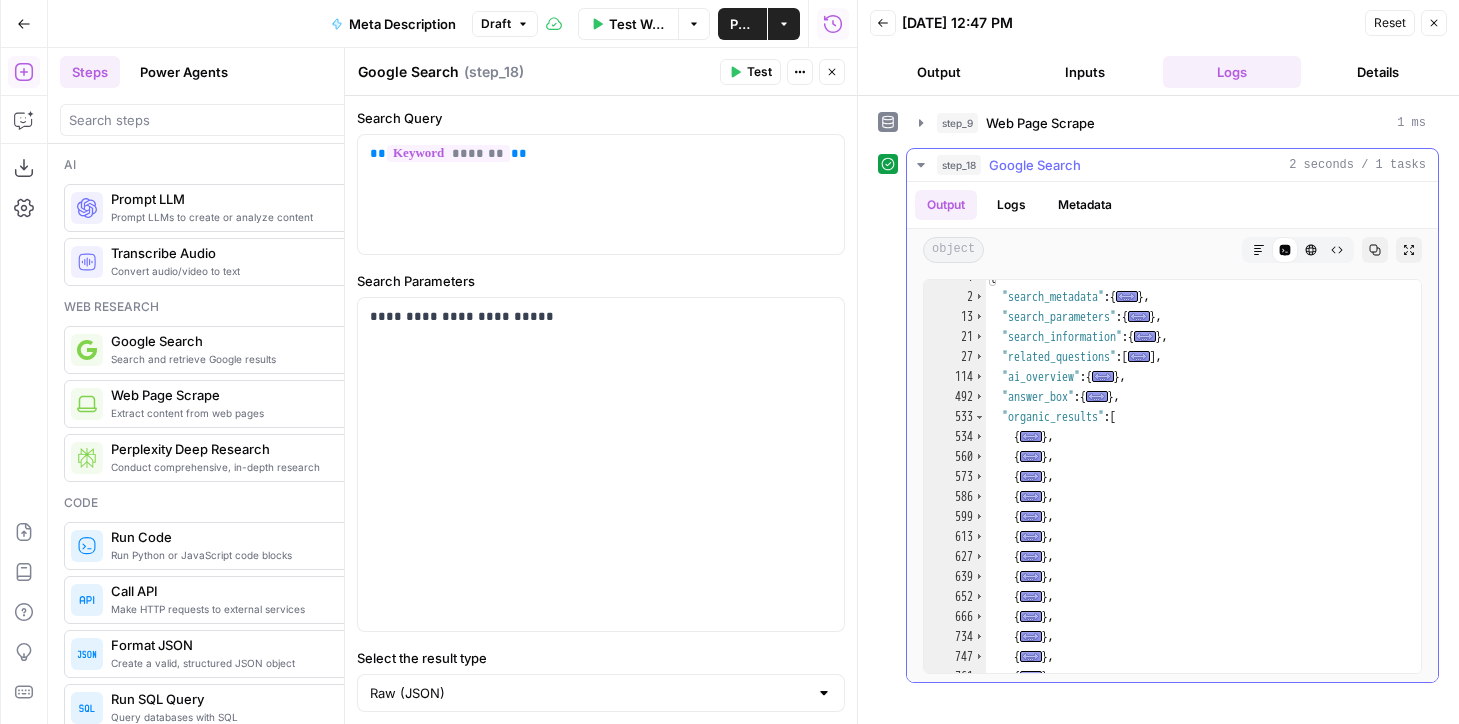 scroll, scrollTop: 311, scrollLeft: 0, axis: vertical 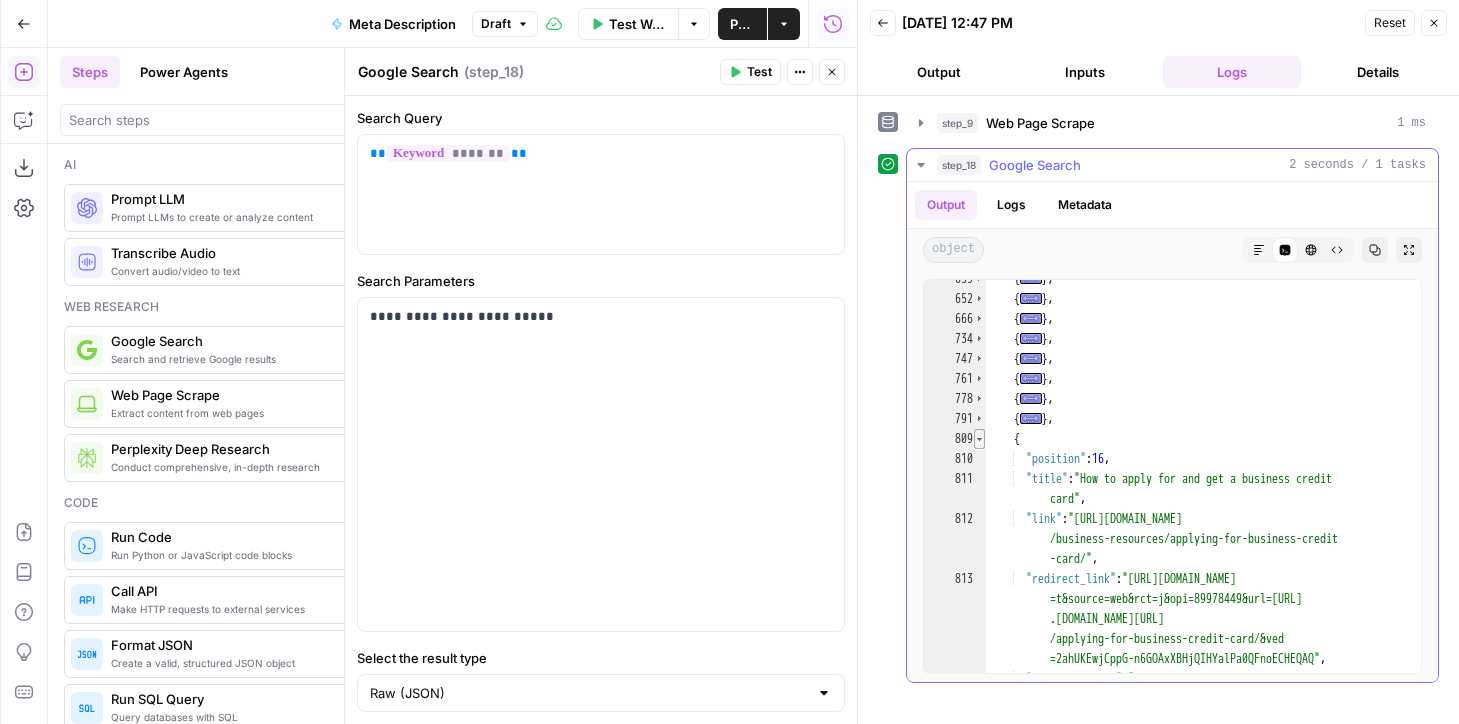 click at bounding box center [979, 439] 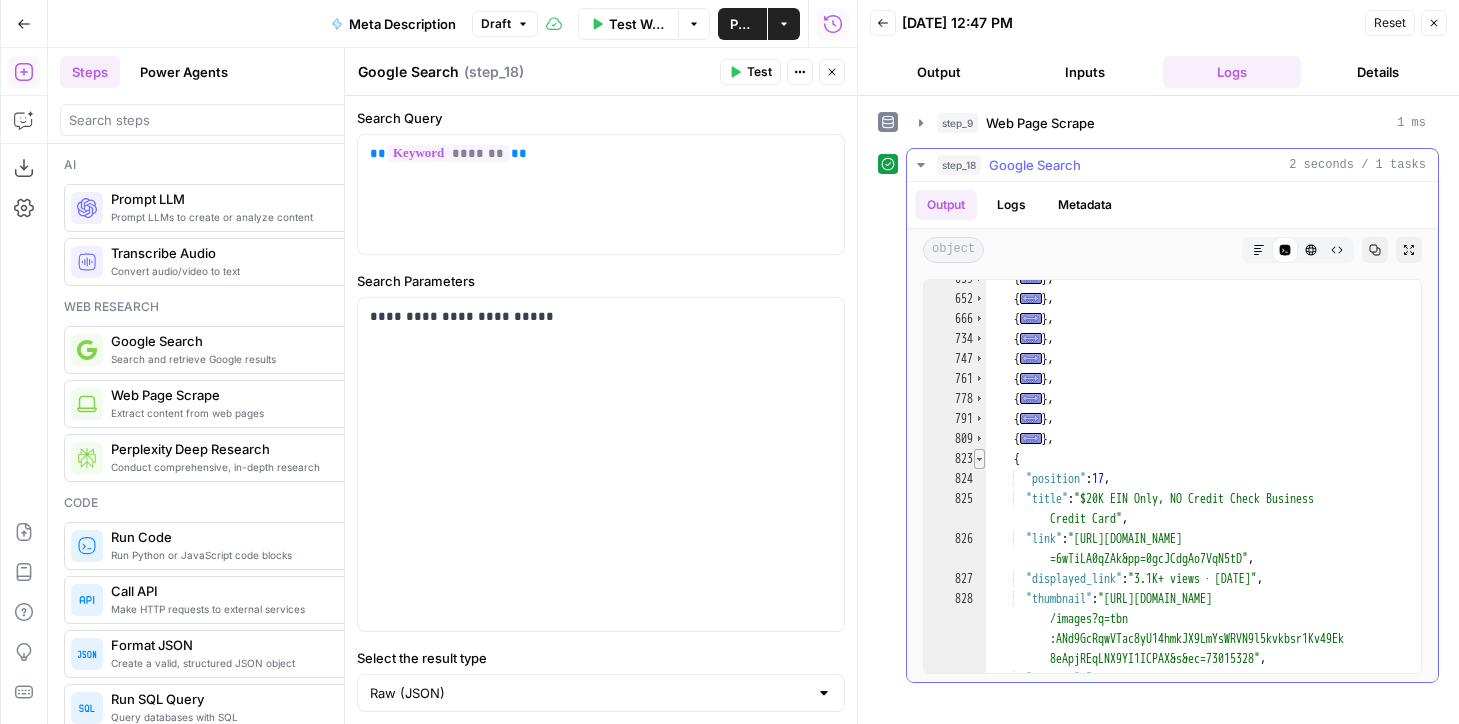 click at bounding box center [979, 459] 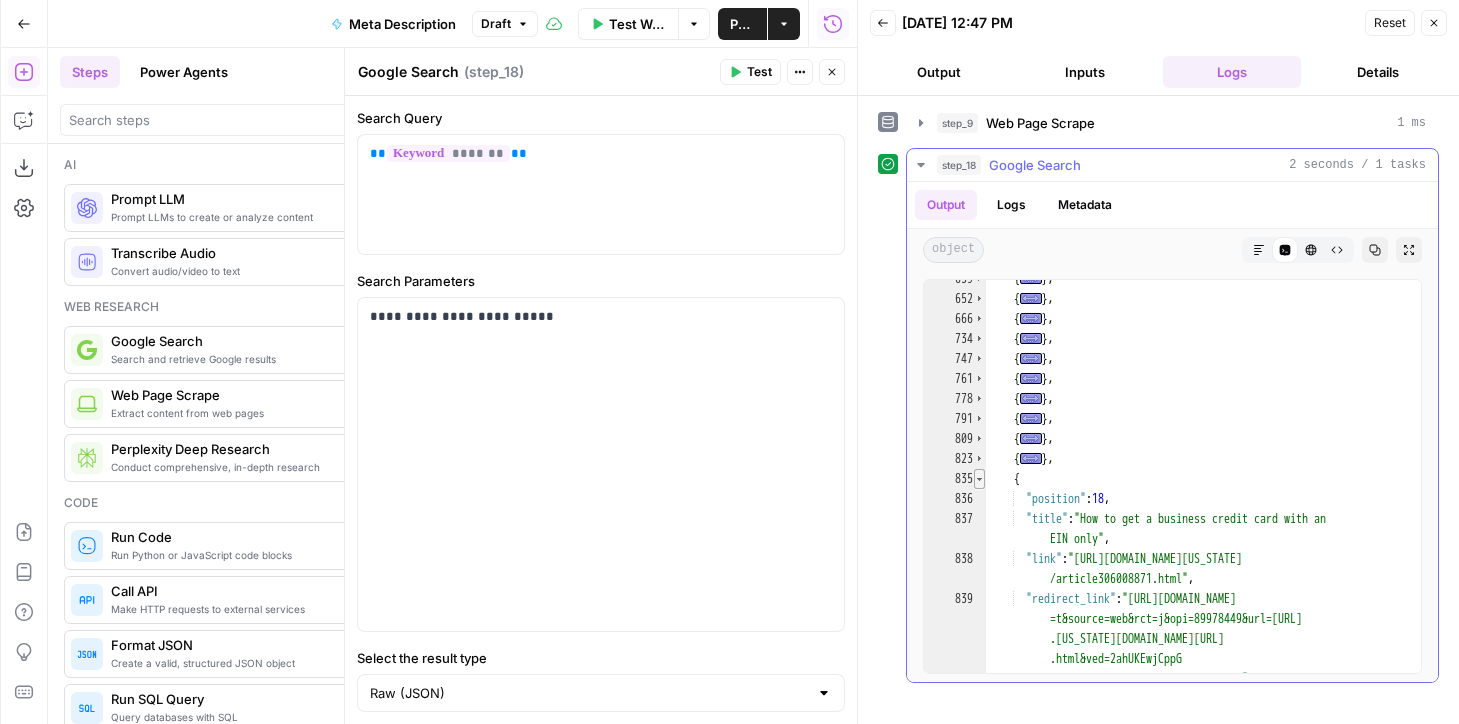 click at bounding box center [979, 479] 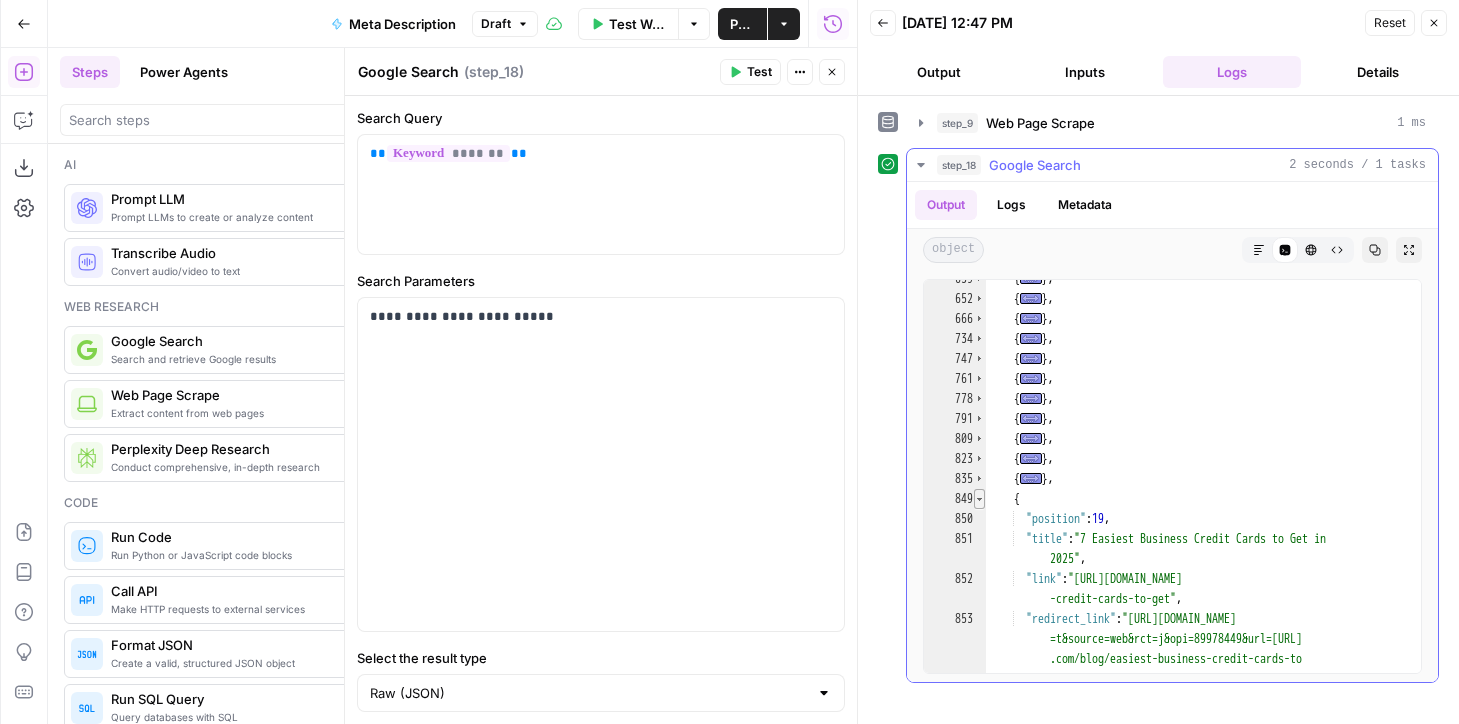 click at bounding box center [979, 499] 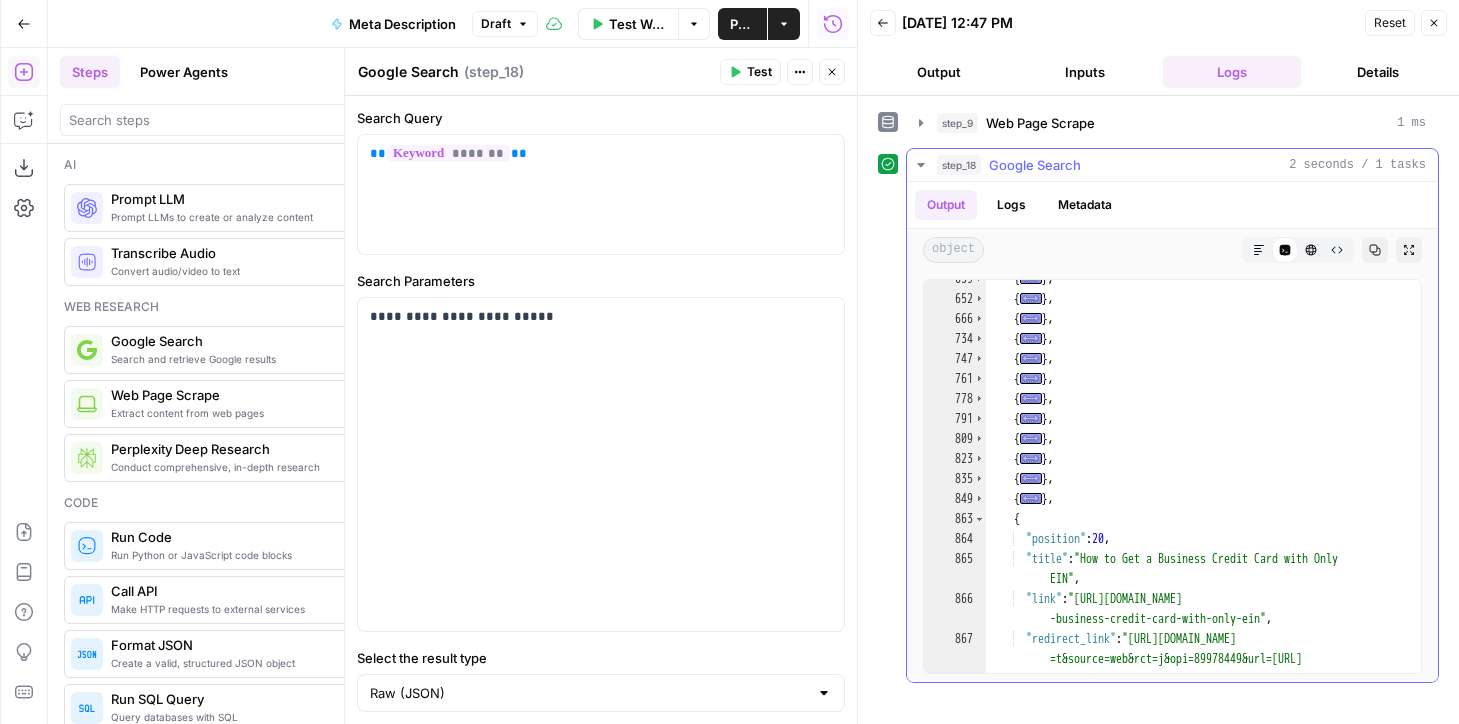 click on "863" at bounding box center (955, 519) 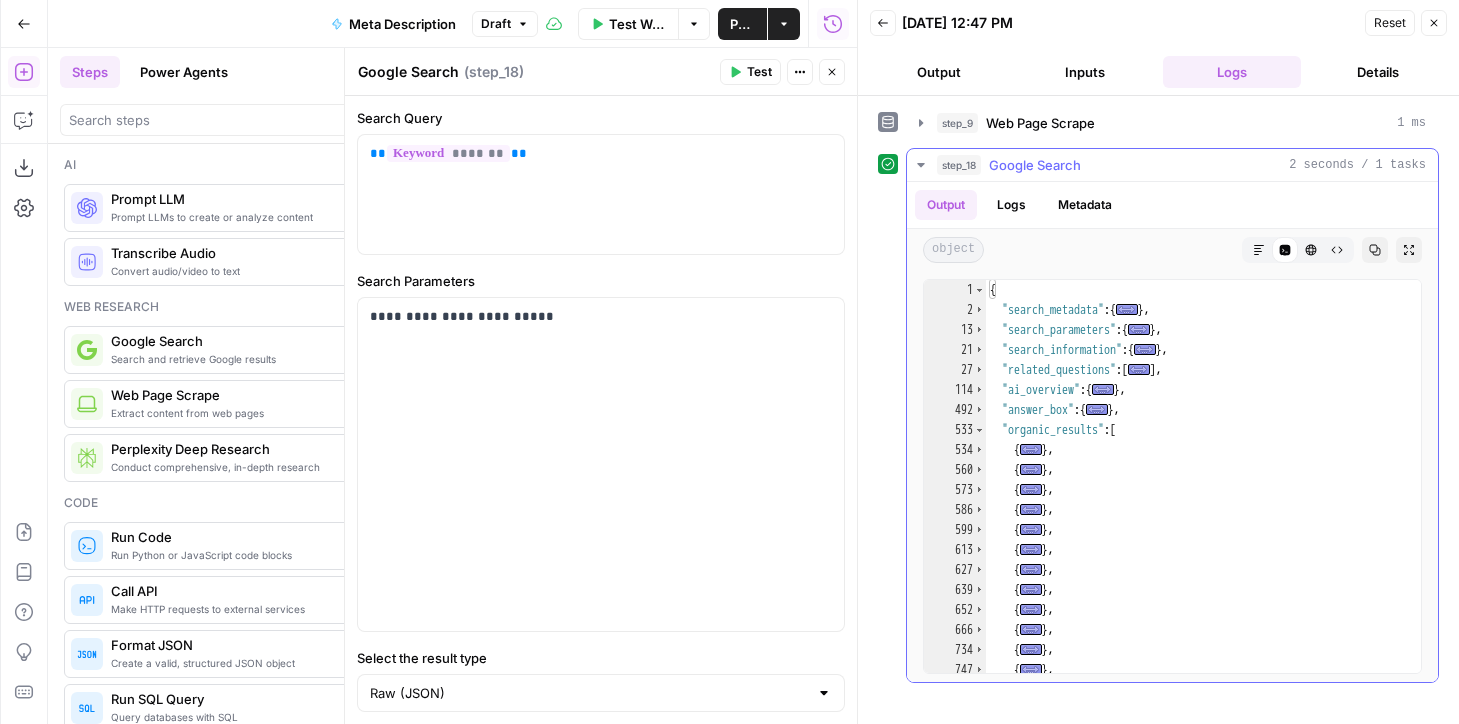 scroll, scrollTop: 0, scrollLeft: 0, axis: both 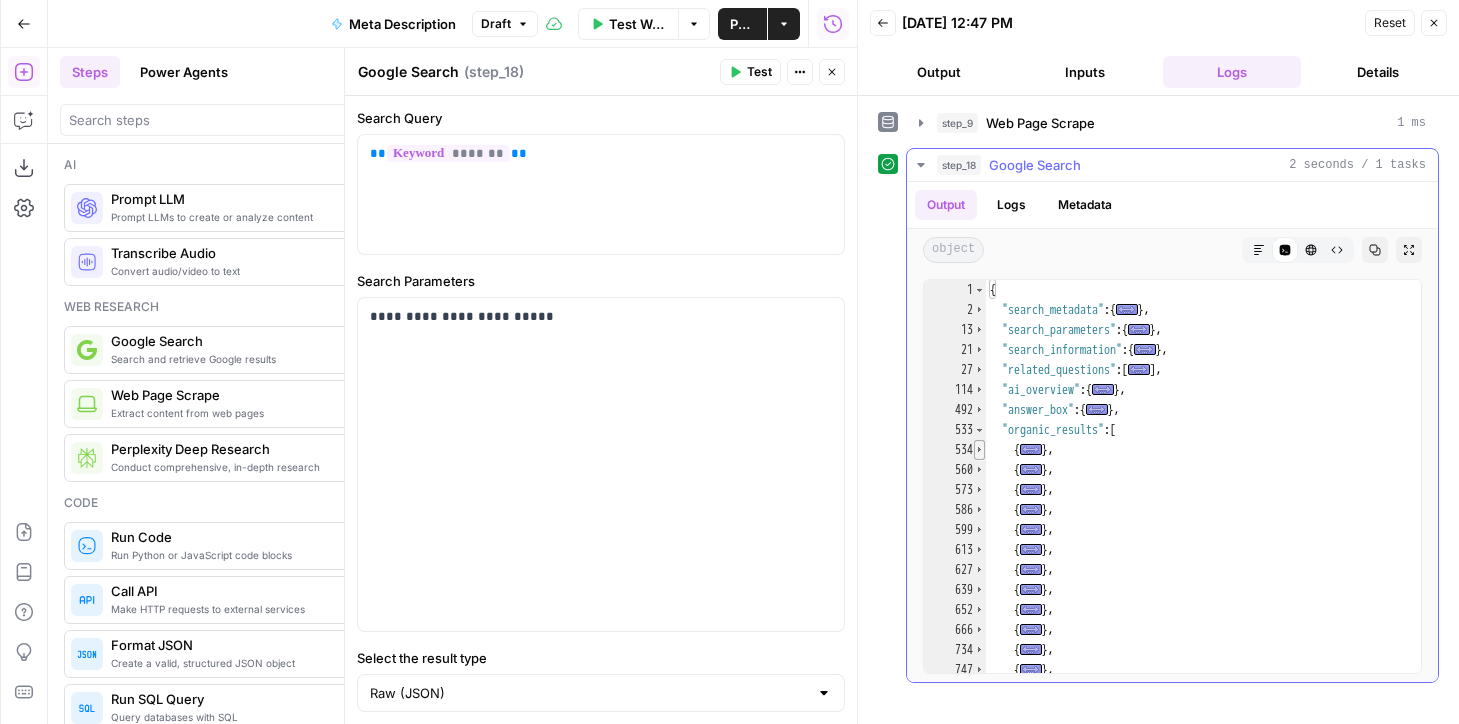 click at bounding box center [979, 450] 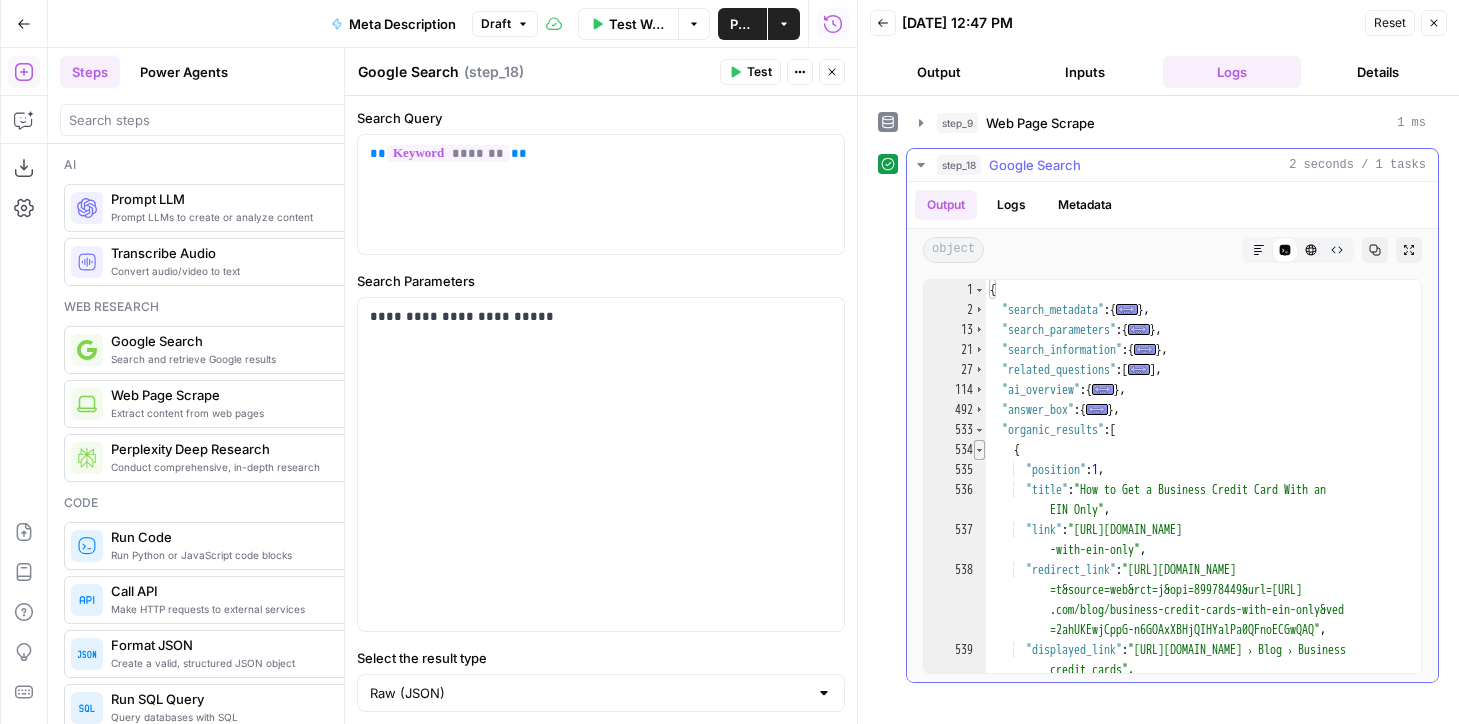 click at bounding box center (979, 450) 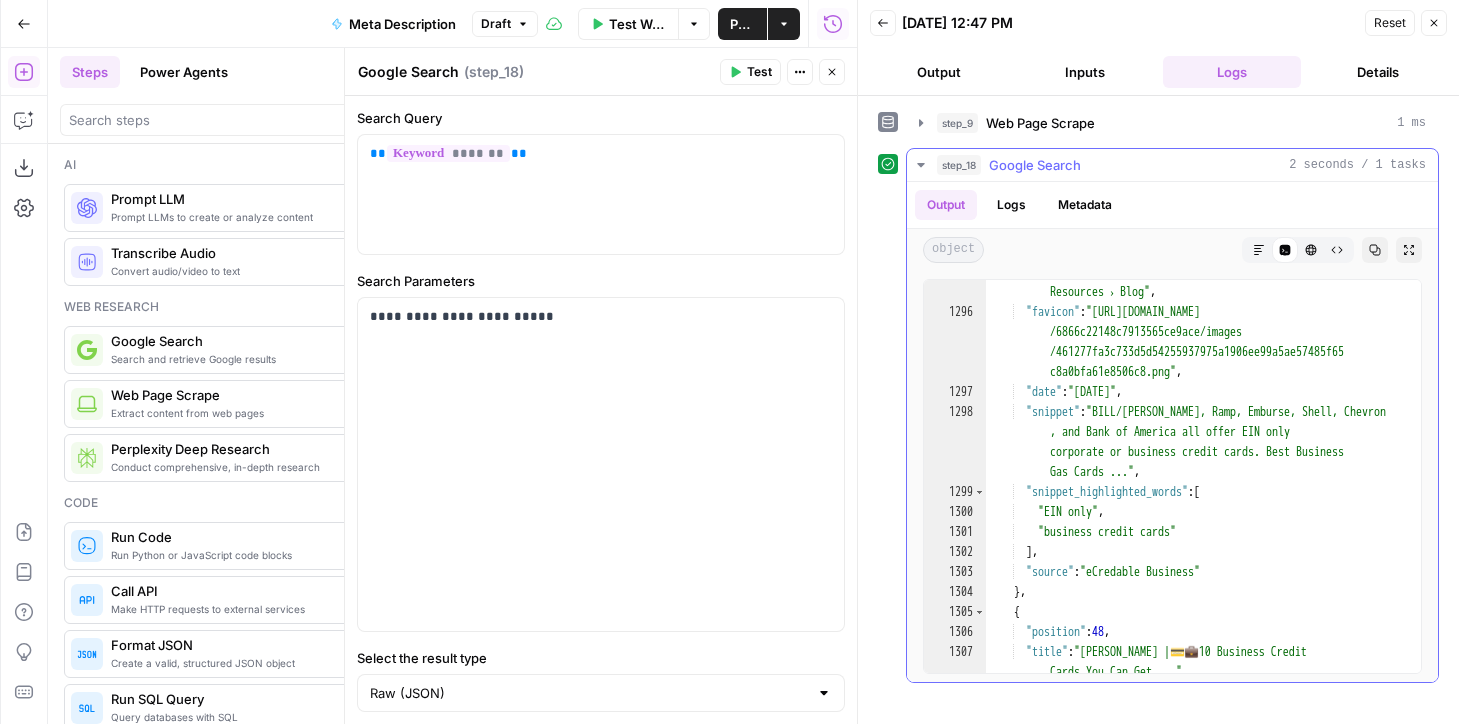 scroll, scrollTop: 16226, scrollLeft: 0, axis: vertical 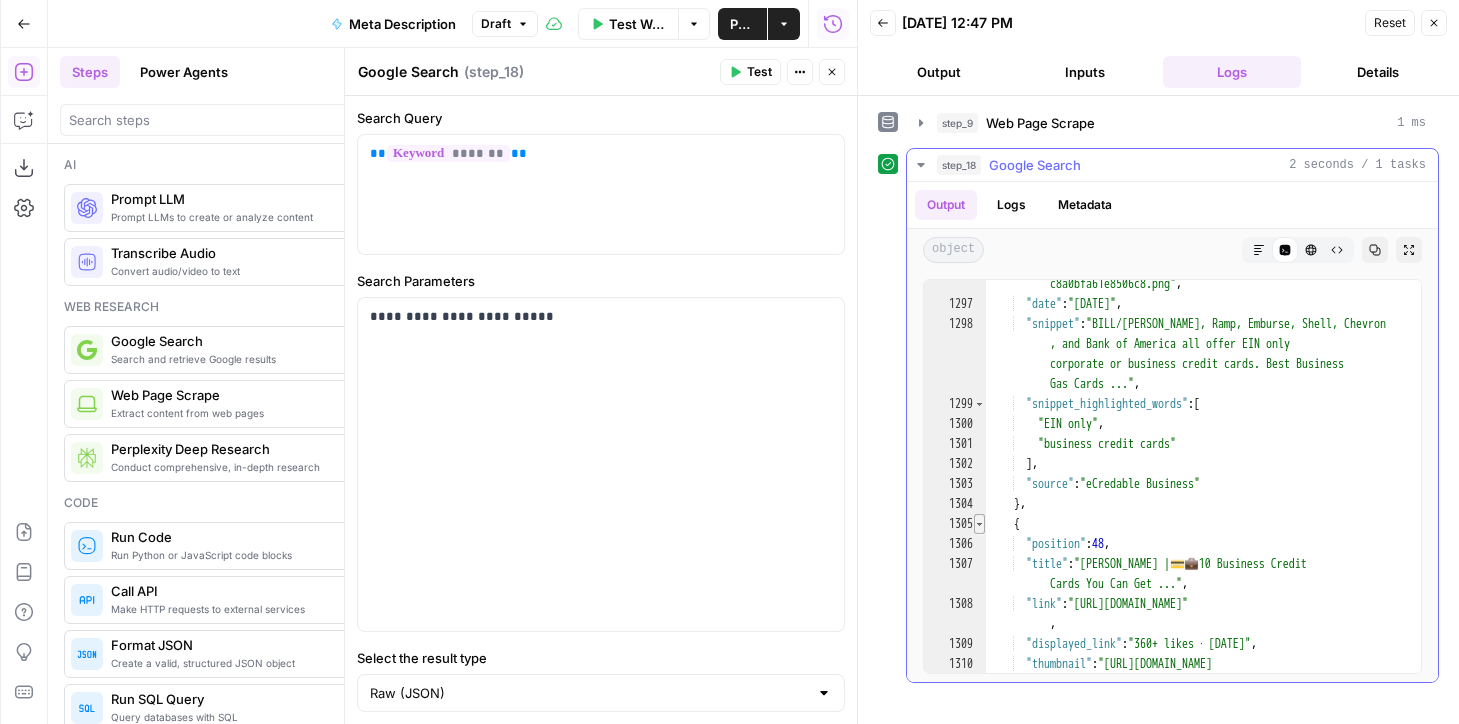 click at bounding box center (979, 524) 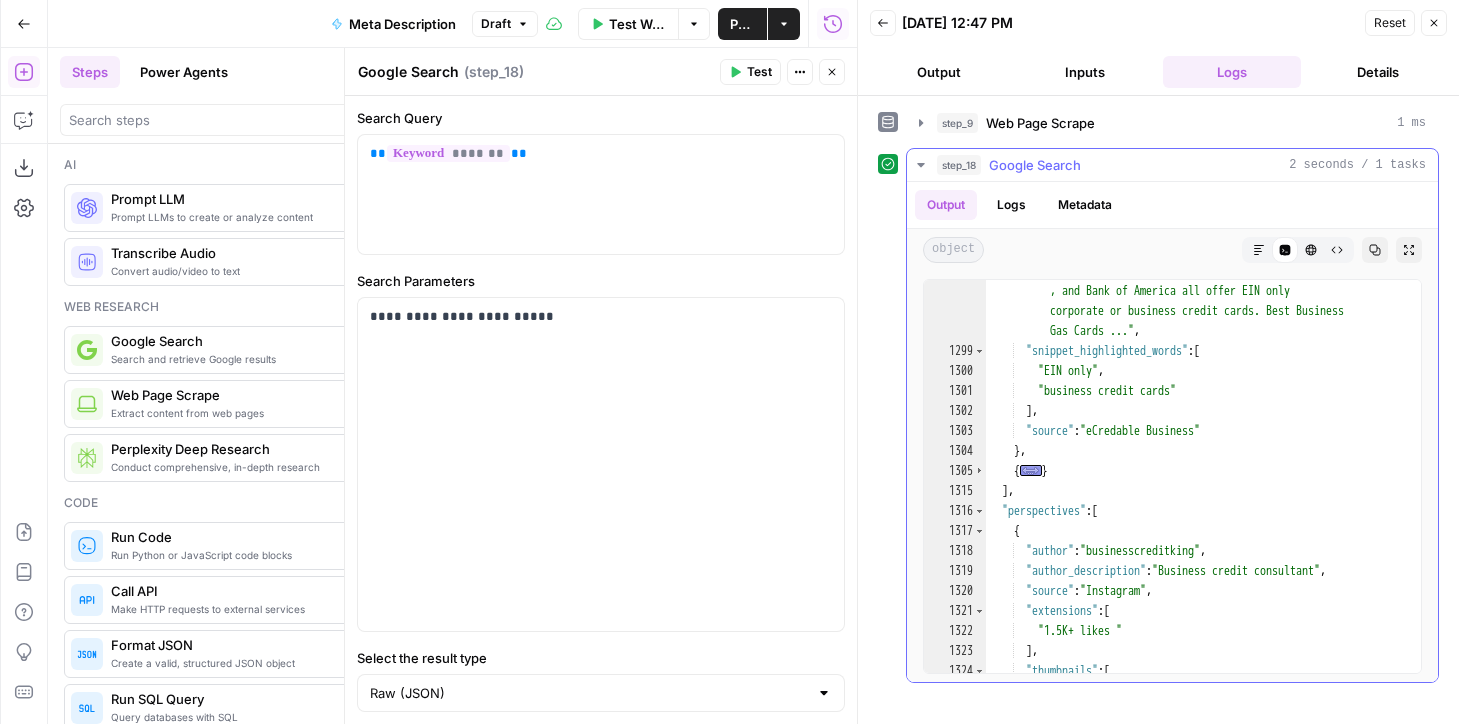scroll, scrollTop: 16259, scrollLeft: 0, axis: vertical 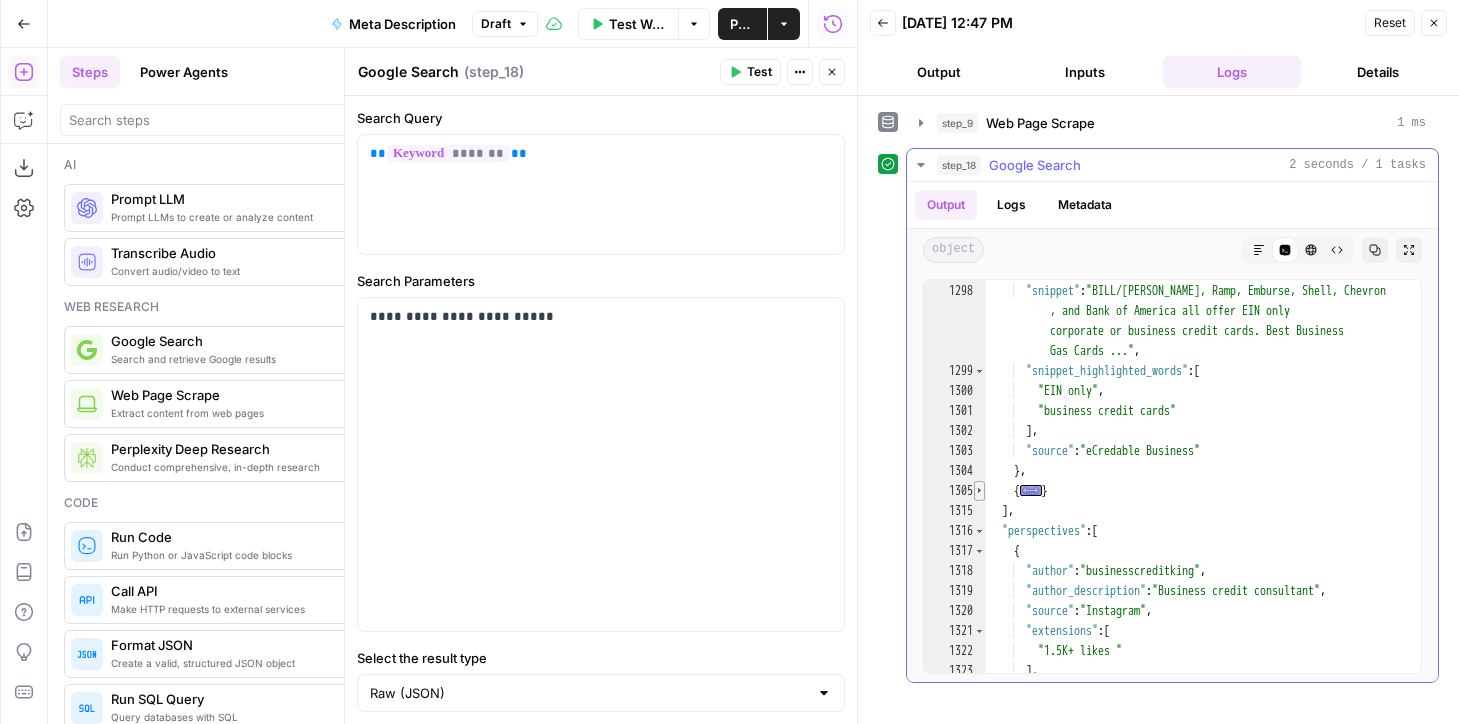 click at bounding box center [979, 491] 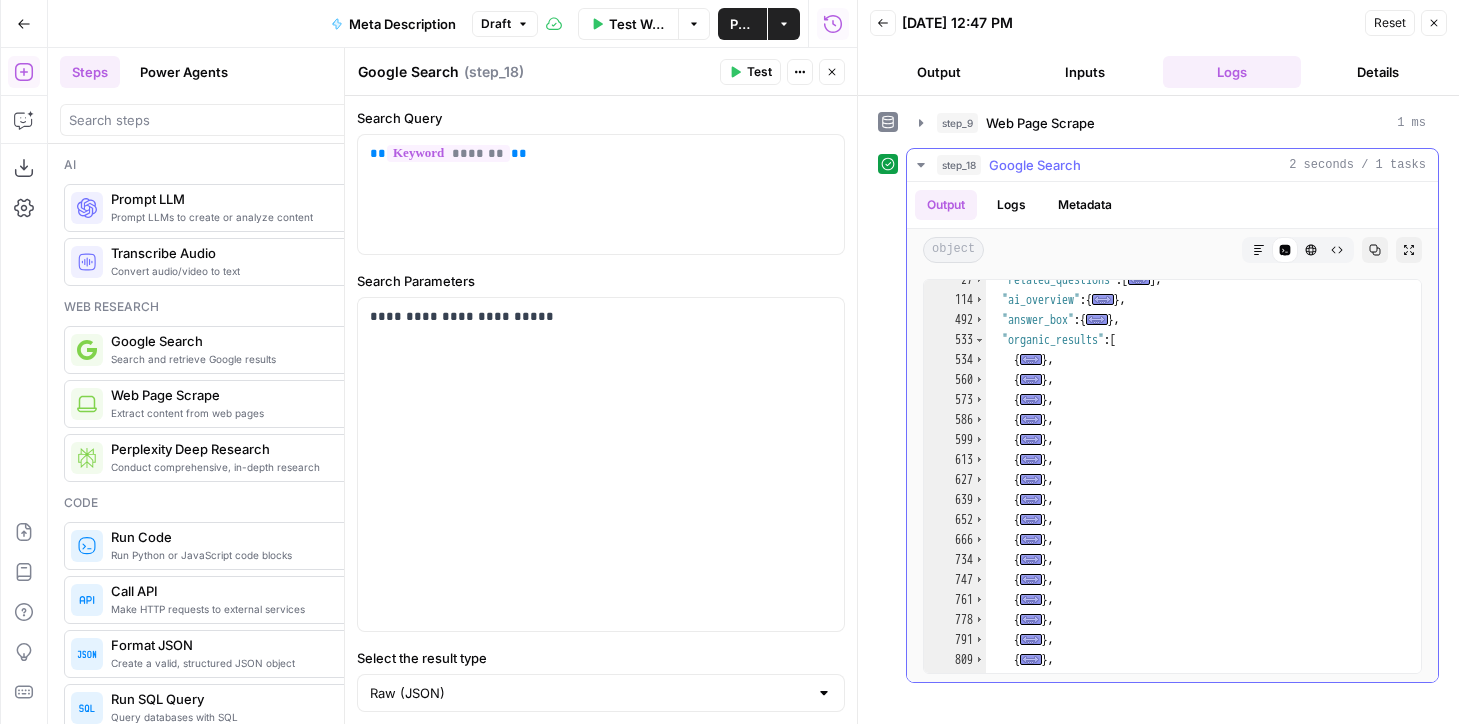 scroll, scrollTop: 0, scrollLeft: 0, axis: both 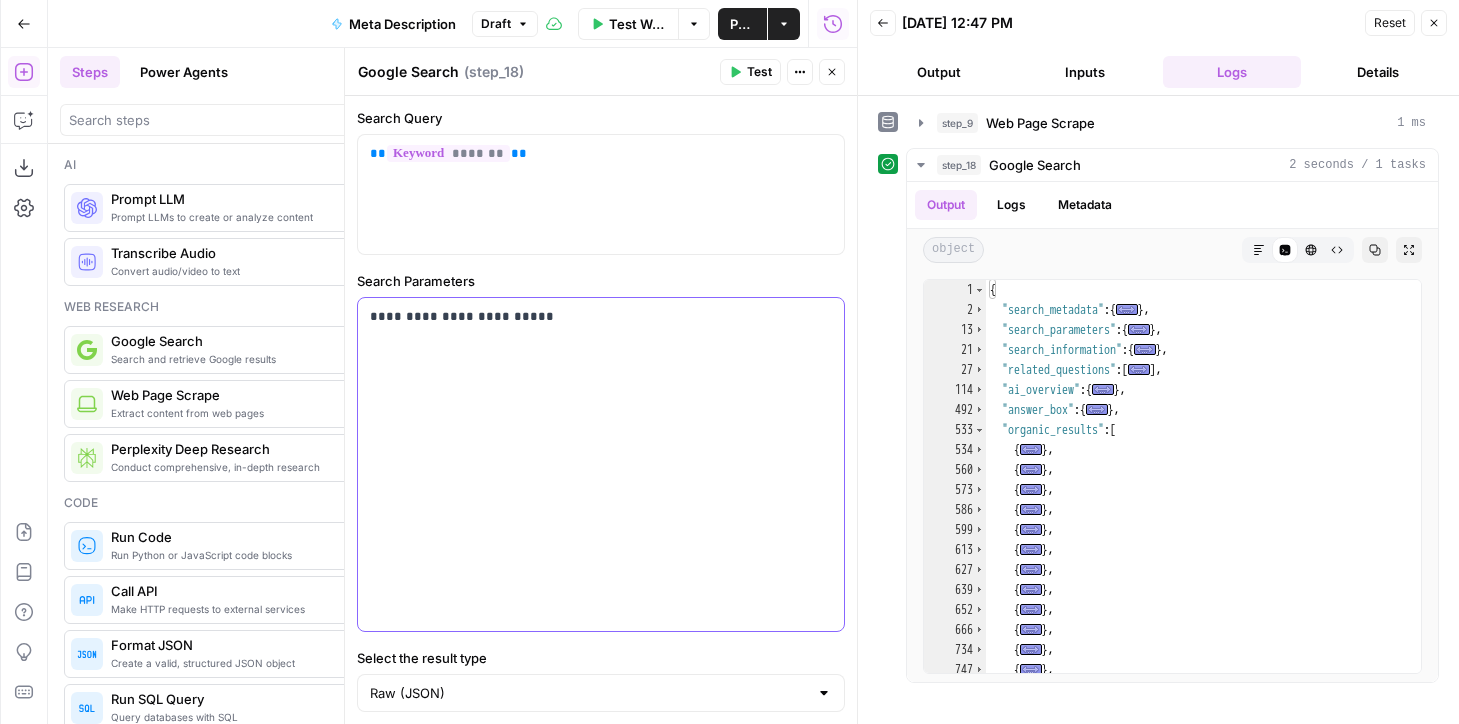 click on "**********" at bounding box center (601, 464) 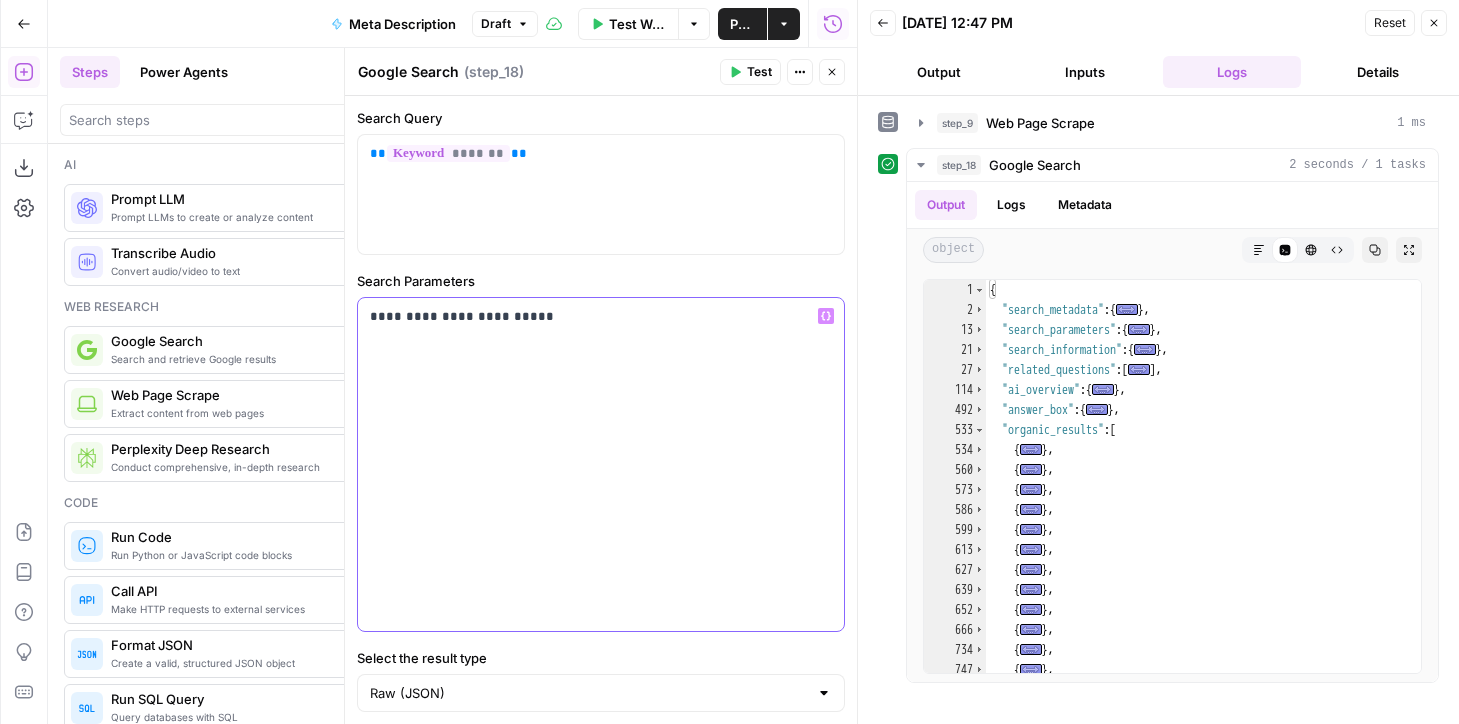 drag, startPoint x: 433, startPoint y: 316, endPoint x: 499, endPoint y: 318, distance: 66.0303 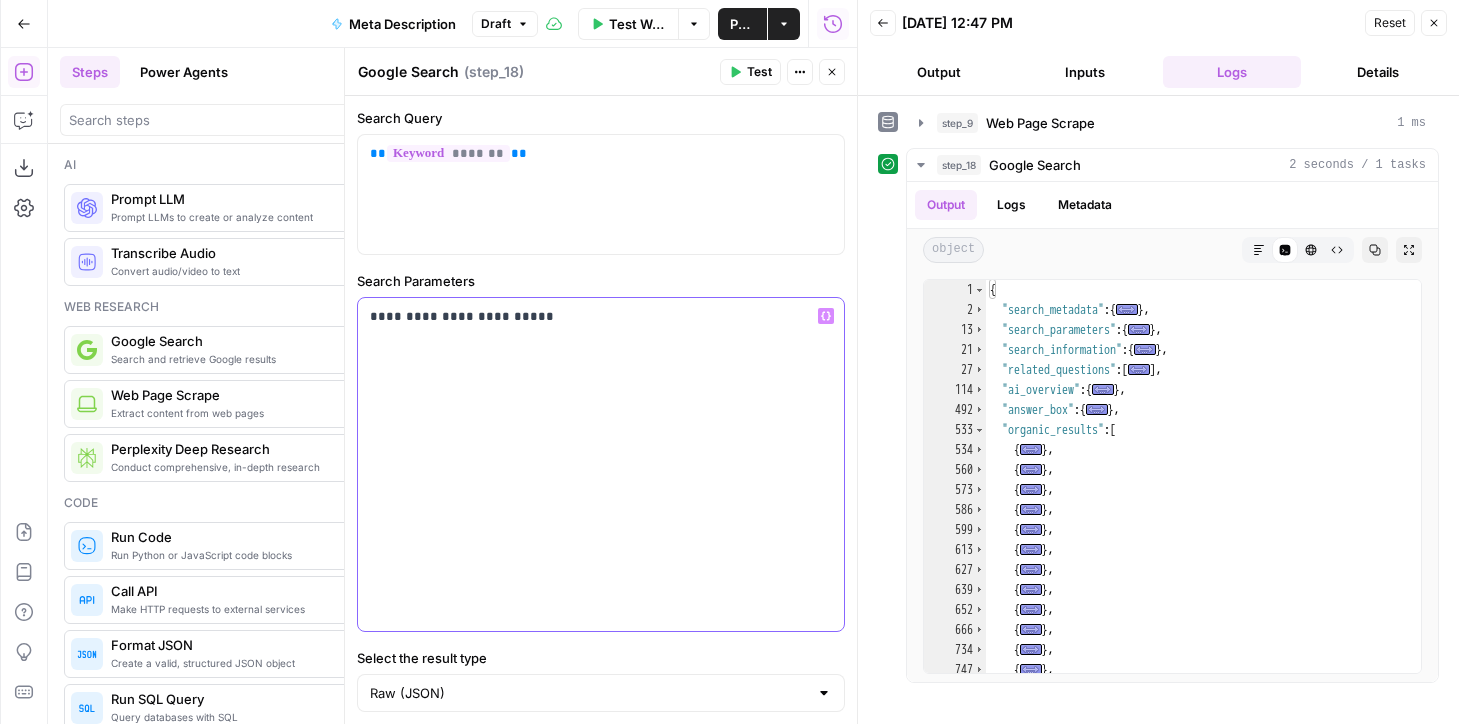 click on "**********" at bounding box center (601, 316) 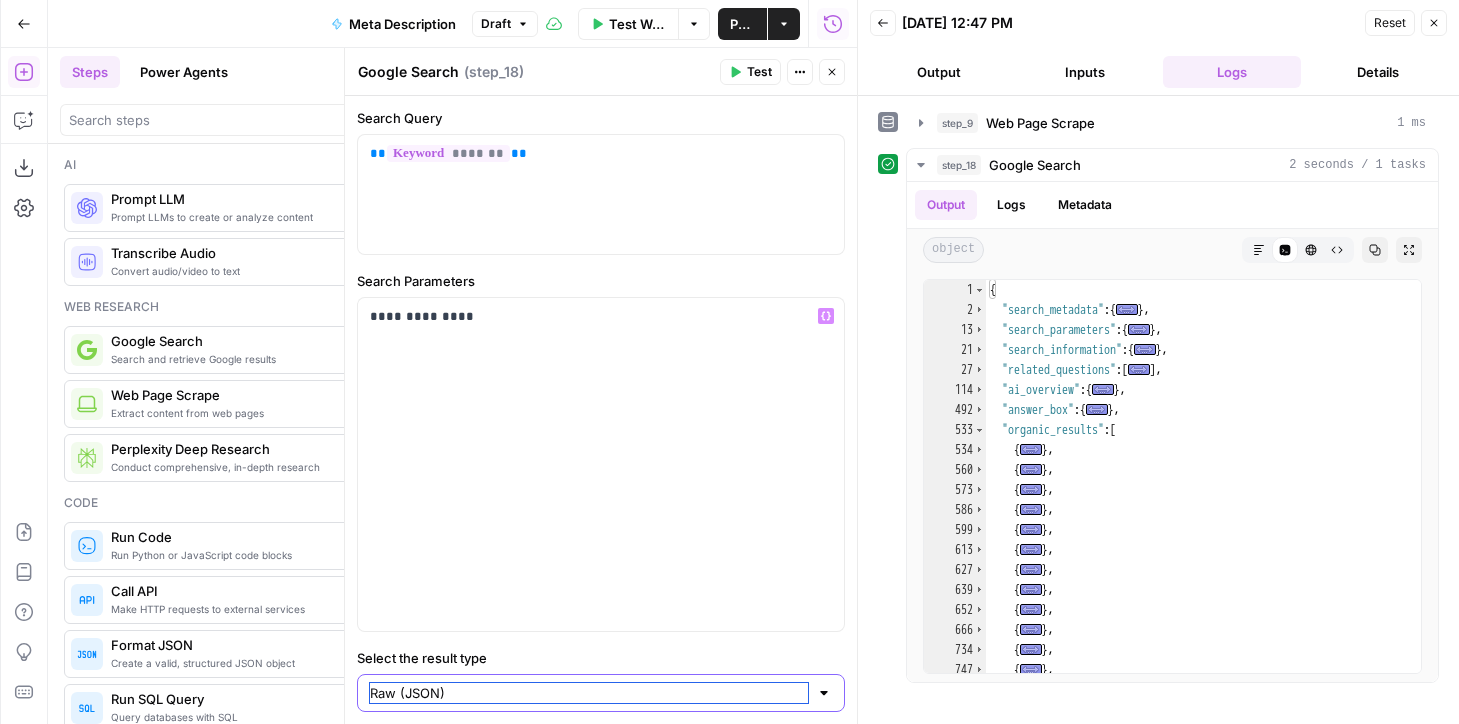 click on "Raw (JSON)" at bounding box center [589, 693] 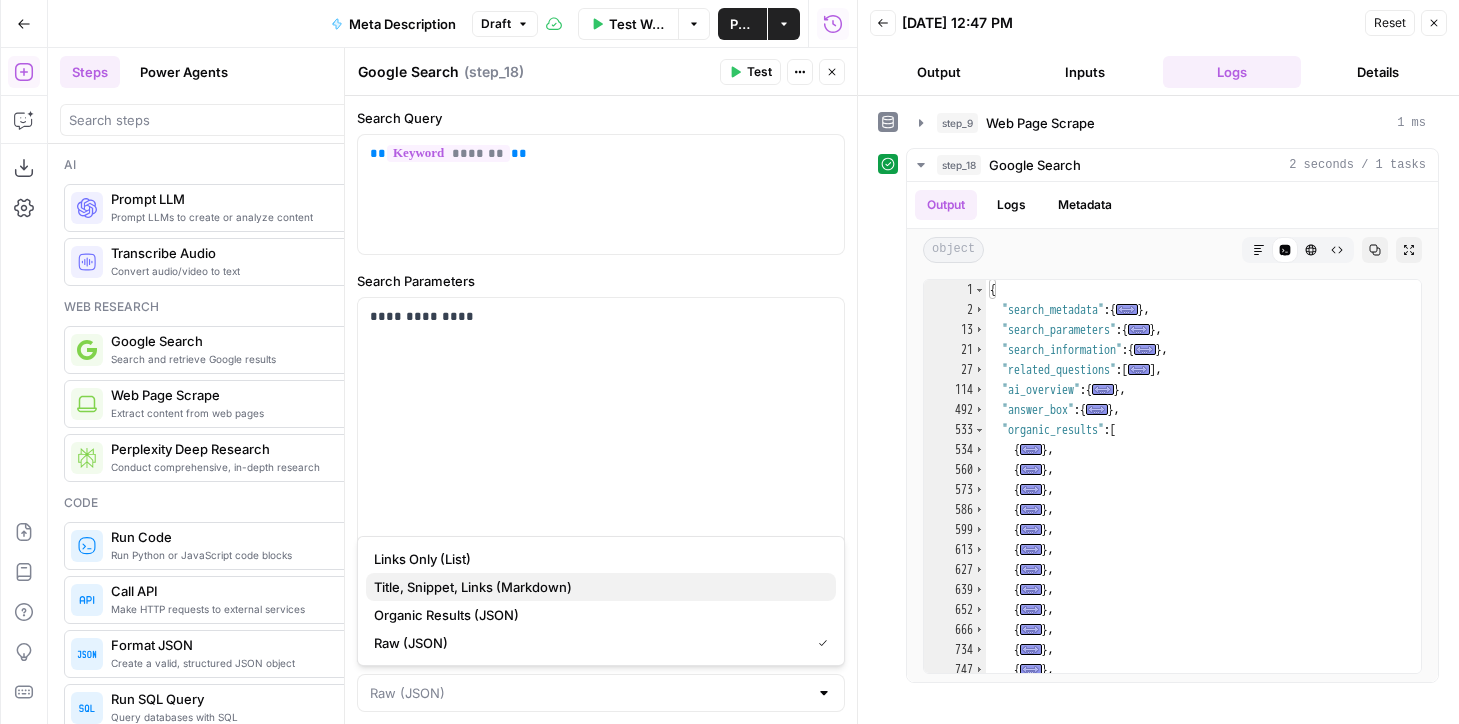 click on "Title, Snippet, Links (Markdown)" at bounding box center [473, 587] 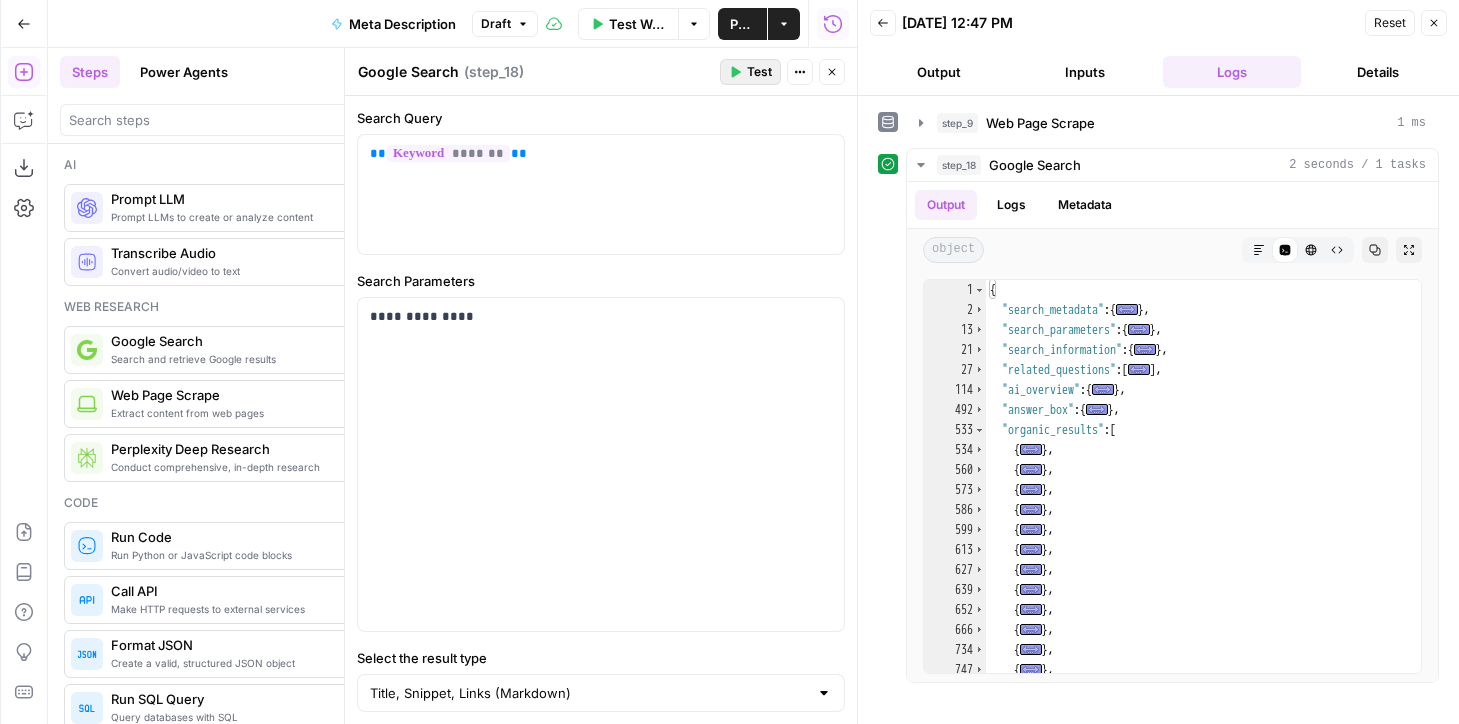 click 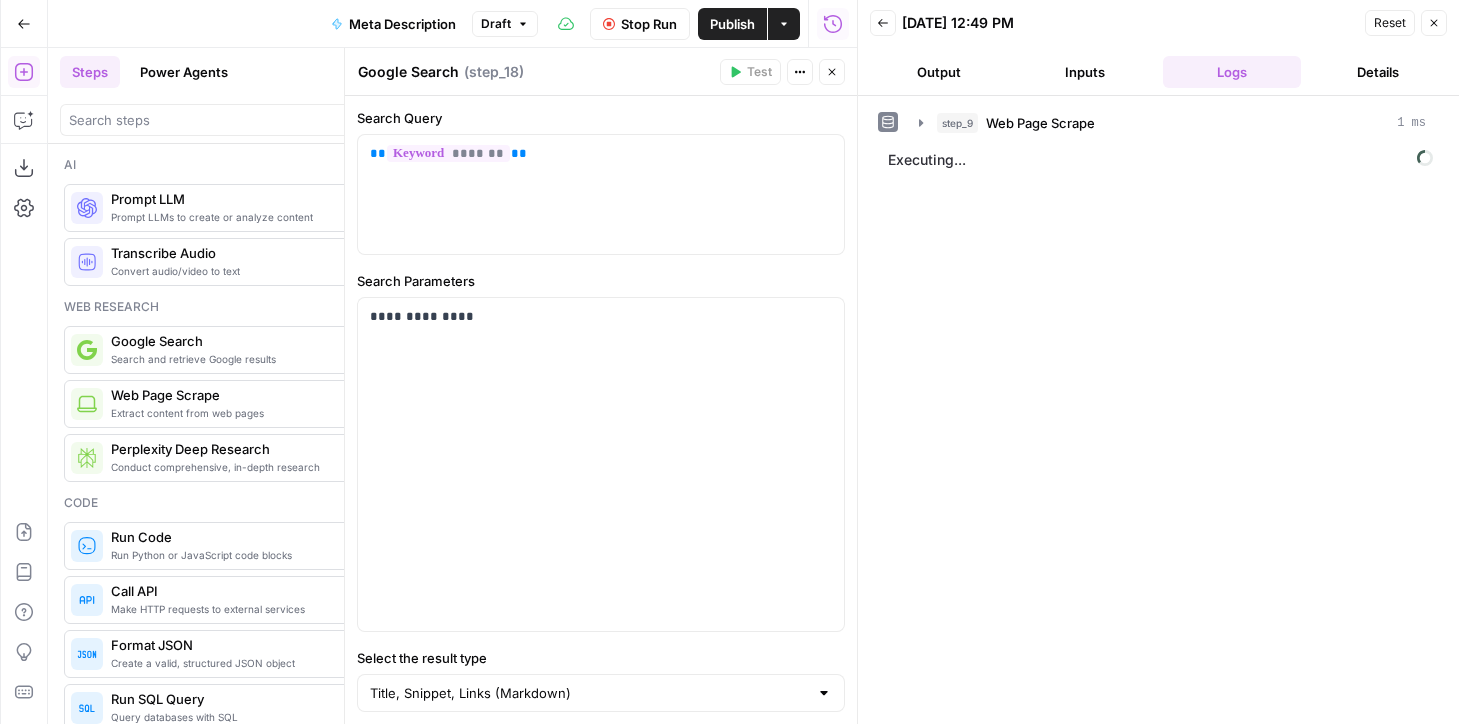 click on "Back 07/03/25 at 12:49 PM Reset Close Output Inputs Logs Details" at bounding box center [1158, 48] 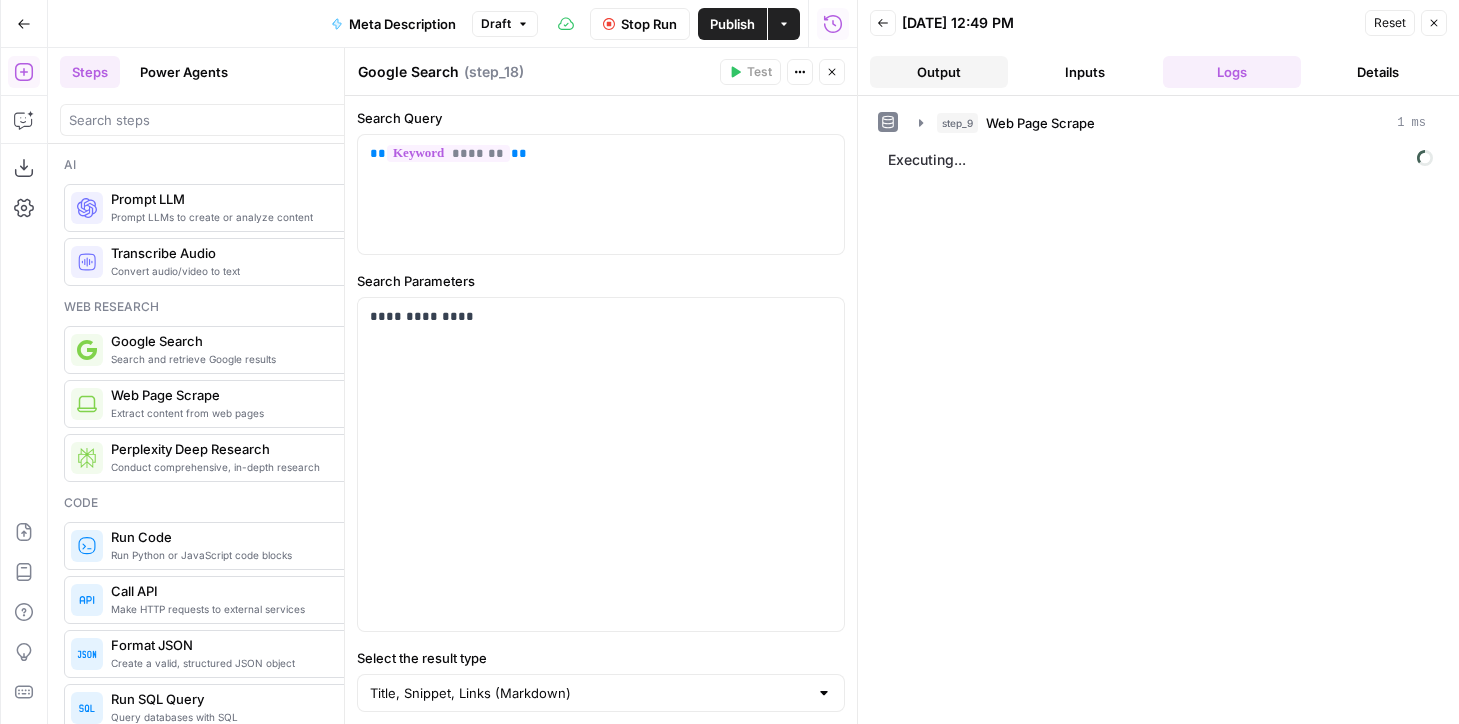 click on "Output" at bounding box center [939, 72] 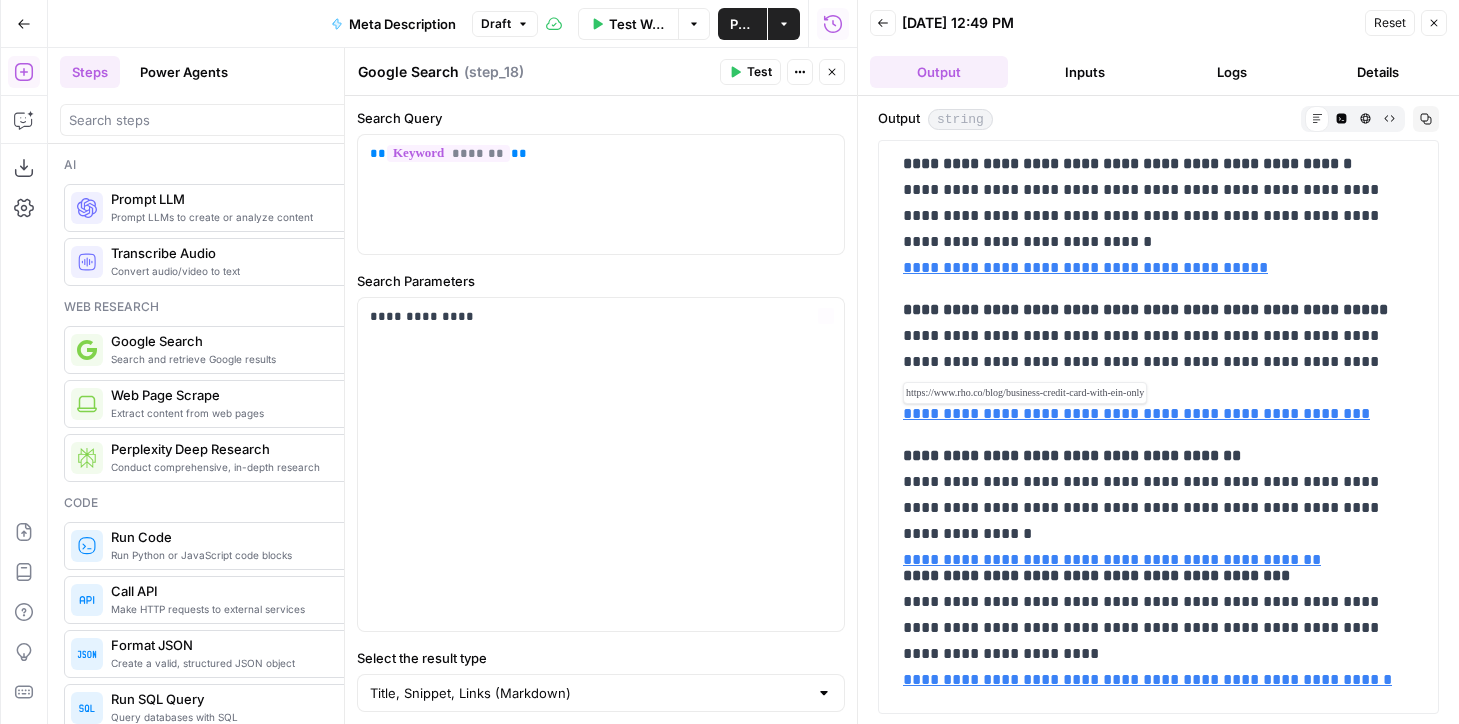 scroll, scrollTop: 0, scrollLeft: 0, axis: both 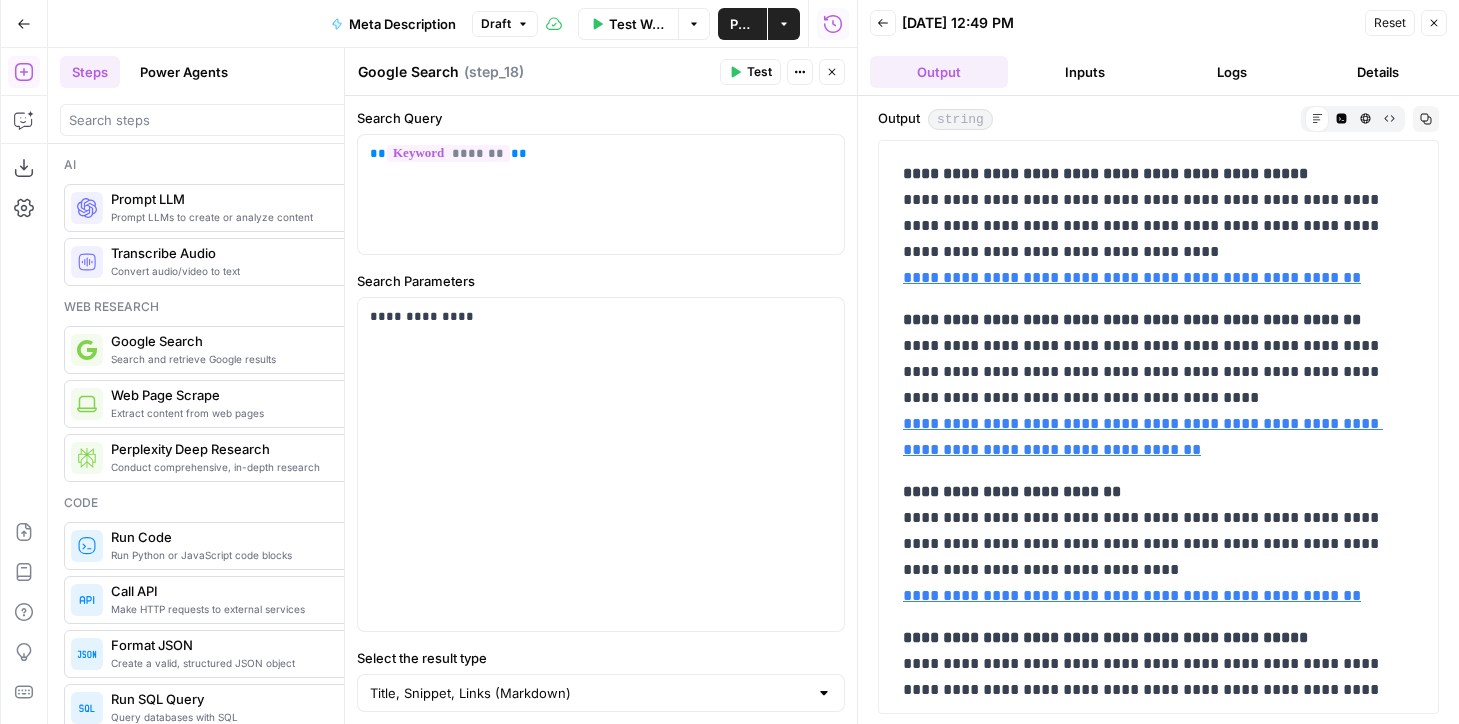 click on "**********" at bounding box center (1158, 226) 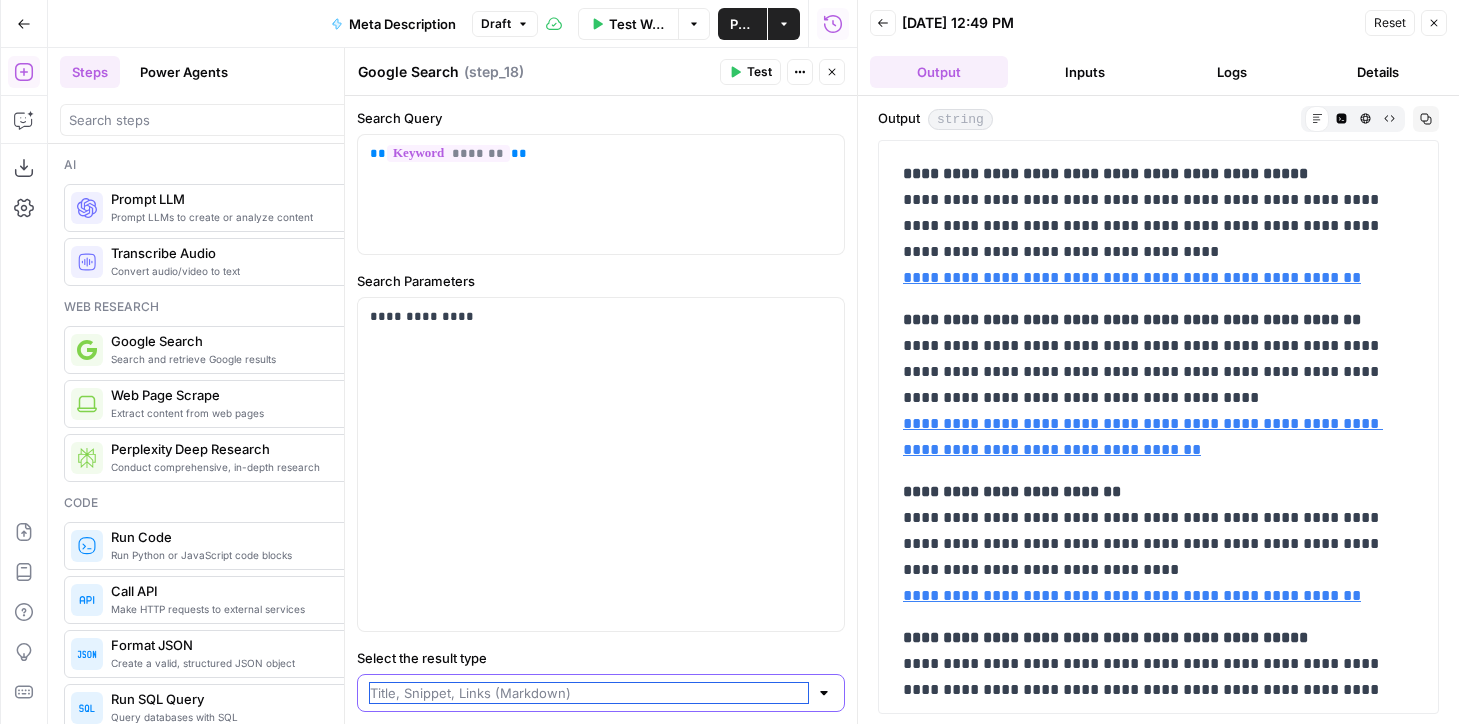 click on "Select the result type" at bounding box center [589, 693] 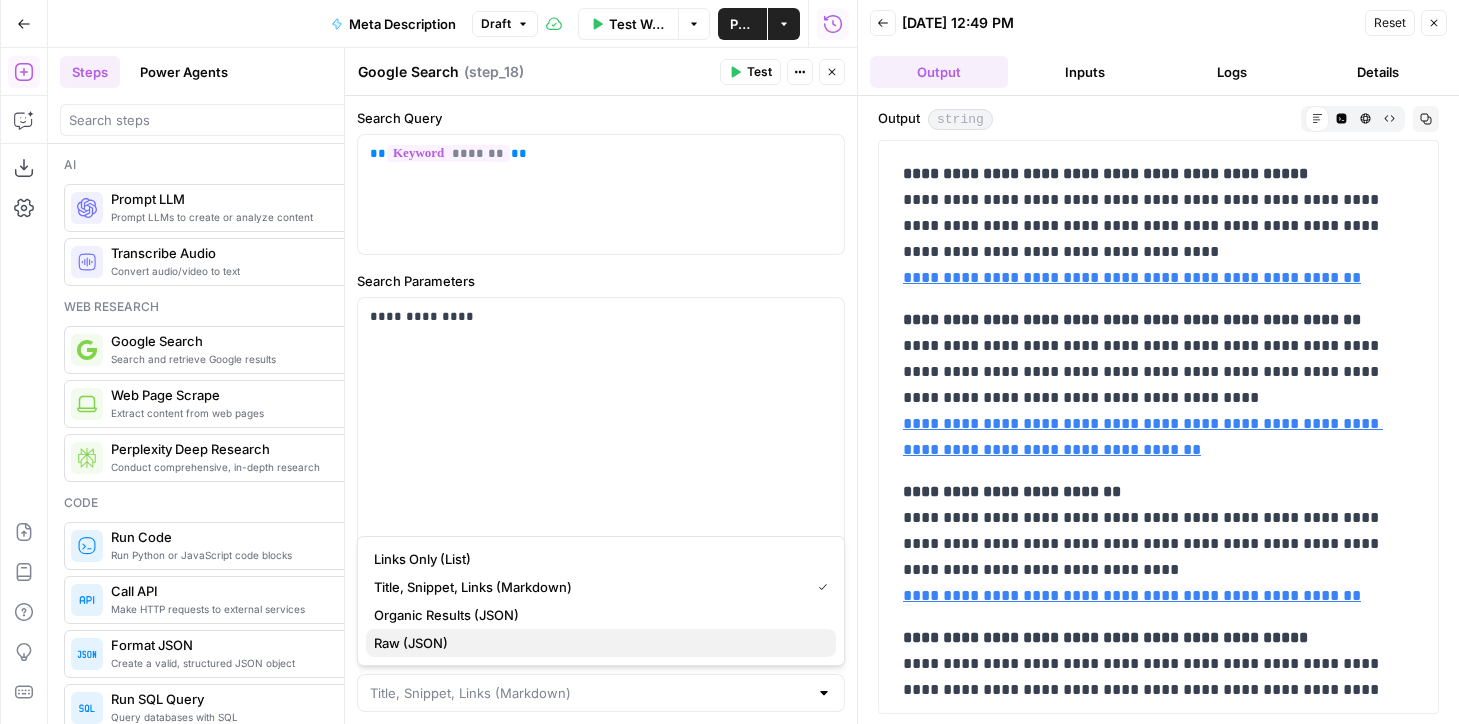 click on "Raw (JSON)" at bounding box center [601, 643] 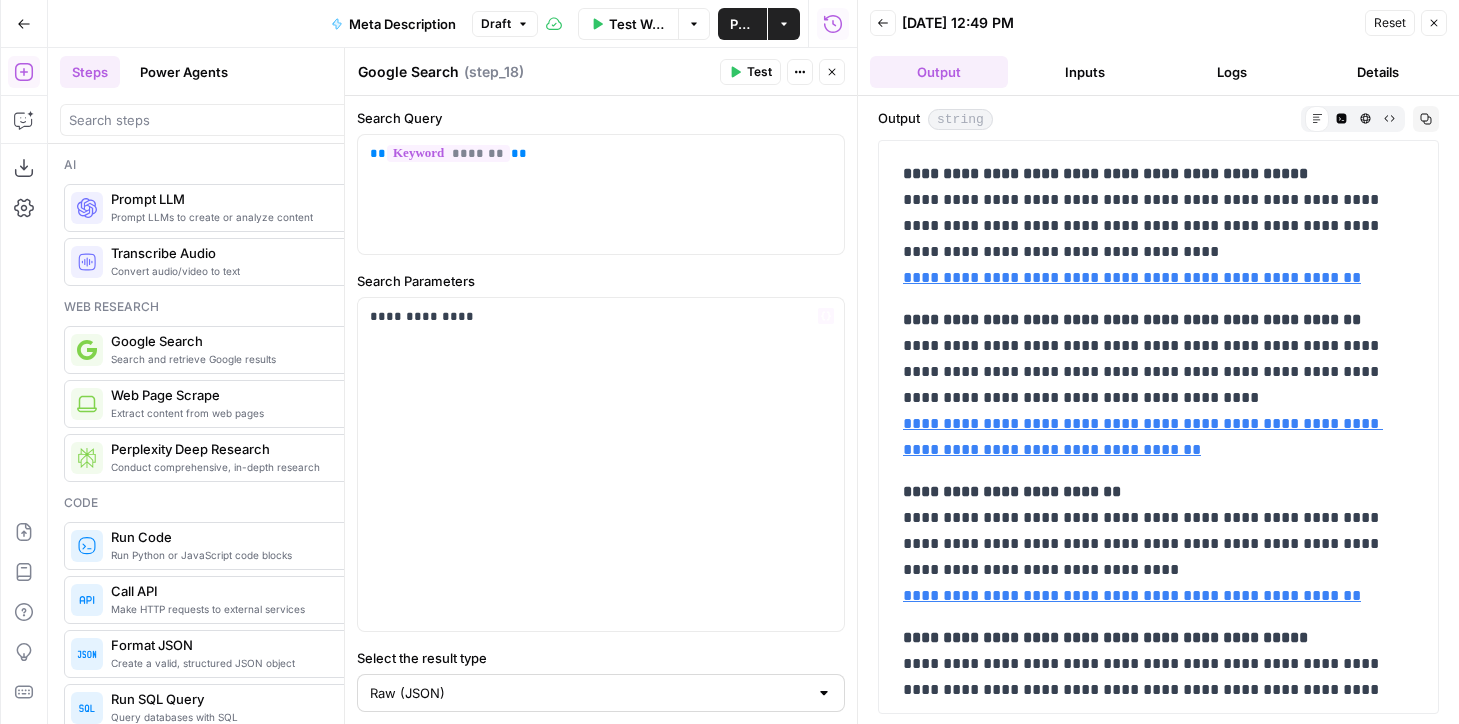 click on "Raw (JSON)" at bounding box center (601, 693) 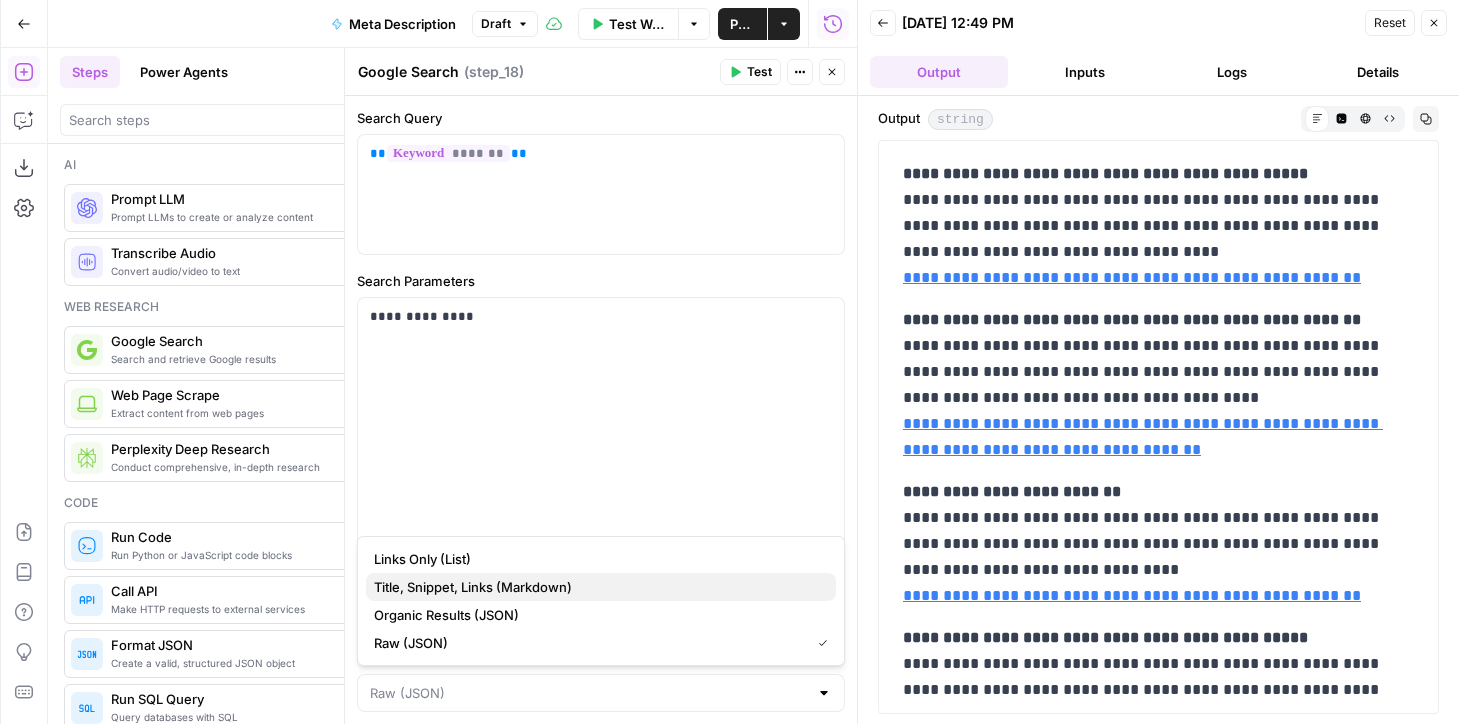 click on "Title, Snippet, Links (Markdown)" at bounding box center (601, 587) 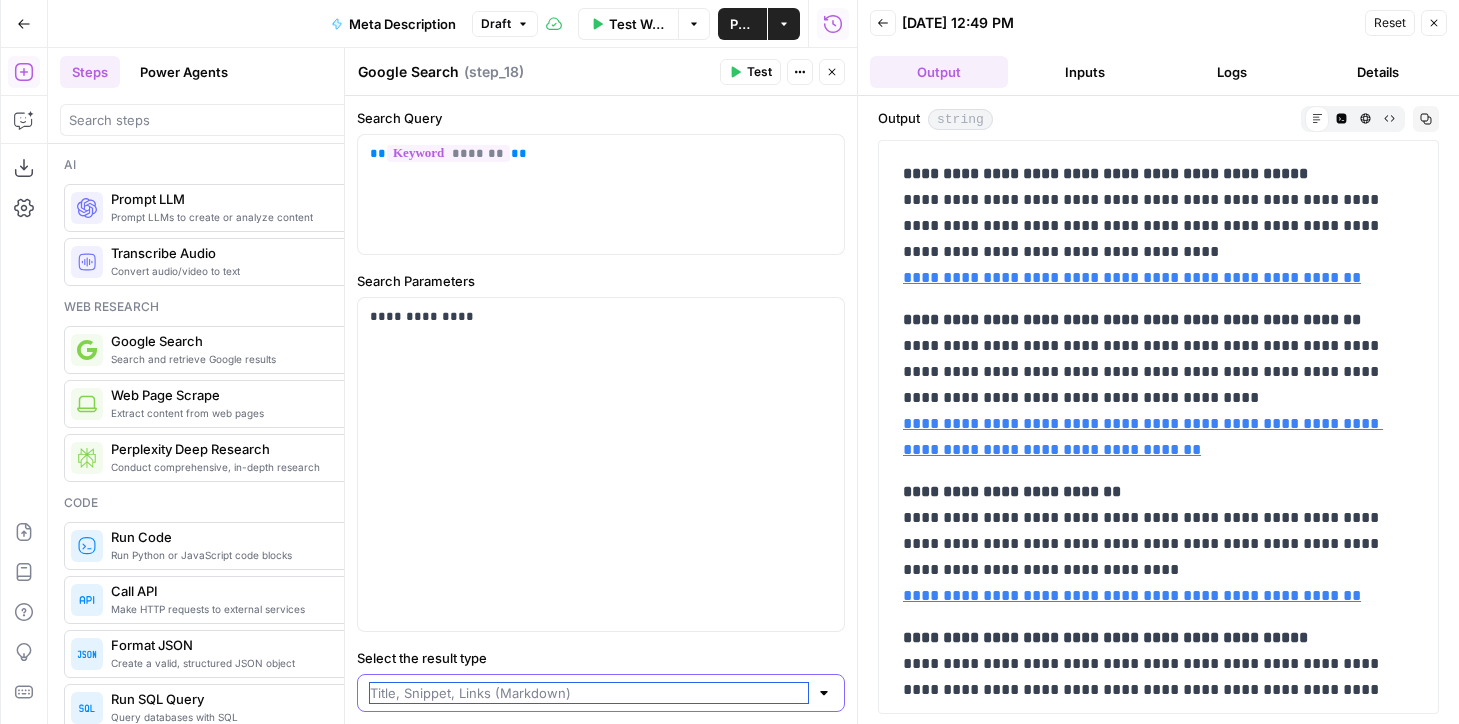 click on "Select the result type" at bounding box center (589, 693) 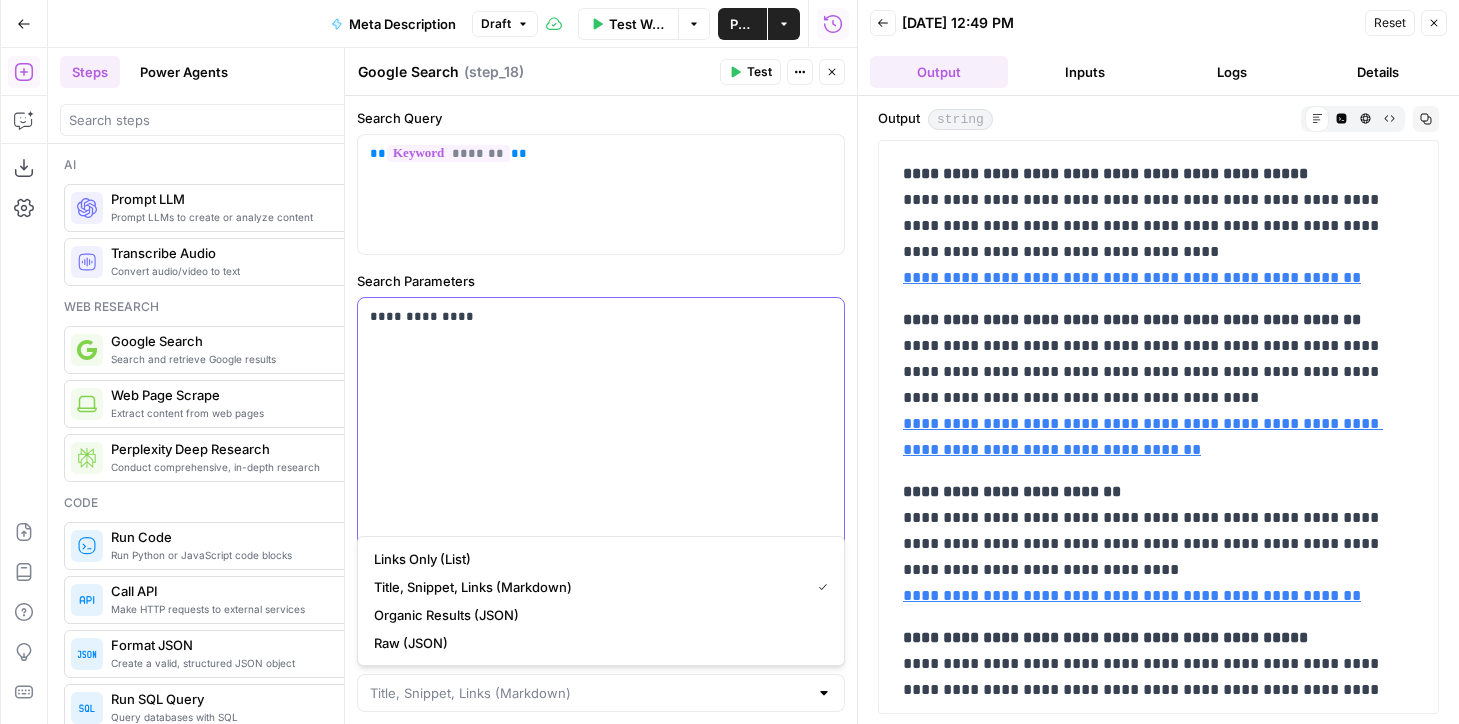 type on "Title, Snippet, Links (Markdown)" 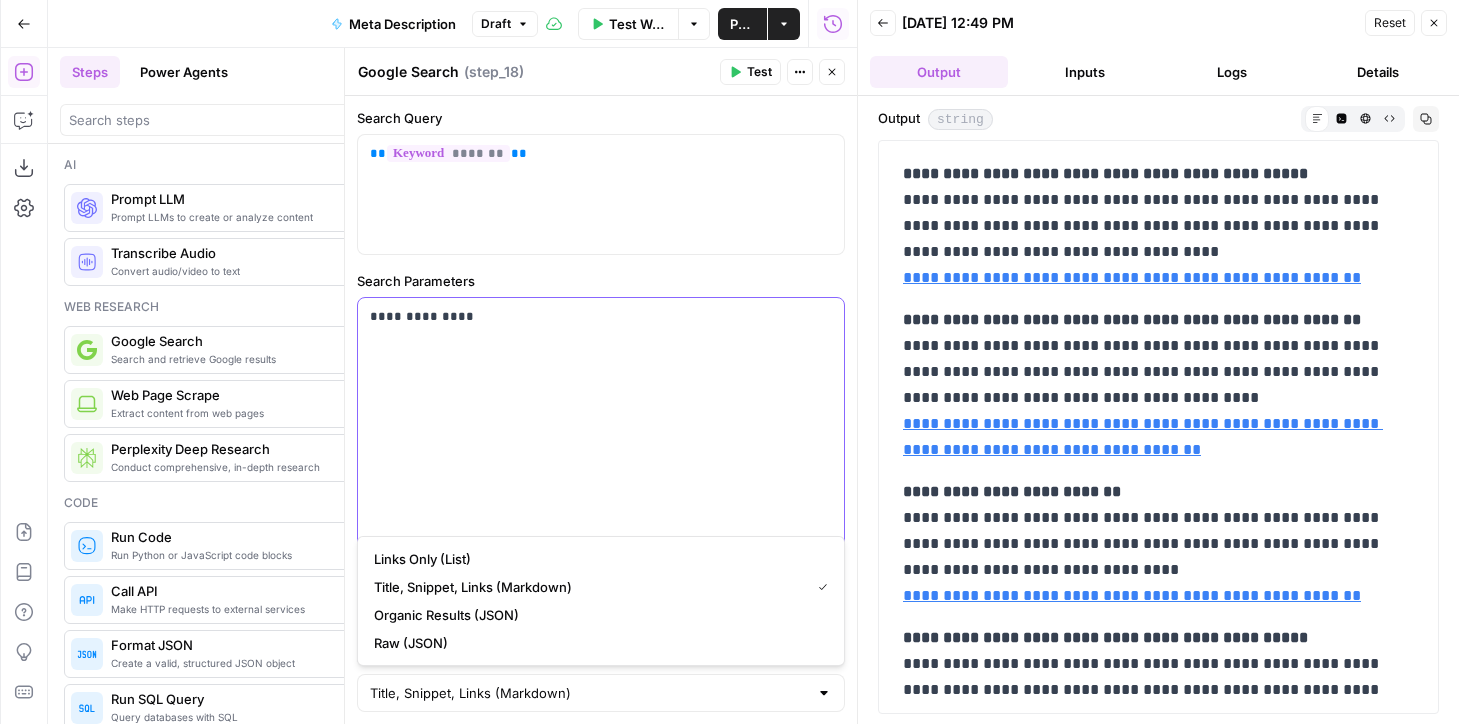 click on "**********" at bounding box center (601, 464) 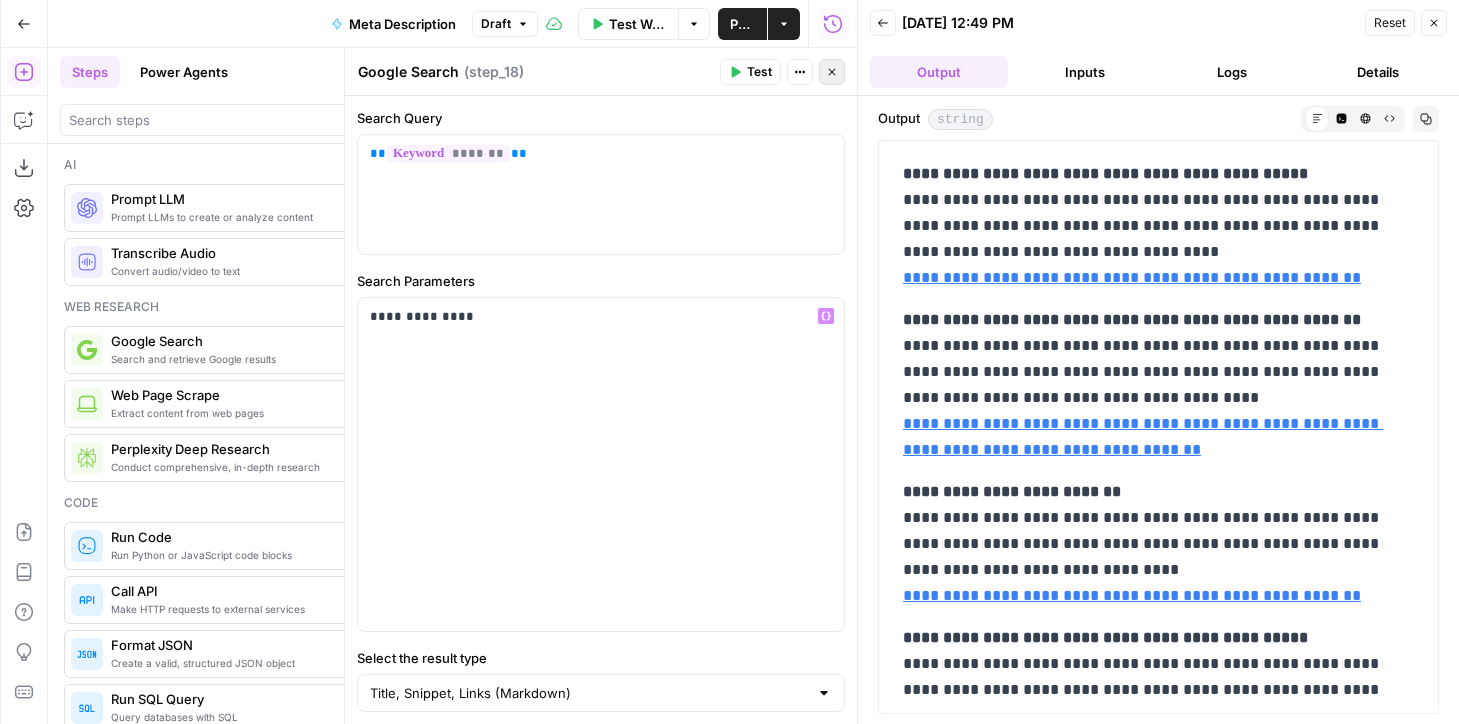 click 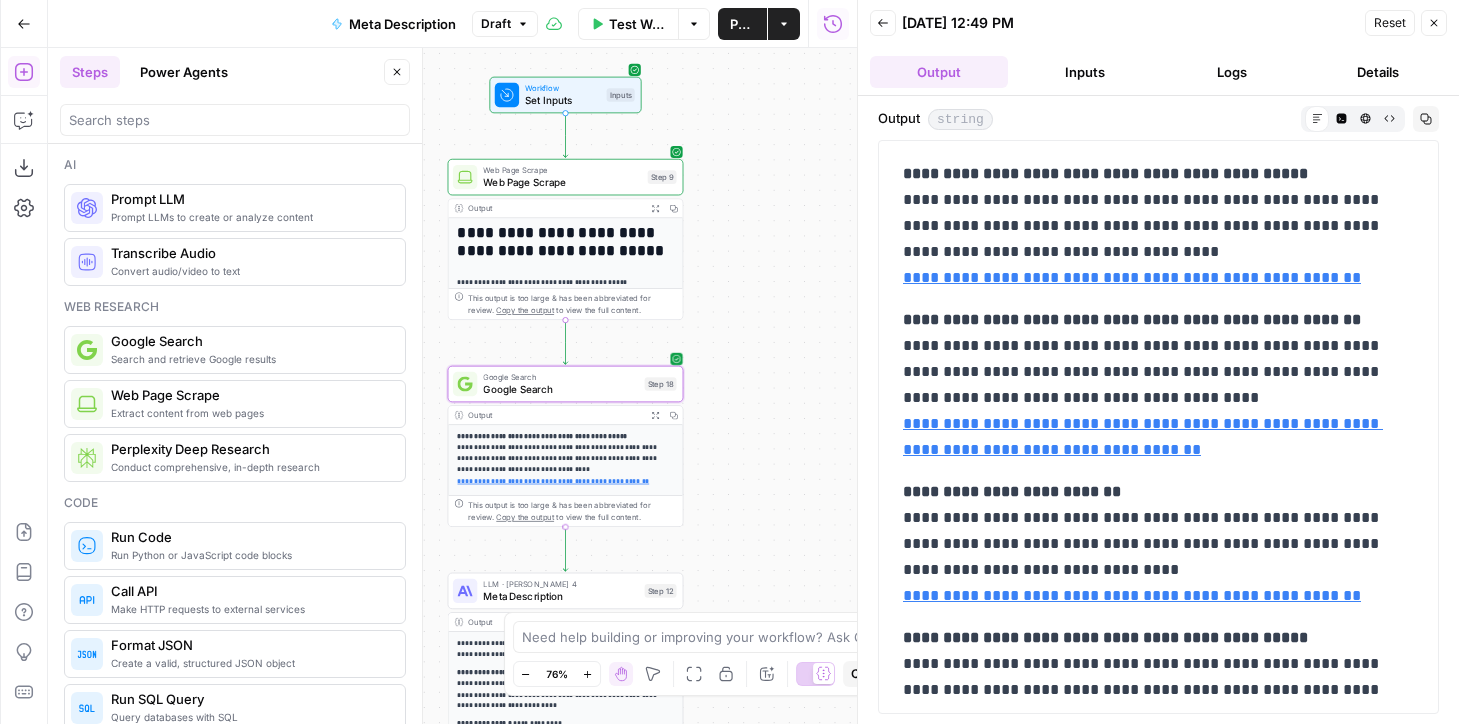 click on "Google Search" at bounding box center (560, 389) 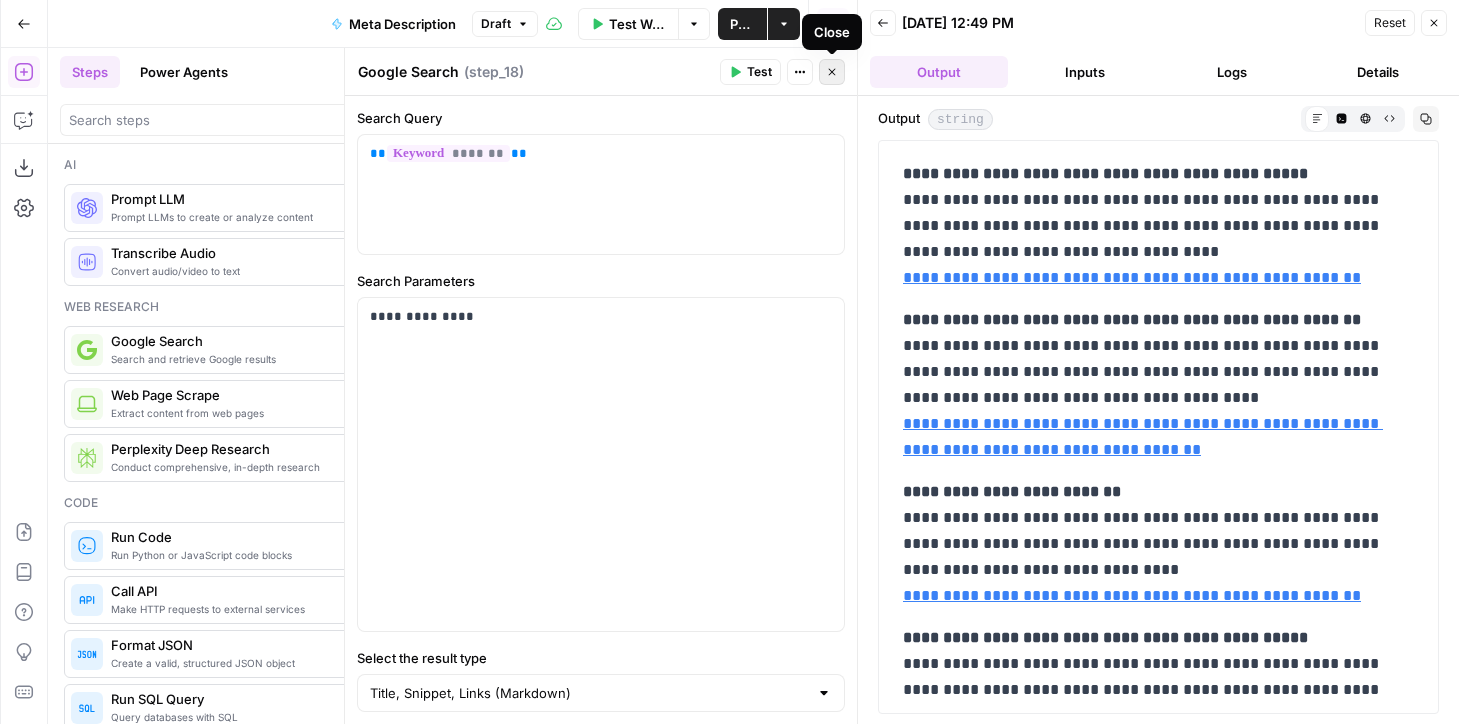 click 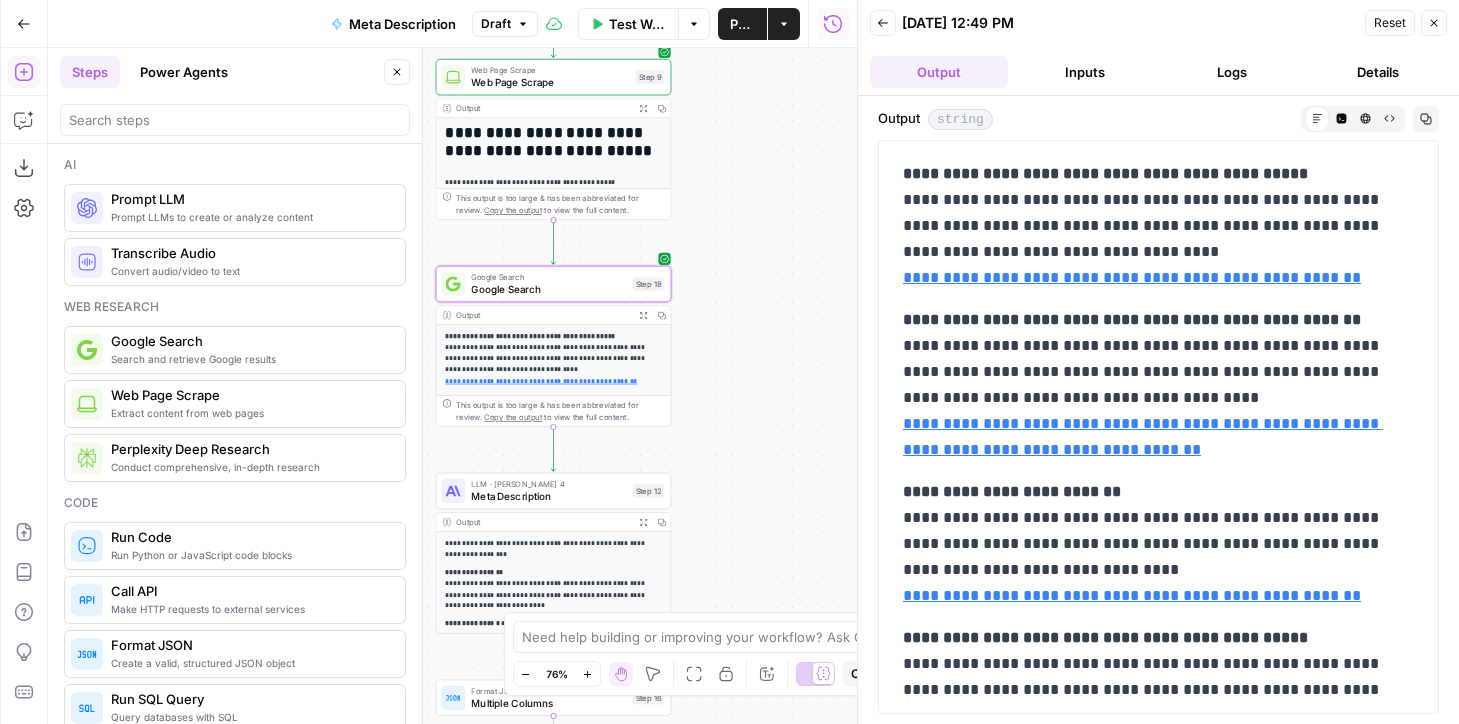 drag, startPoint x: 741, startPoint y: 461, endPoint x: 729, endPoint y: 361, distance: 100.71743 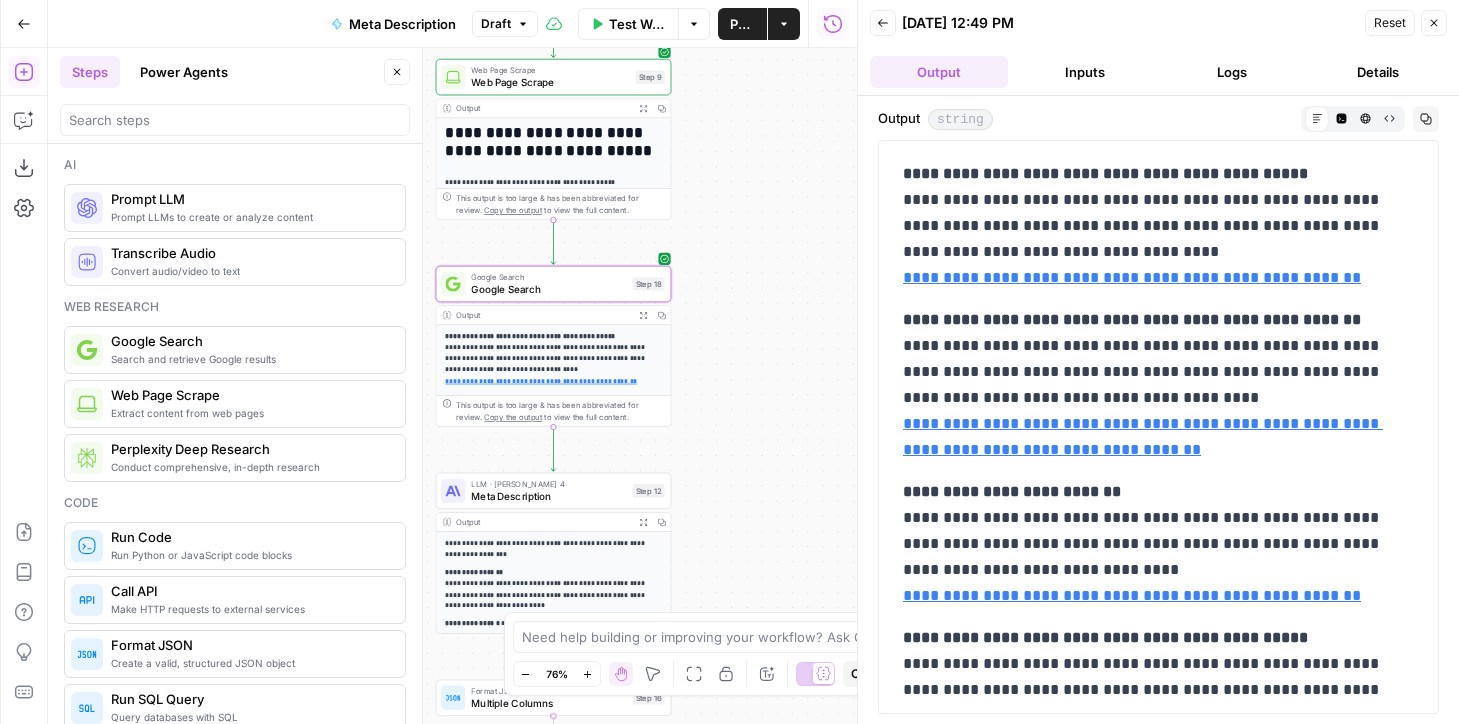 click 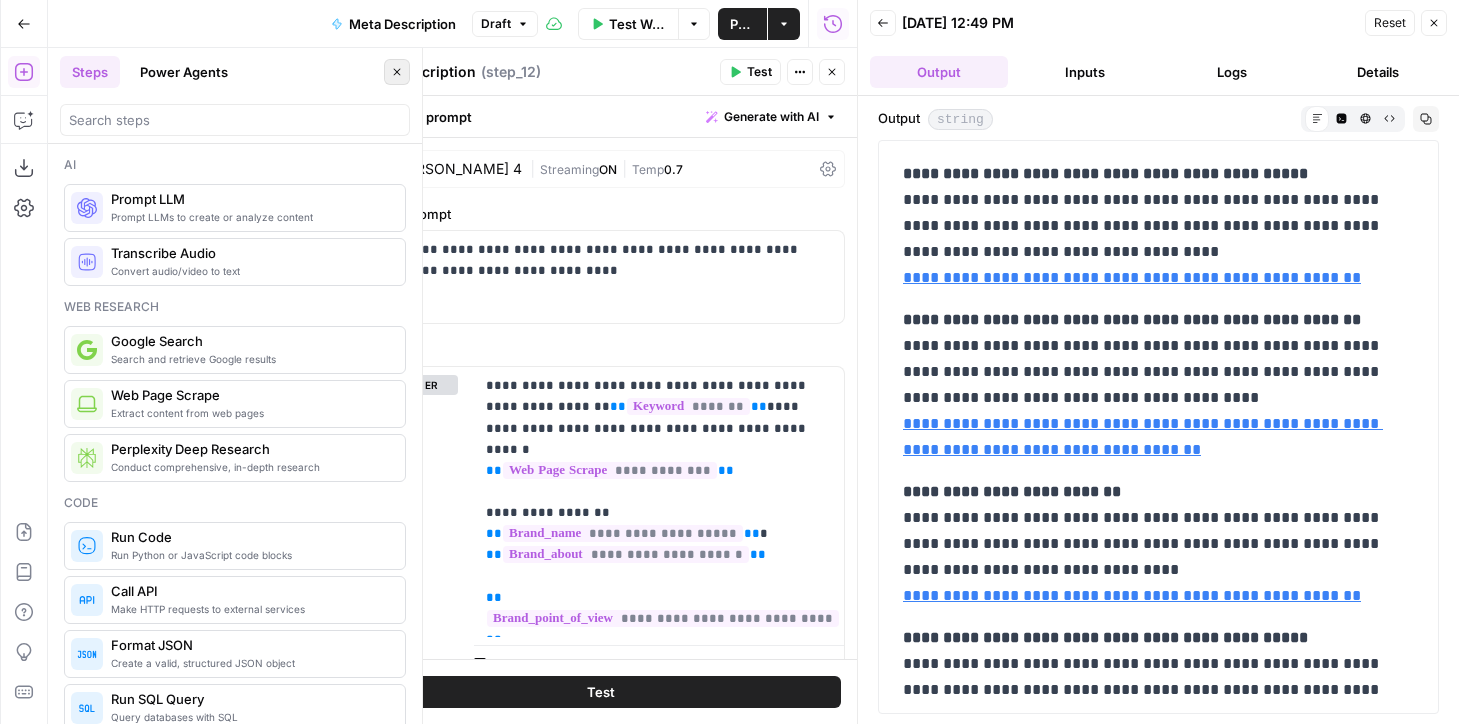 click on "Close" at bounding box center [397, 72] 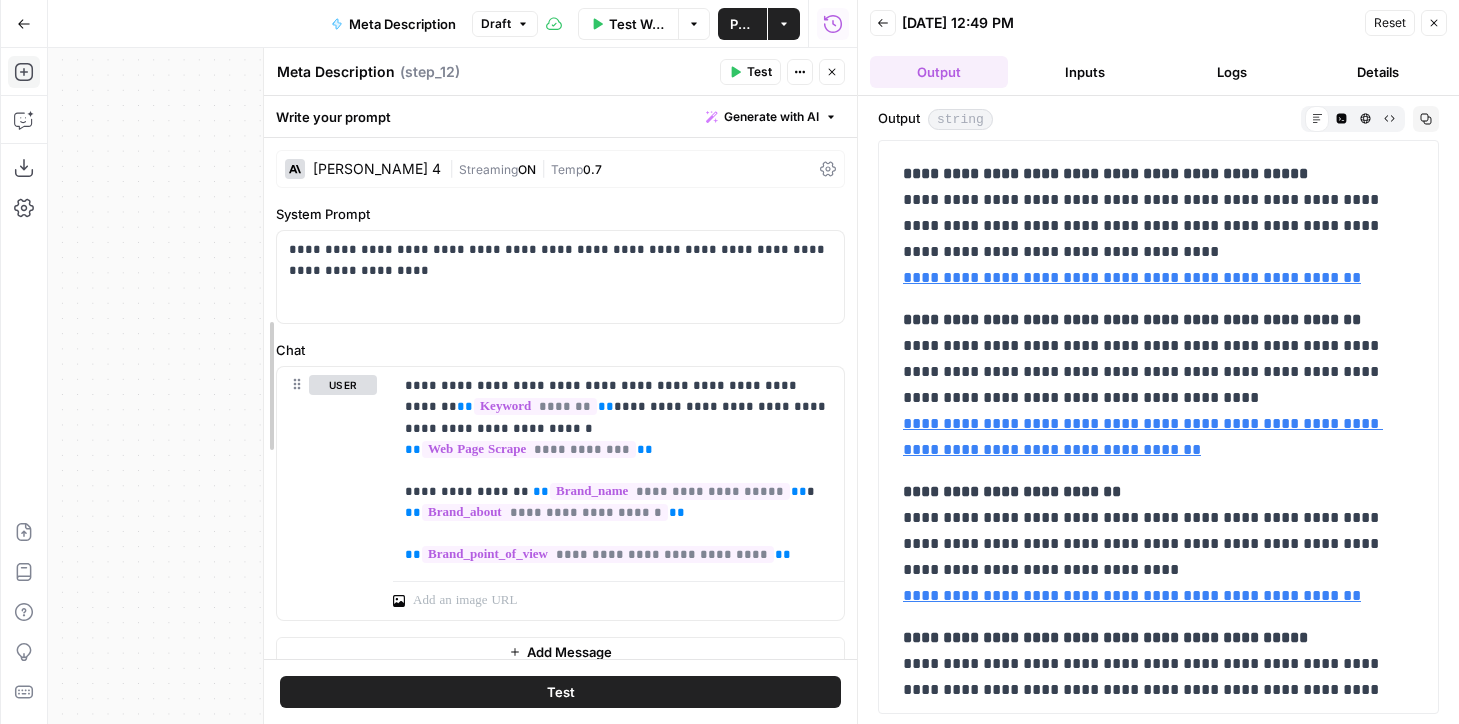drag, startPoint x: 347, startPoint y: 302, endPoint x: 266, endPoint y: 302, distance: 81 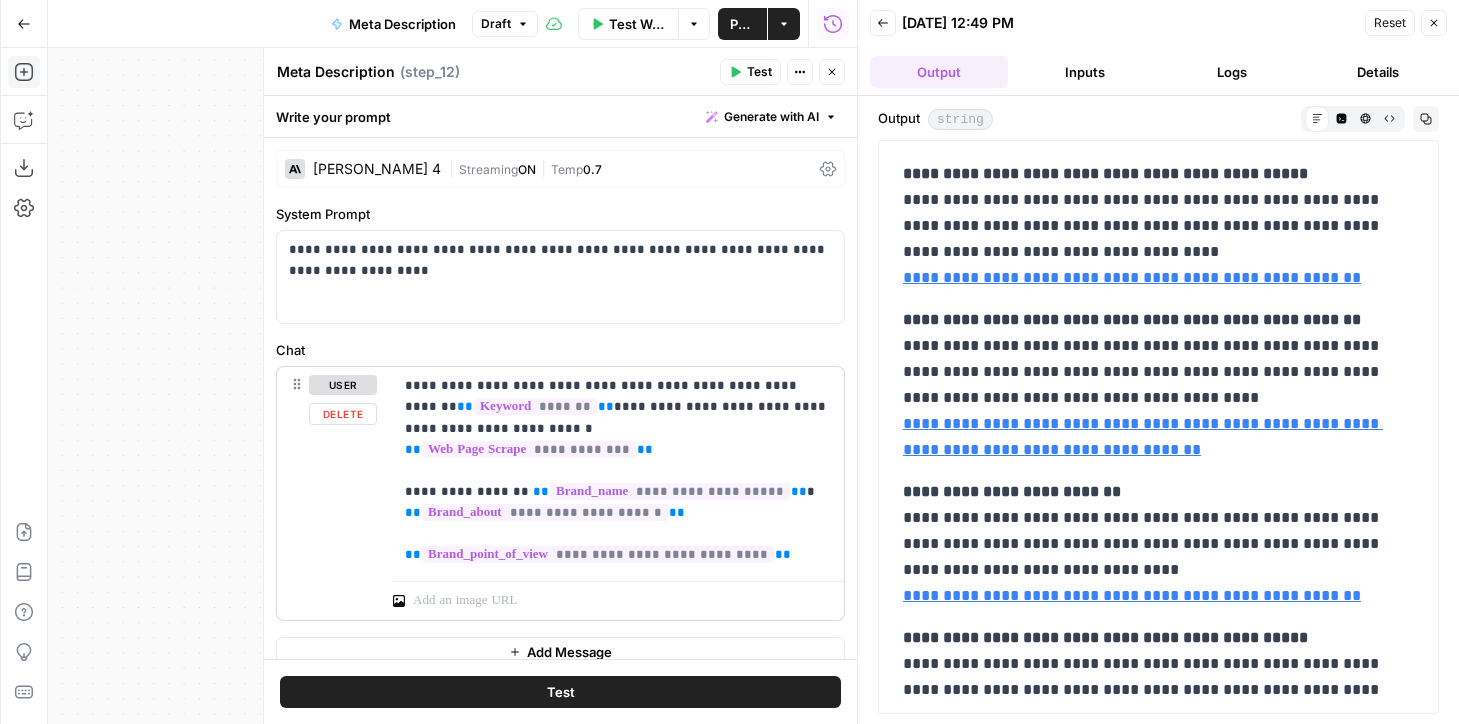 scroll, scrollTop: 67, scrollLeft: 0, axis: vertical 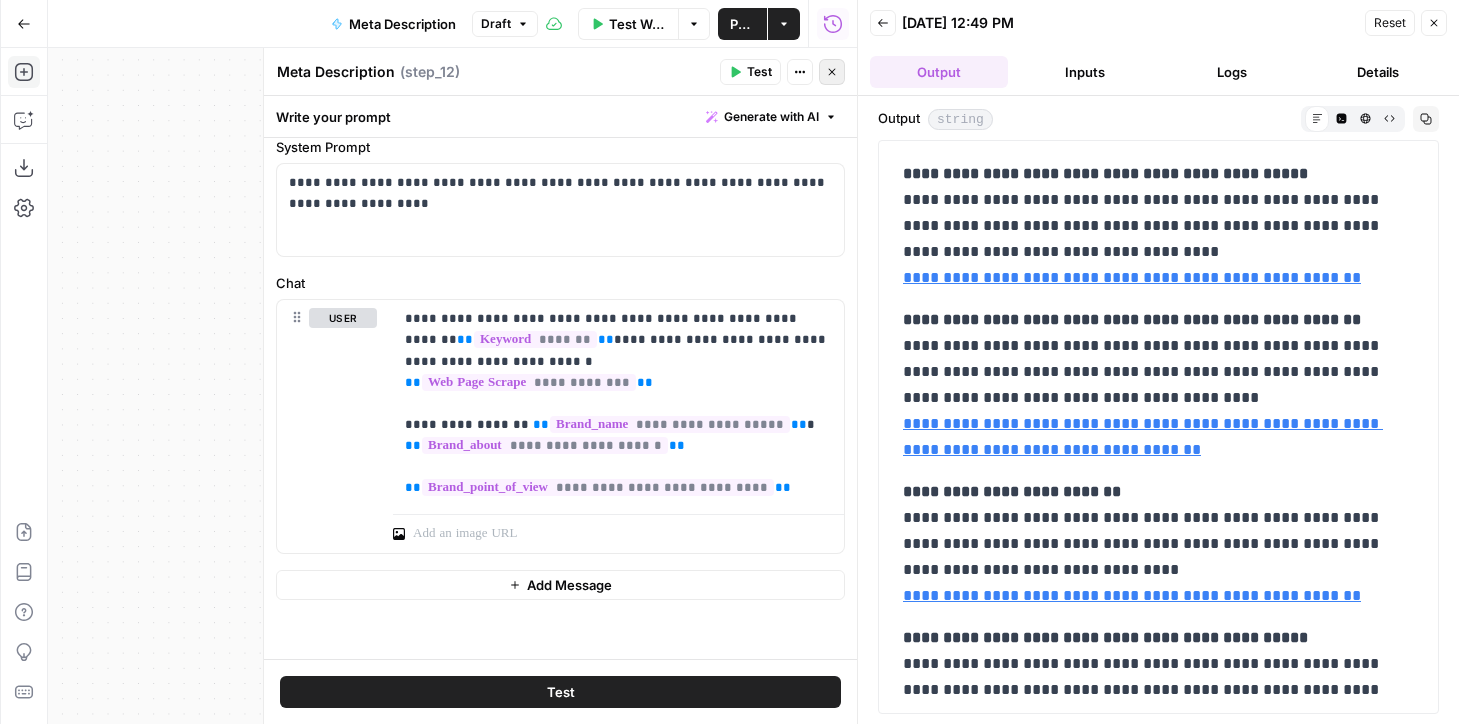 click 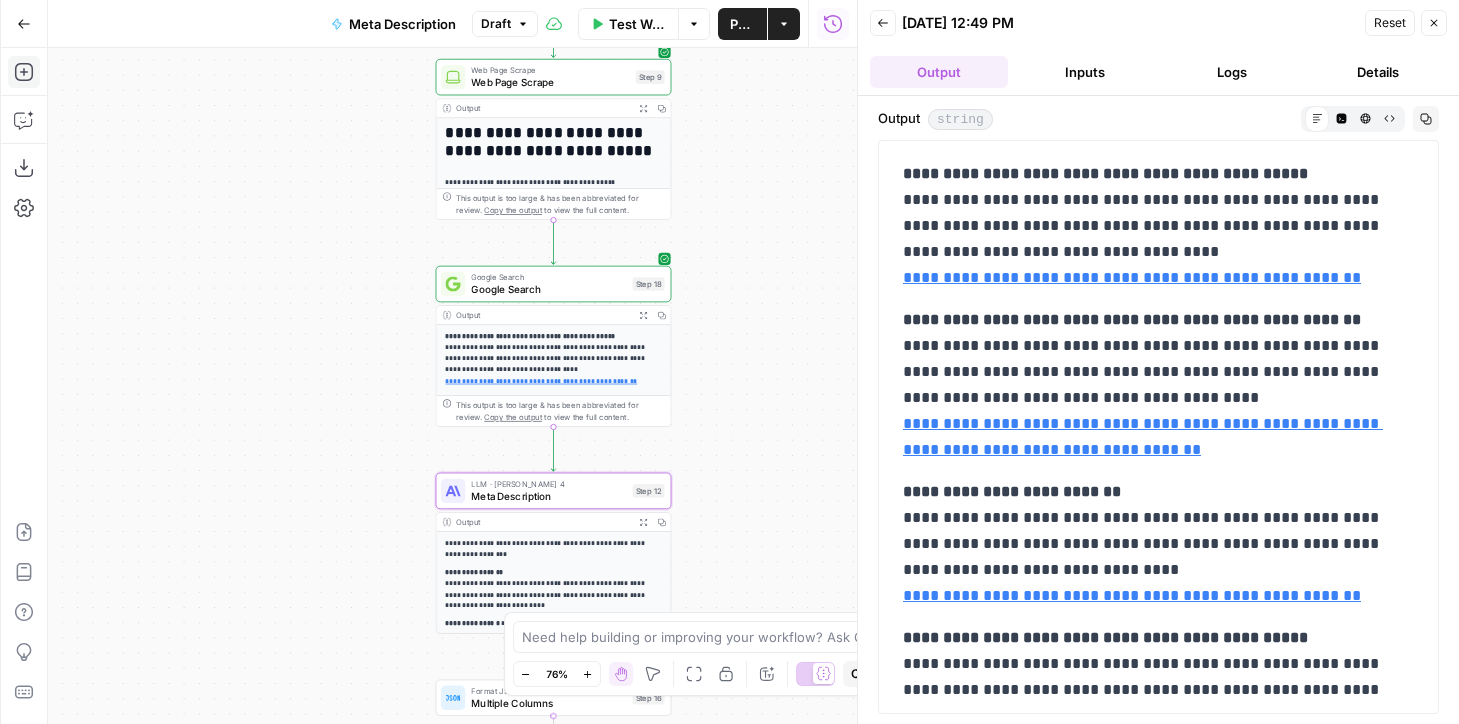 click on "Meta Description" at bounding box center (548, 496) 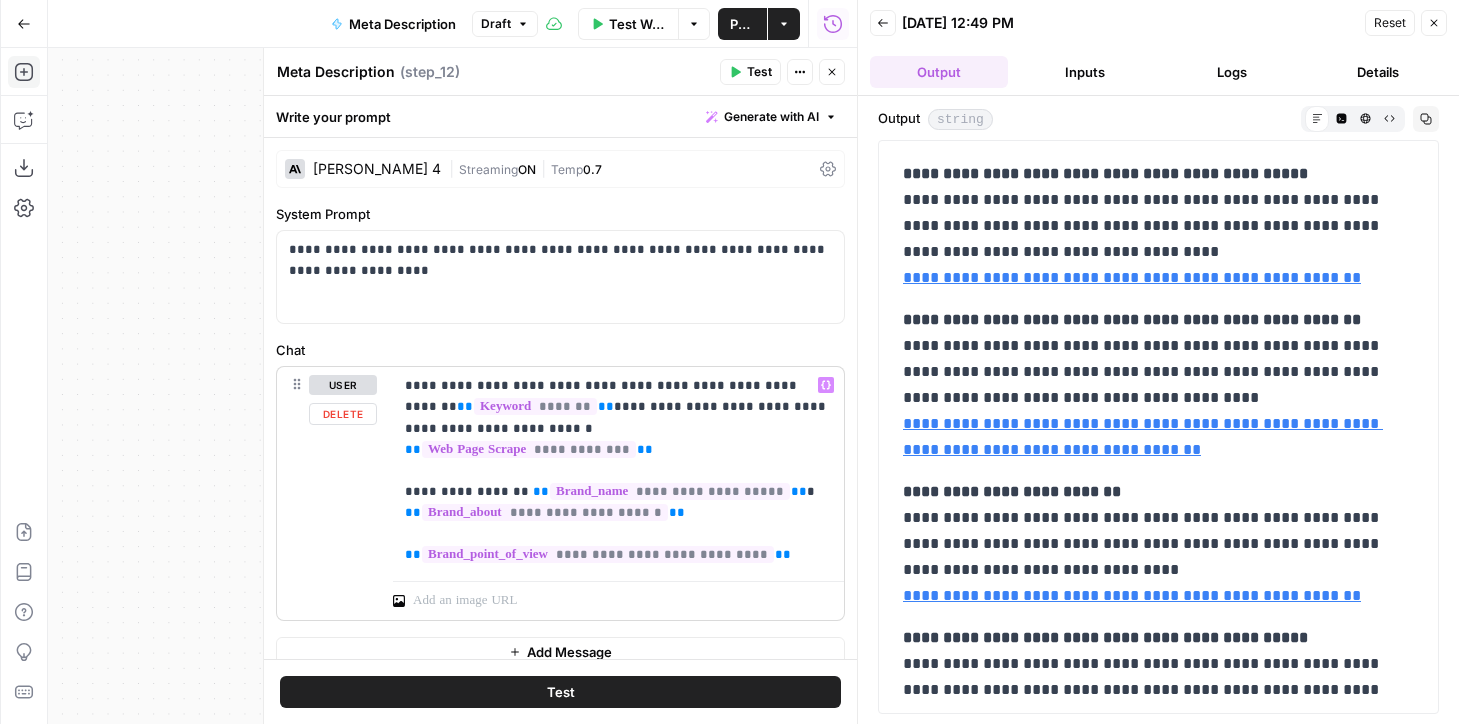 scroll, scrollTop: 67, scrollLeft: 0, axis: vertical 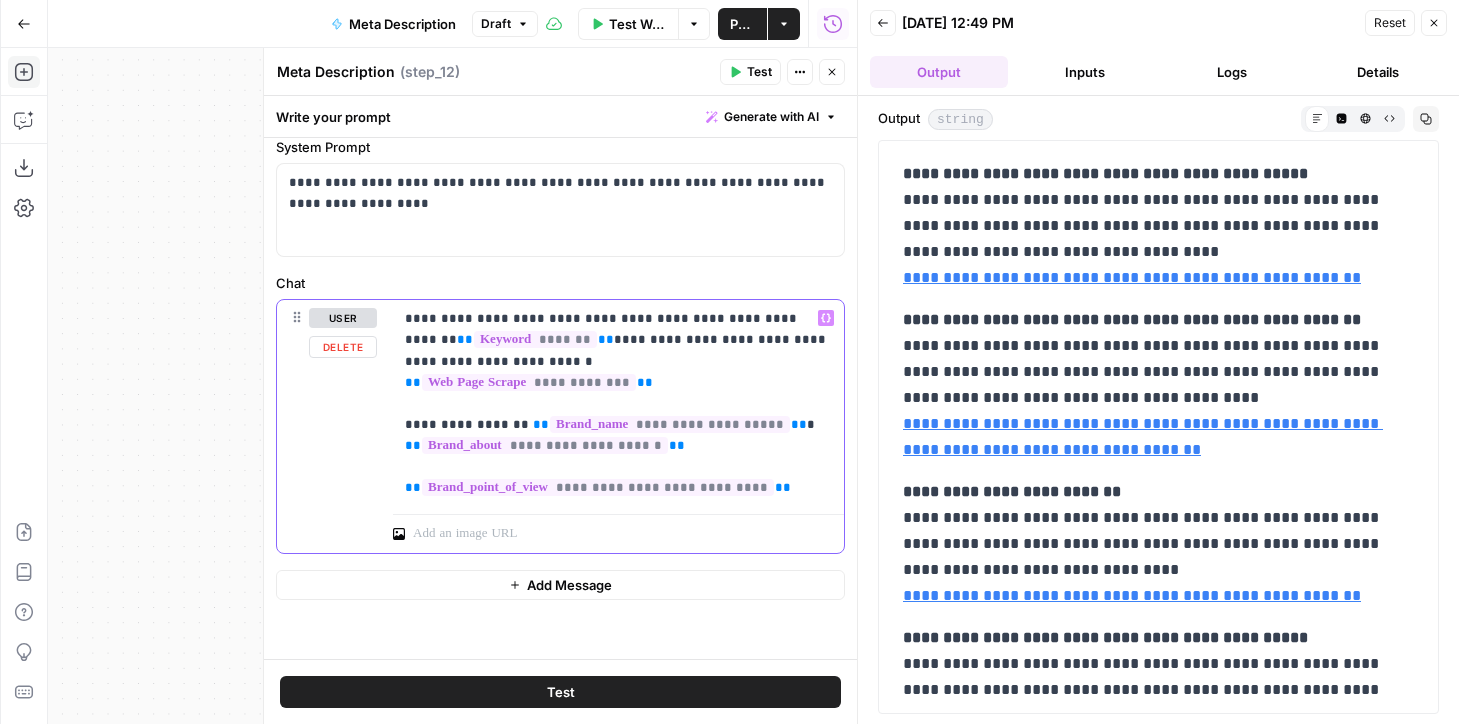 click on "**********" at bounding box center (618, 403) 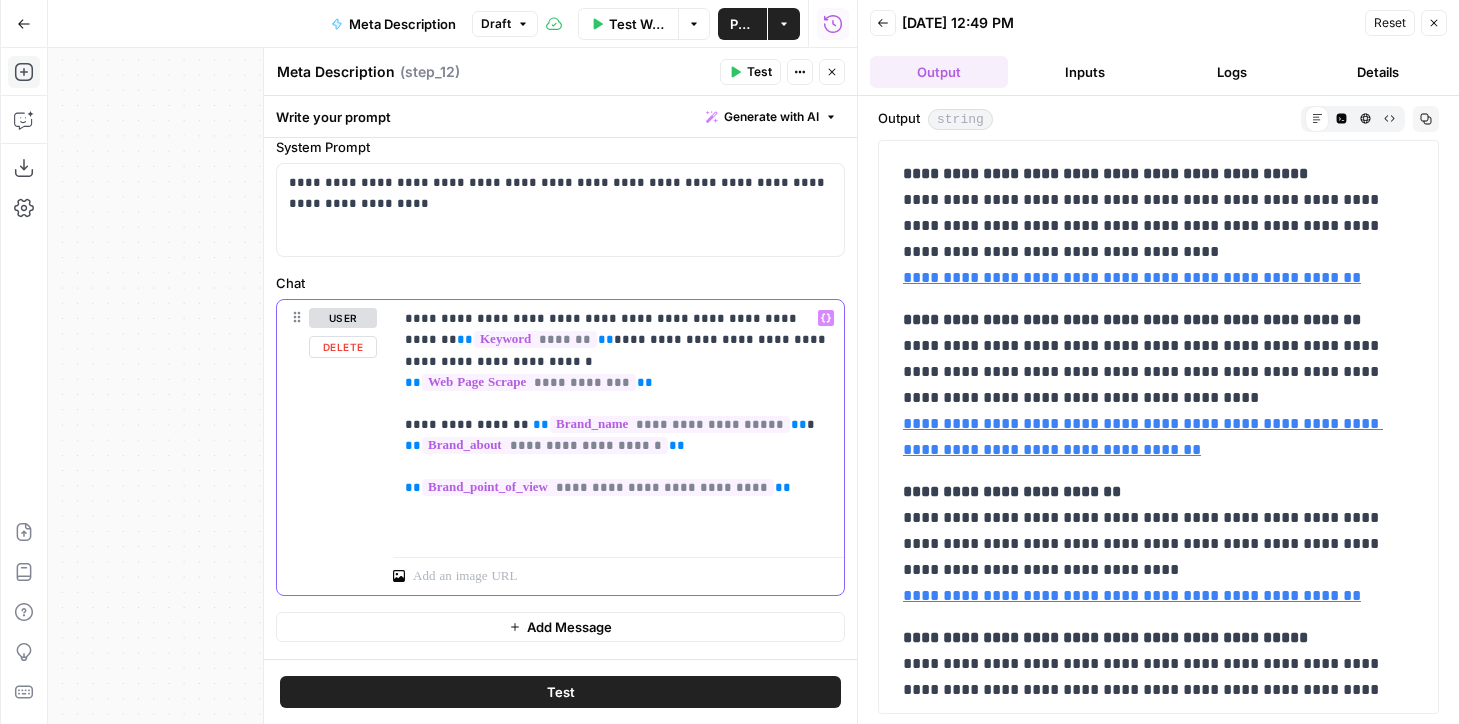 type 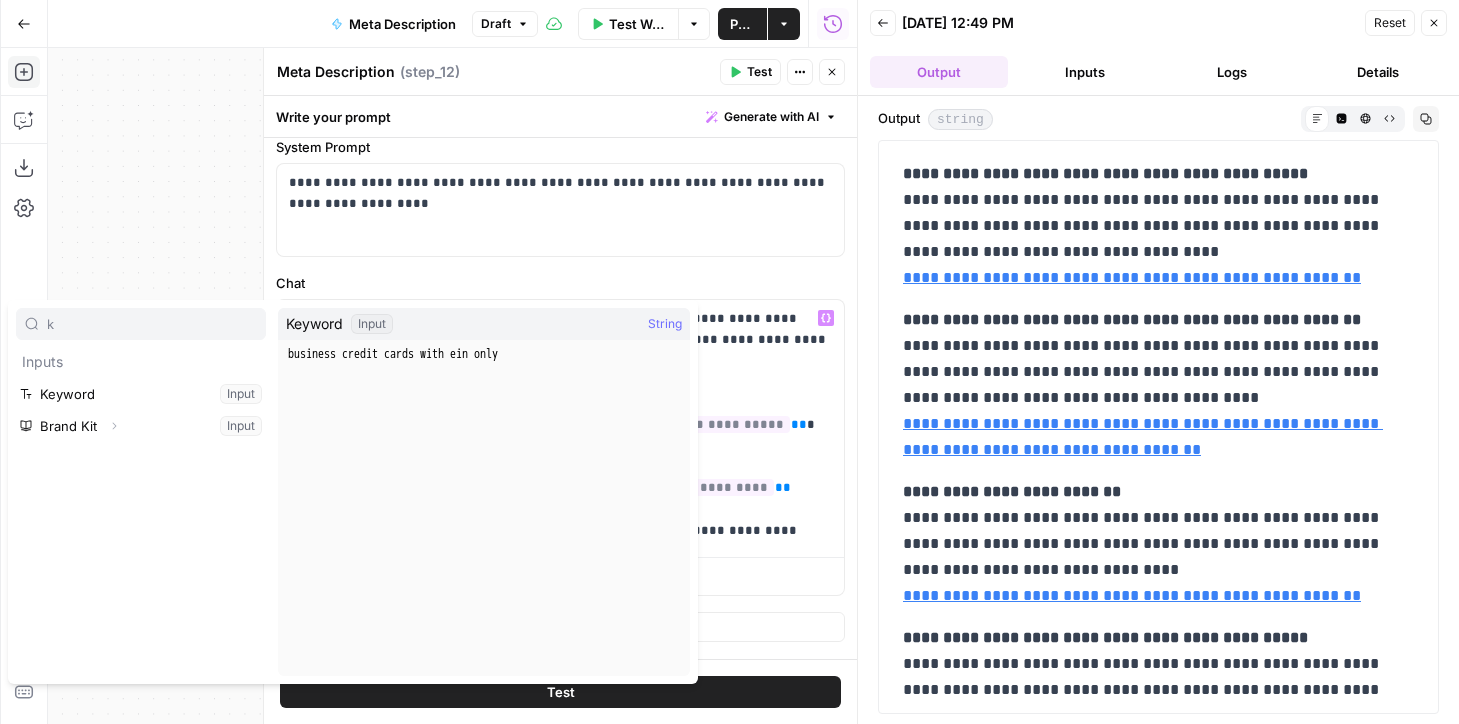 type on "k" 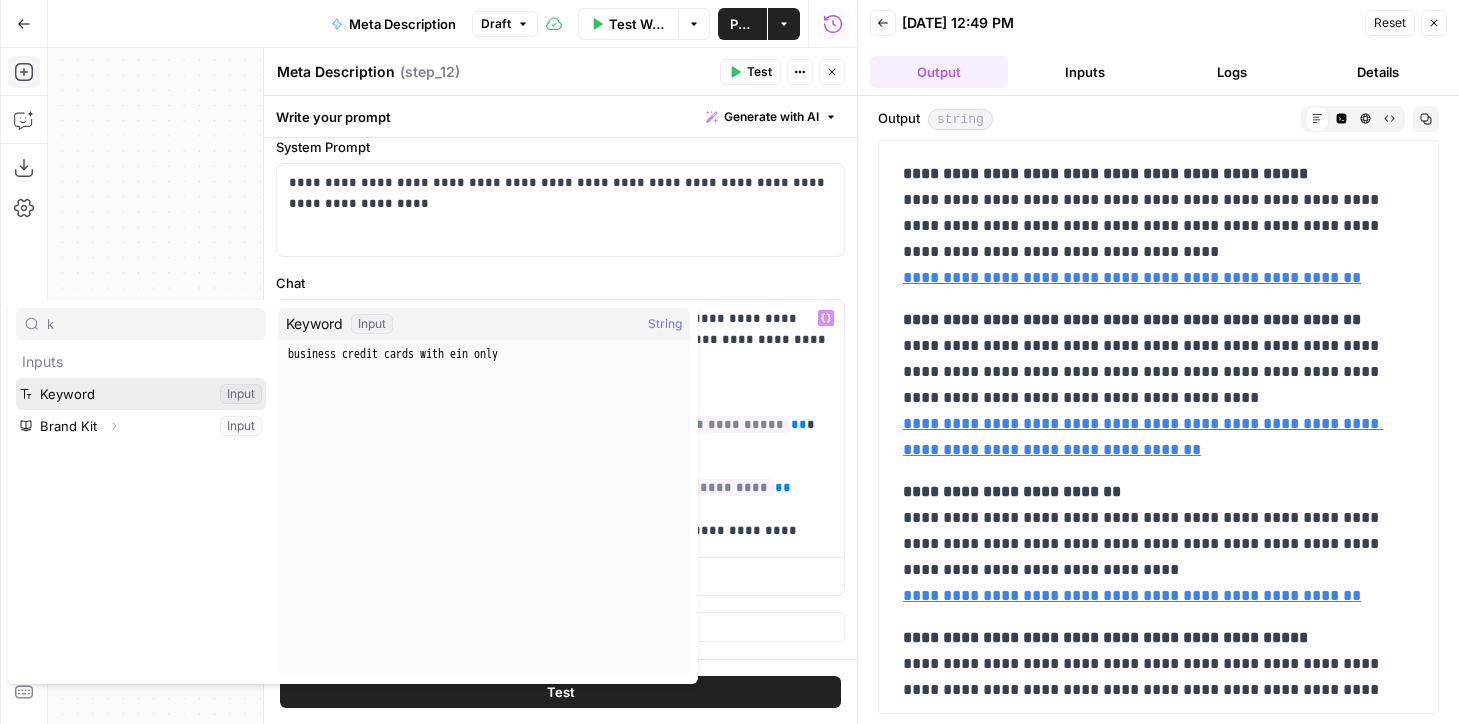 click at bounding box center [141, 394] 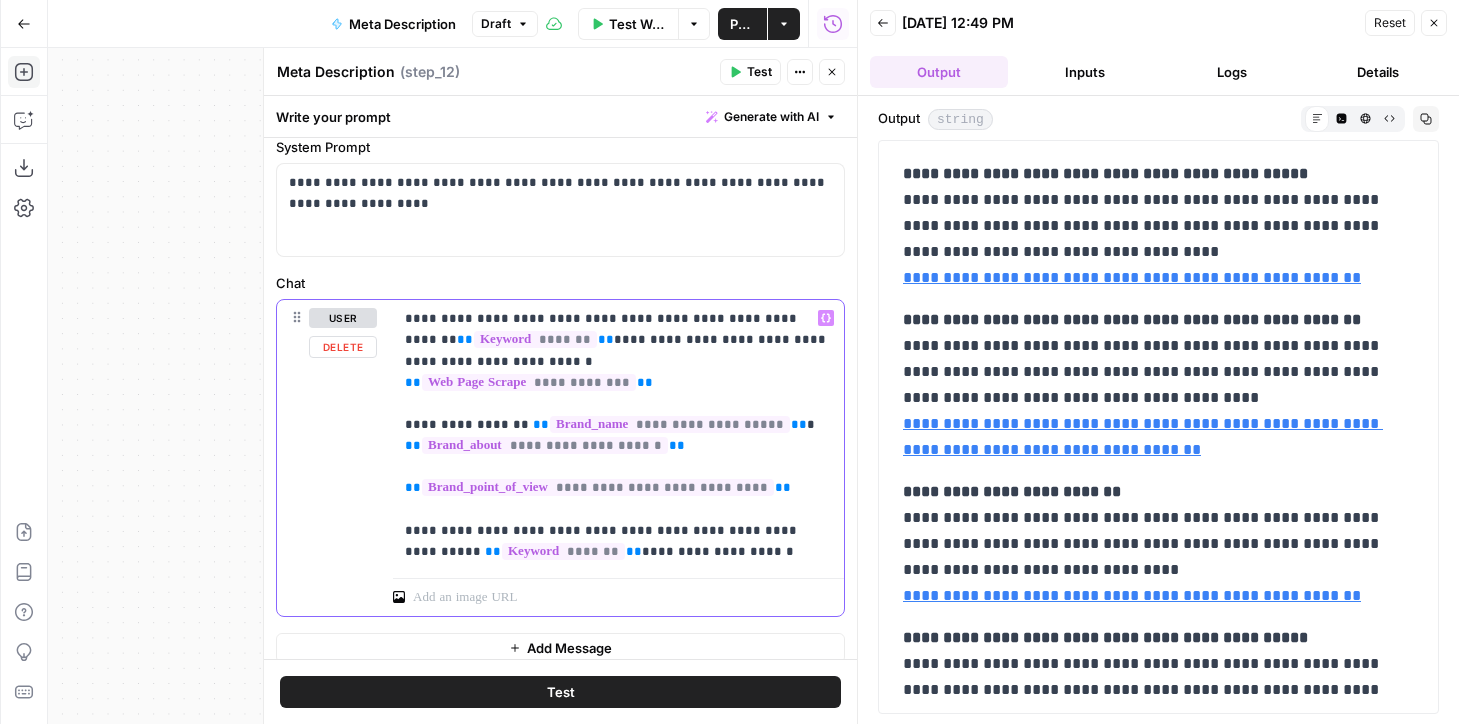 click on "**********" at bounding box center [618, 435] 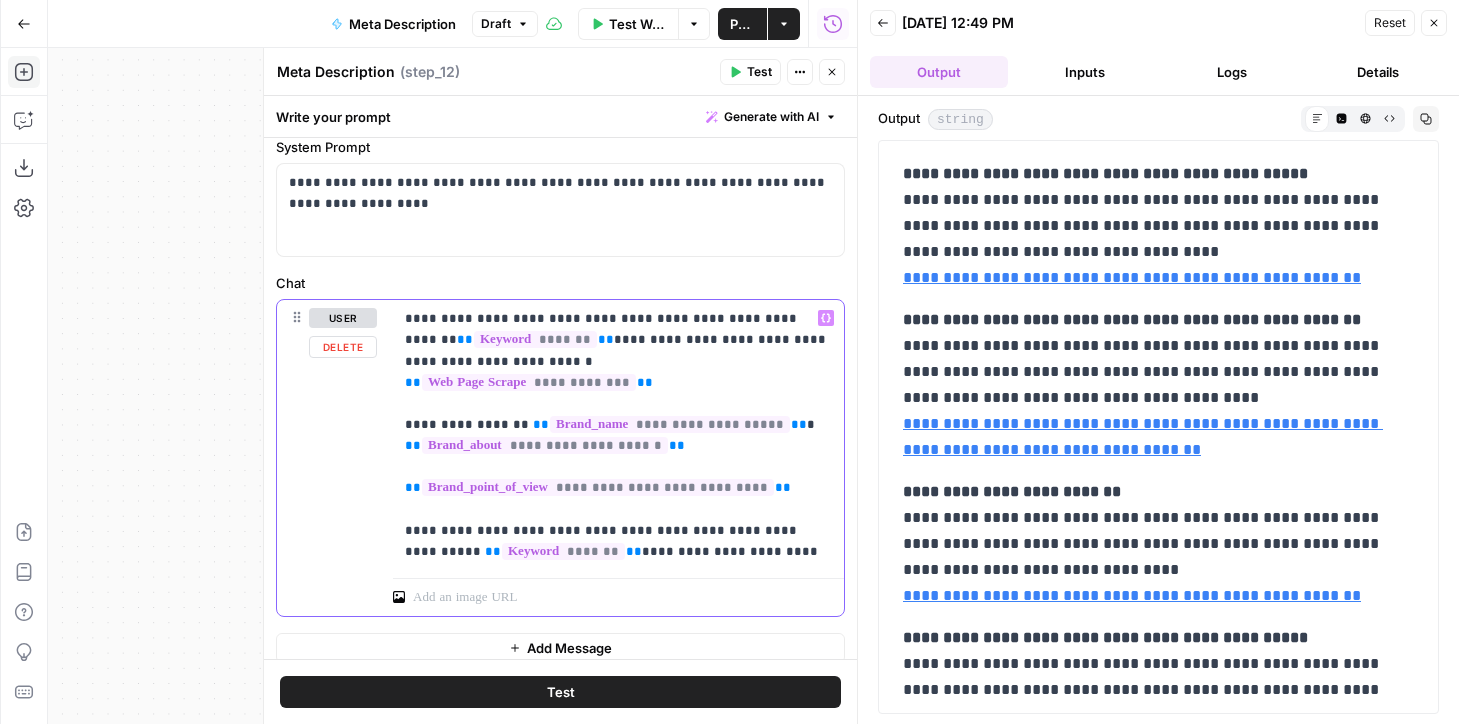 drag, startPoint x: 758, startPoint y: 548, endPoint x: 380, endPoint y: 533, distance: 378.29752 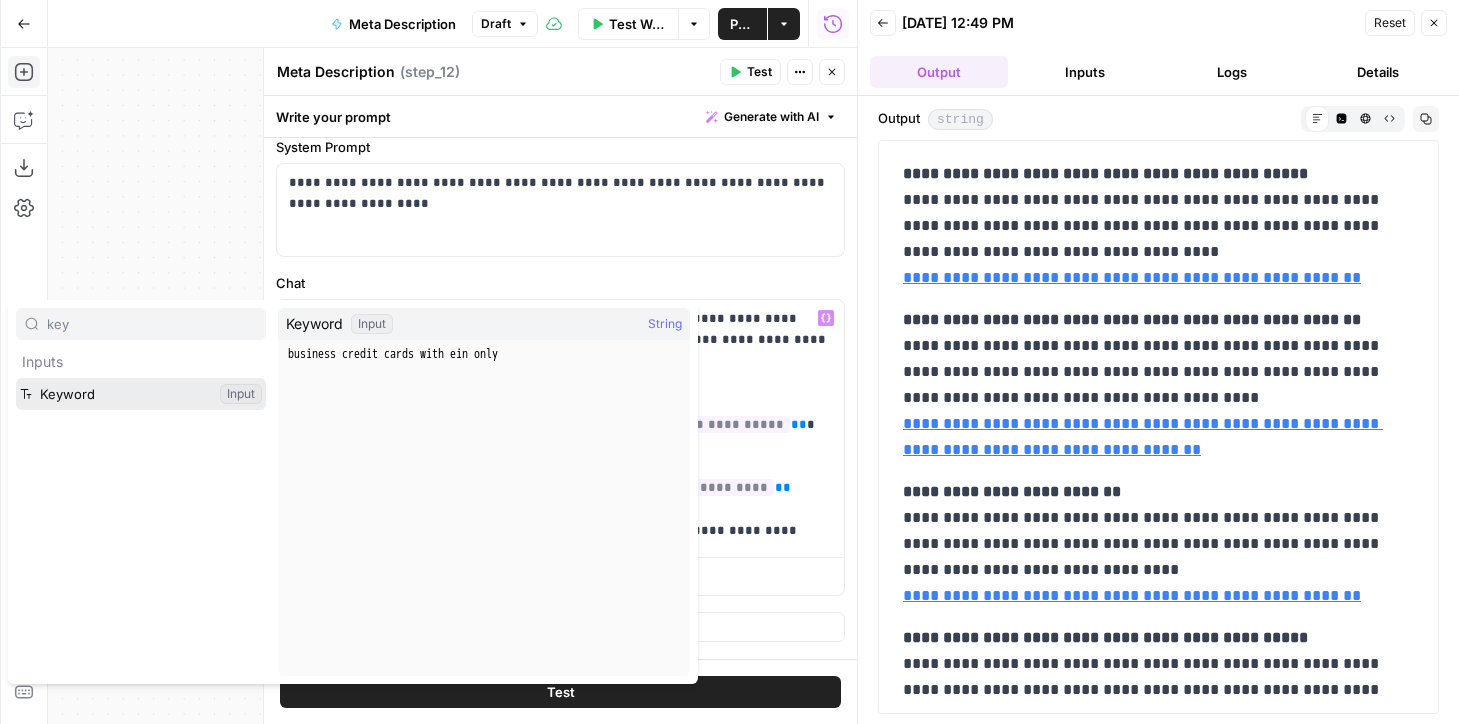 type on "key" 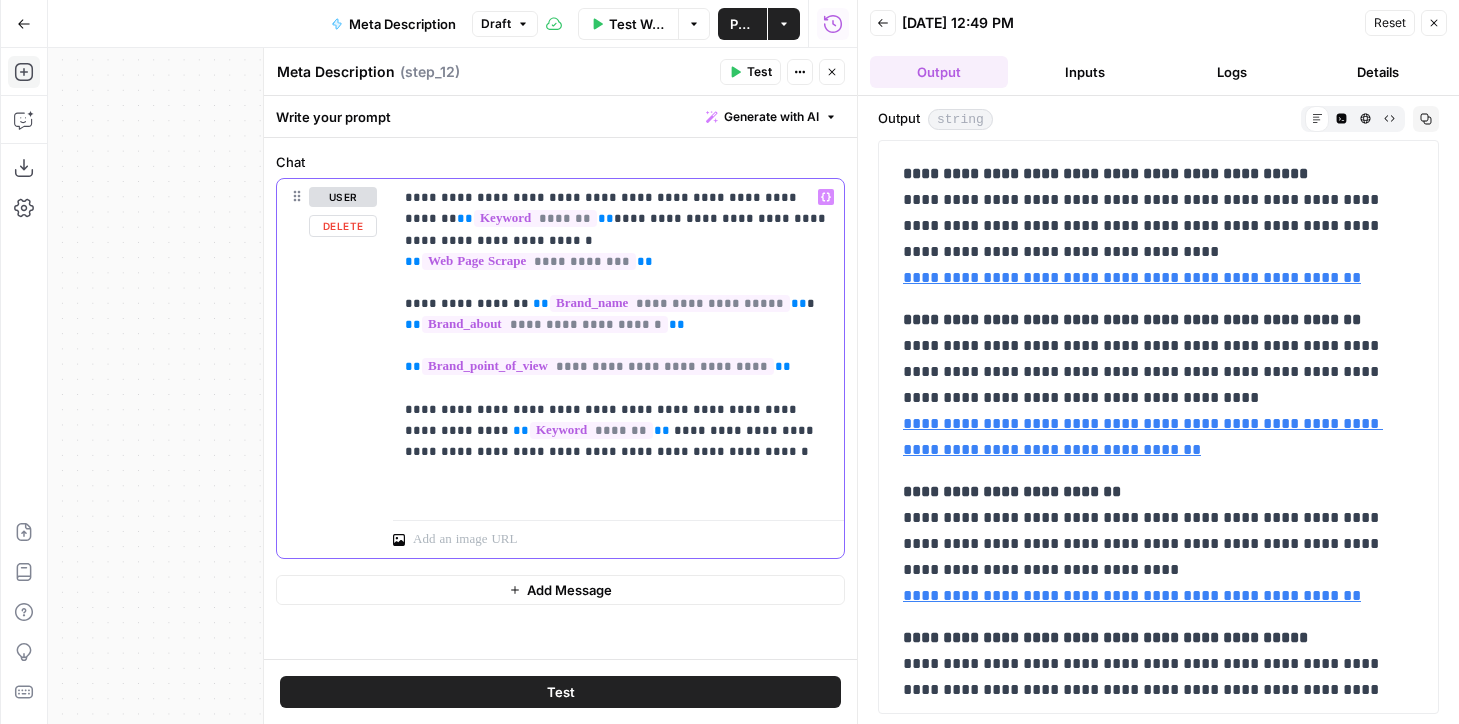 scroll, scrollTop: 192, scrollLeft: 0, axis: vertical 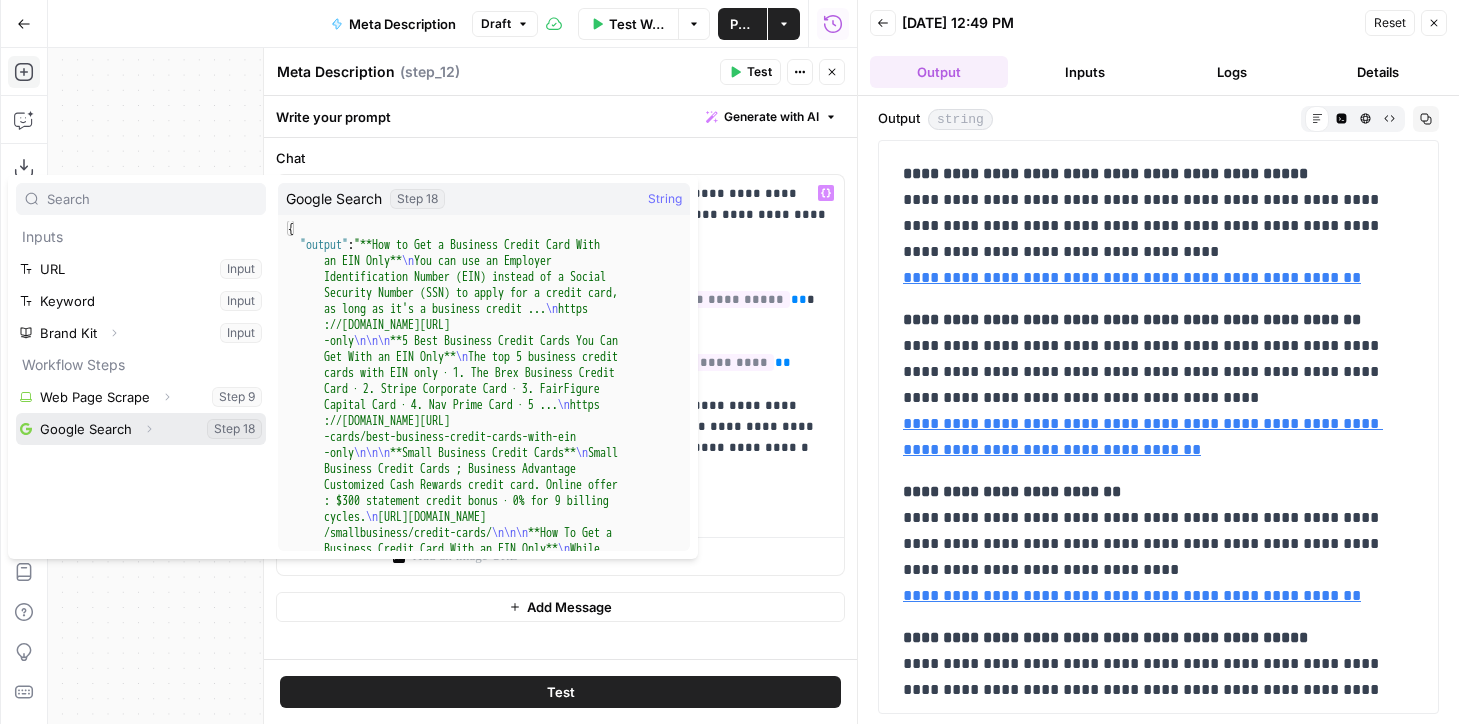 click at bounding box center (141, 429) 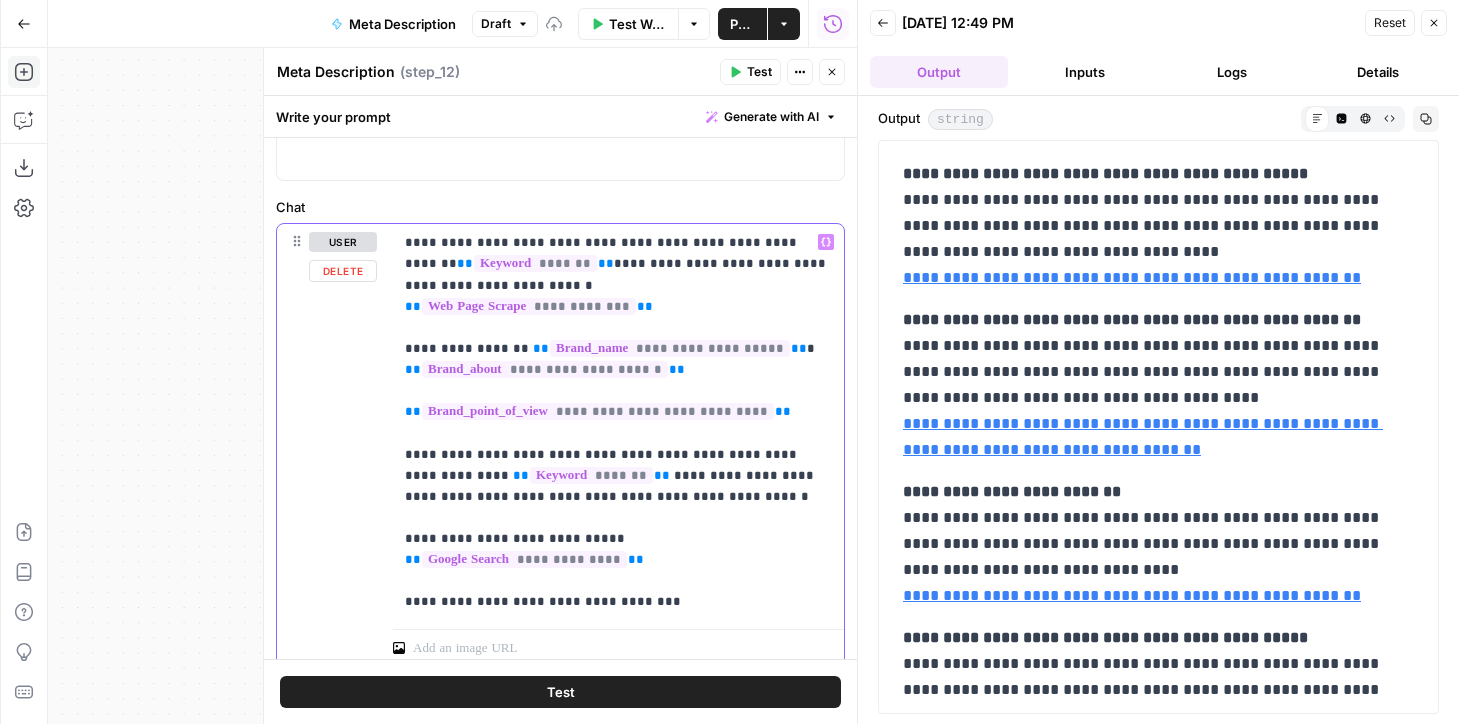 scroll, scrollTop: 149, scrollLeft: 0, axis: vertical 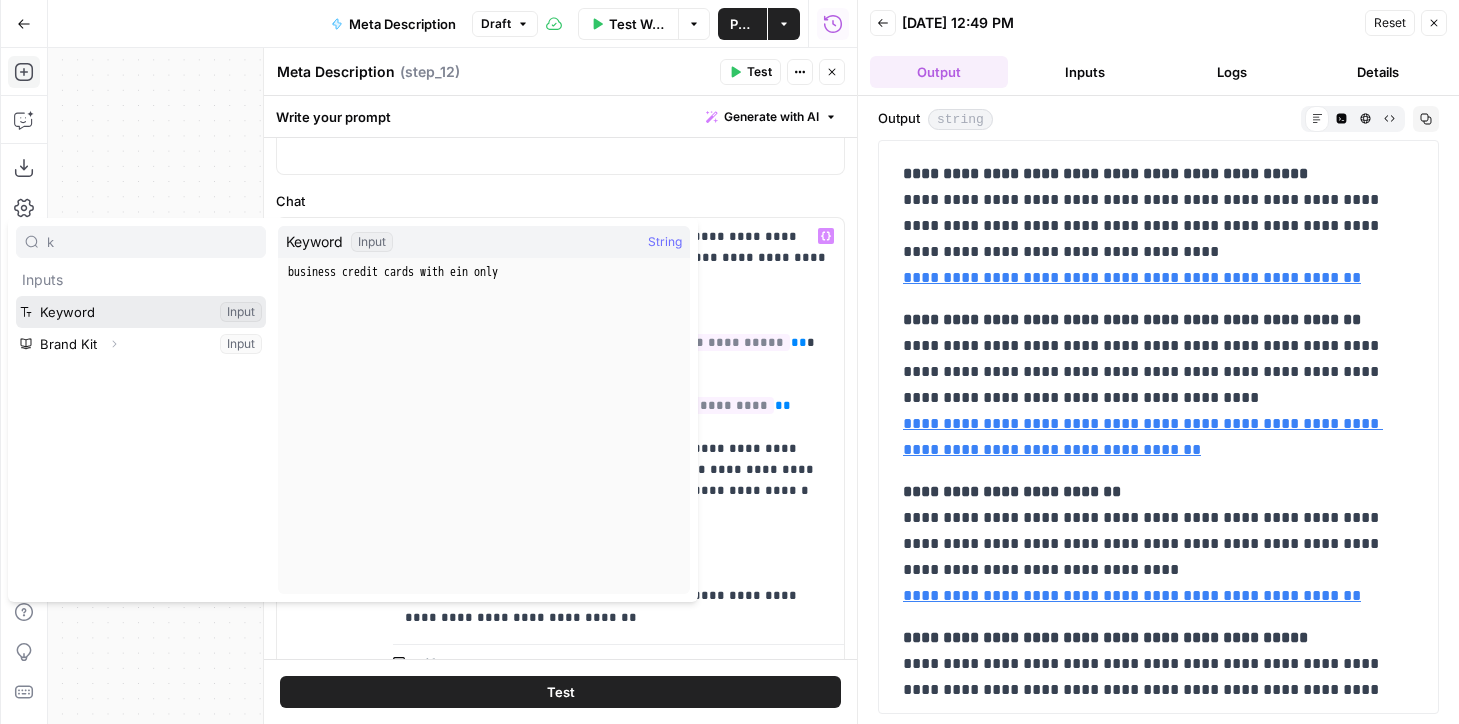 type on "k" 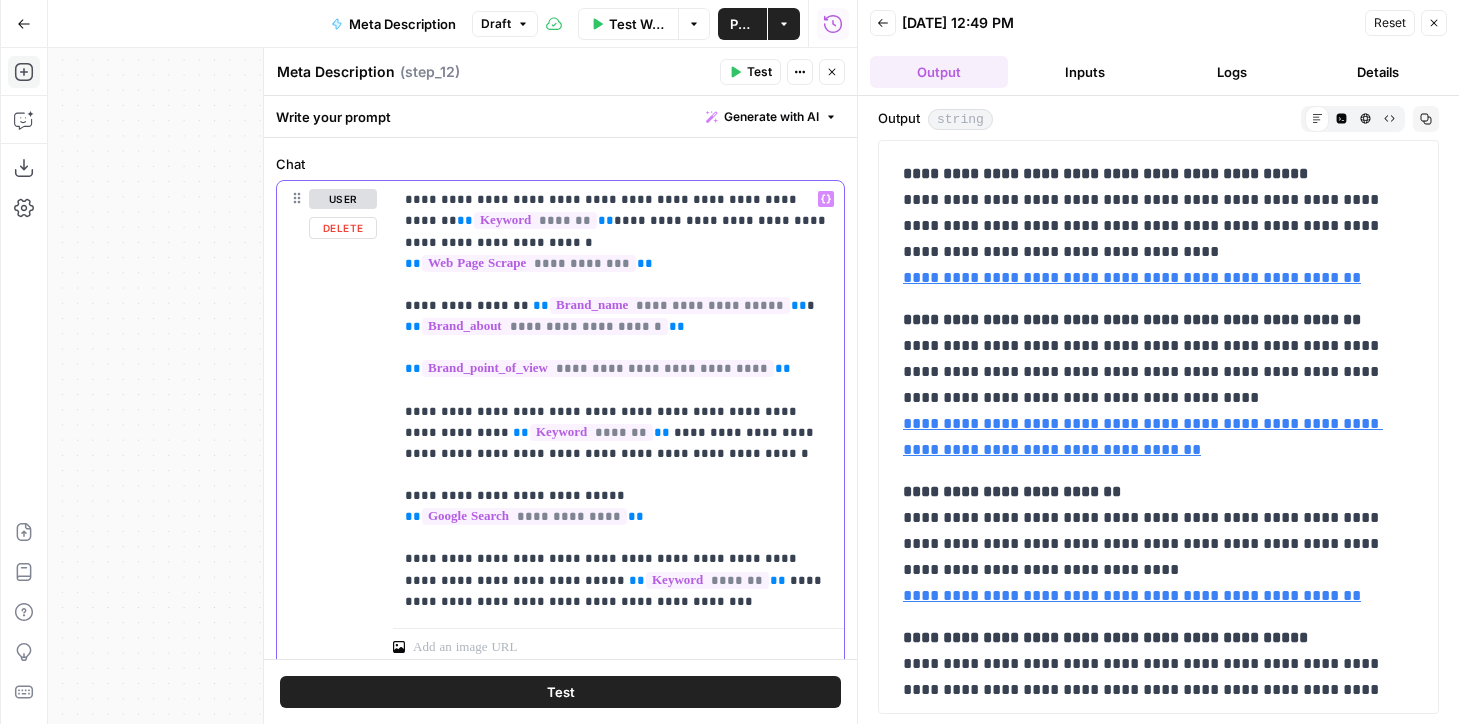 scroll, scrollTop: 169, scrollLeft: 0, axis: vertical 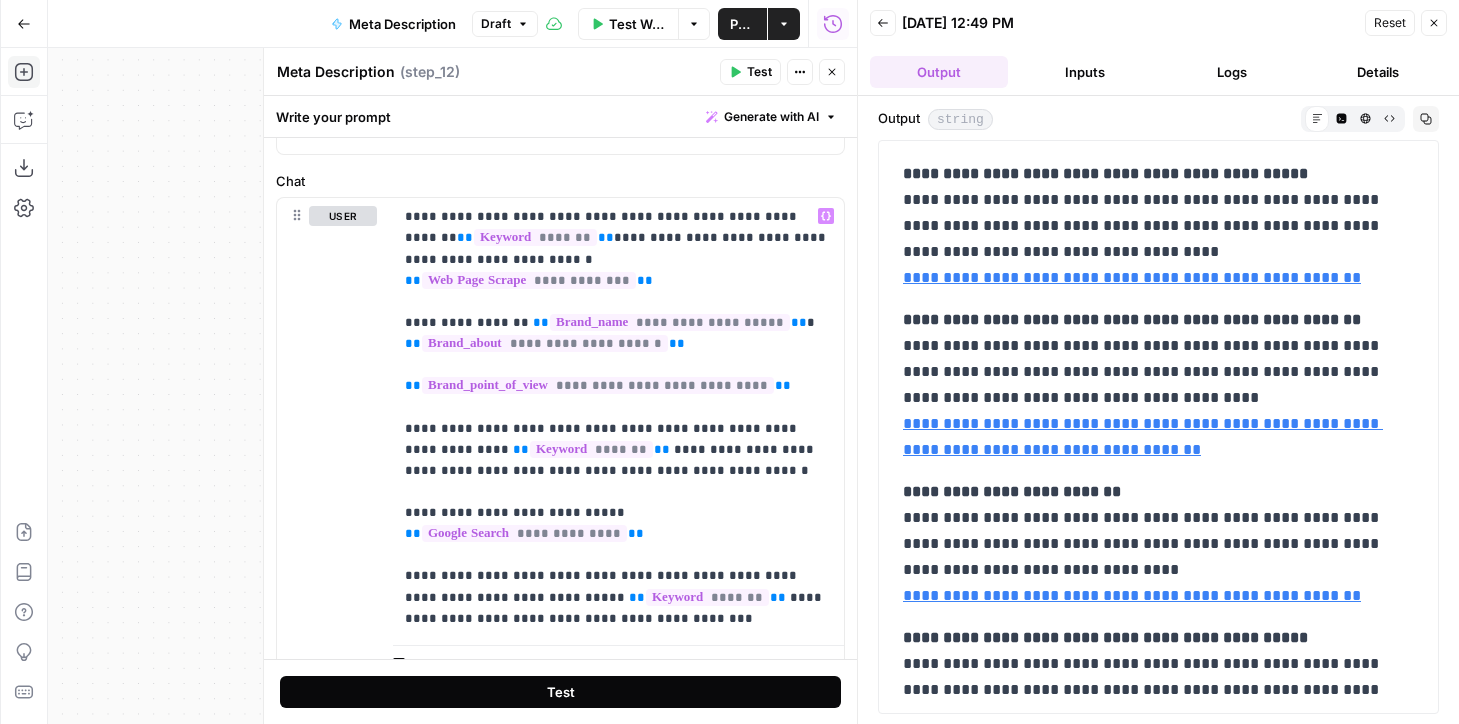 click on "Test" at bounding box center [560, 692] 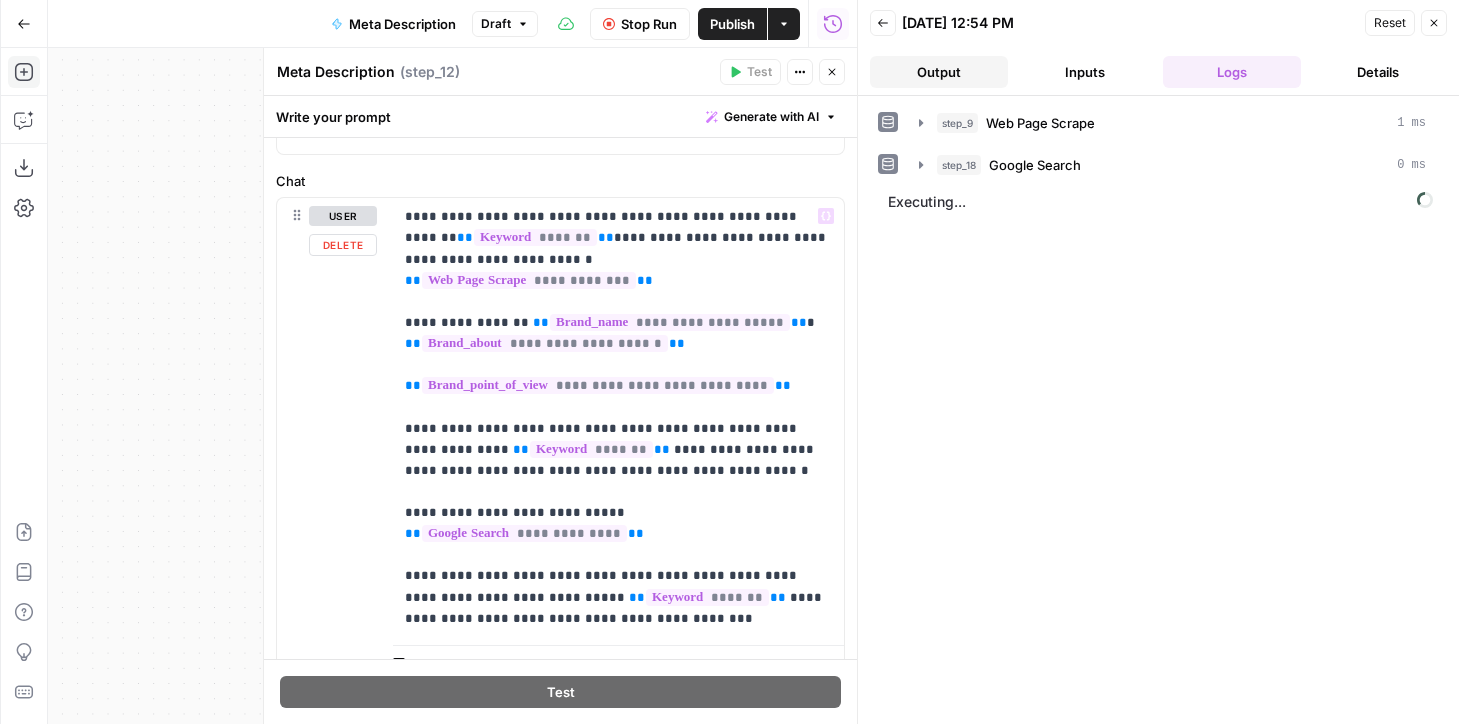 click on "Output" at bounding box center [939, 72] 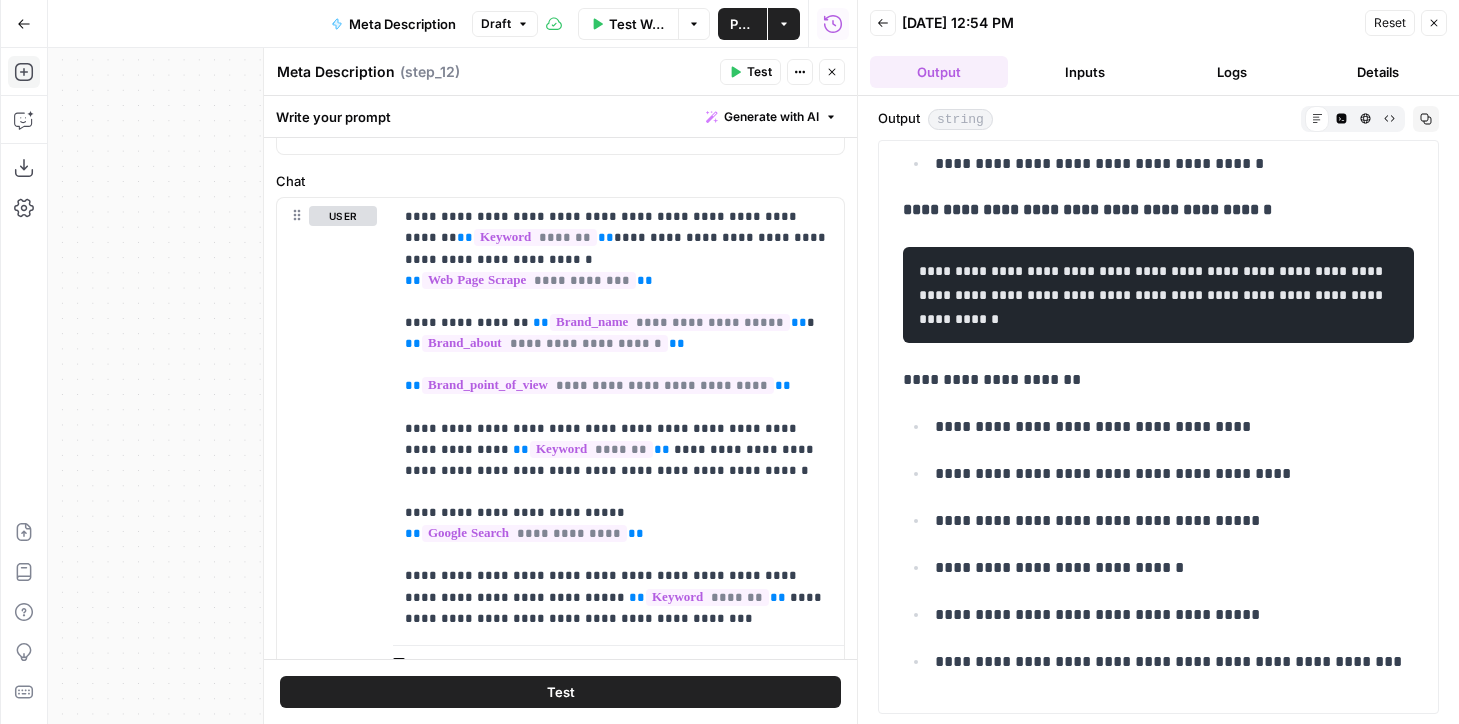 scroll, scrollTop: 408, scrollLeft: 0, axis: vertical 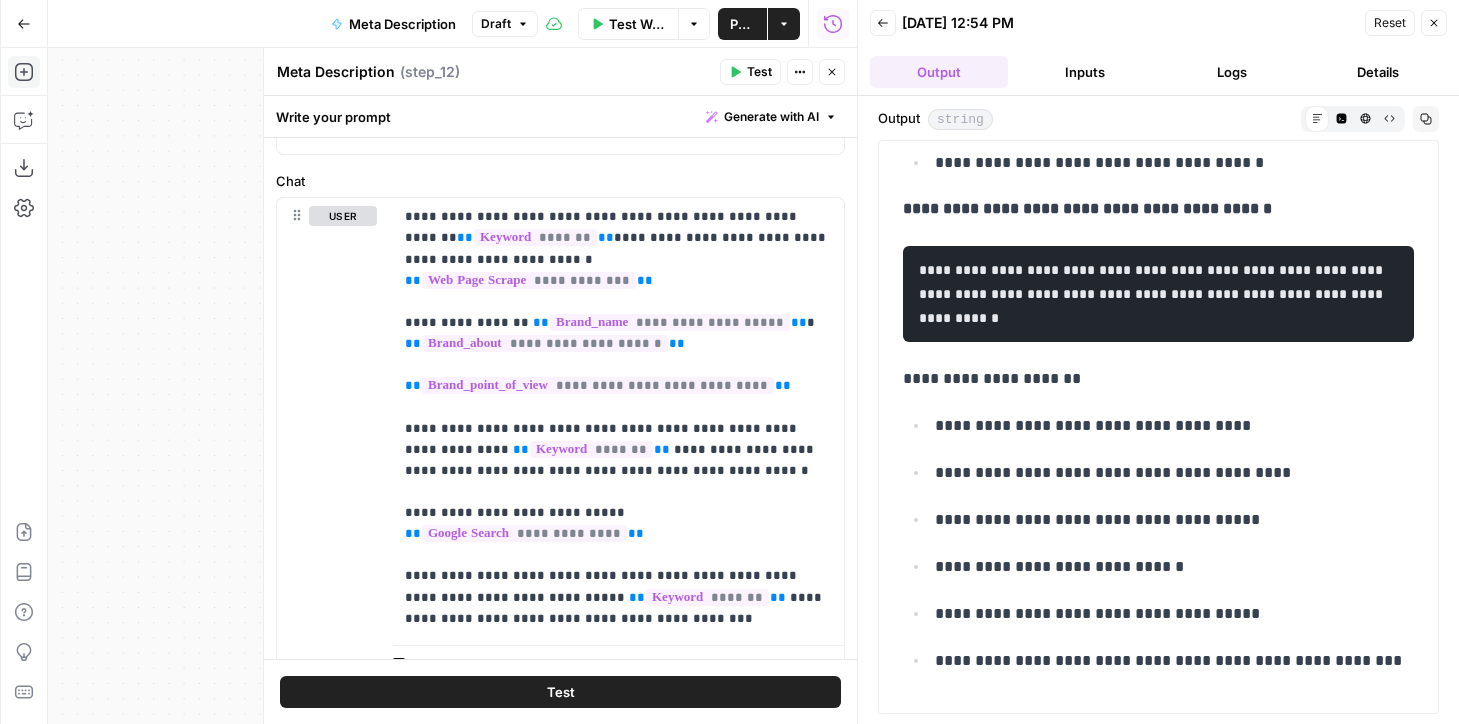 drag, startPoint x: 1310, startPoint y: 339, endPoint x: 872, endPoint y: 264, distance: 444.37485 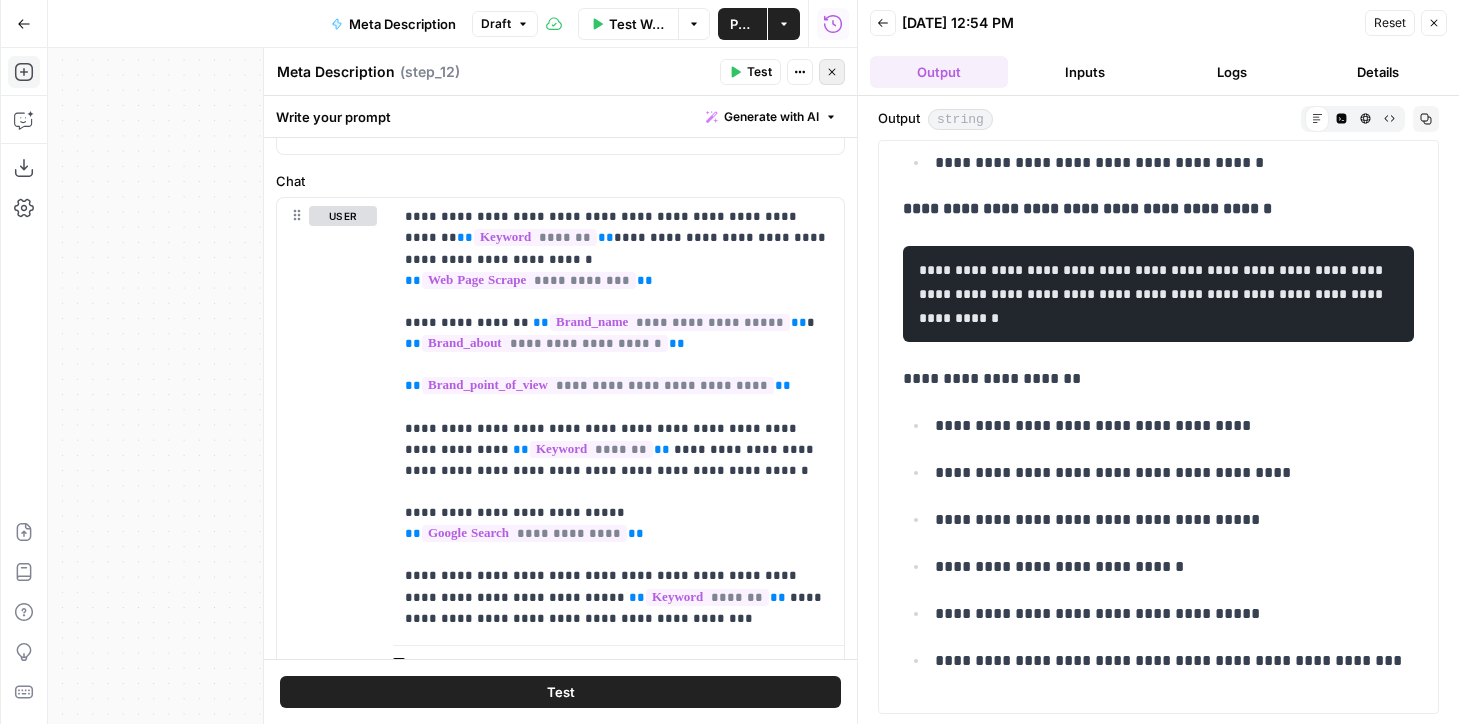 click 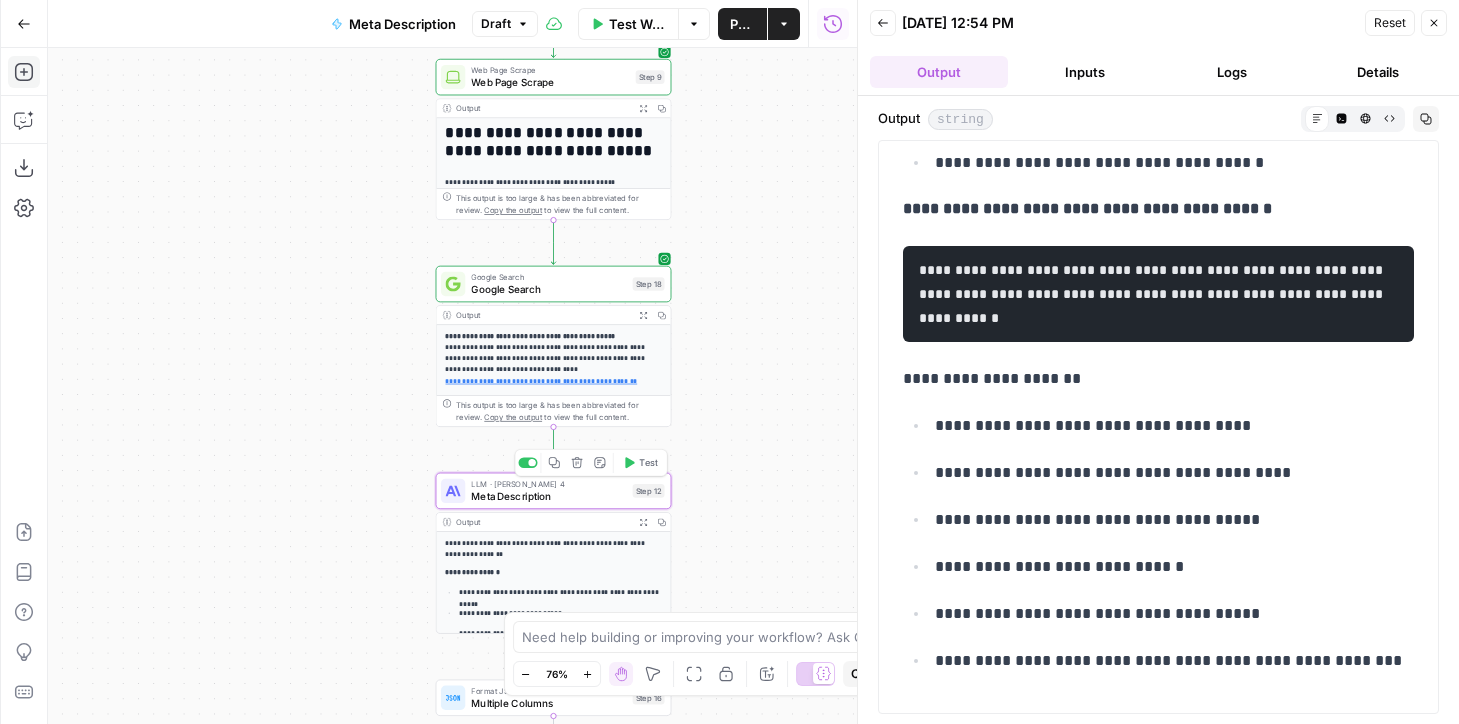 click on "Meta Description" at bounding box center (548, 496) 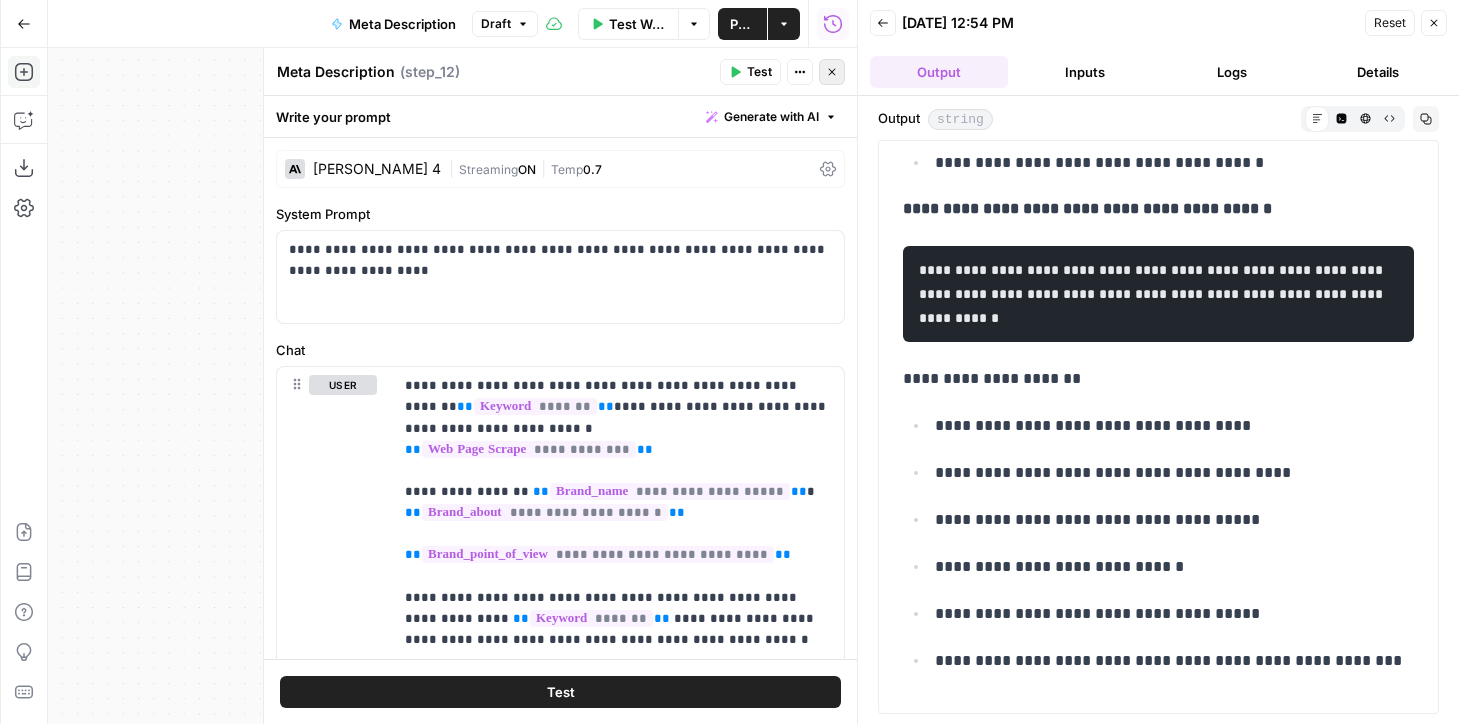 click 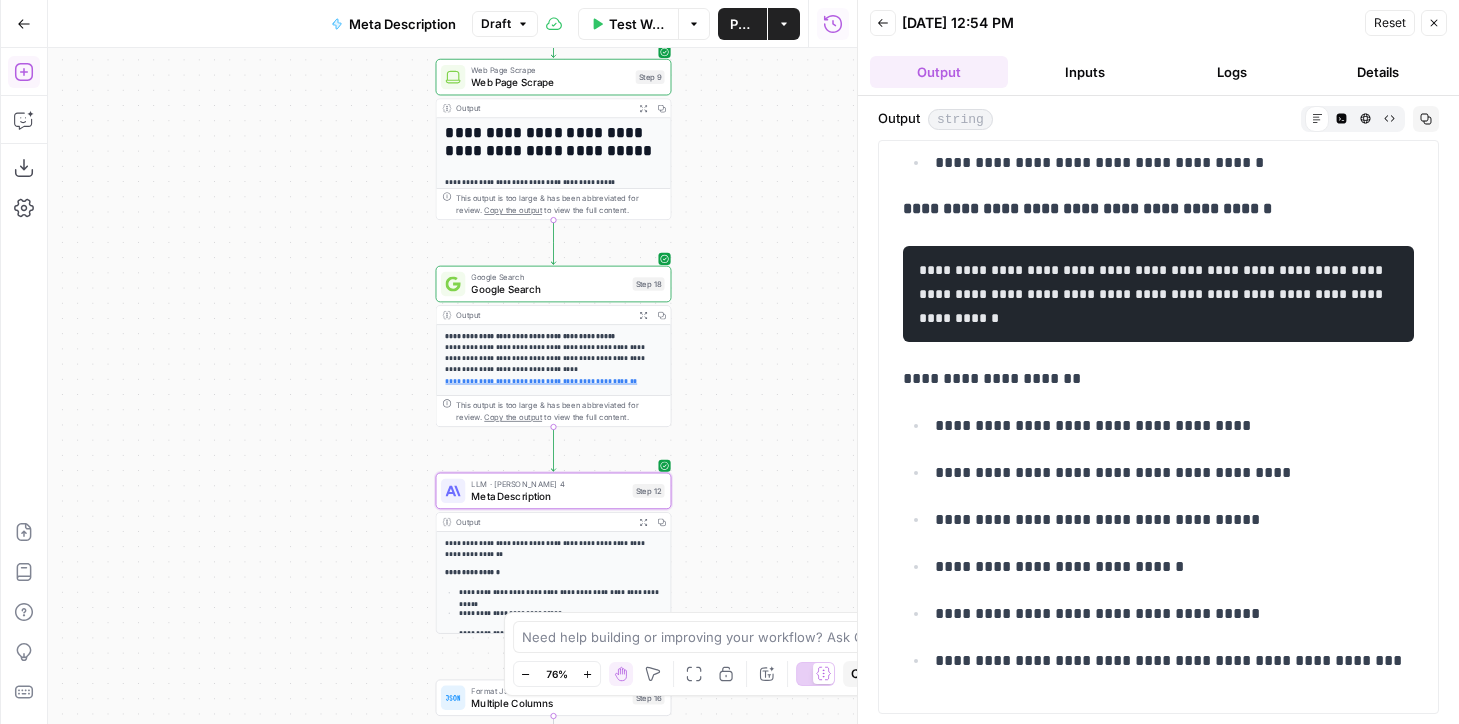 click 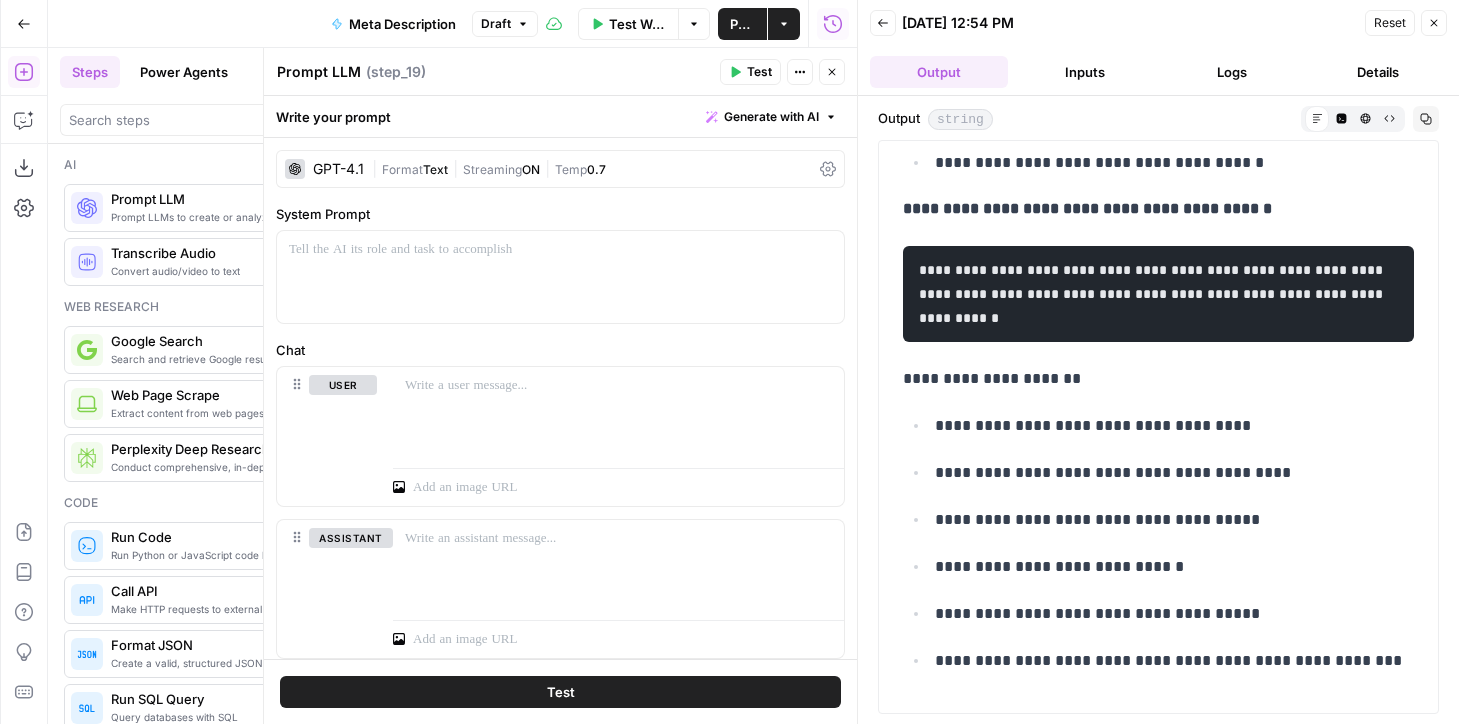 click on "|   Format  Text   |   Streaming  ON   |   Temp  0.7" at bounding box center [592, 169] 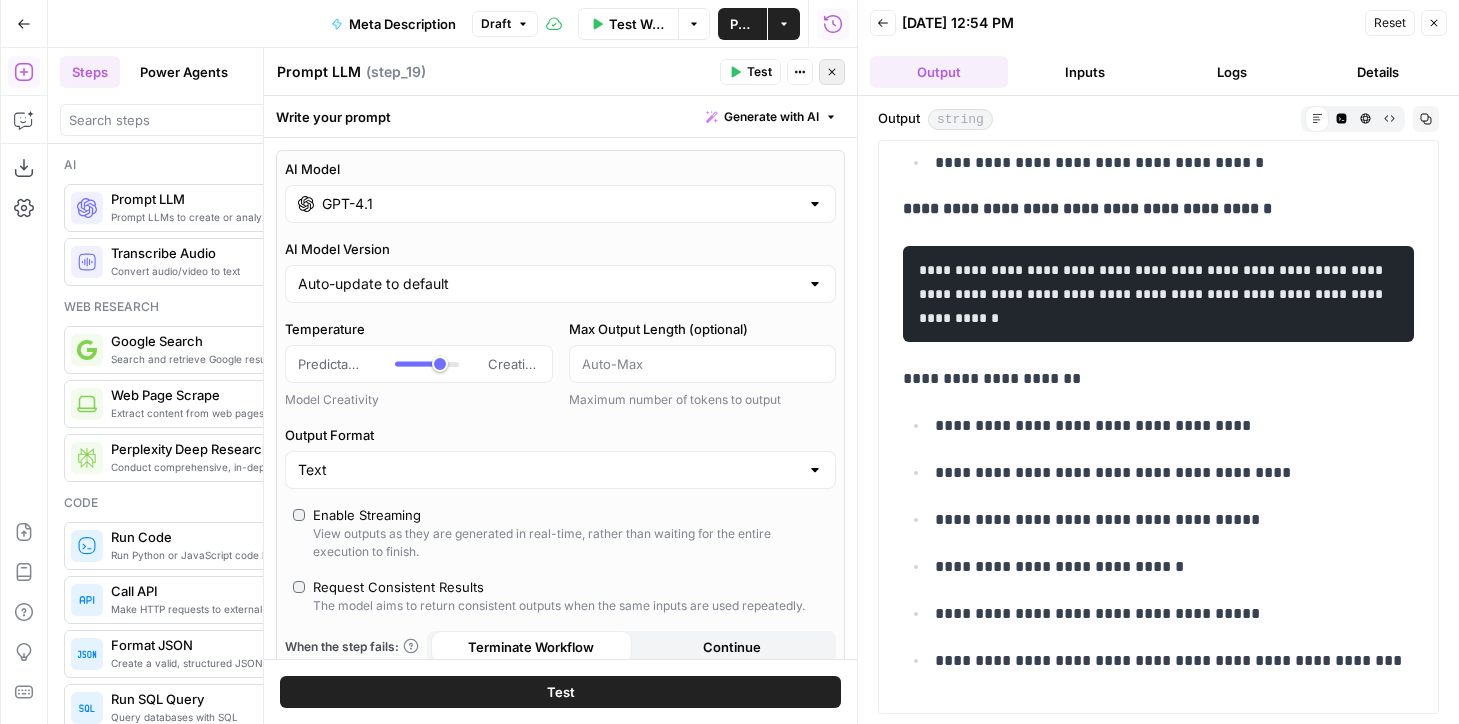click on "Close" at bounding box center [832, 72] 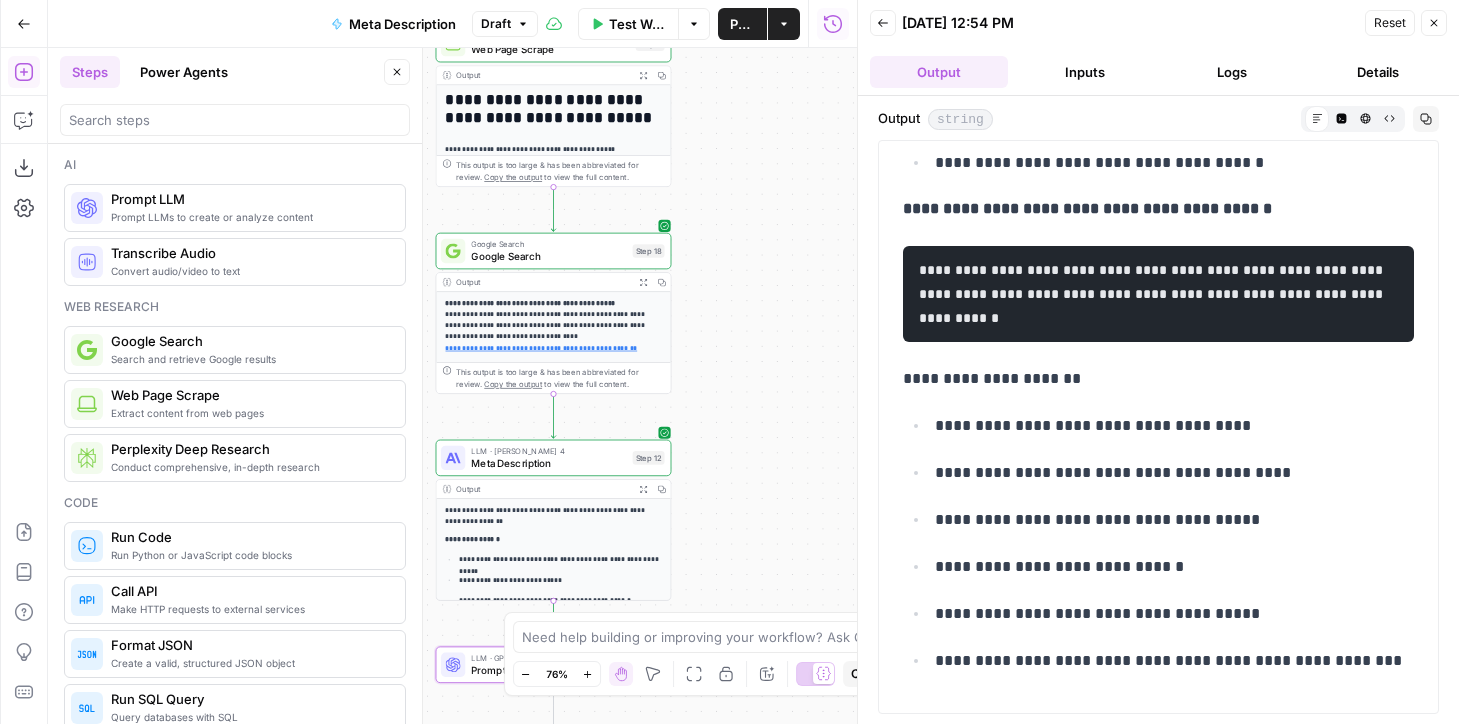 drag, startPoint x: 784, startPoint y: 504, endPoint x: 783, endPoint y: 378, distance: 126.00397 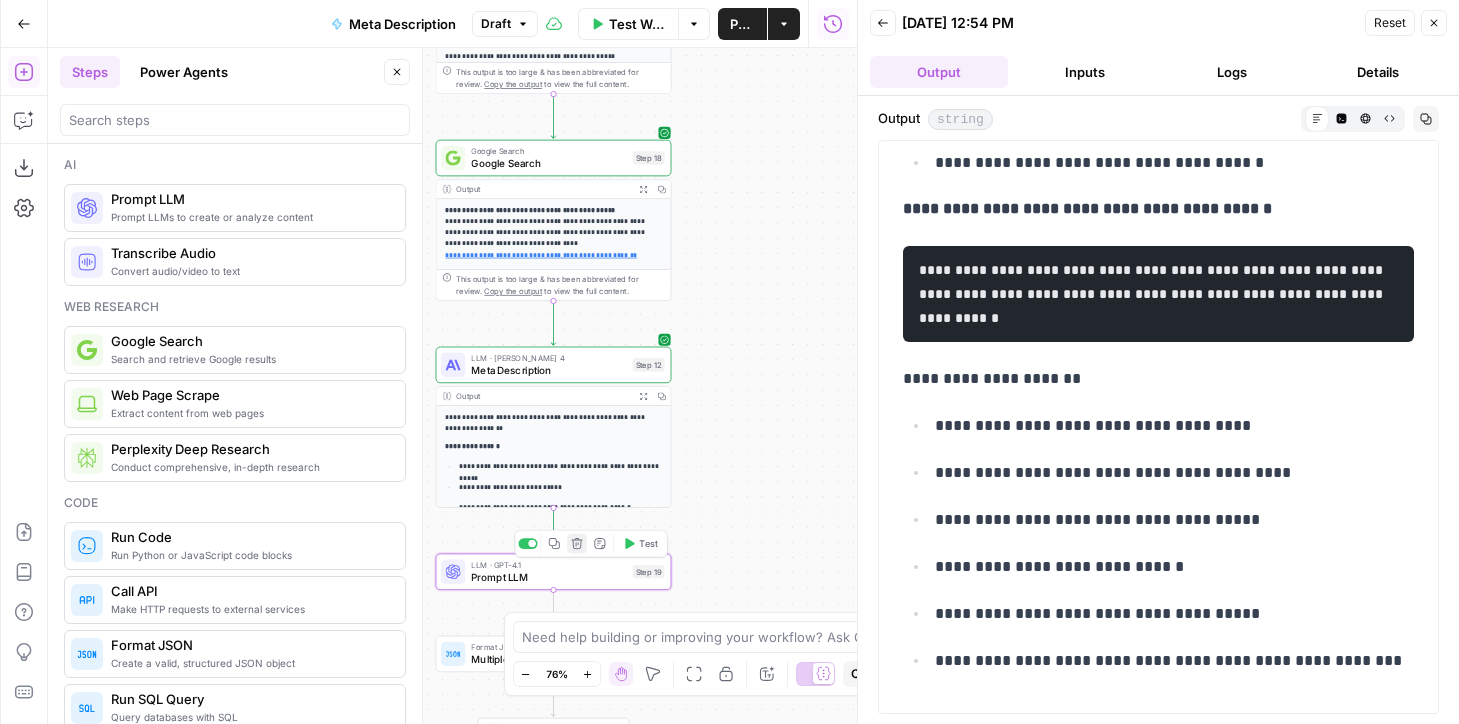 click 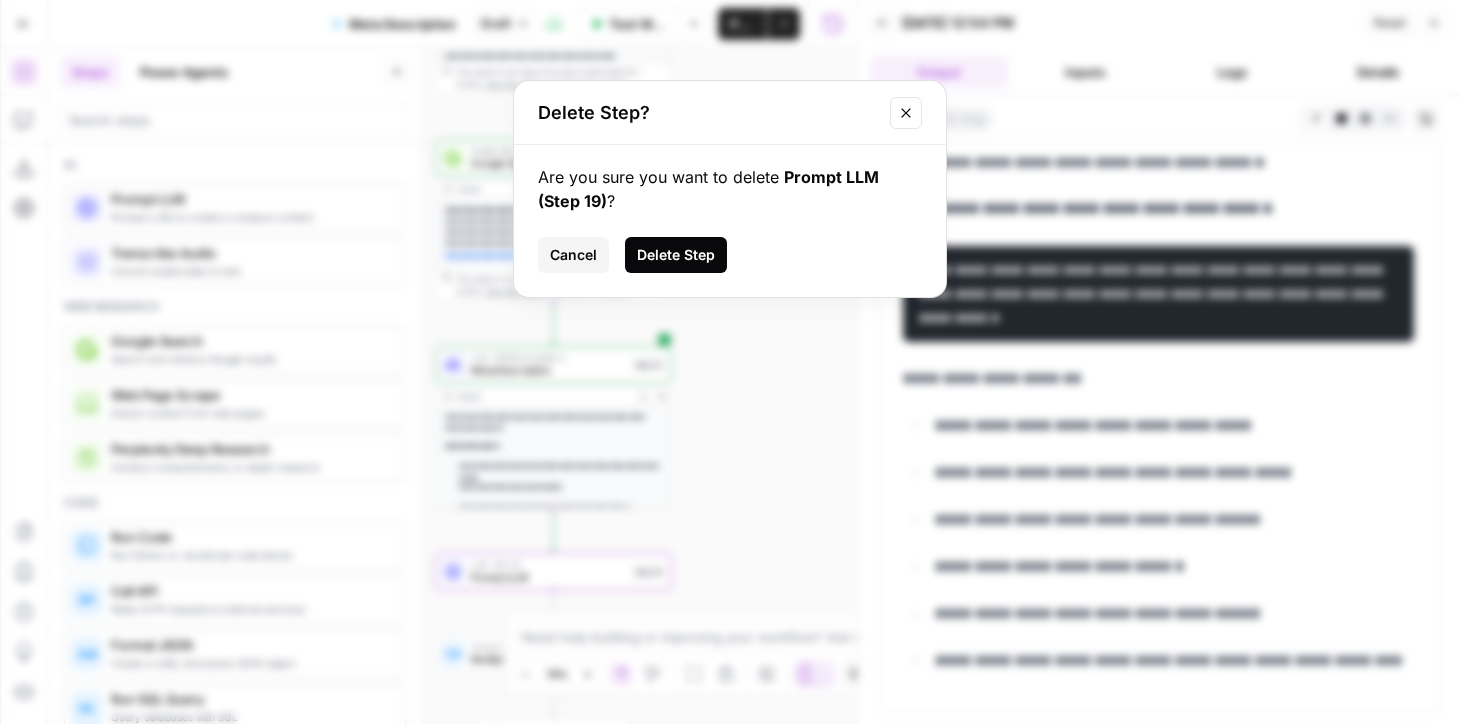 click on "Delete Step" at bounding box center [676, 255] 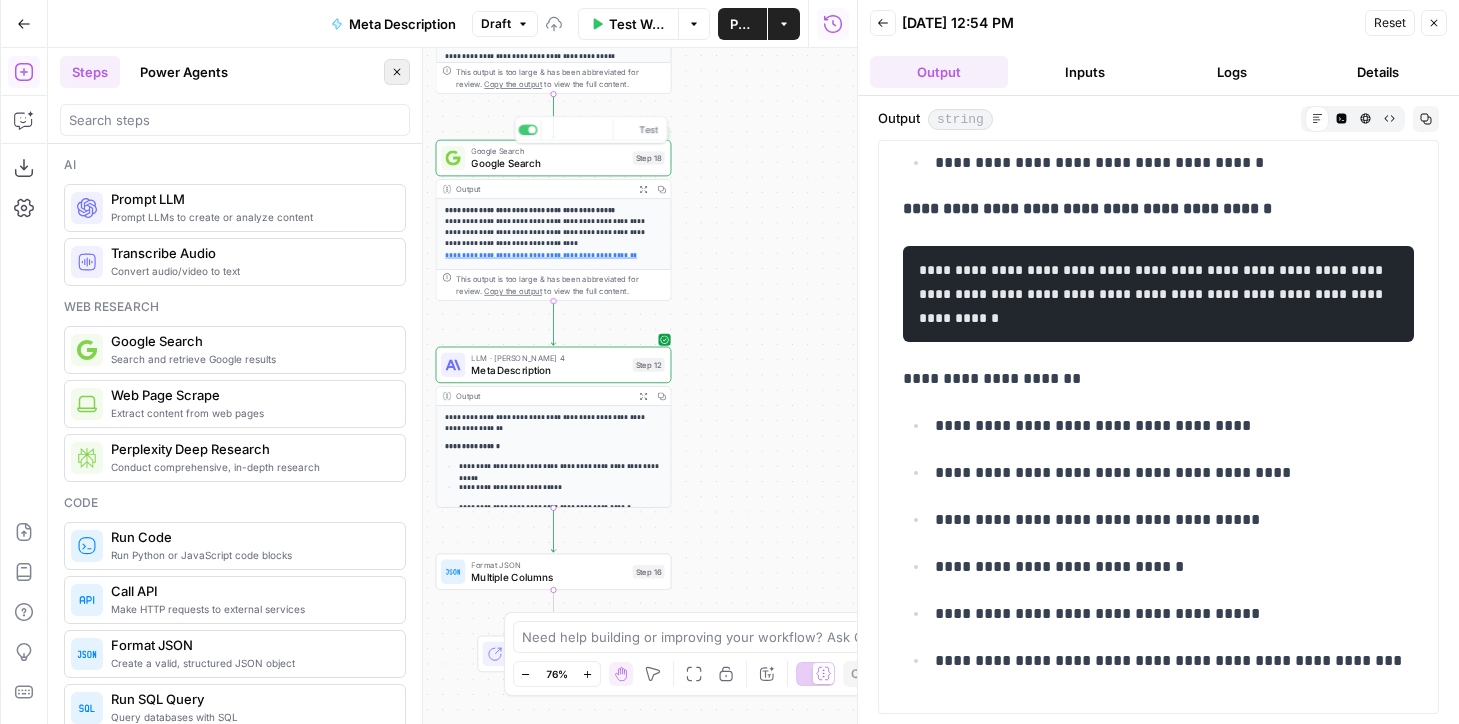 click 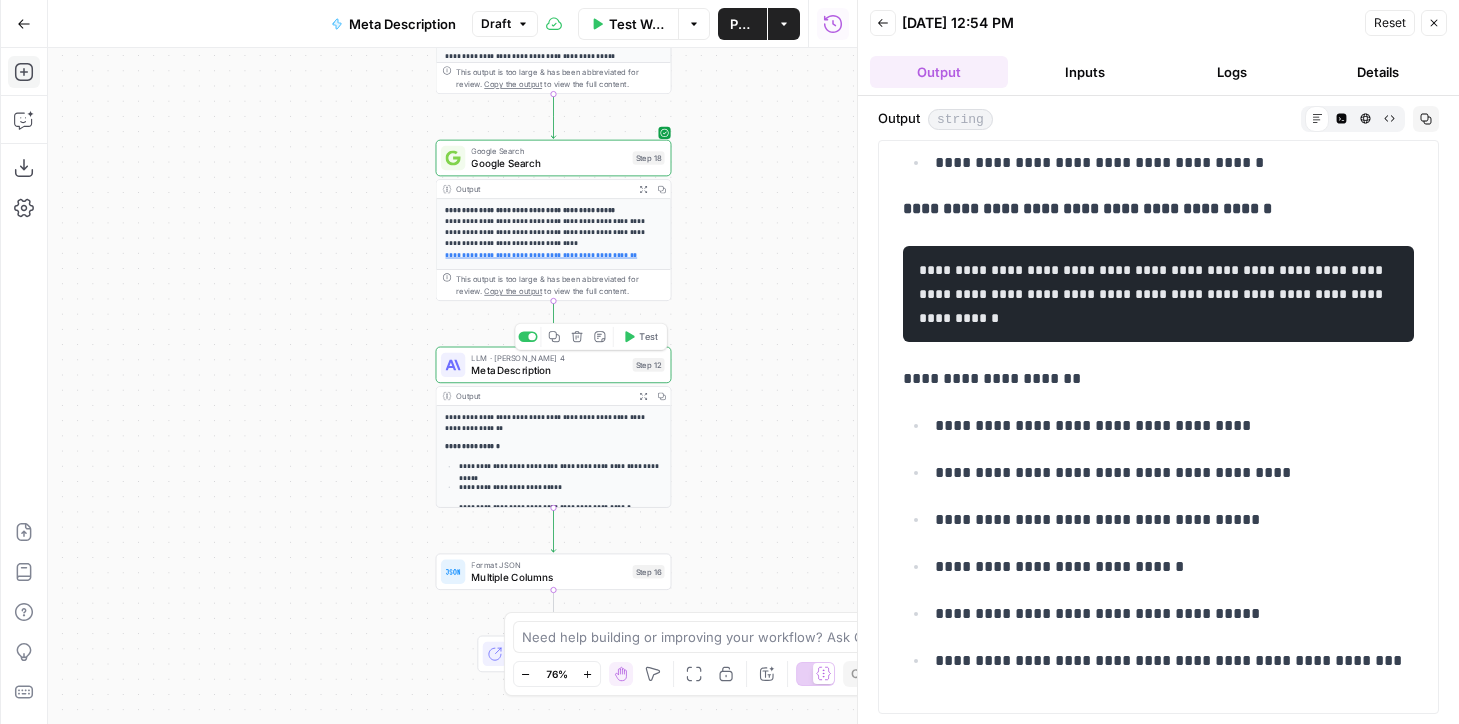 click on "Meta Description" at bounding box center [548, 370] 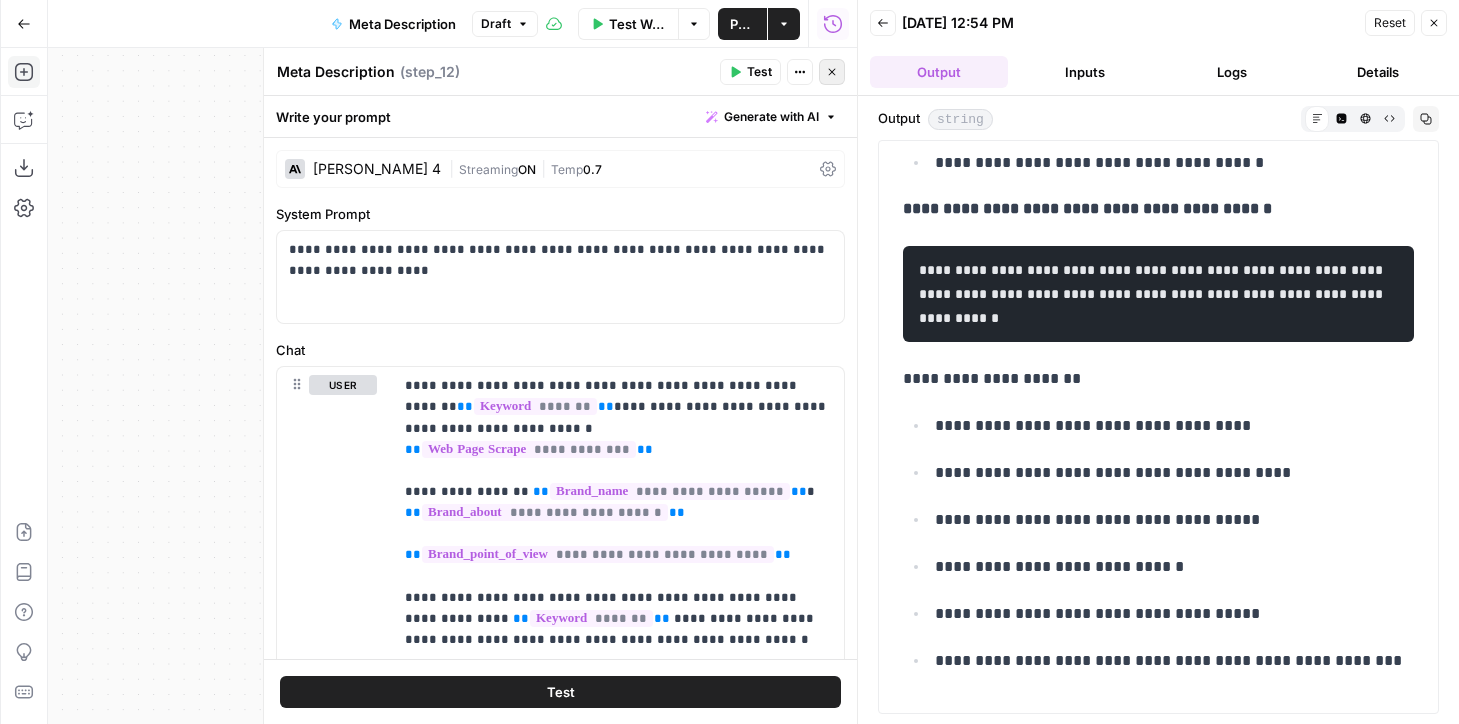 click on "Close" at bounding box center [832, 72] 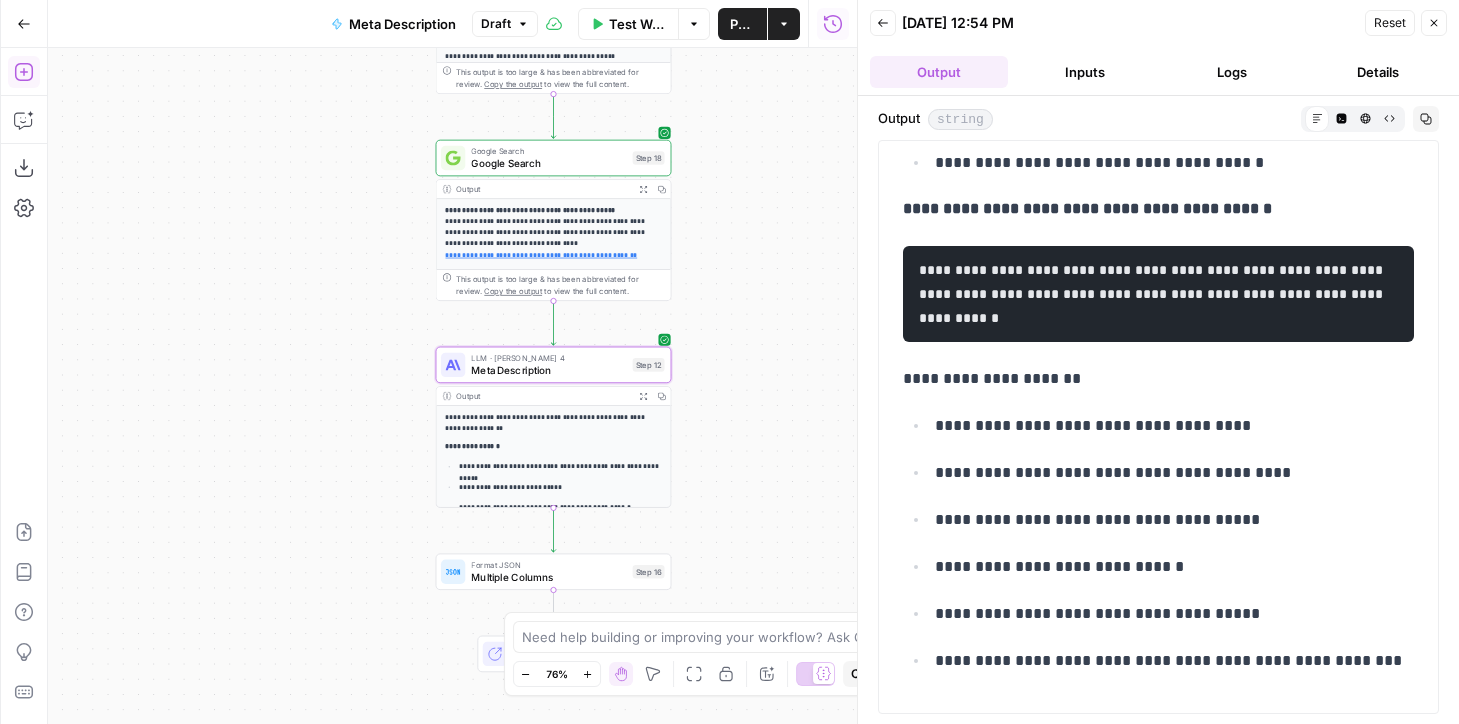click 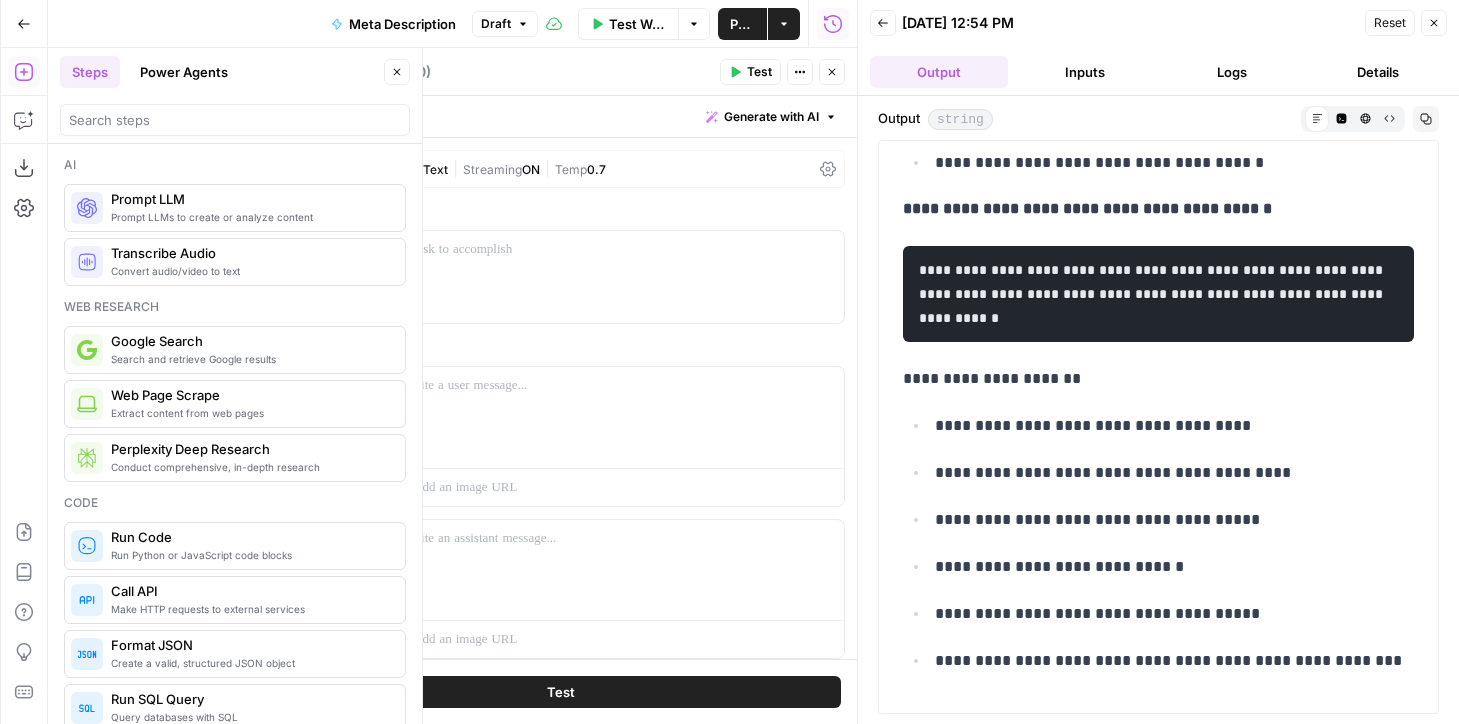 click on "Ai Prompt LLMs to create or analyze content Prompt LLM  Convert audio/video to text Transcribe Audio  Web research Search and retrieve Google results Google Search  Extract content from web pages Web Page Scrape  Conduct comprehensive, in-depth research Perplexity Deep Research  Code Run Python or JavaScript code blocks Run Code  Make HTTP requests to external services Call API  Create a valid, structured JSON object Format JSON  Query databases with SQL Run SQL Query  Process text using Liquid templating syntax Write Liquid Text  Flow Create conditional logic branches Condition  Loop through data sets and steps Iteration  Pause for manual review and approval Human Review  Handle and process workflow errors Error  Compare HTML content for differences Content Comparison  Data Import data from AirOps Grid Read from Grid  Add new rows to AirOps Grid Add Row(s) in Grid  Find relevant info in AirOps Knowledge Bases Search Knowledge Base  Add data to AirOps Knowledge Bases Write to Knowledge Base  Airops Workflow" at bounding box center (235, 434) 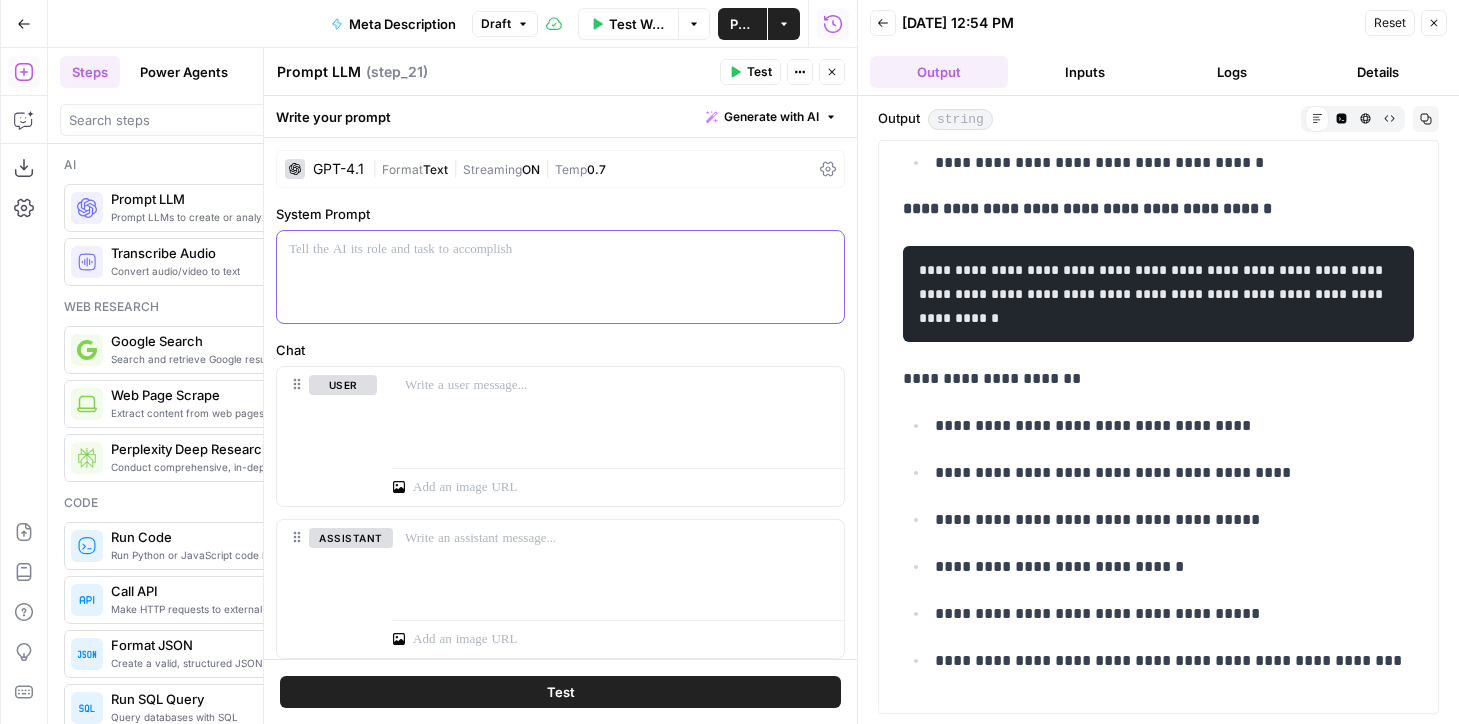 click at bounding box center [560, 277] 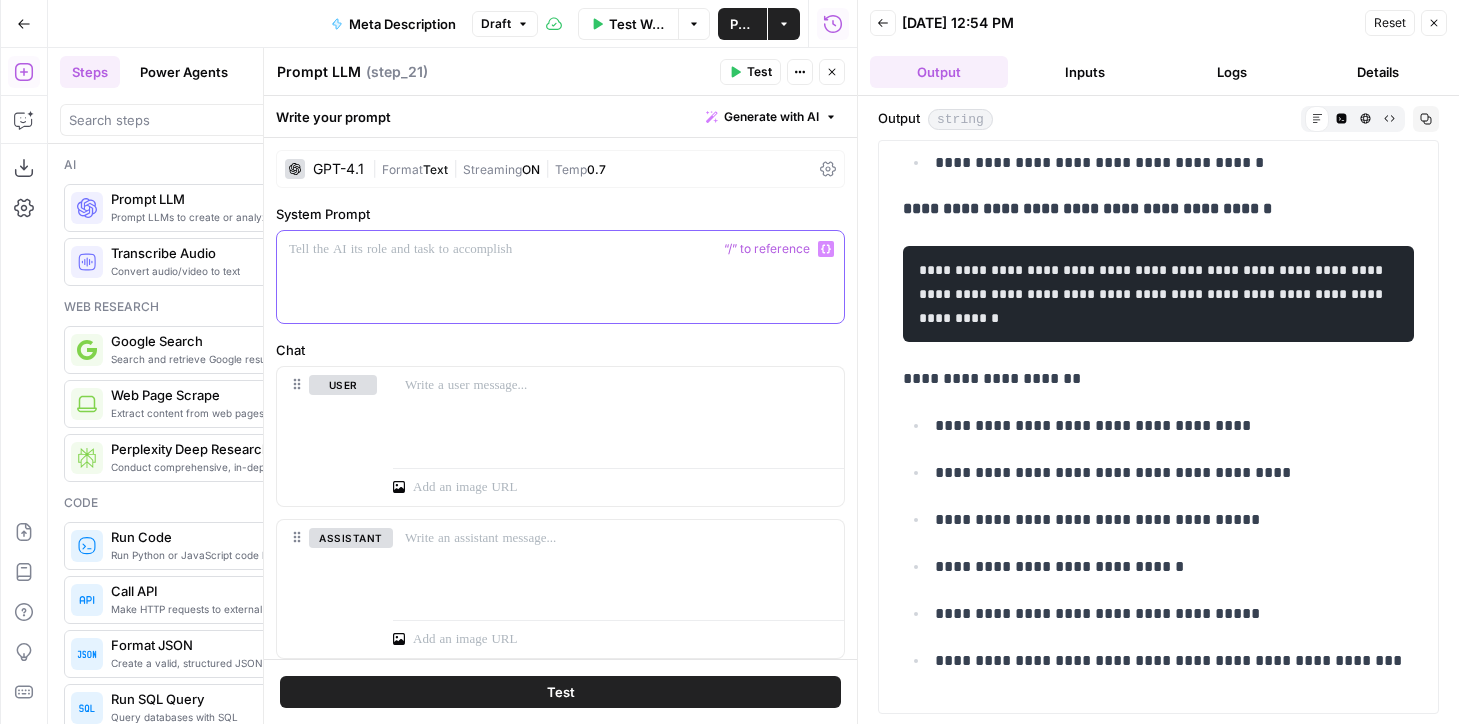 type 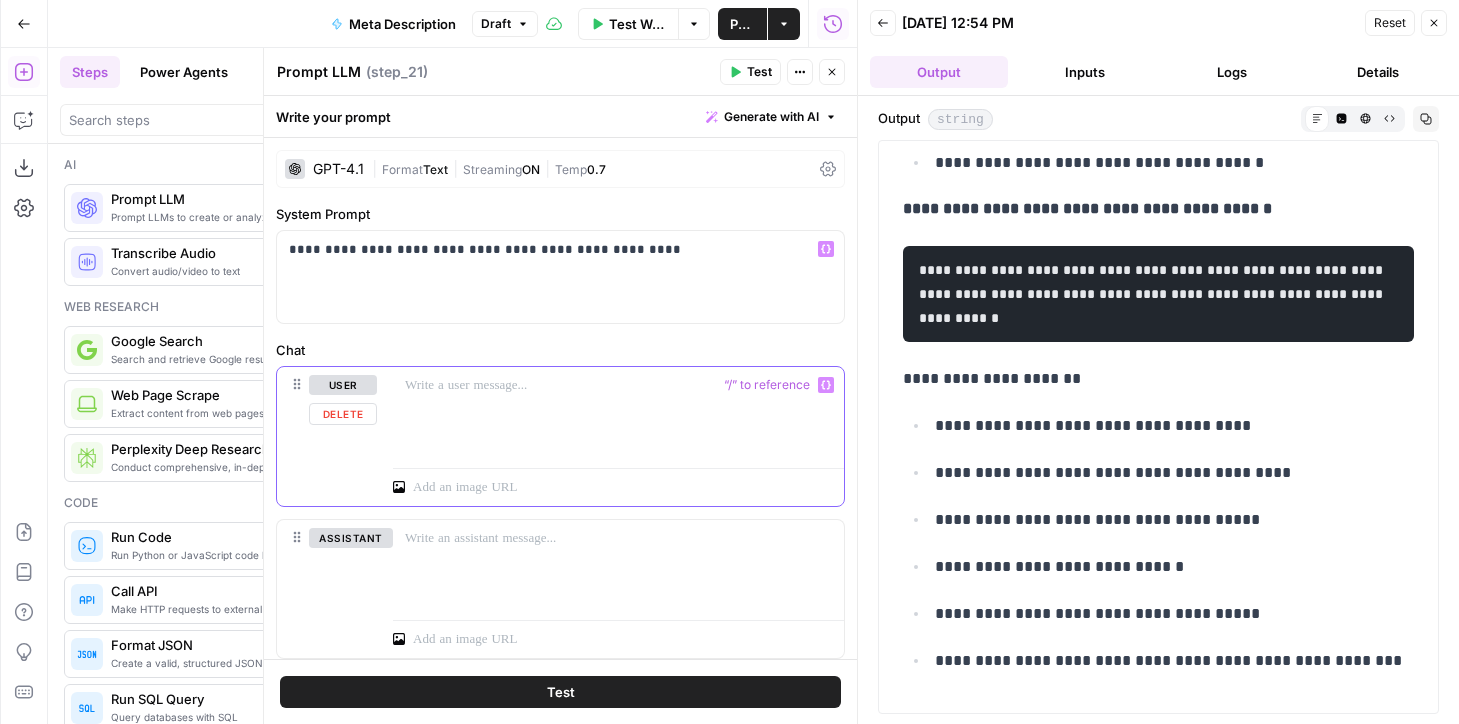 click at bounding box center [618, 413] 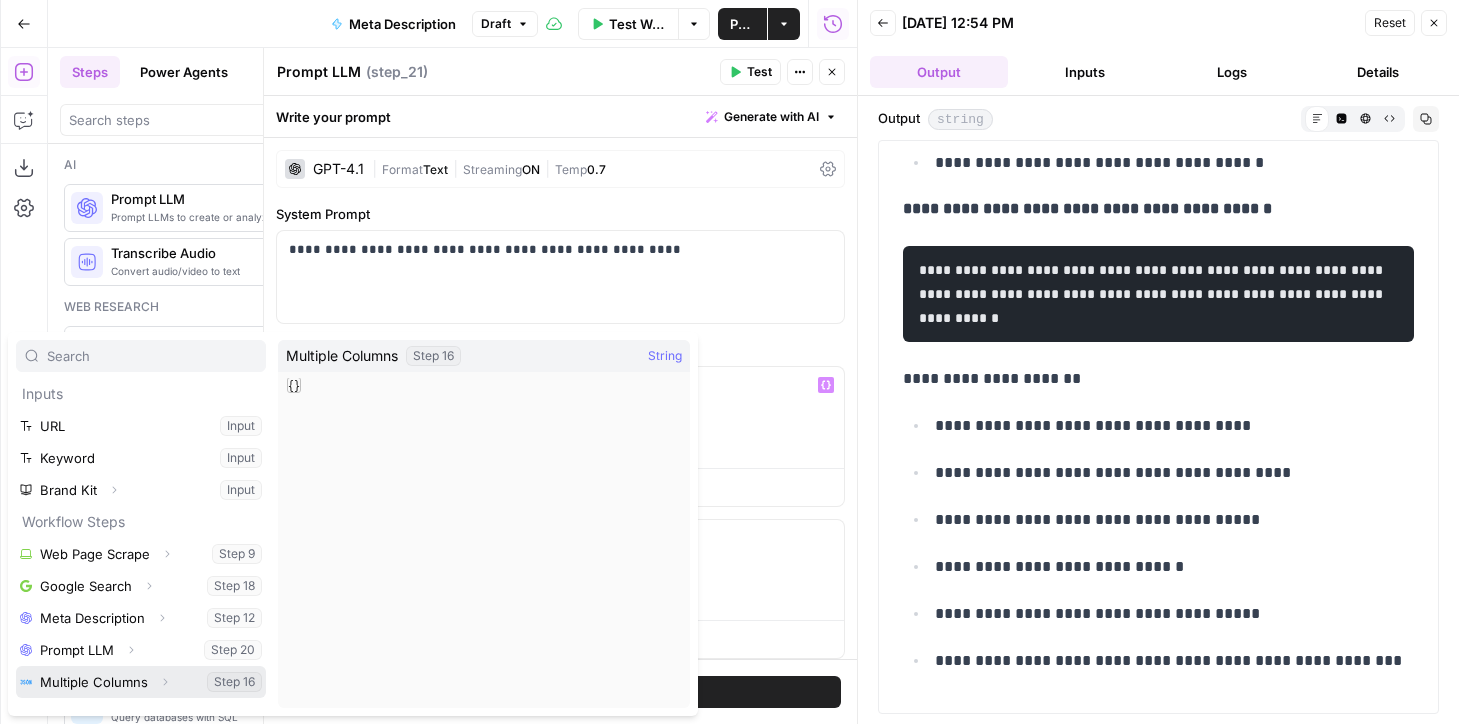 click at bounding box center [141, 682] 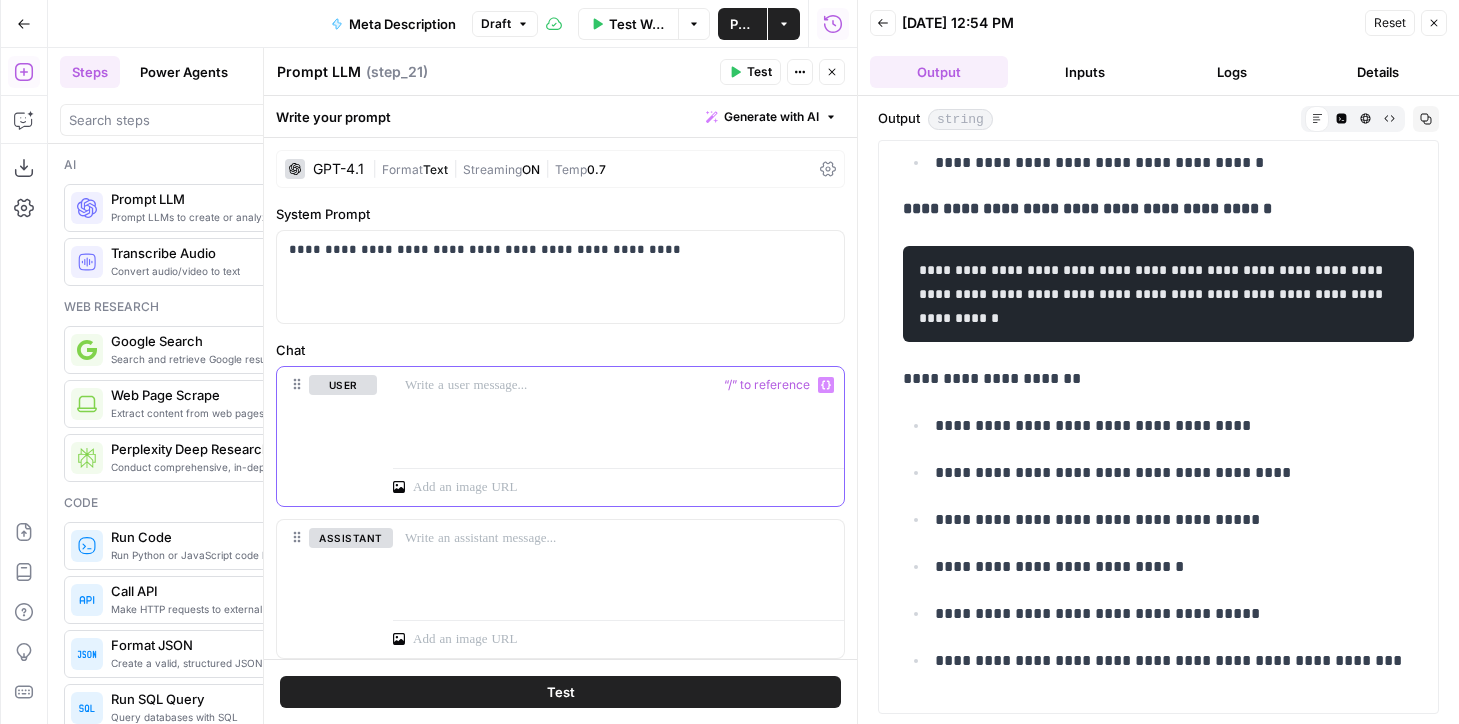 click at bounding box center (618, 413) 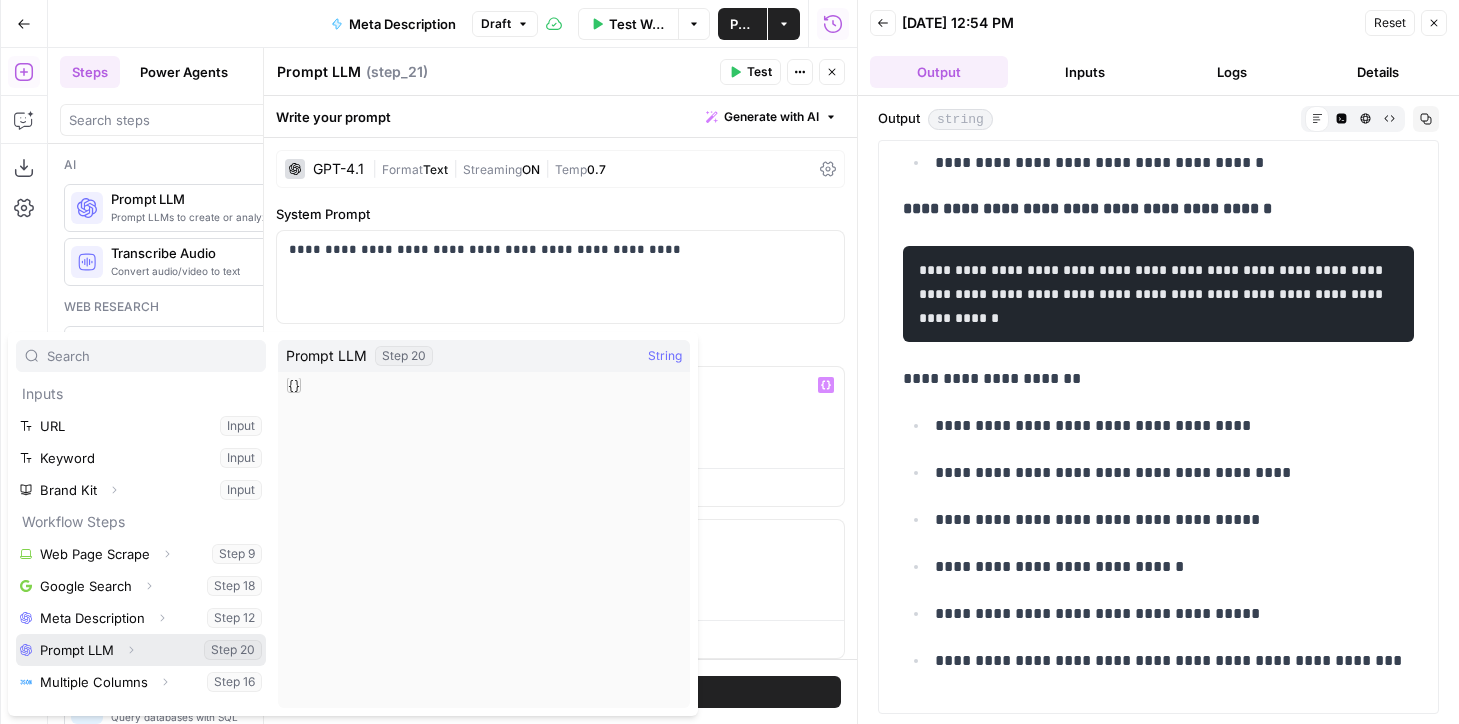 click at bounding box center [141, 650] 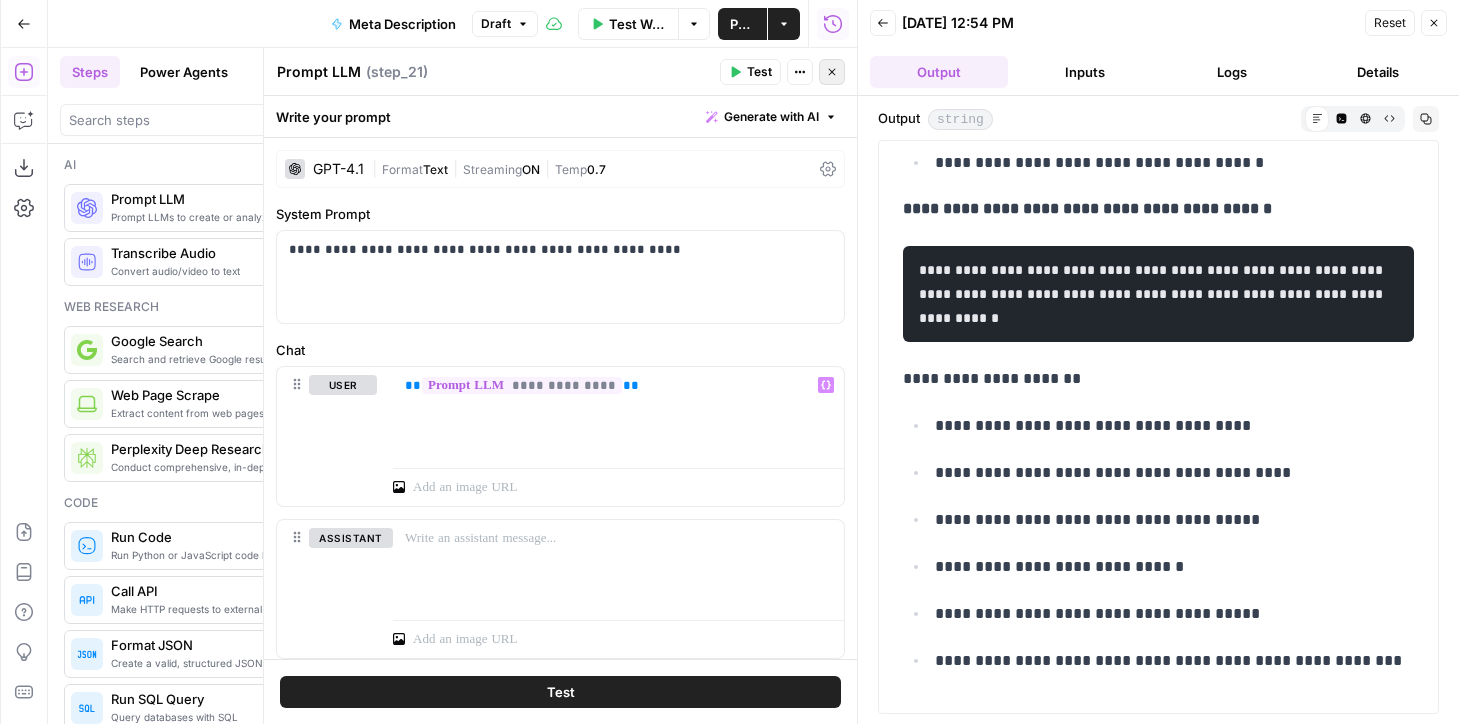 click 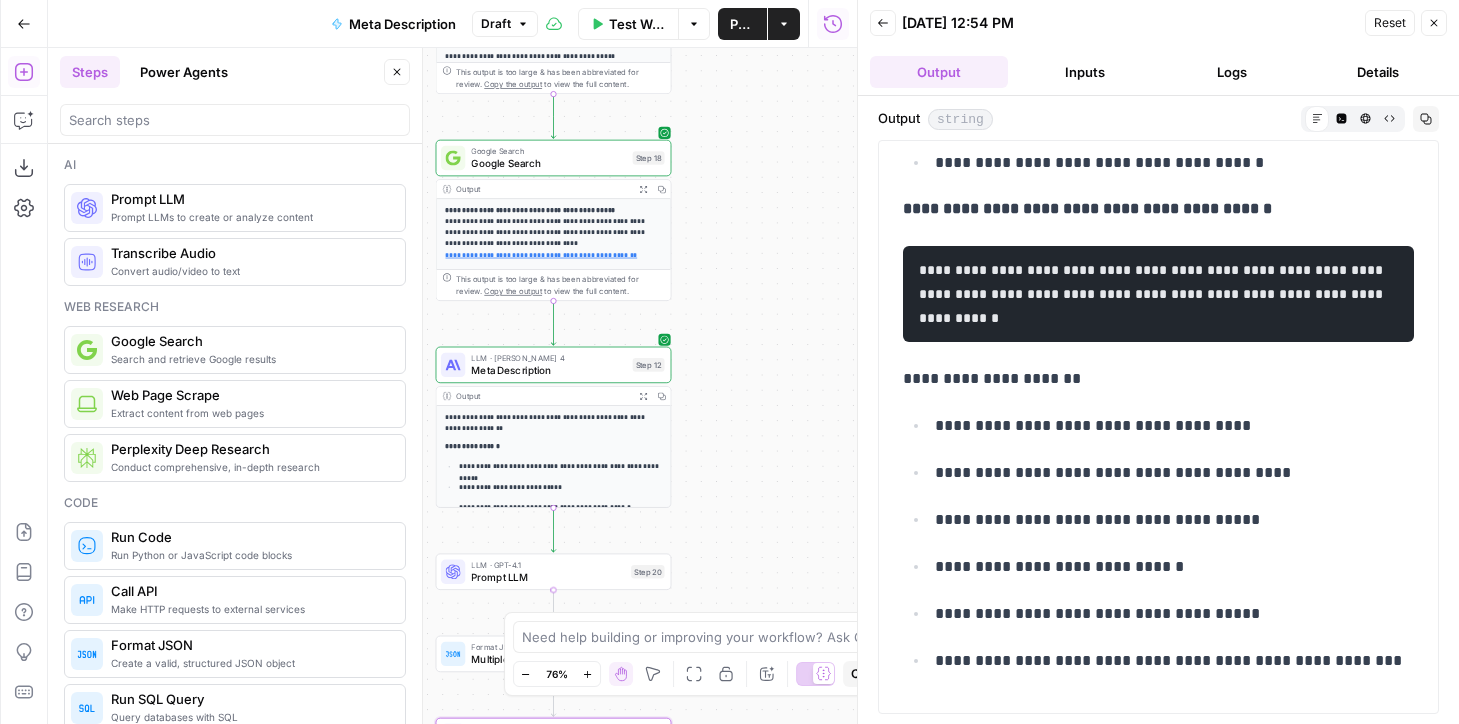 click on "Prompt LLM" at bounding box center (548, 576) 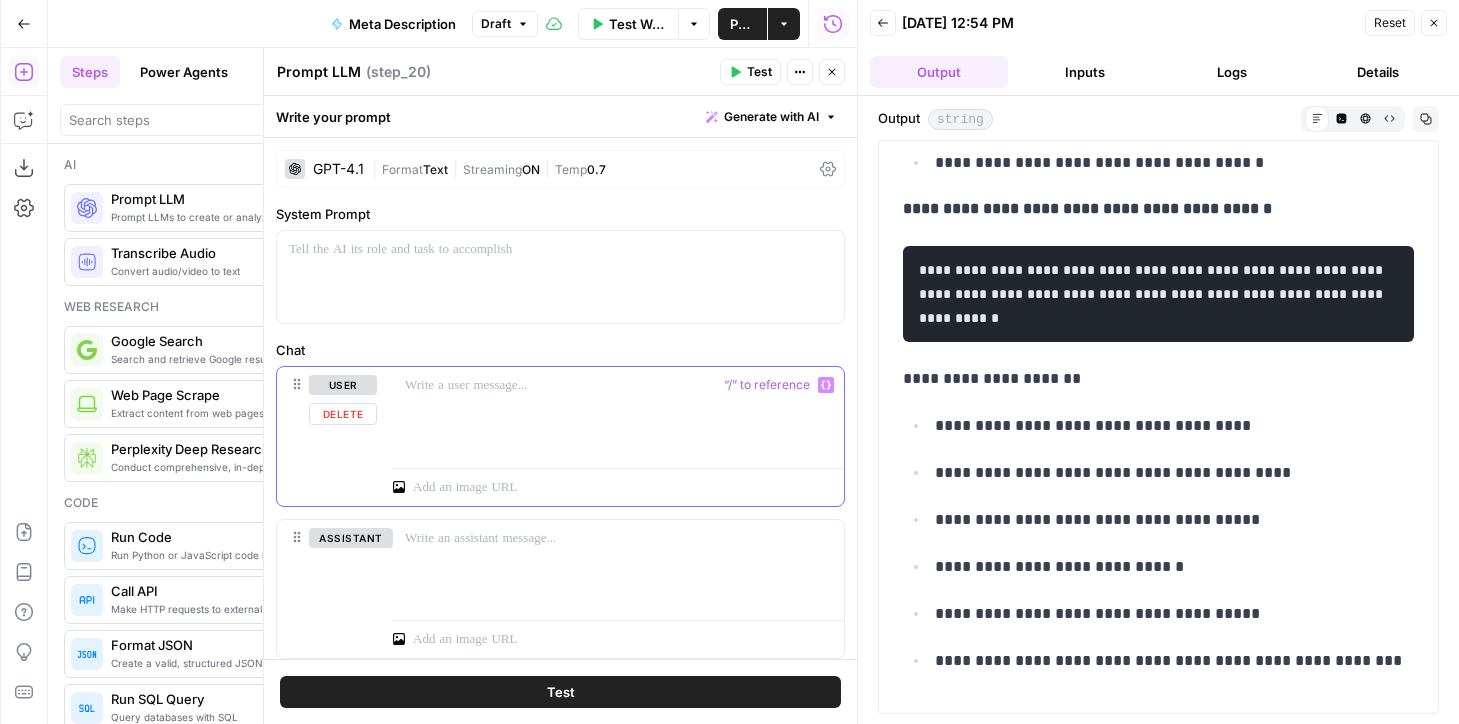click at bounding box center (618, 413) 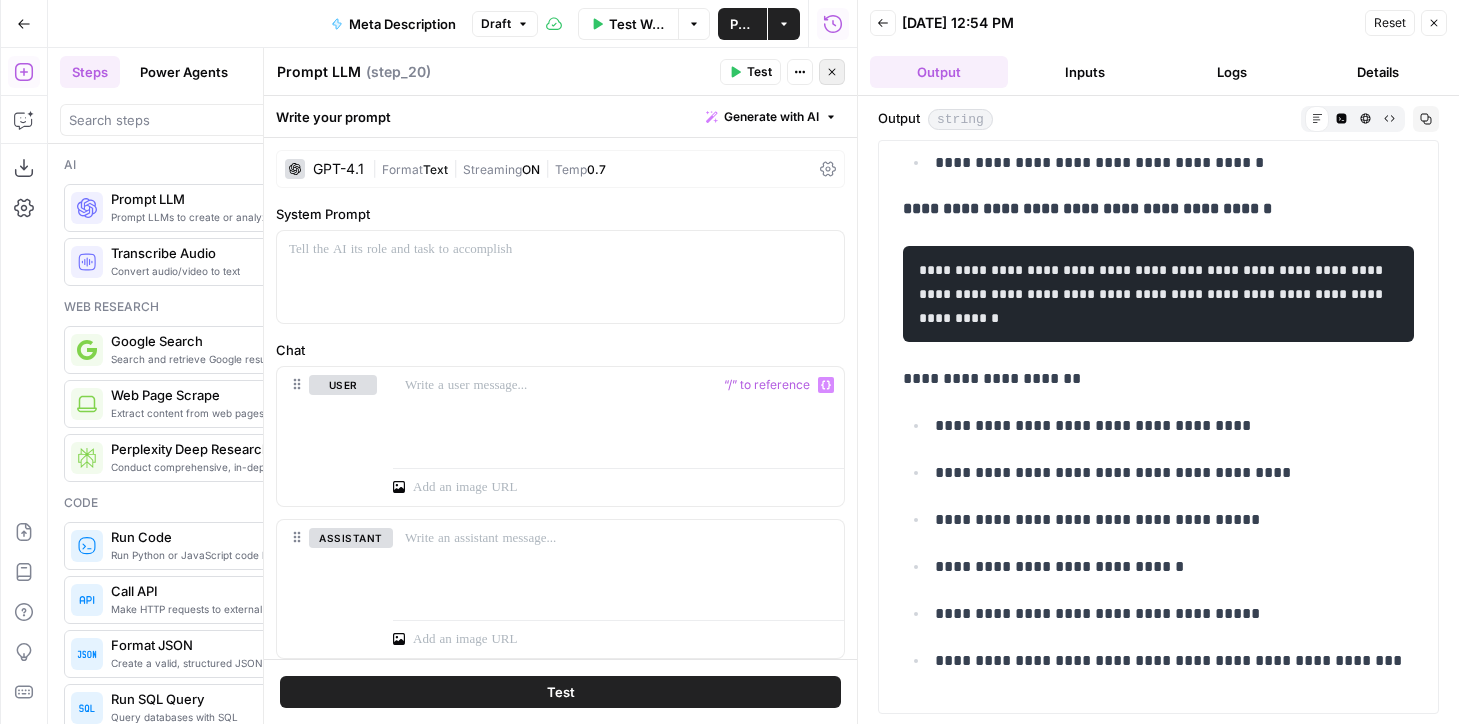 click on "Close" at bounding box center (832, 72) 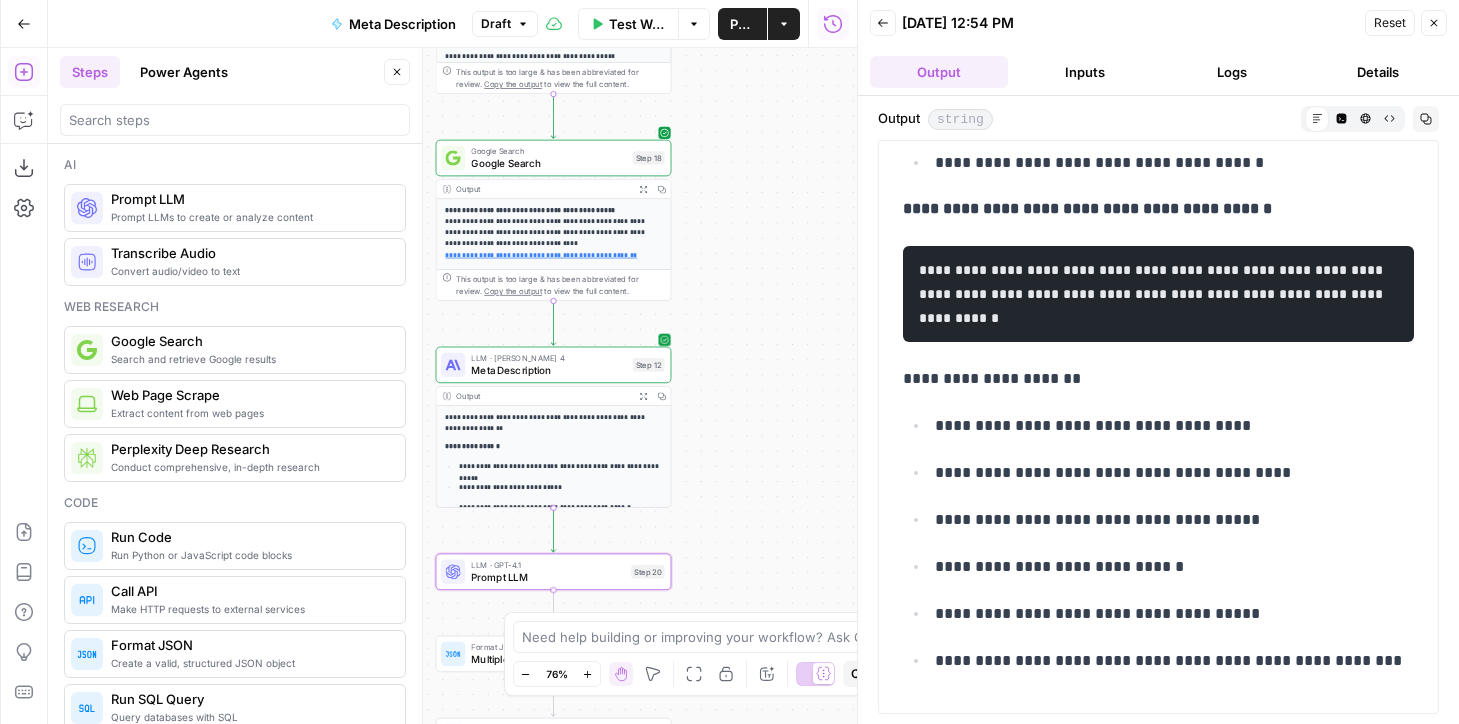 click on "LLM · Claude Sonnet 4 Meta Description Step 12 Copy step Delete step Add Note Test" at bounding box center (554, 365) 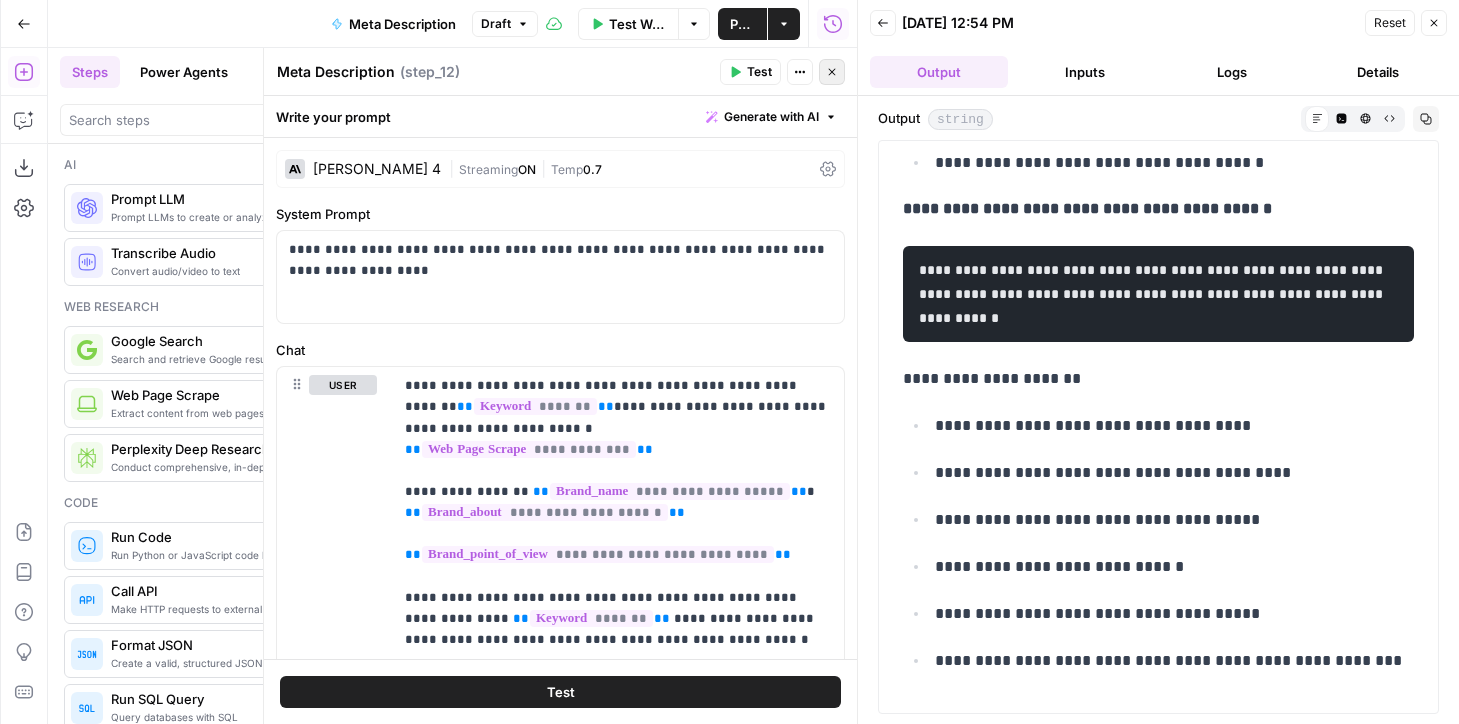click 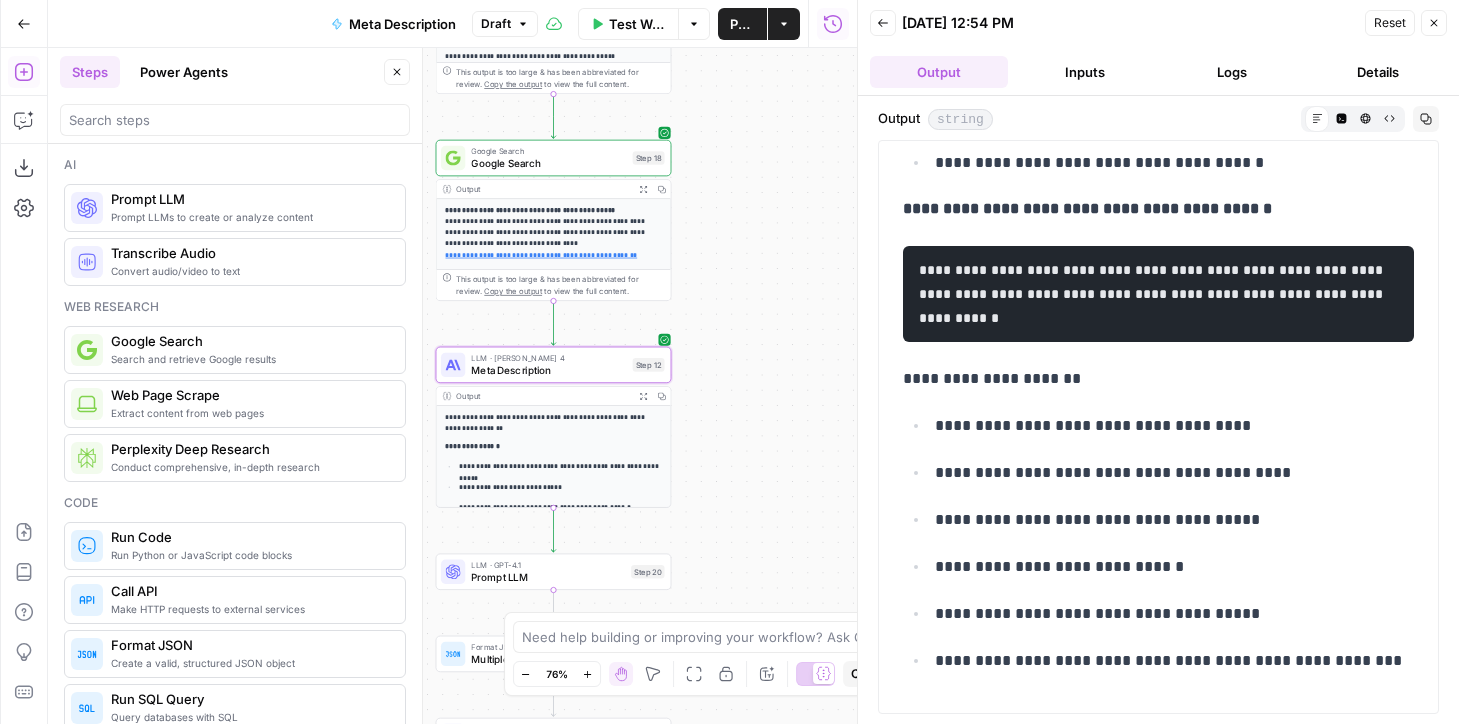 drag, startPoint x: 765, startPoint y: 371, endPoint x: 781, endPoint y: 334, distance: 40.311287 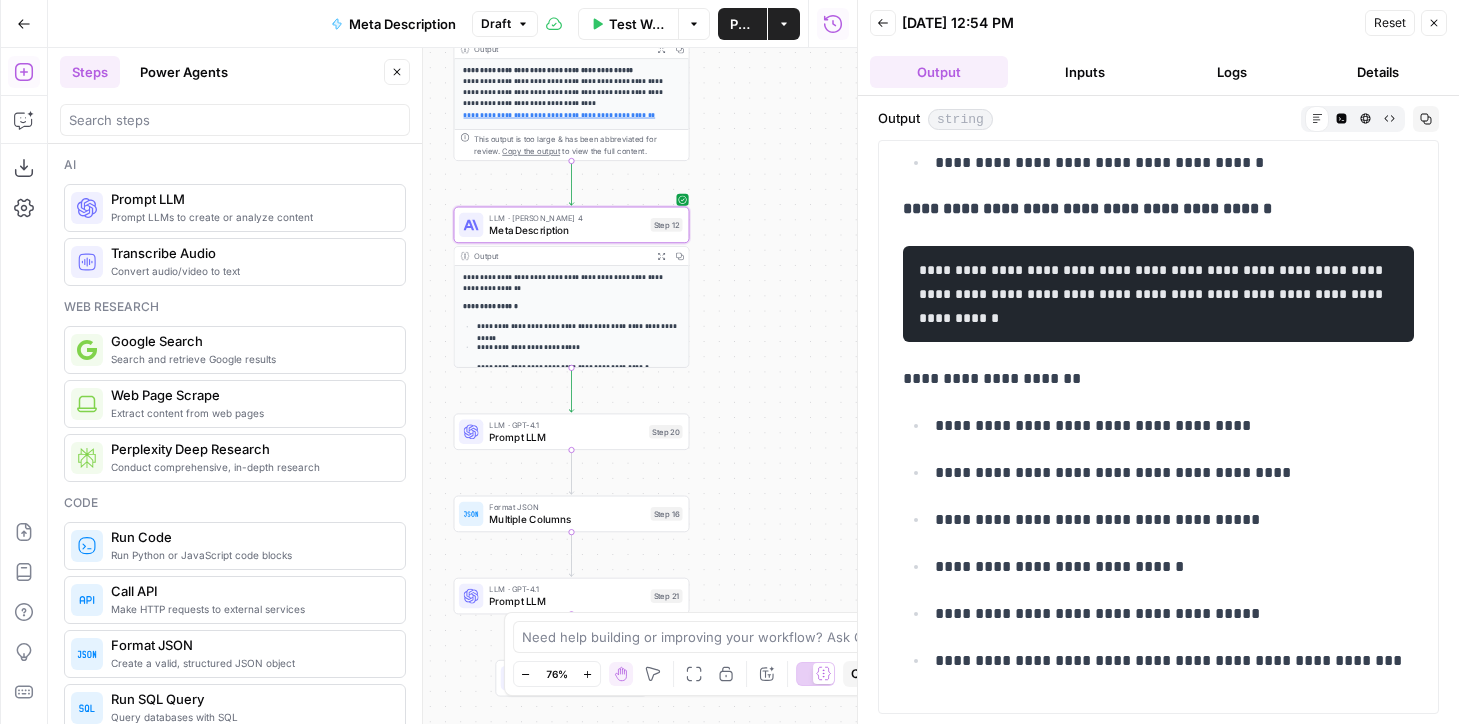 drag, startPoint x: 786, startPoint y: 317, endPoint x: 786, endPoint y: 233, distance: 84 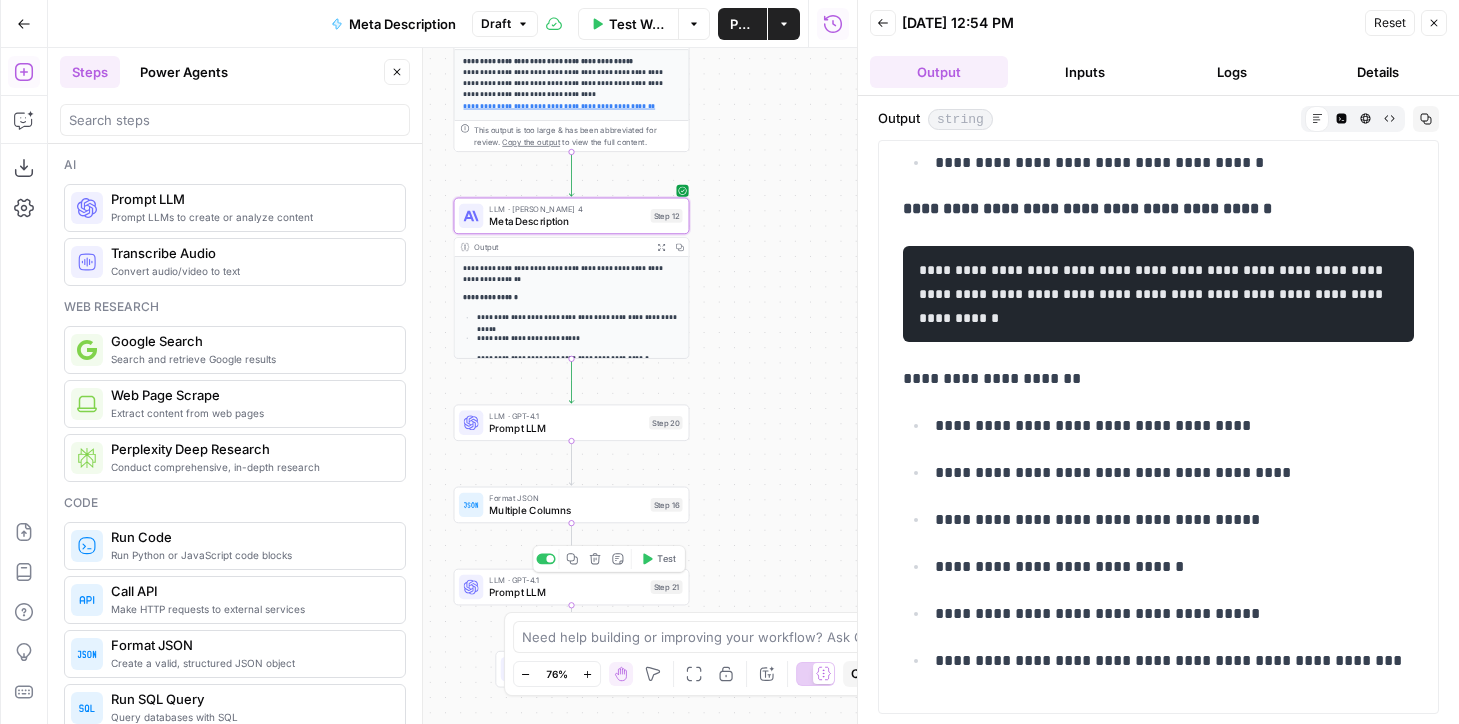 click on "Prompt LLM" at bounding box center (566, 592) 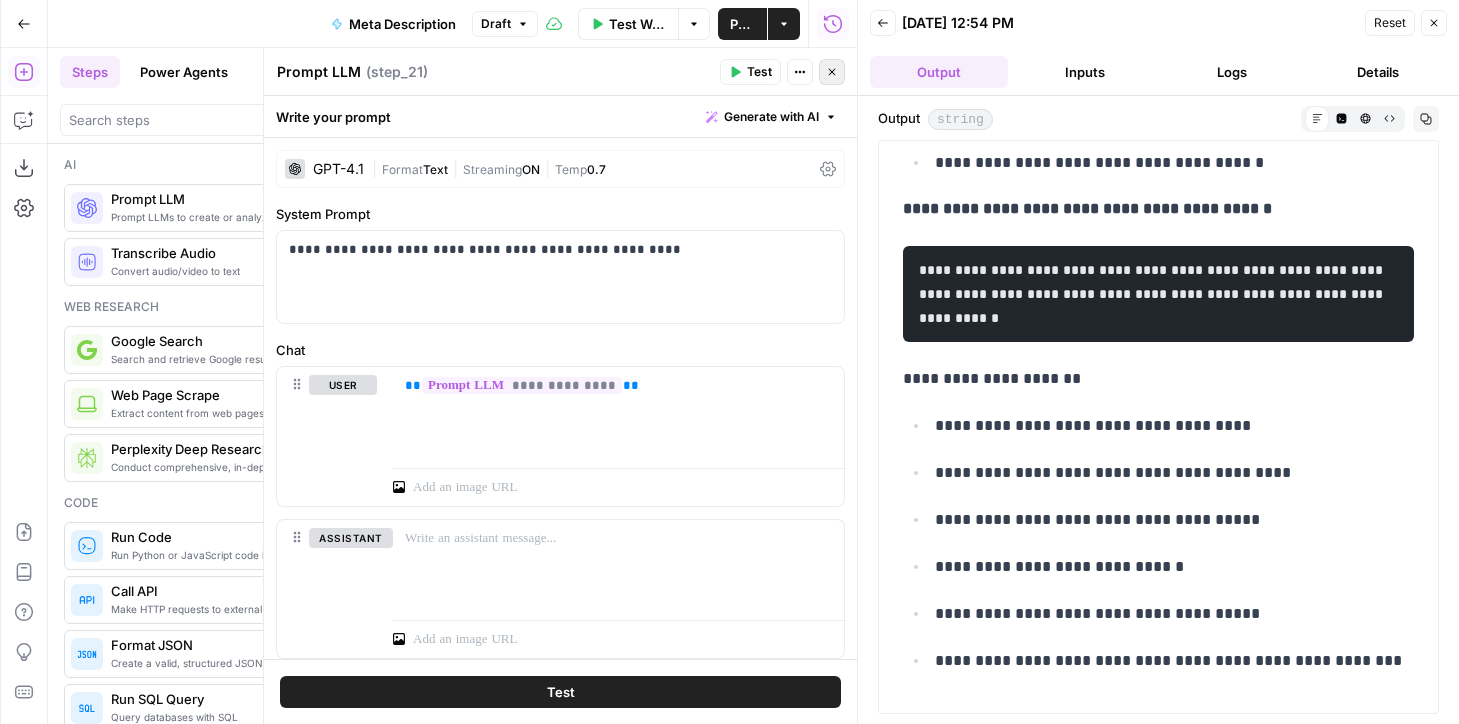 click 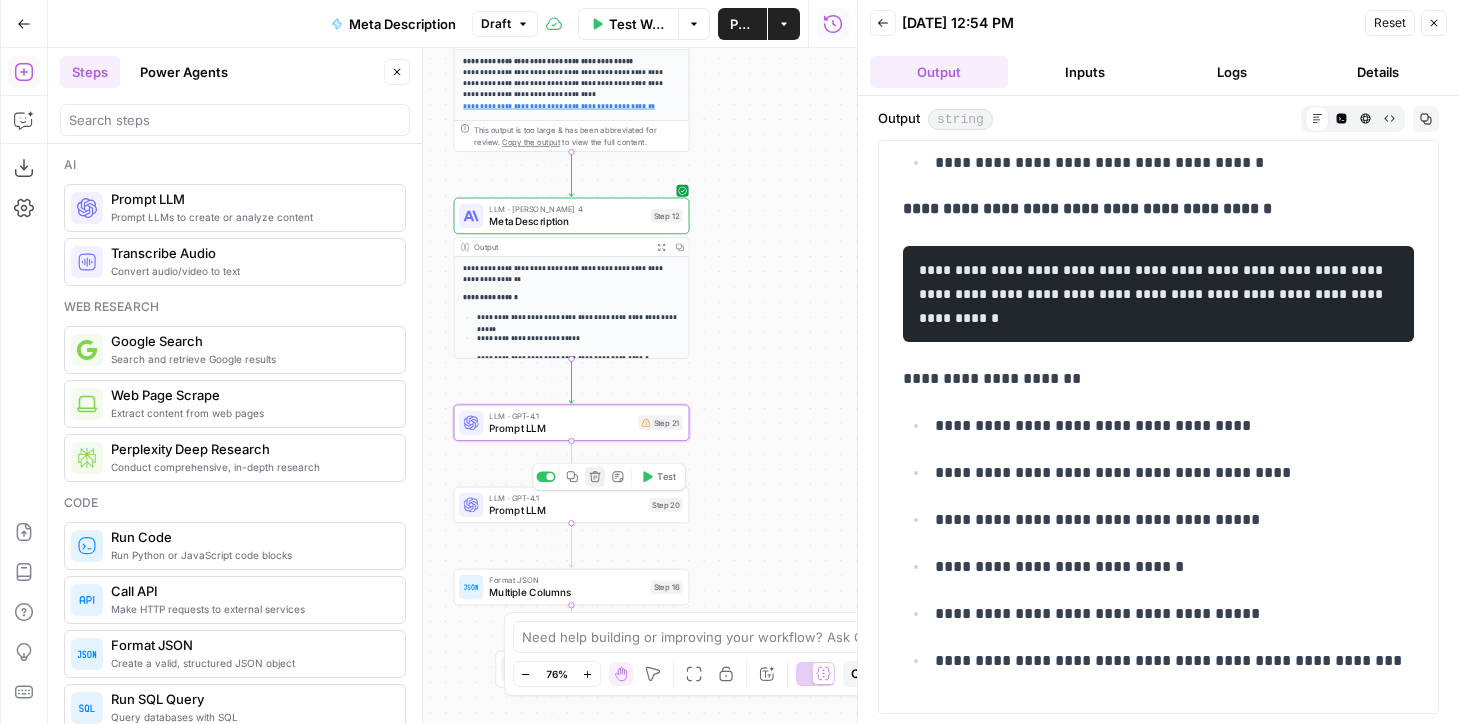 click 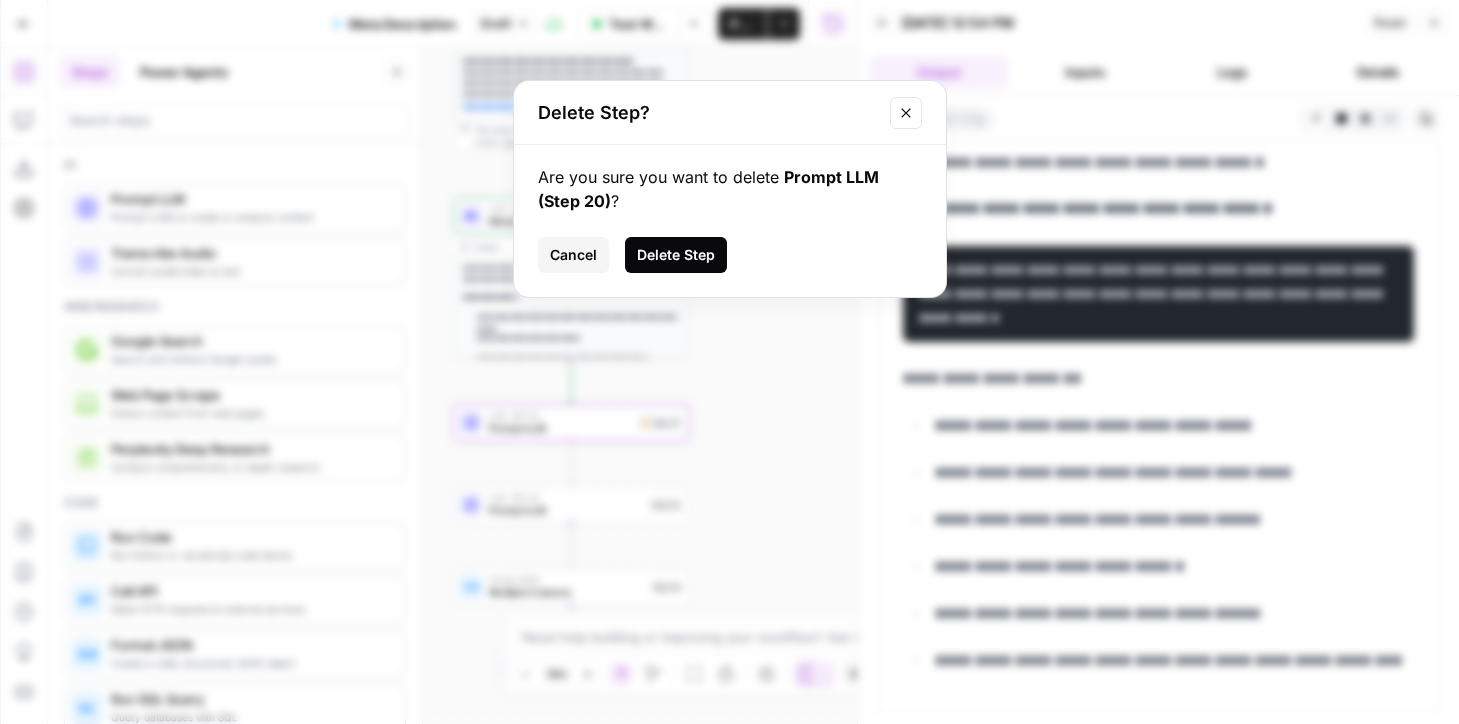 click on "Delete Step" at bounding box center [676, 255] 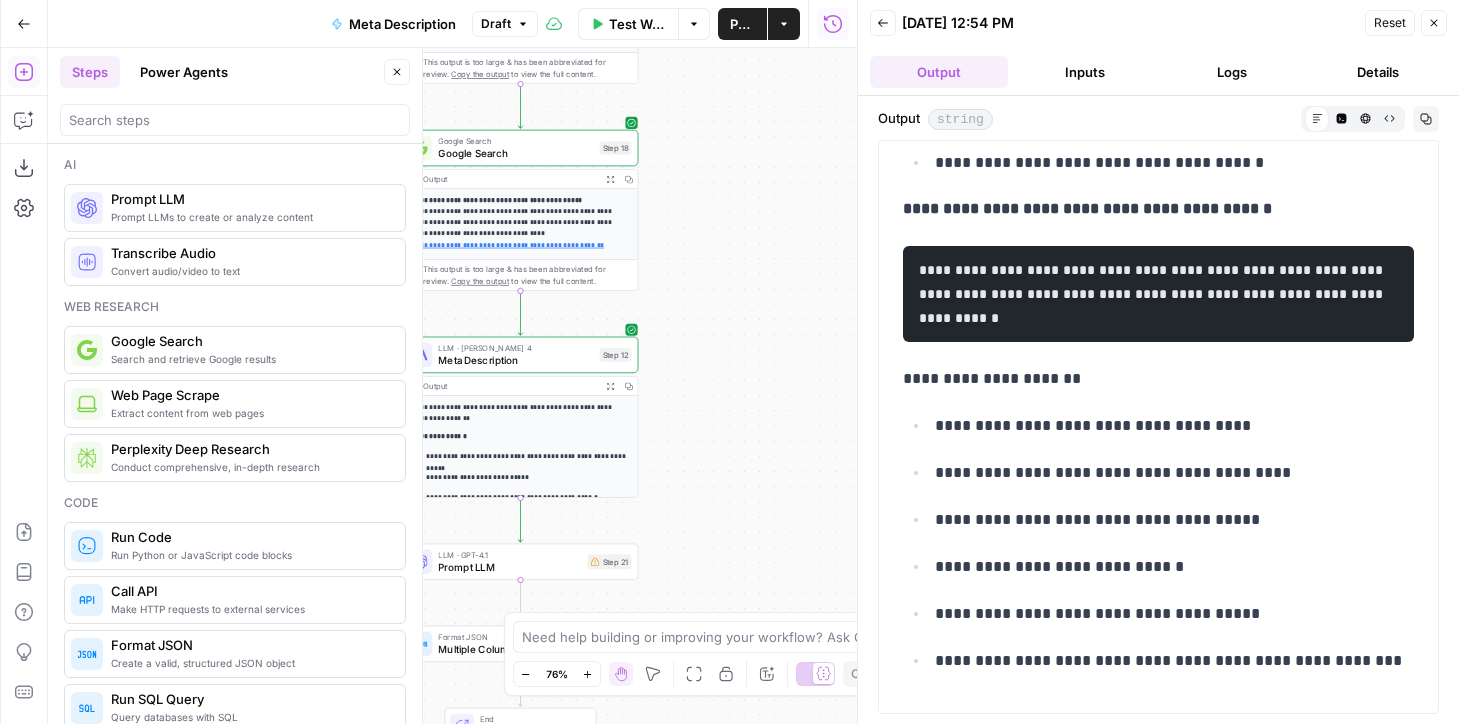 drag, startPoint x: 748, startPoint y: 282, endPoint x: 696, endPoint y: 418, distance: 145.6022 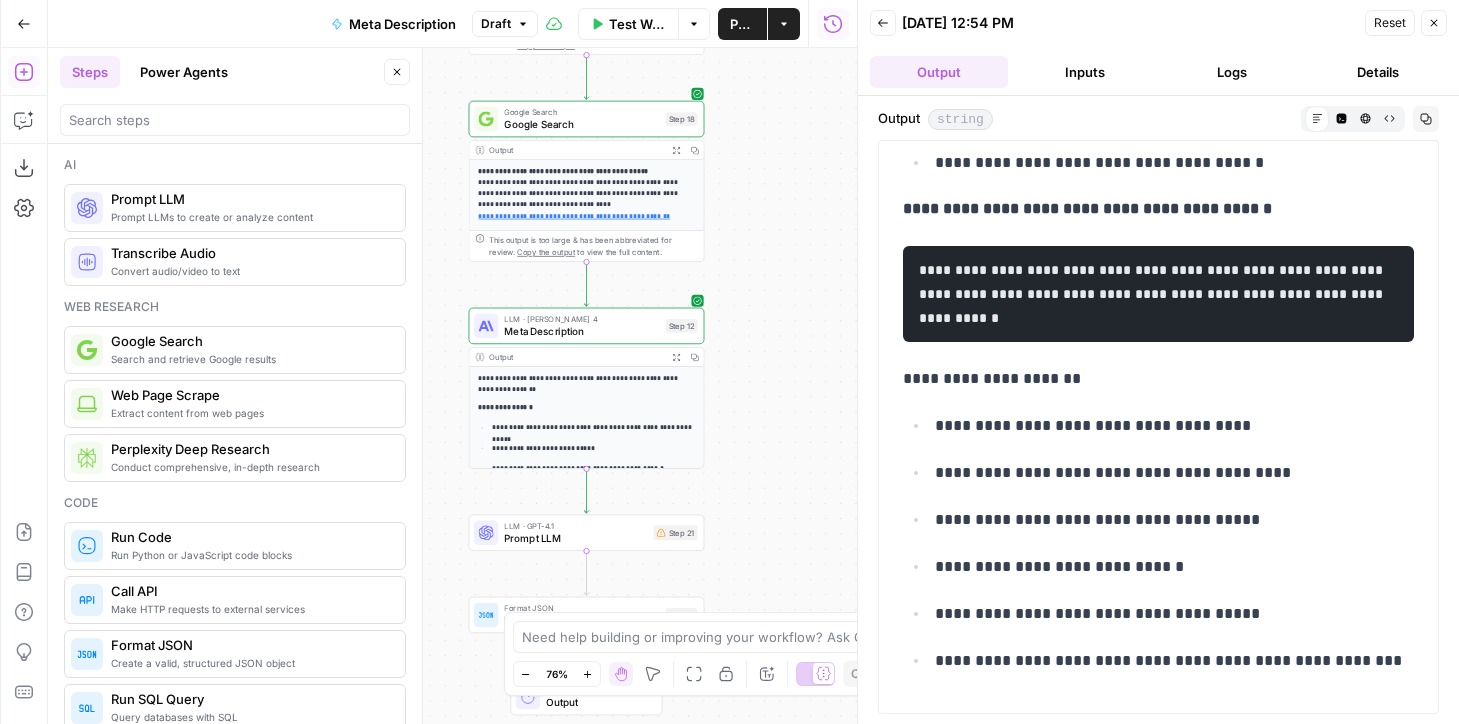 drag, startPoint x: 712, startPoint y: 447, endPoint x: 778, endPoint y: 420, distance: 71.30919 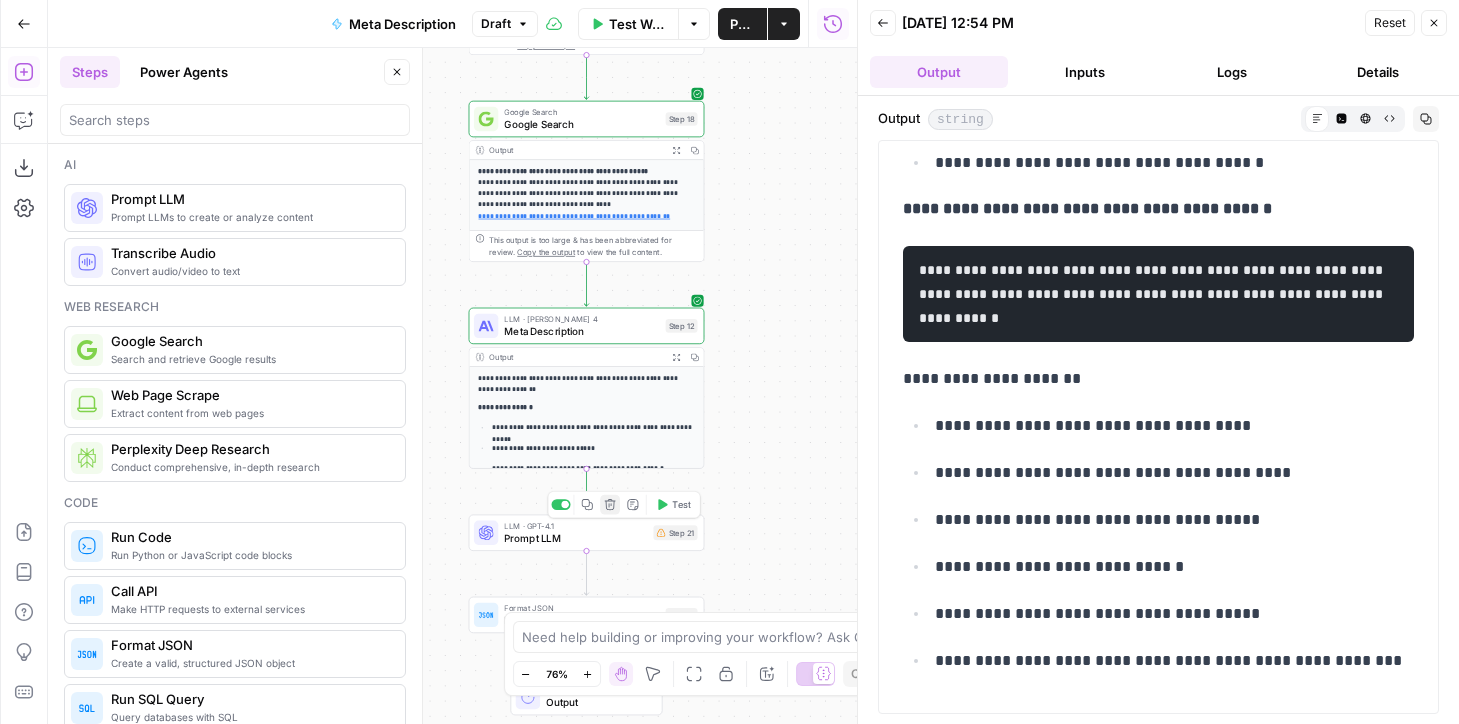click 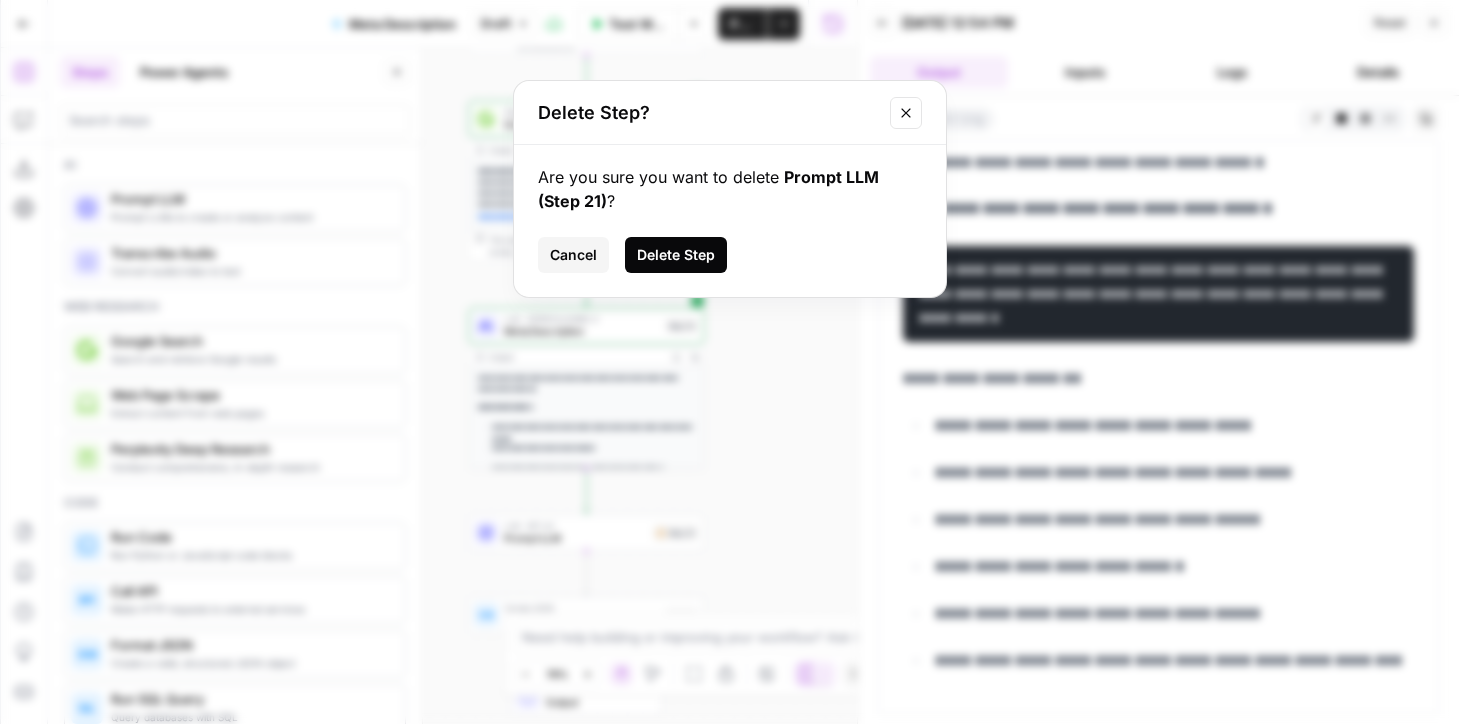 click on "Delete Step" at bounding box center [676, 255] 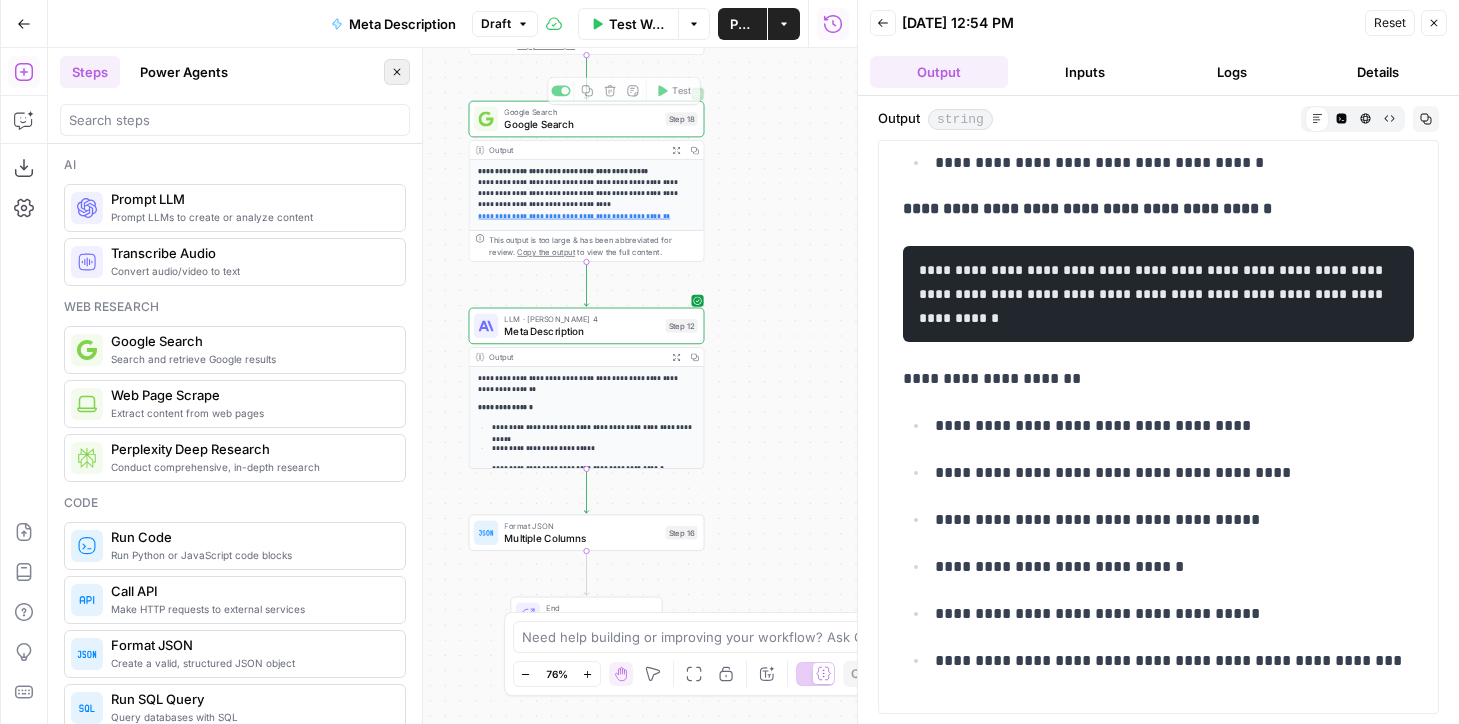 click on "Close" at bounding box center (397, 72) 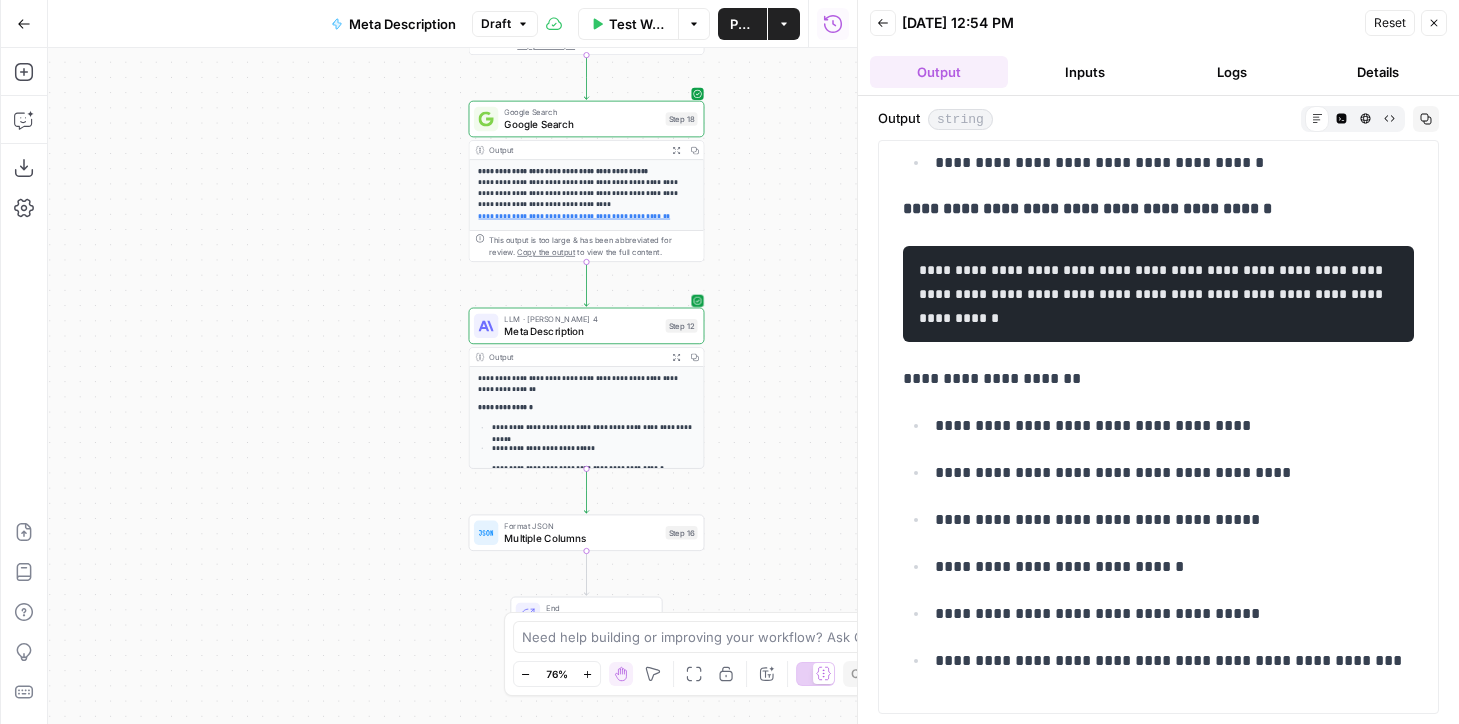click on "LLM · Claude Sonnet 4 Meta Description Step 12 Copy step Delete step Add Note Test" at bounding box center [587, 326] 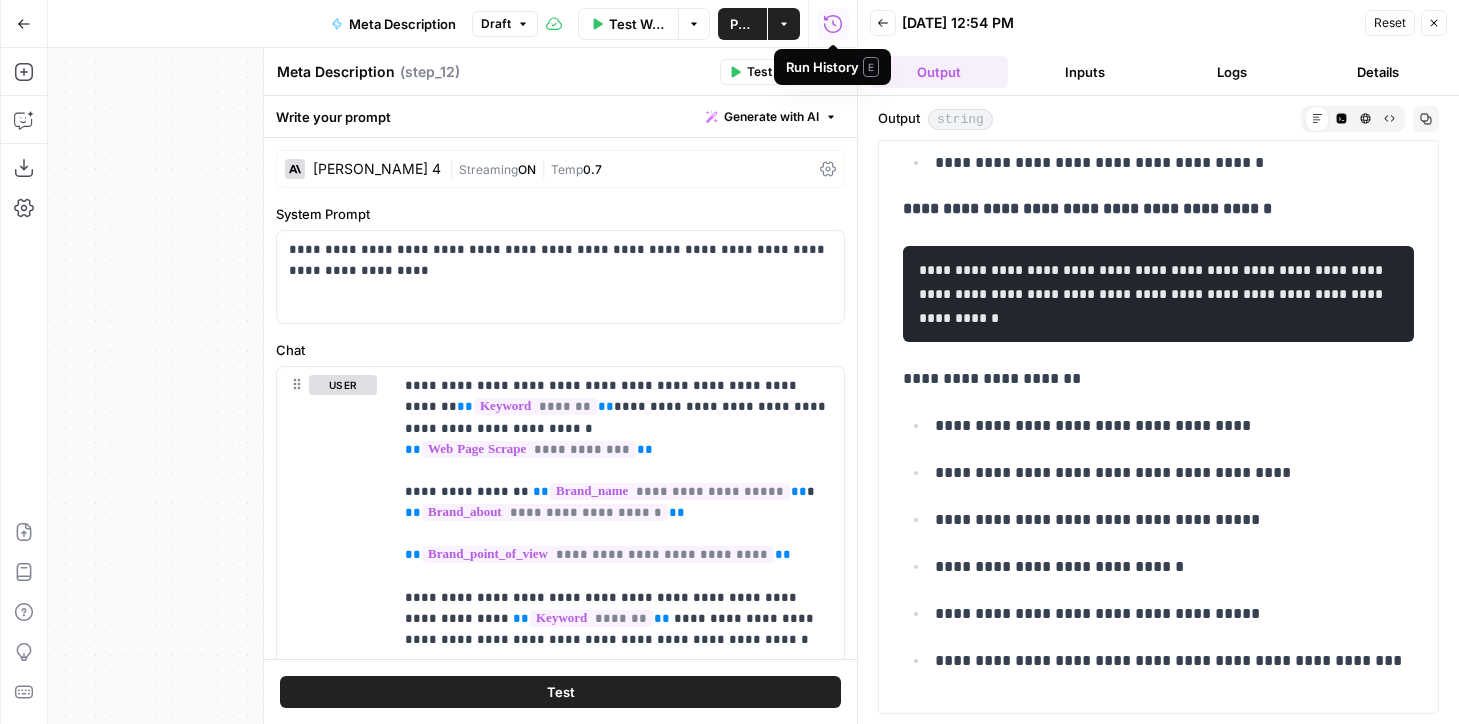 click on "Run History E" at bounding box center [832, 67] 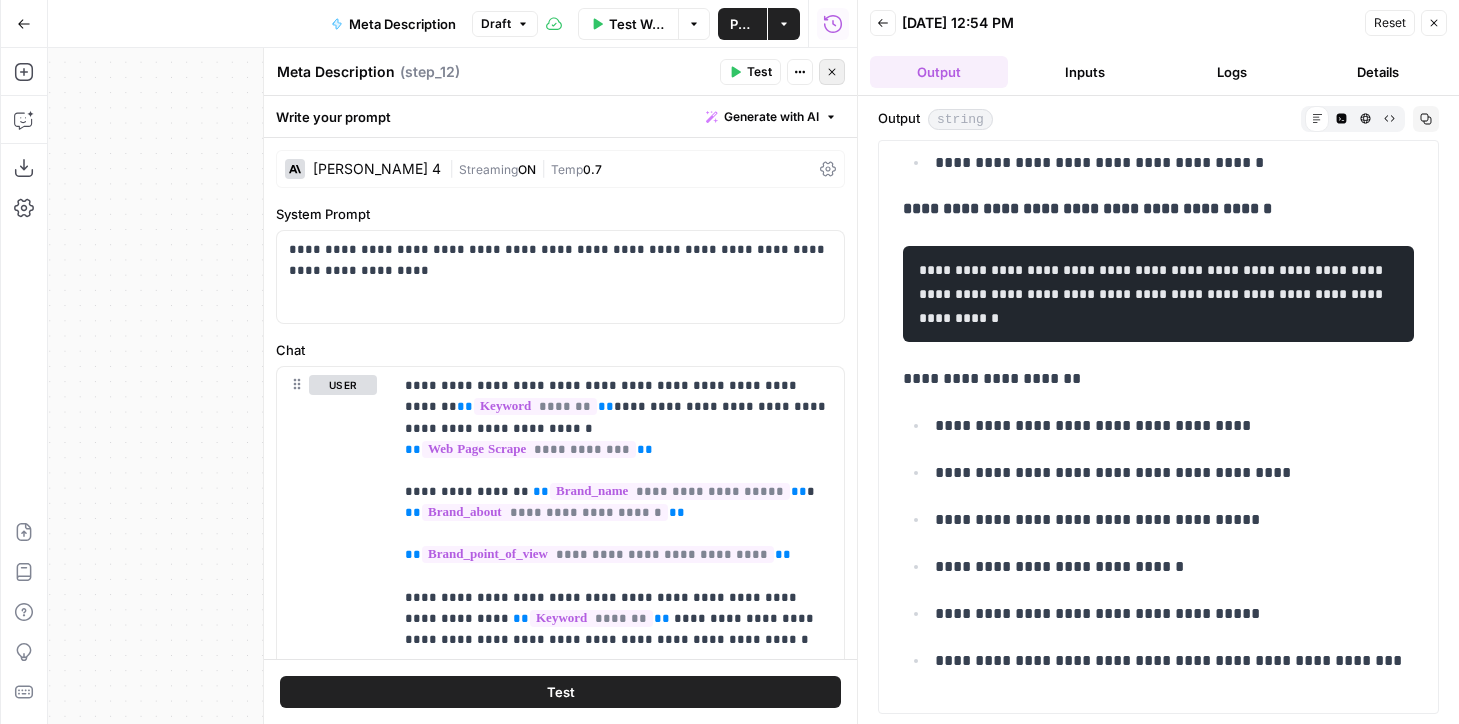 click 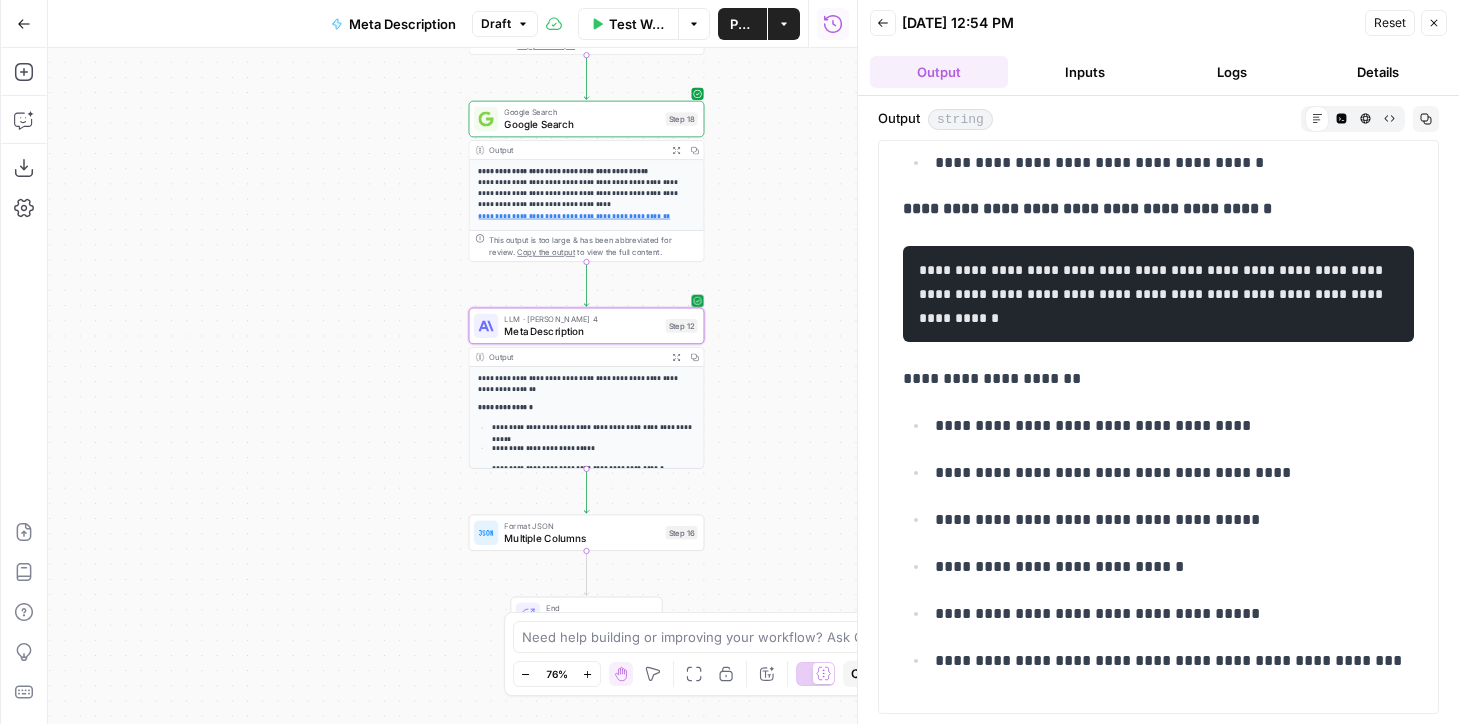 click on "Meta Description" at bounding box center [581, 331] 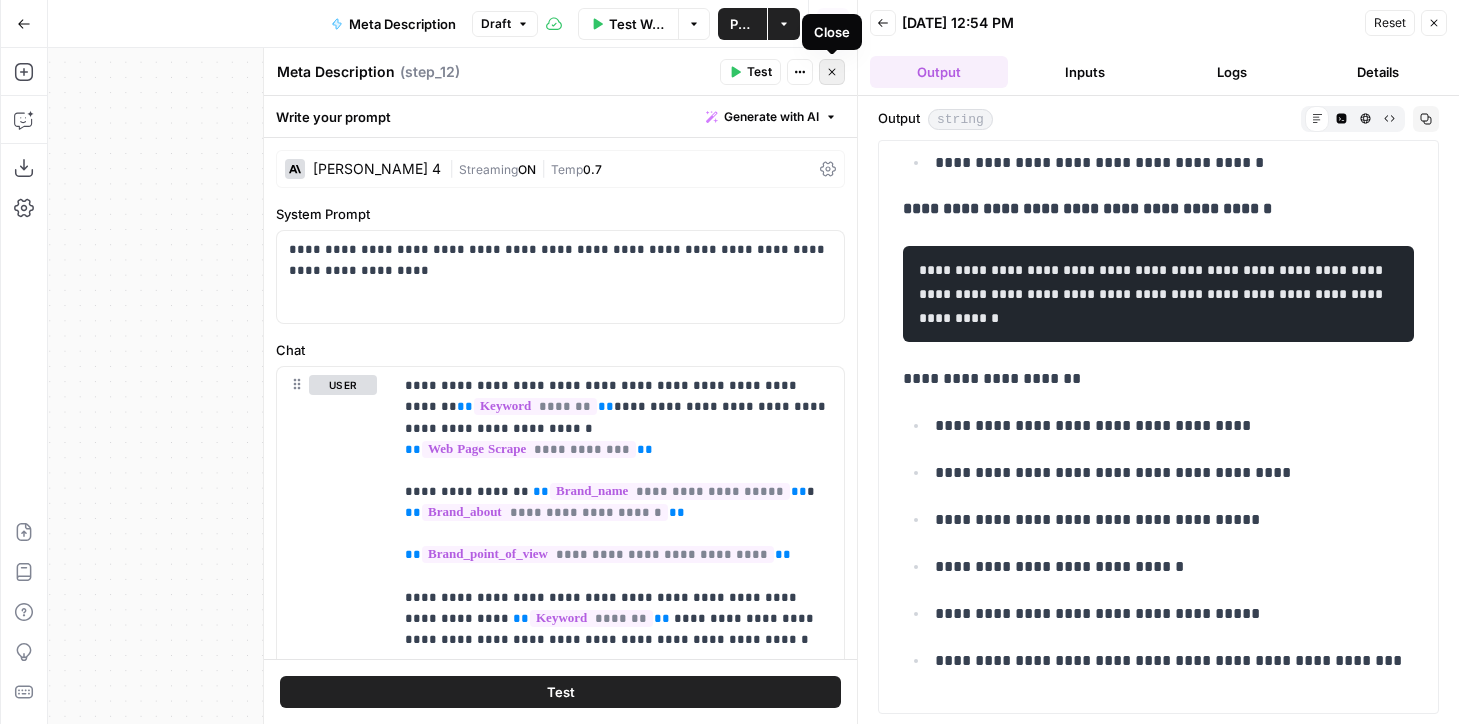click 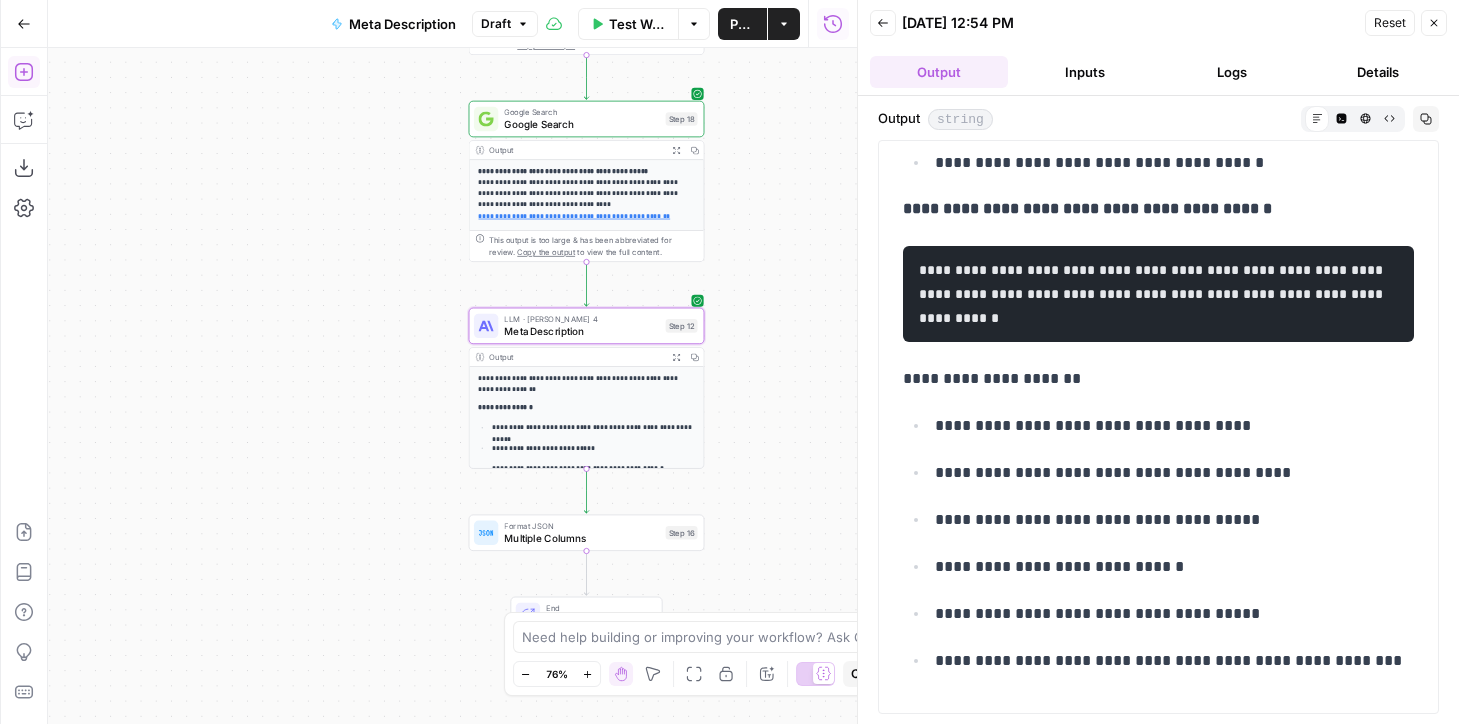 click 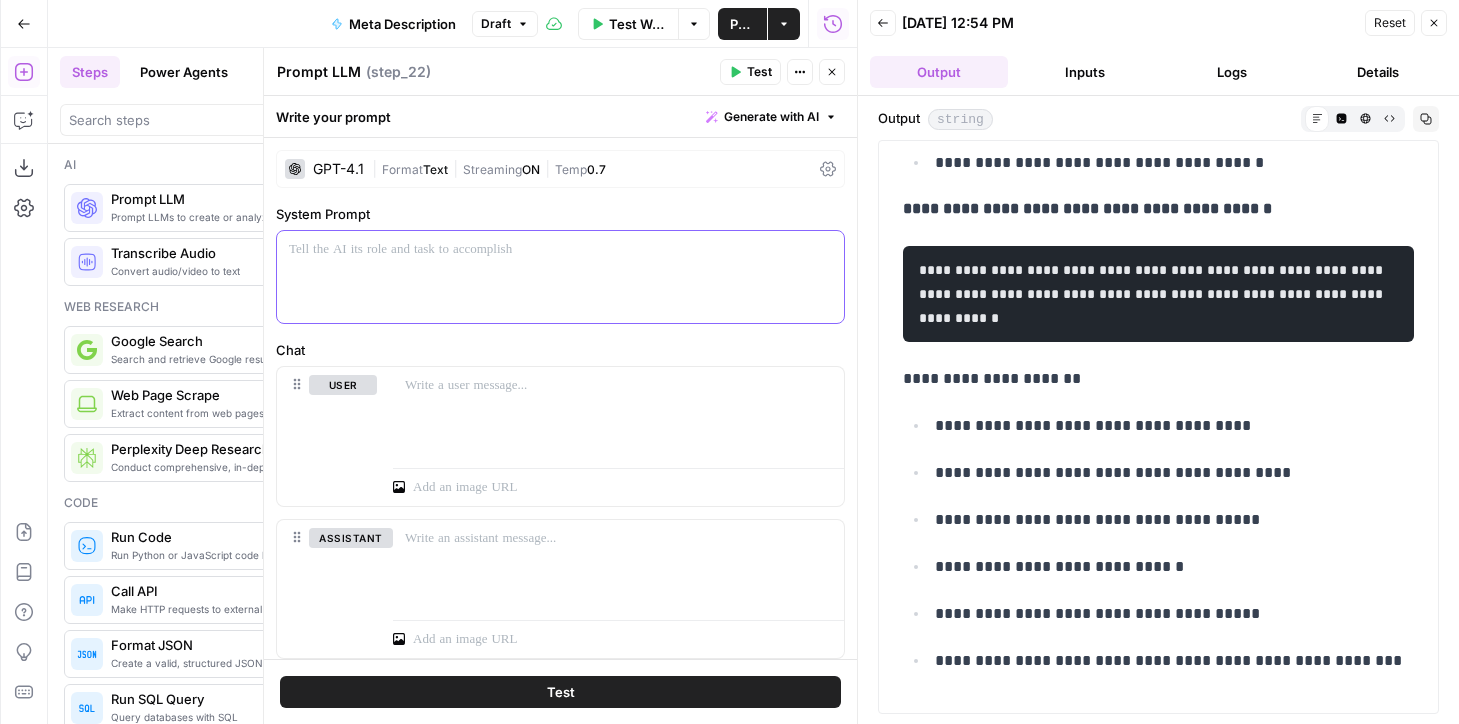 click at bounding box center (560, 277) 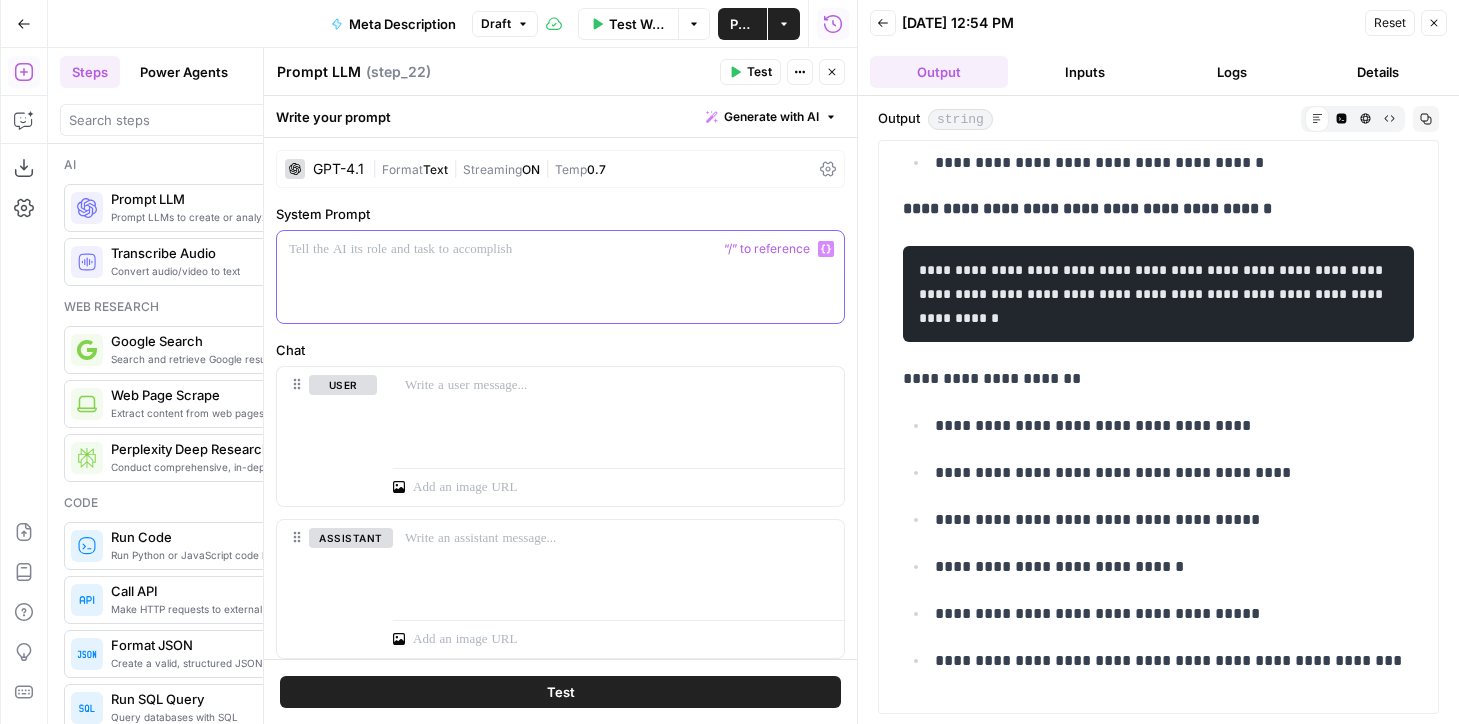 type 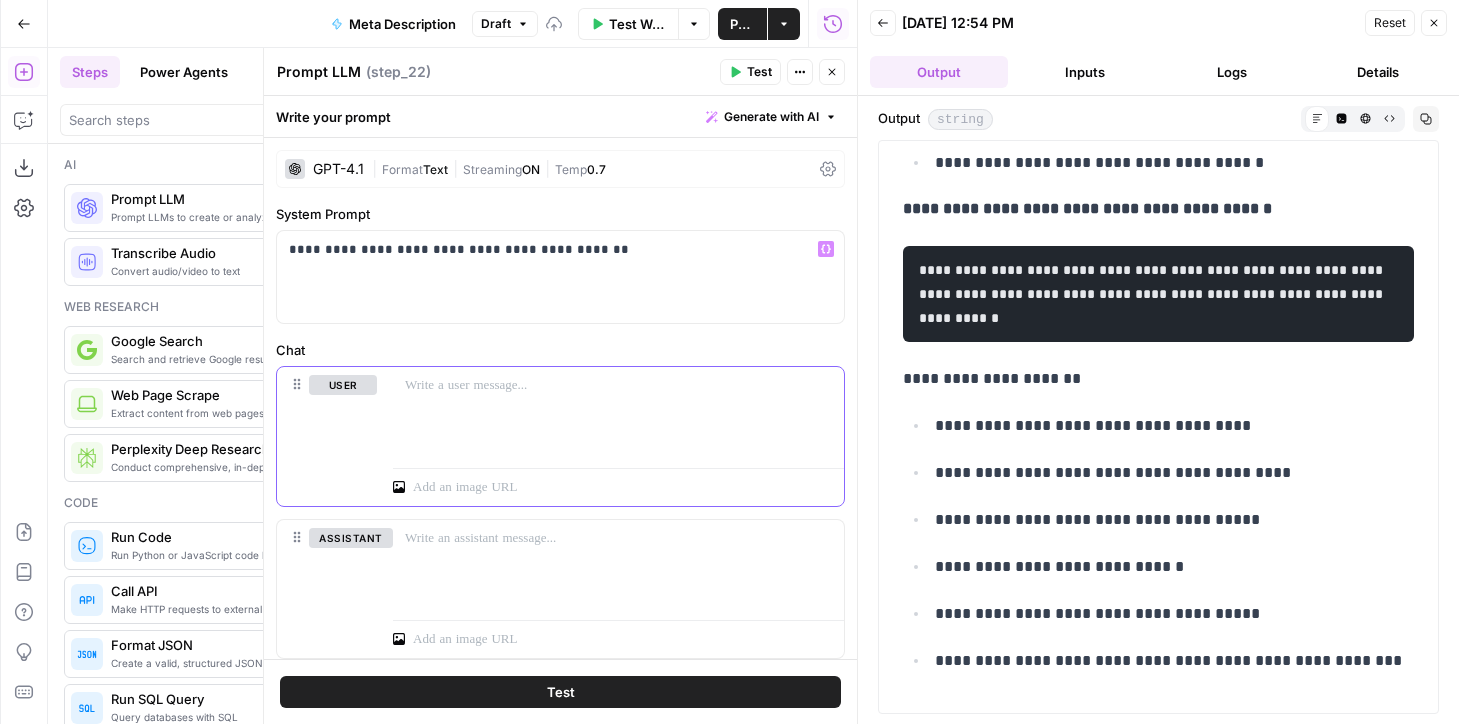 click at bounding box center (618, 413) 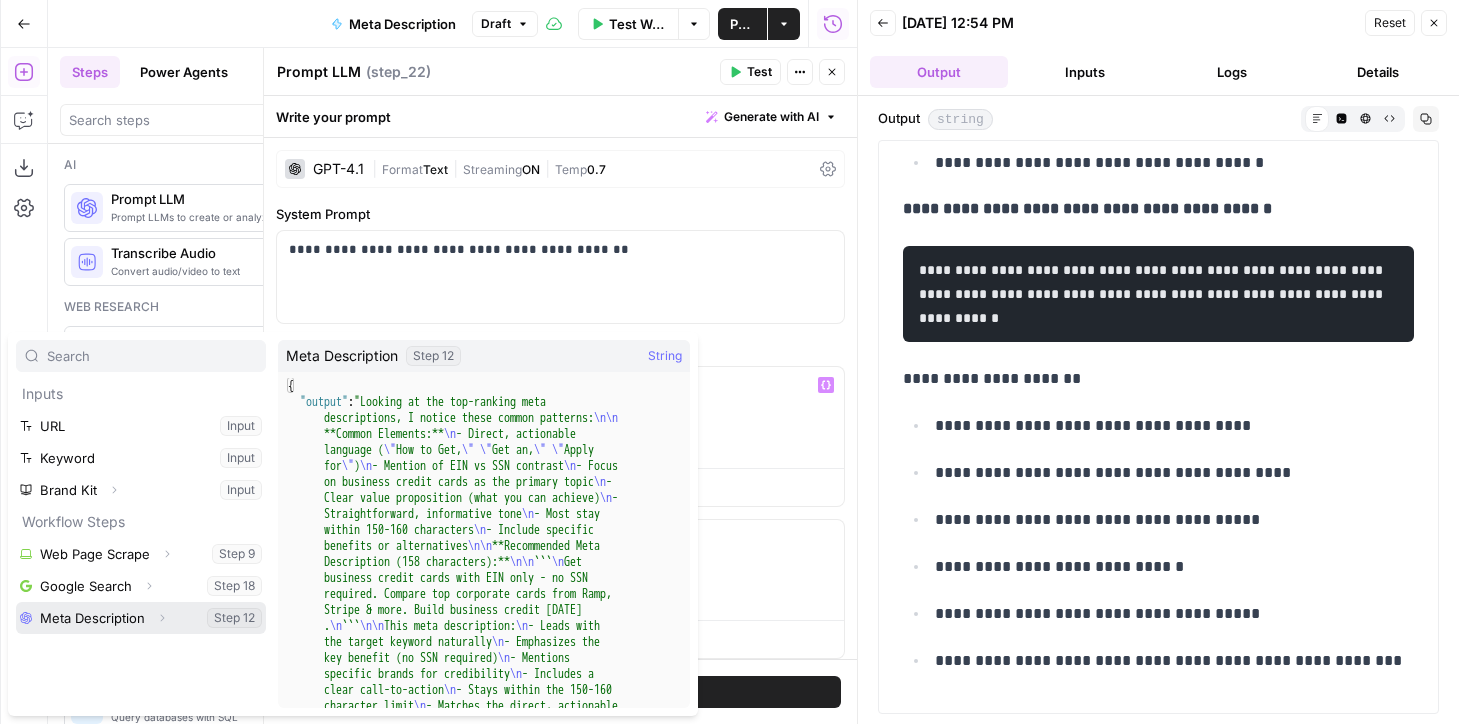 click at bounding box center [141, 618] 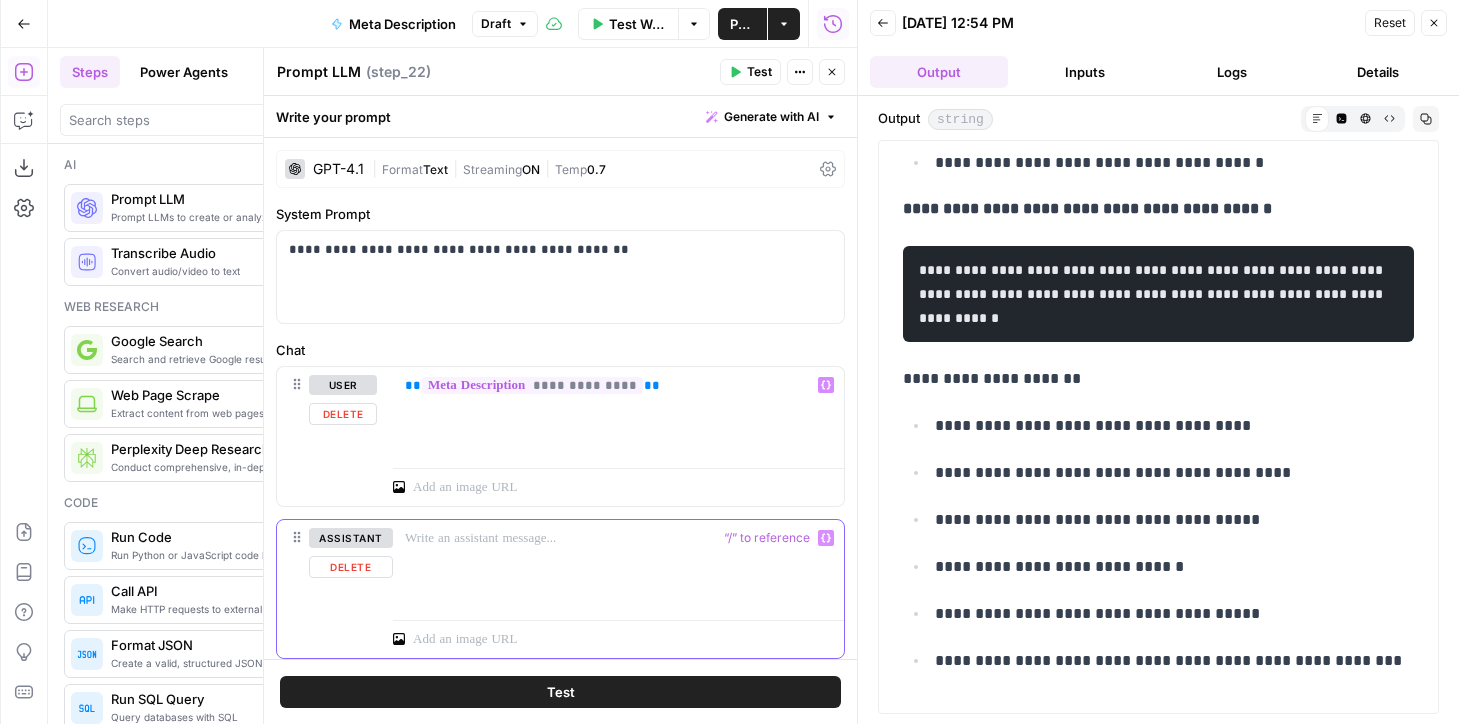 click on "Delete" at bounding box center (351, 567) 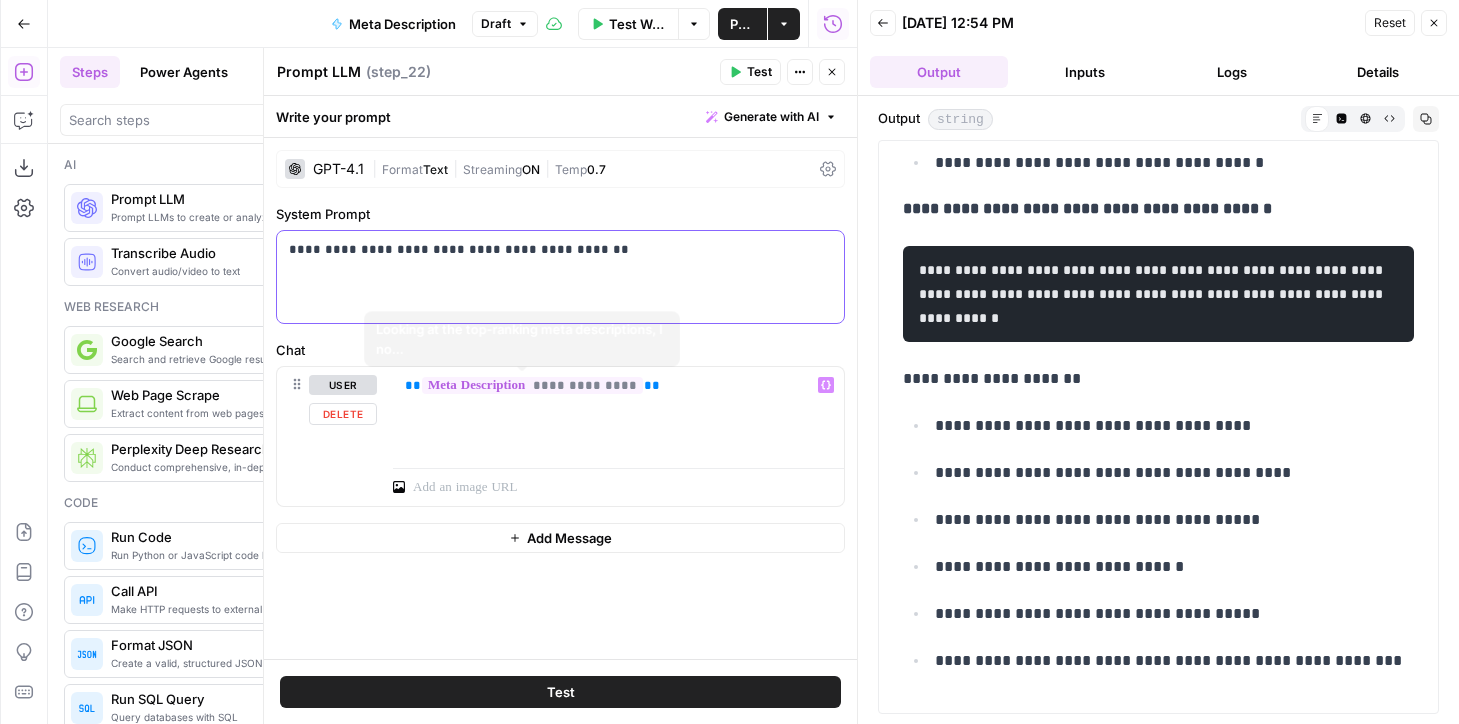 click on "**********" at bounding box center (560, 277) 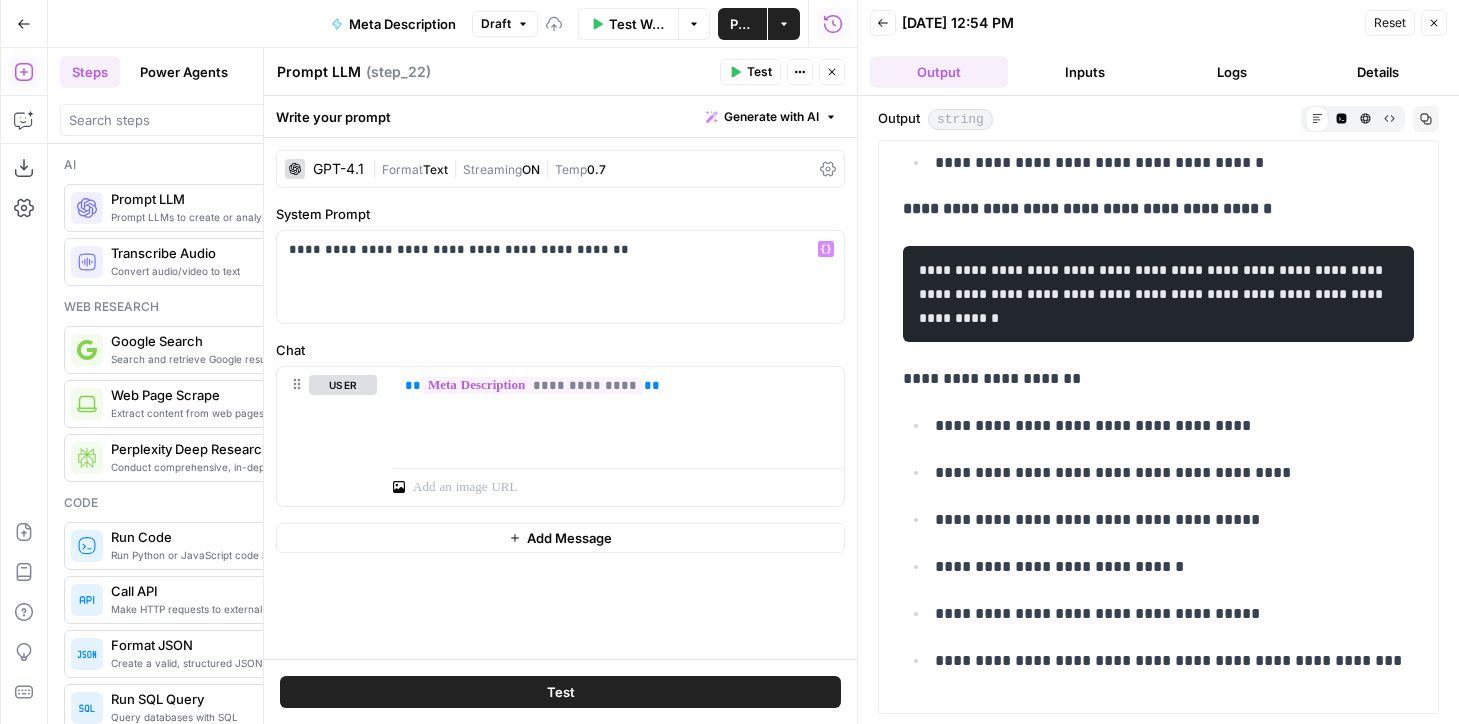 click on "Temp" at bounding box center (571, 169) 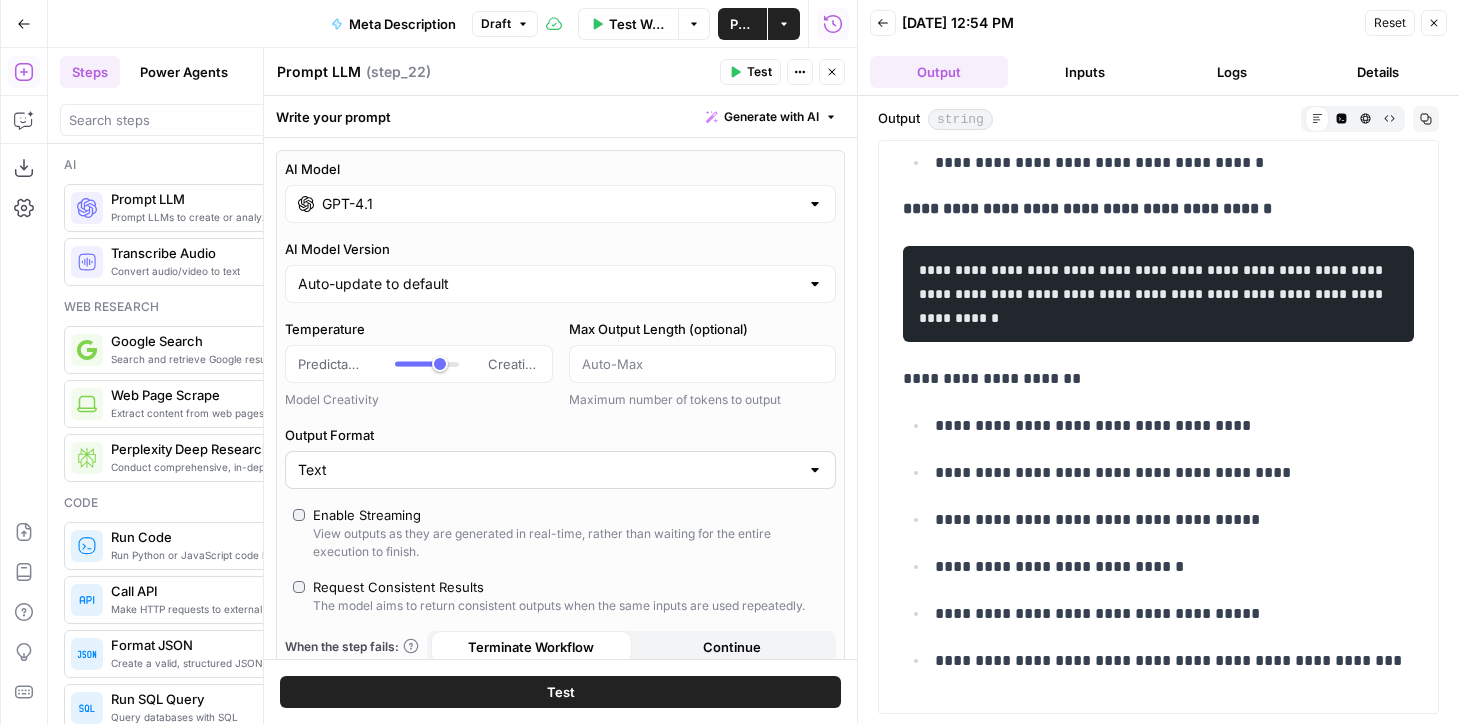 click on "Text" at bounding box center [560, 470] 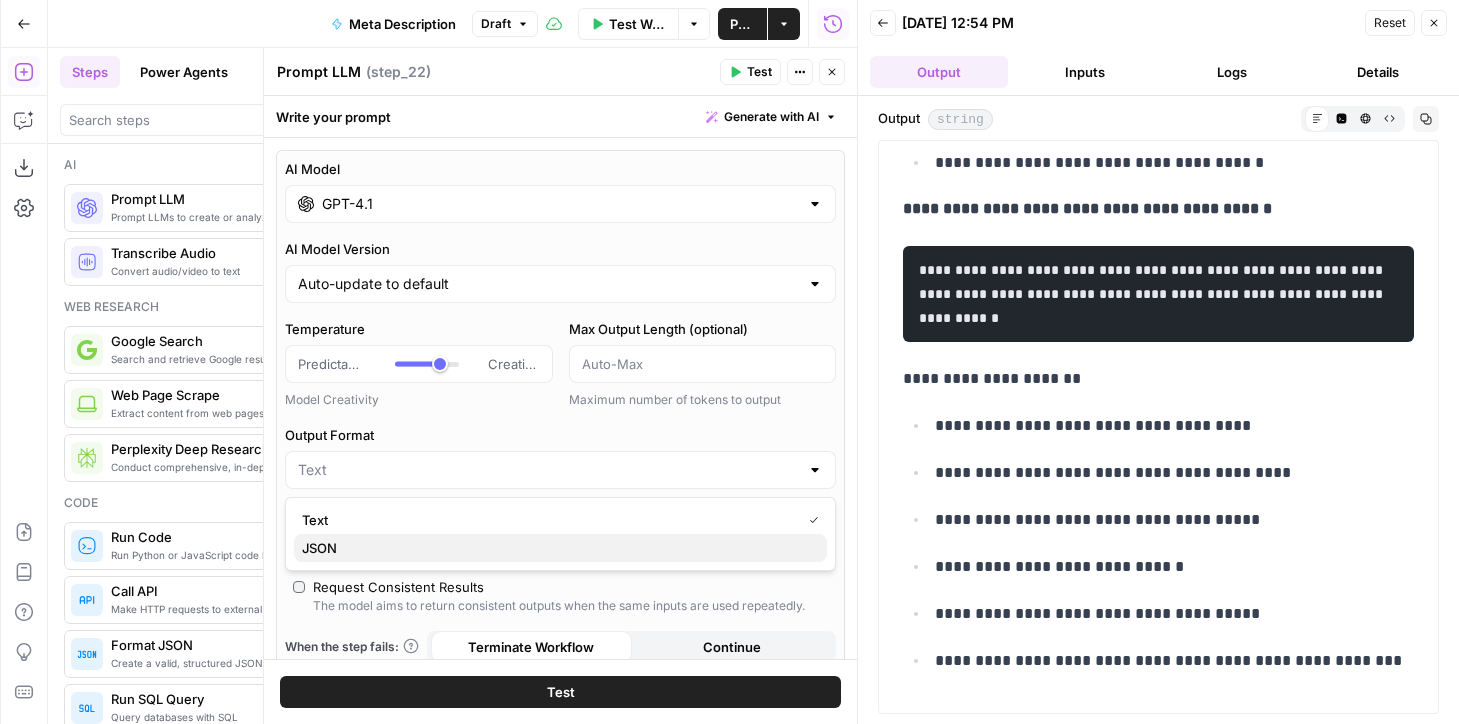 click on "JSON" at bounding box center [560, 548] 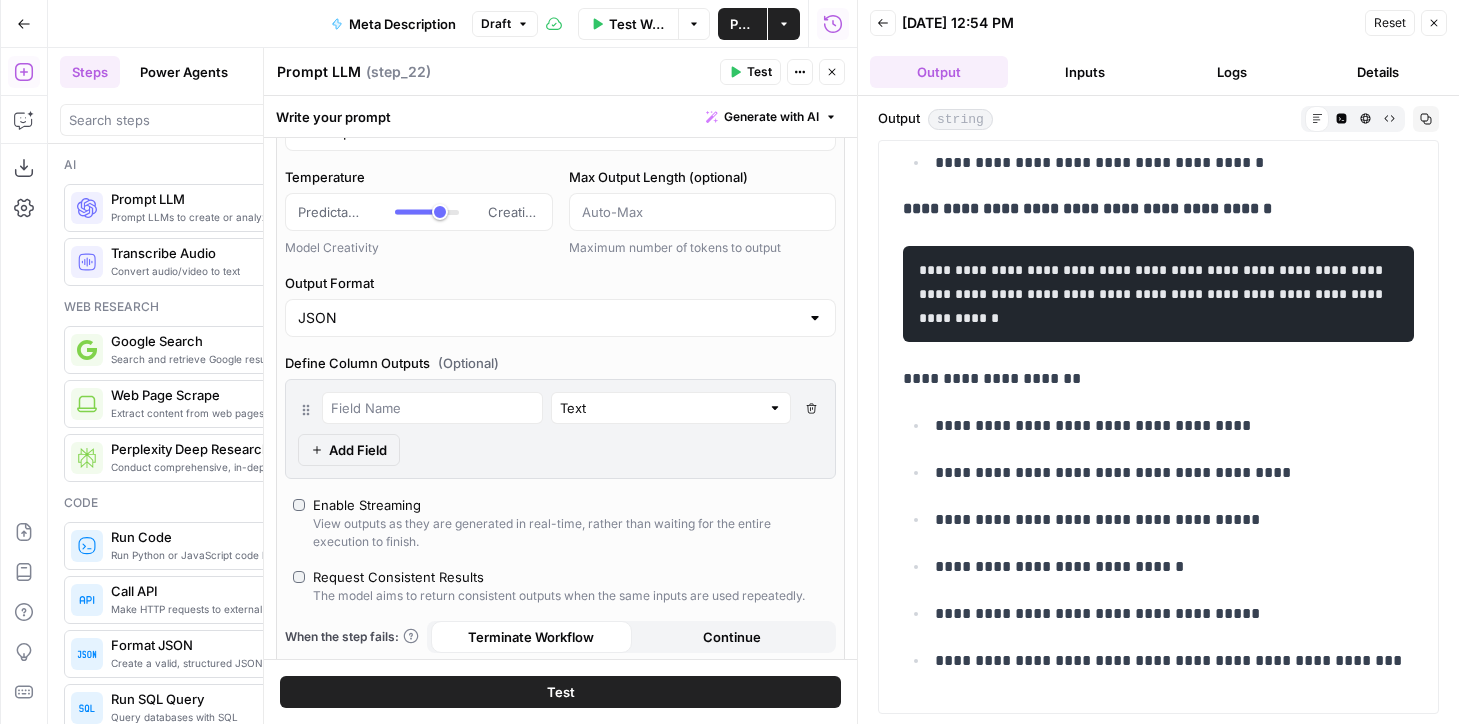 scroll, scrollTop: 627, scrollLeft: 0, axis: vertical 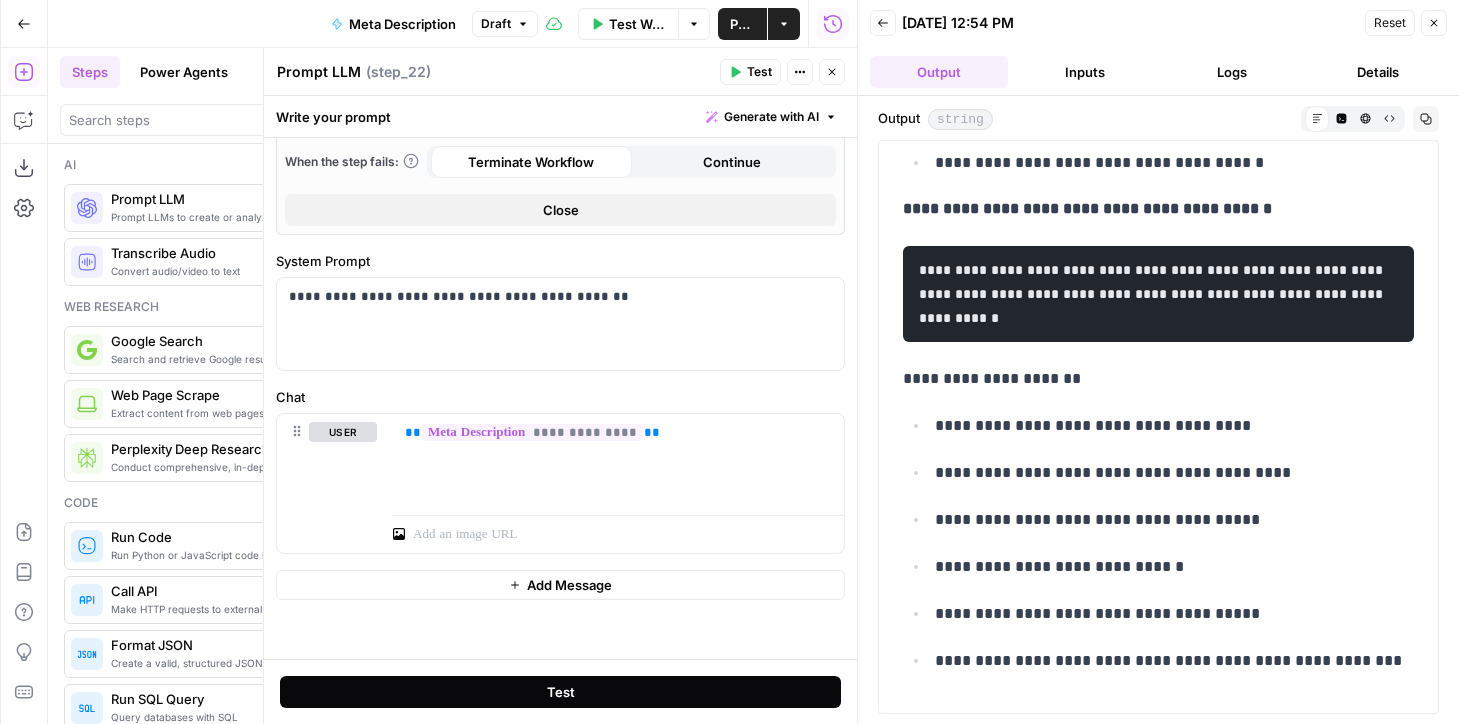 click on "Test" at bounding box center (560, 692) 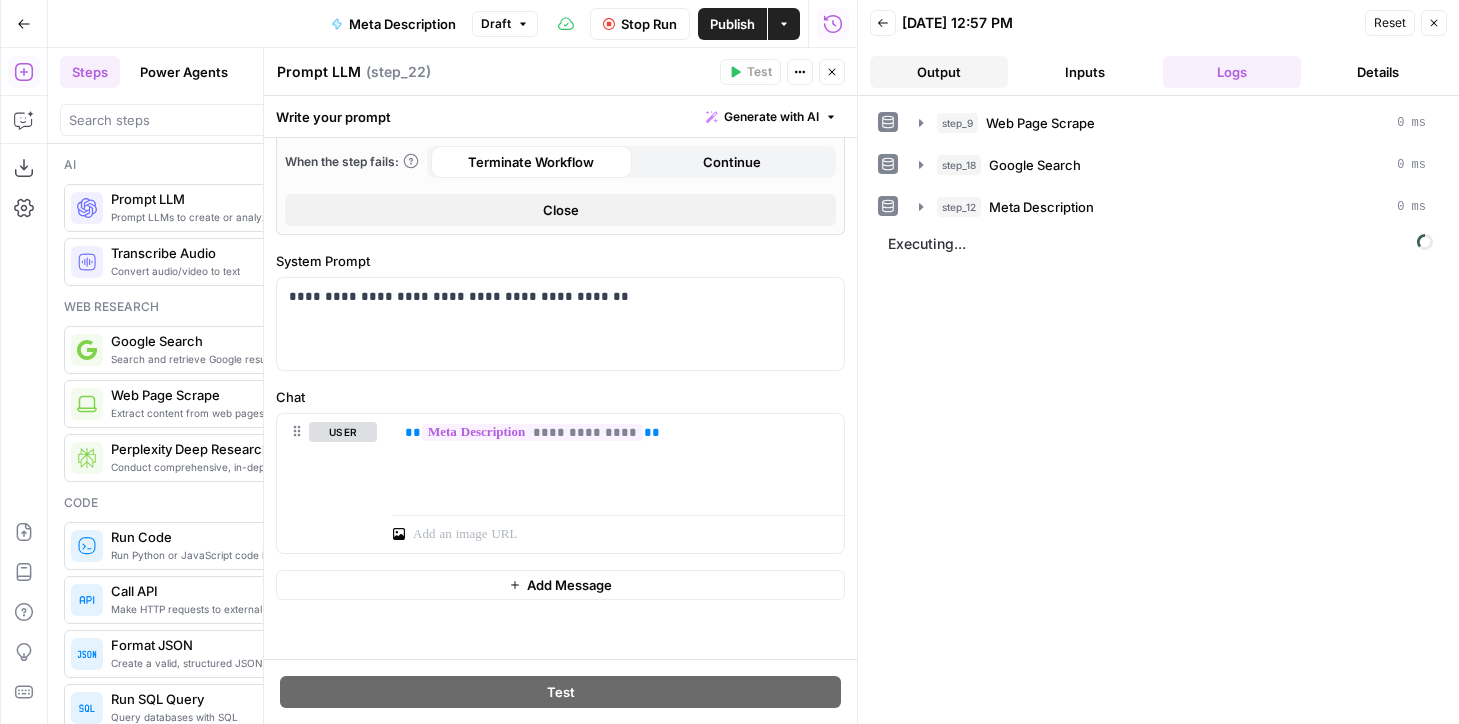 click on "Output" at bounding box center [939, 72] 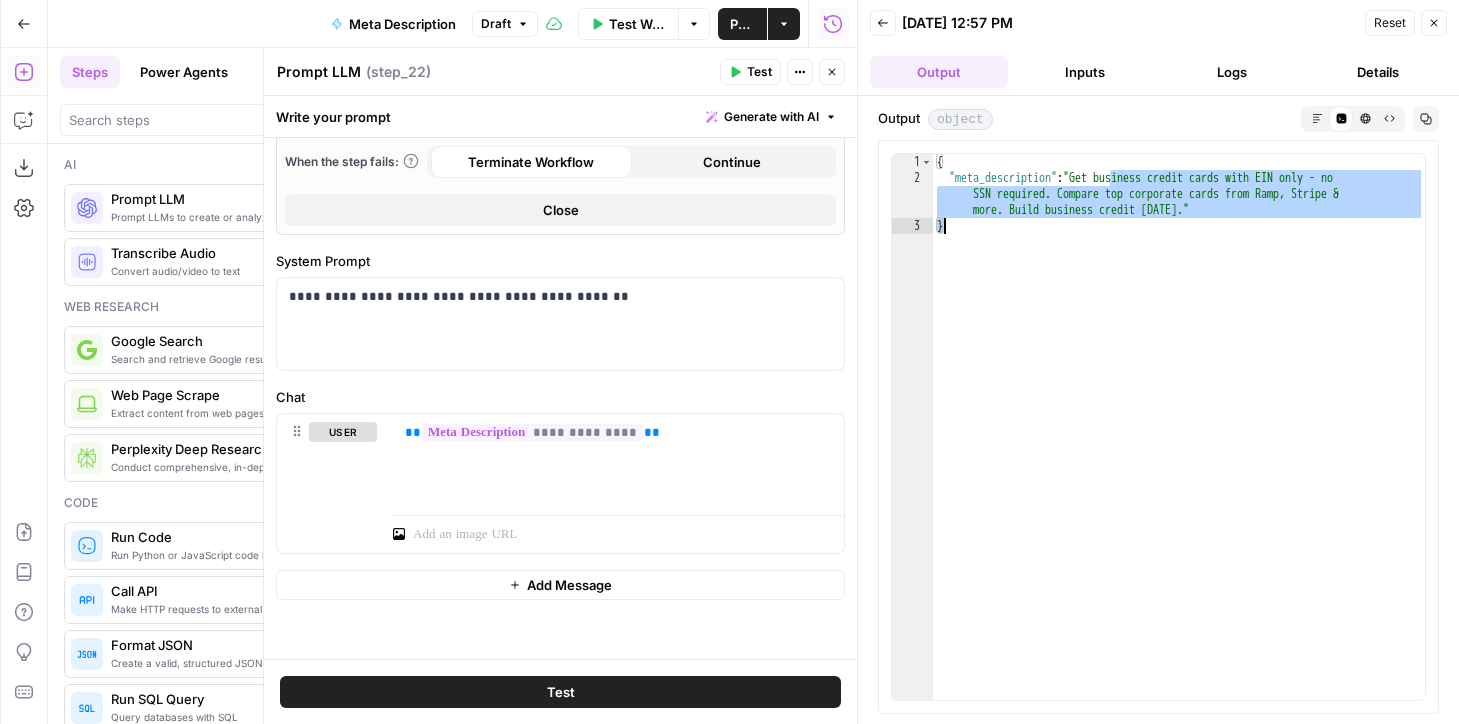 drag, startPoint x: 1109, startPoint y: 176, endPoint x: 1213, endPoint y: 218, distance: 112.1606 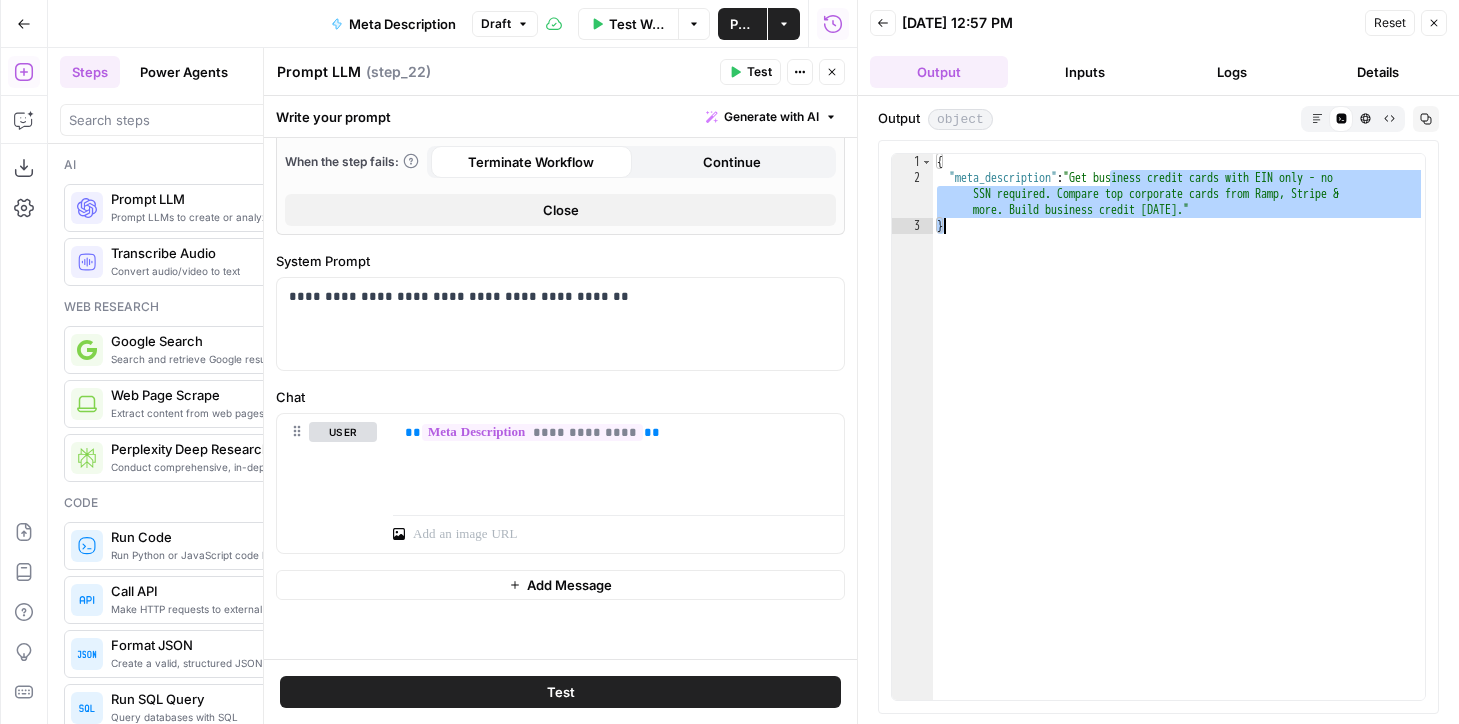 click on "{    "meta_description" :  "Get business credit cards with EIN only - no         SSN required. Compare top corporate cards from Ramp, Stripe &         more. Build business credit today." }" at bounding box center (1179, 443) 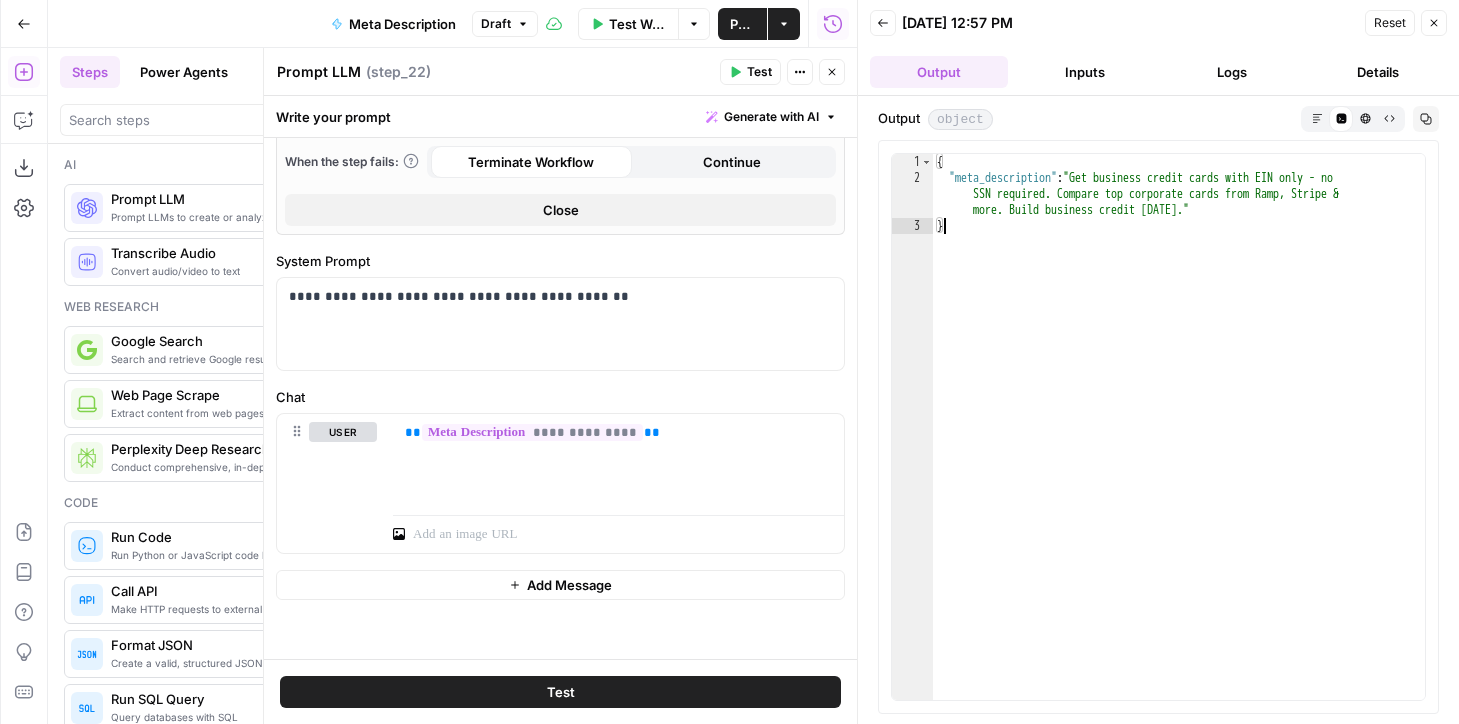 drag, startPoint x: 1220, startPoint y: 218, endPoint x: 1111, endPoint y: 173, distance: 117.923706 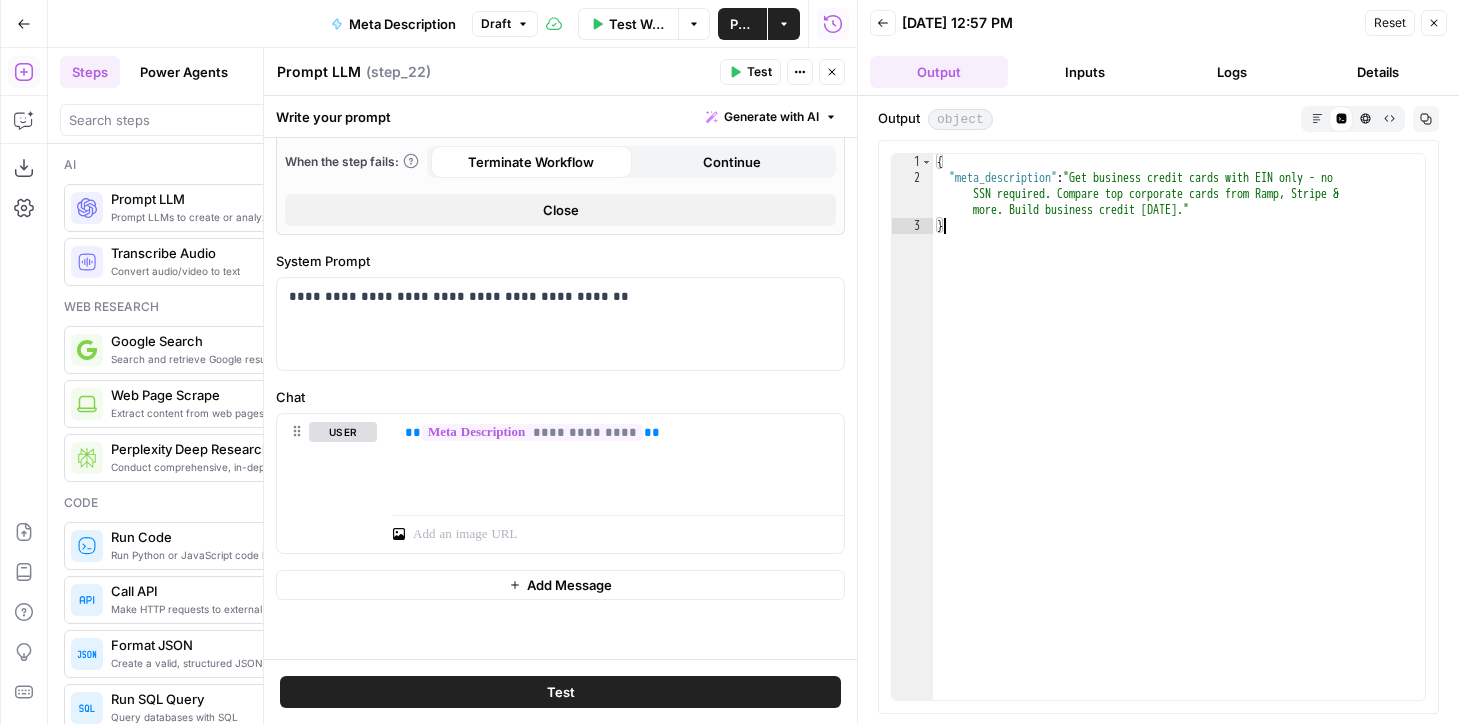 click on "{    "meta_description" :  "Get business credit cards with EIN only - no         SSN required. Compare top corporate cards from Ramp, Stripe &         more. Build business credit today." }" at bounding box center [1179, 443] 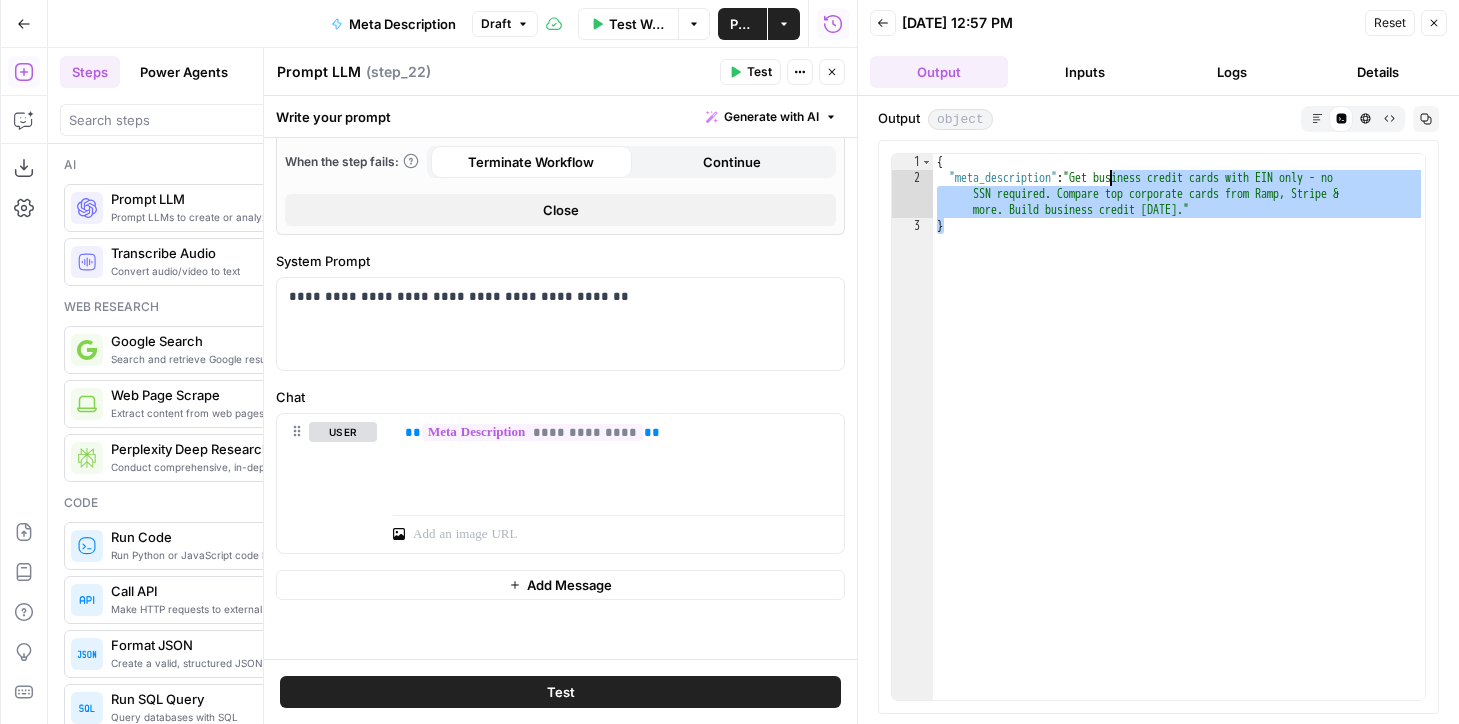 click on "{    "meta_description" :  "Get business credit cards with EIN only - no         SSN required. Compare top corporate cards from Ramp, Stripe &         more. Build business credit today." }" at bounding box center [1179, 443] 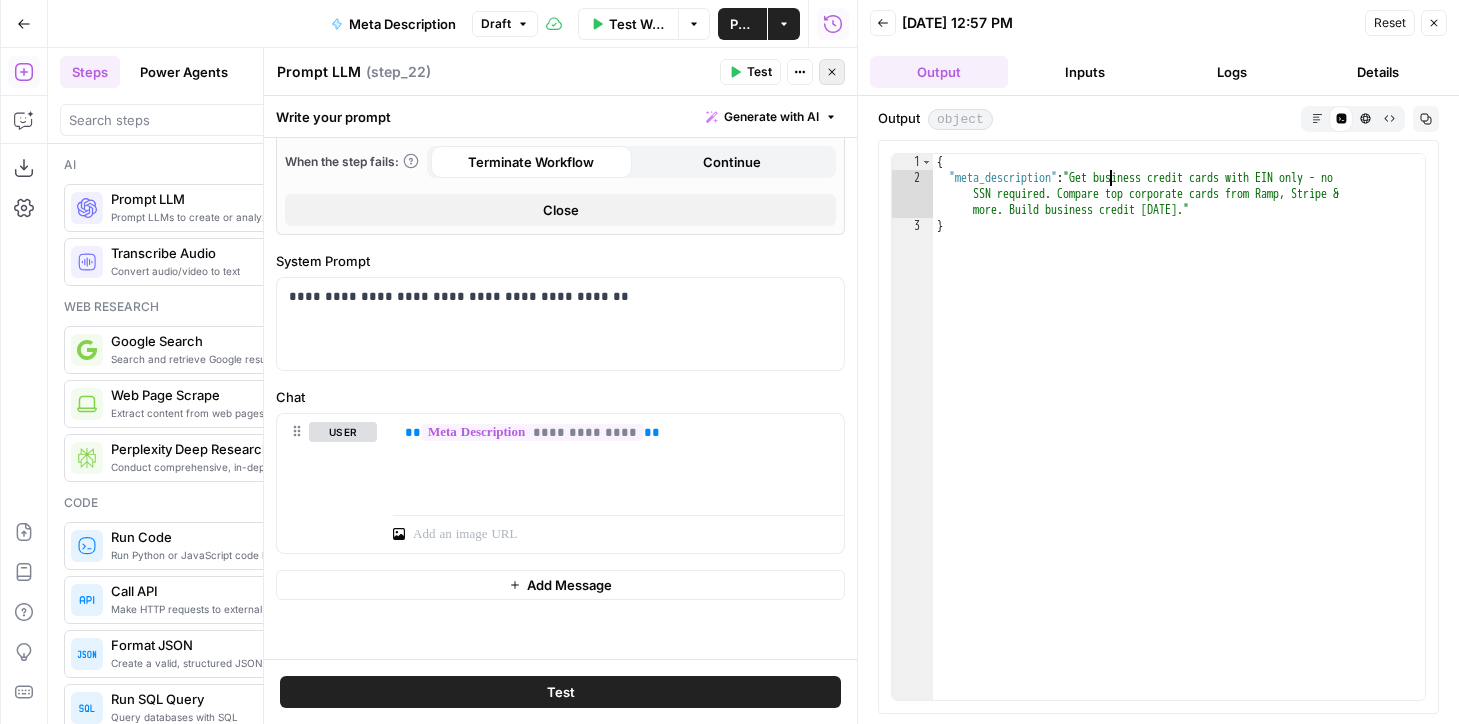 click 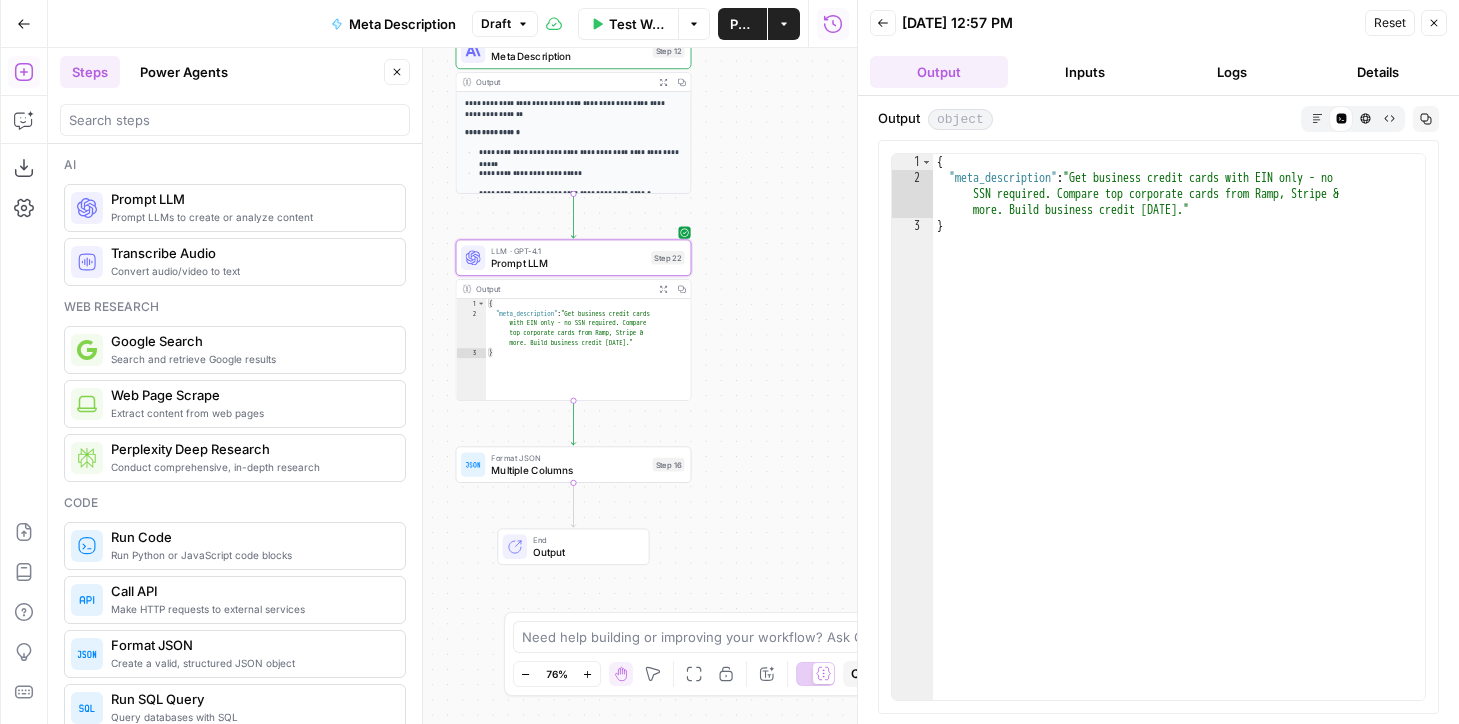 drag, startPoint x: 755, startPoint y: 532, endPoint x: 742, endPoint y: 257, distance: 275.3071 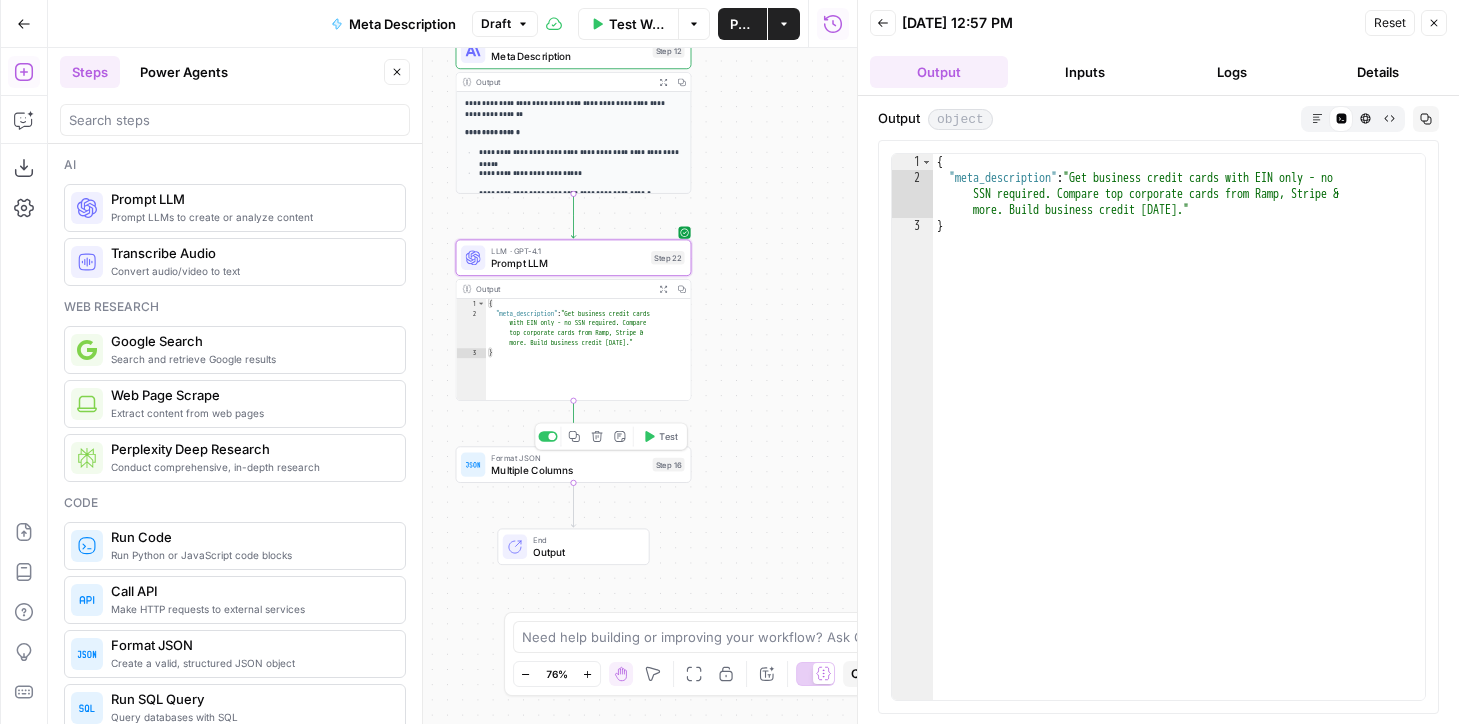 click on "Multiple Columns" at bounding box center [568, 469] 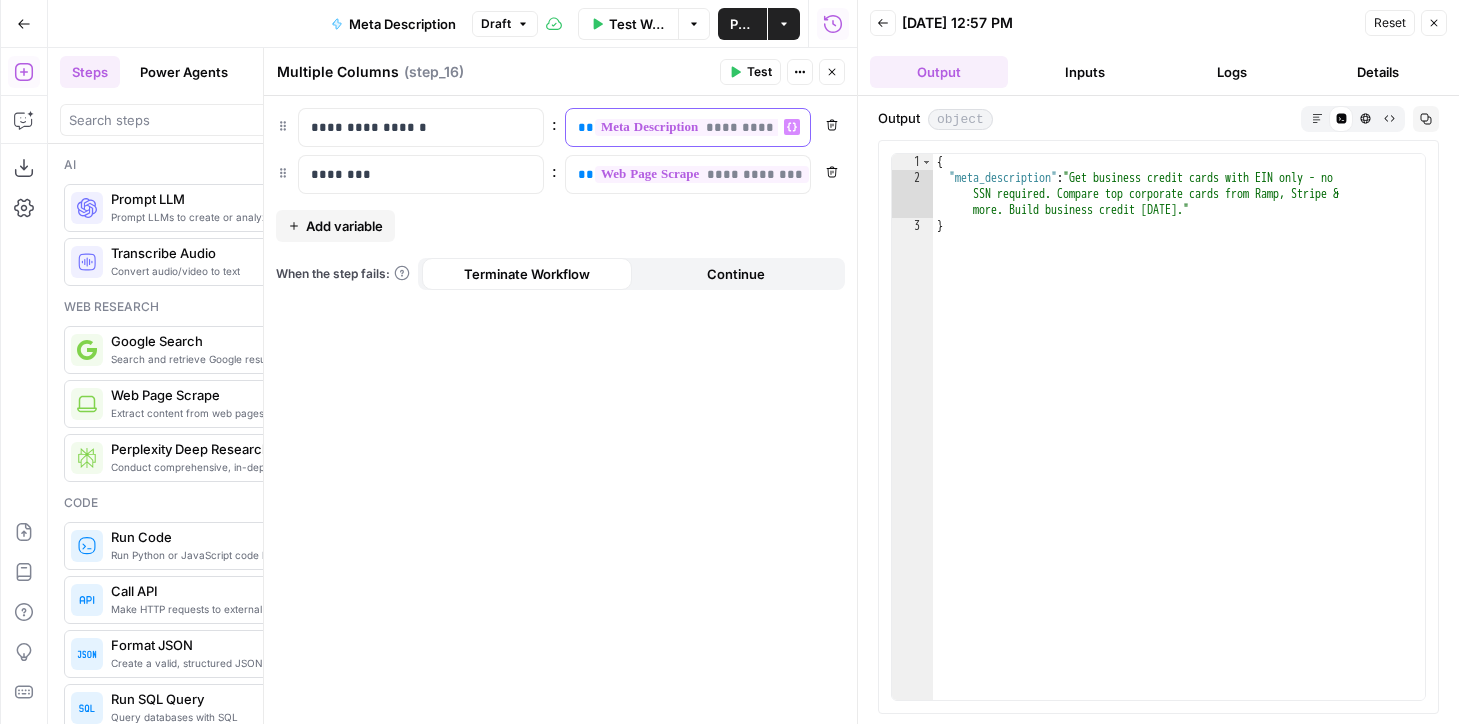 click on "**" at bounding box center (586, 127) 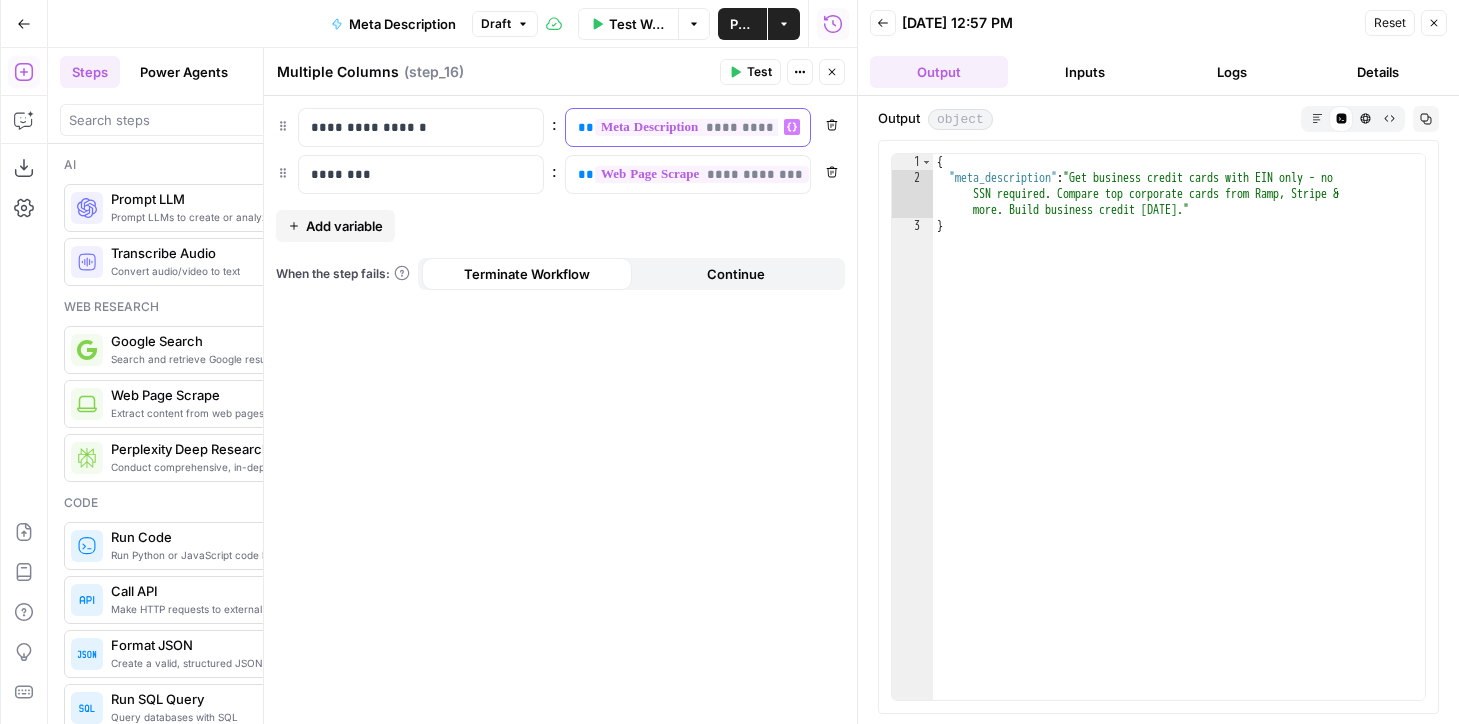 scroll, scrollTop: 0, scrollLeft: 34, axis: horizontal 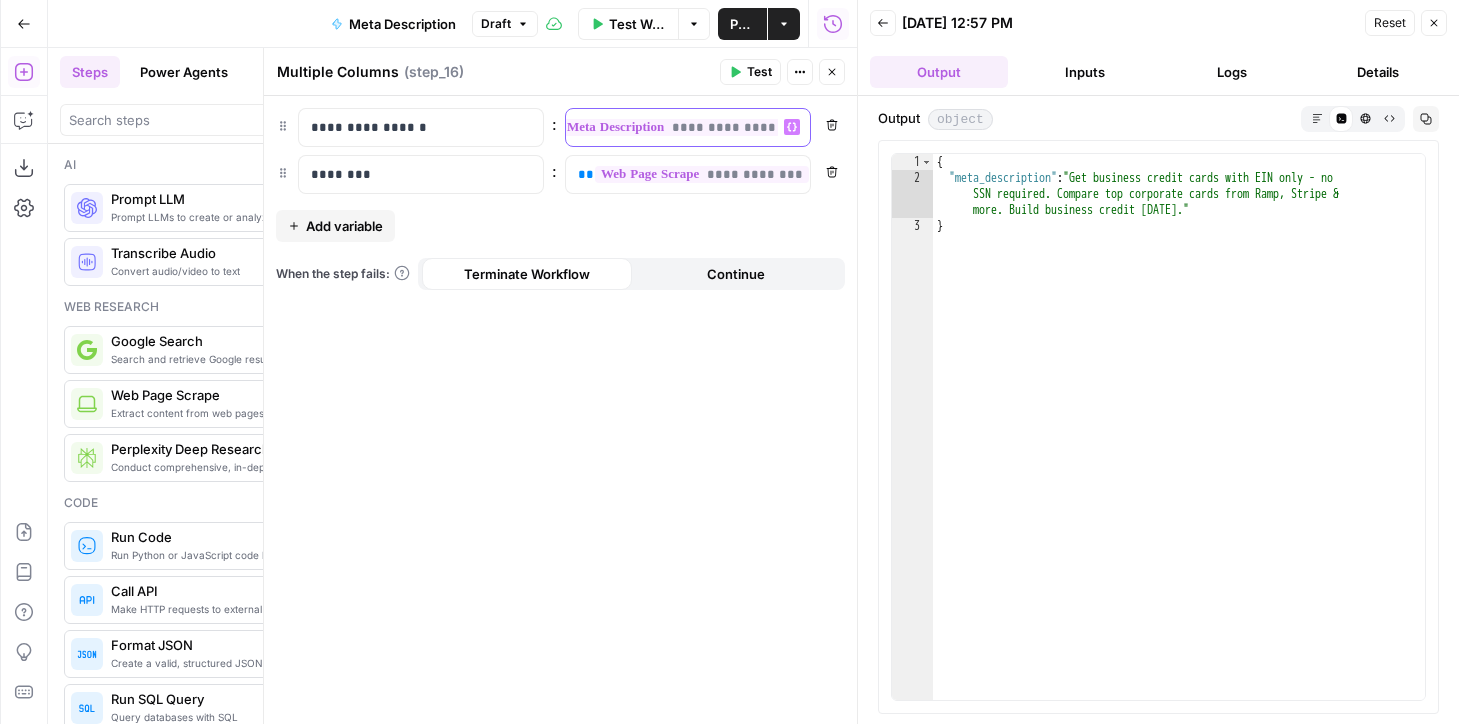 drag, startPoint x: 578, startPoint y: 129, endPoint x: 797, endPoint y: 129, distance: 219 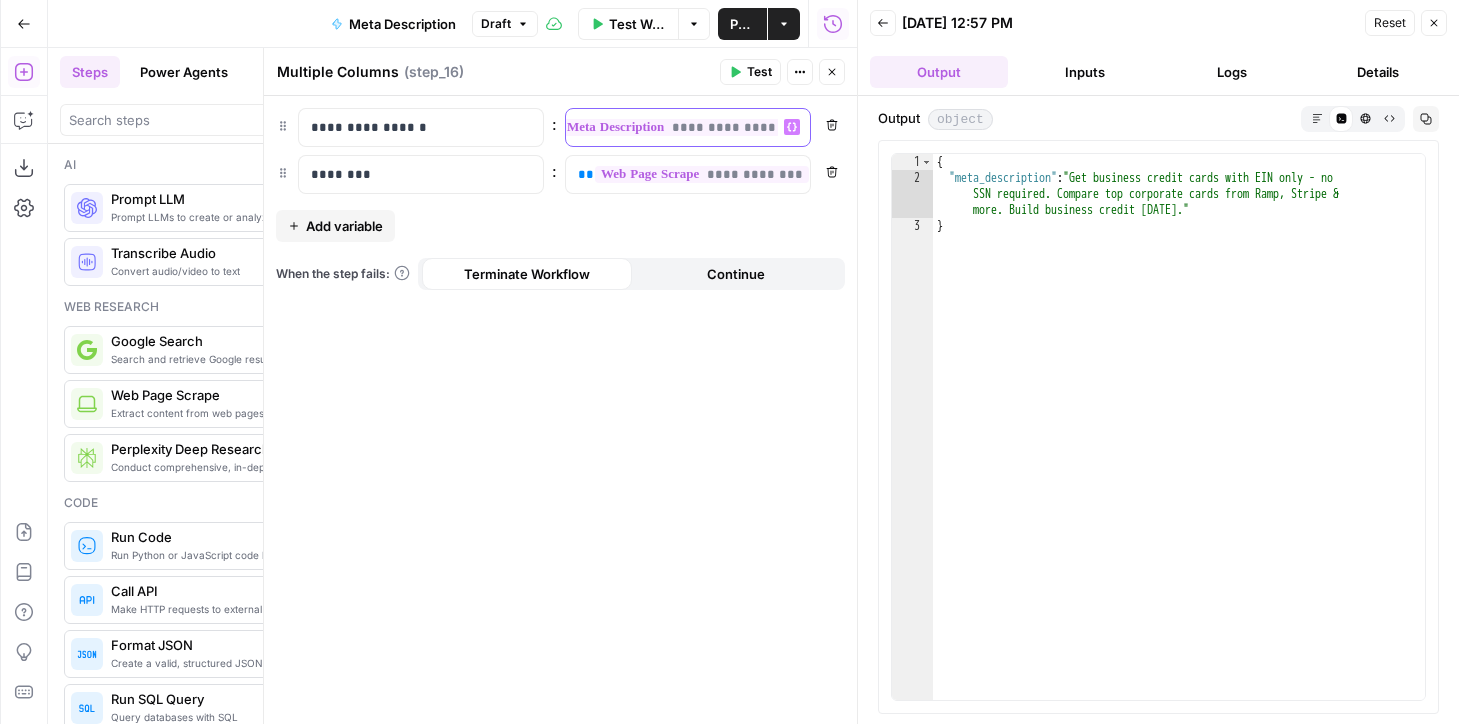 click on "**********" at bounding box center (688, 127) 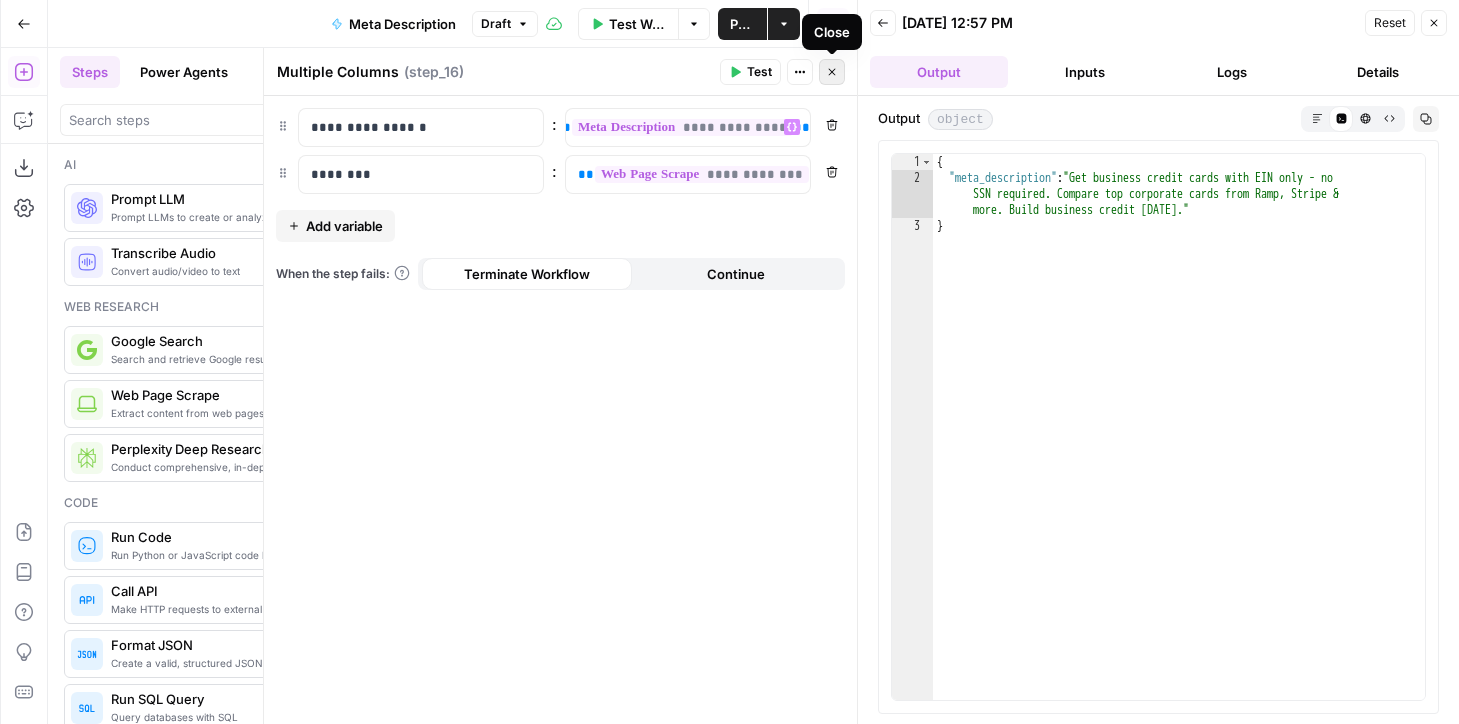 scroll, scrollTop: 0, scrollLeft: 2, axis: horizontal 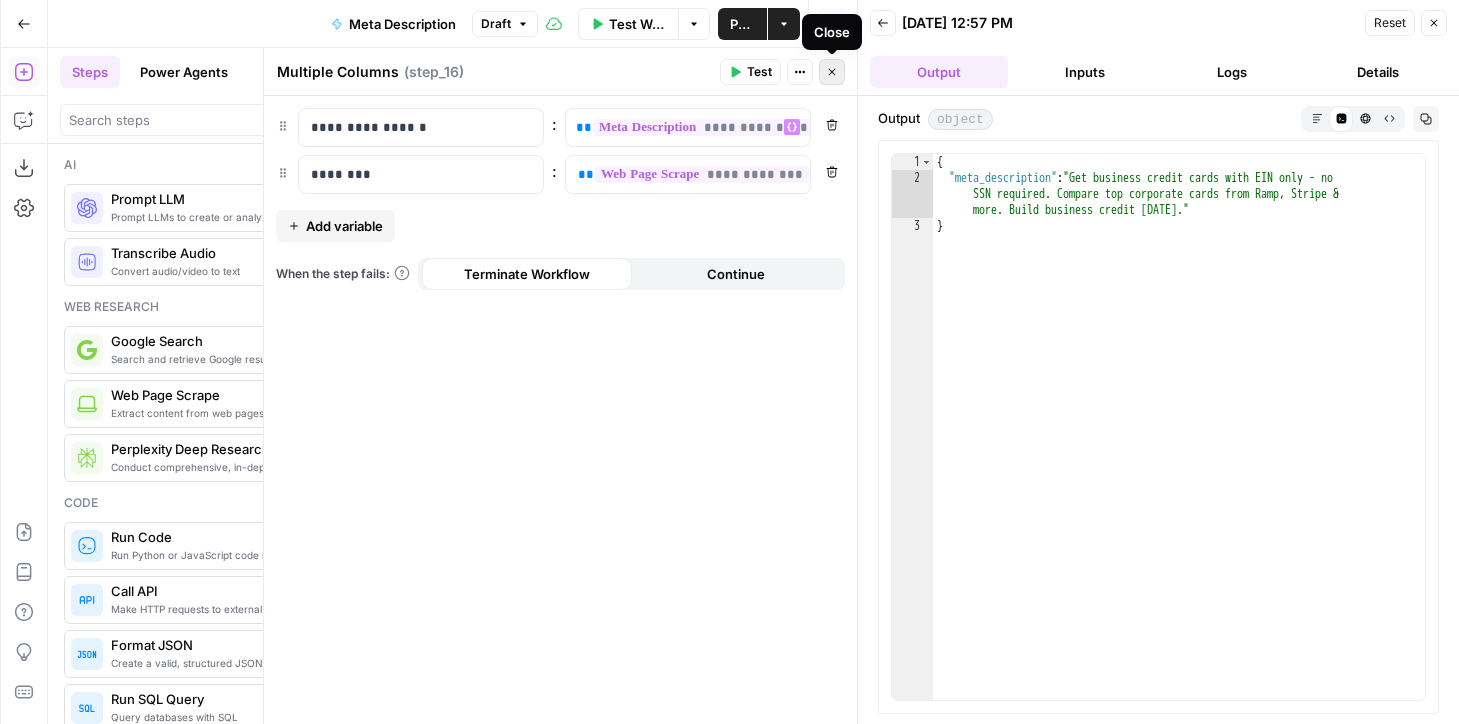 click 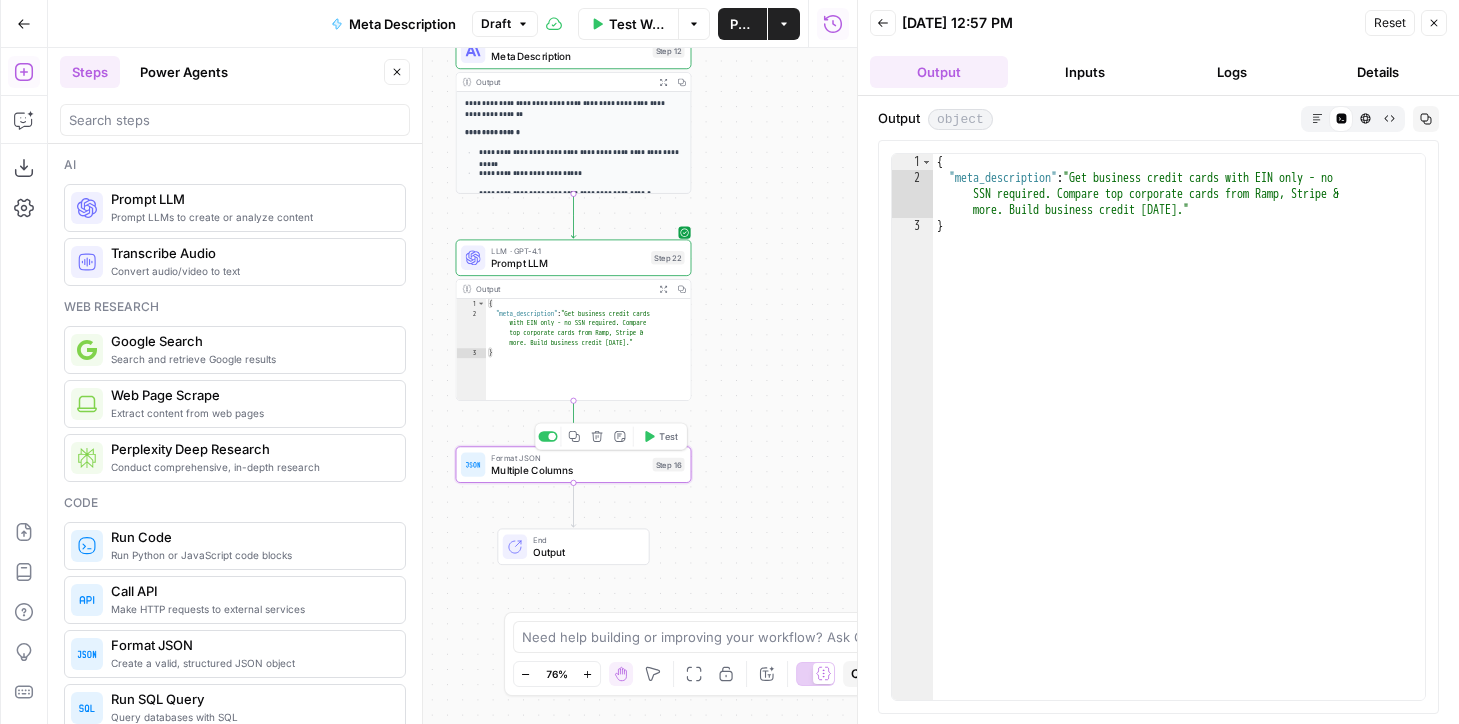 click on "Multiple Columns" at bounding box center [568, 469] 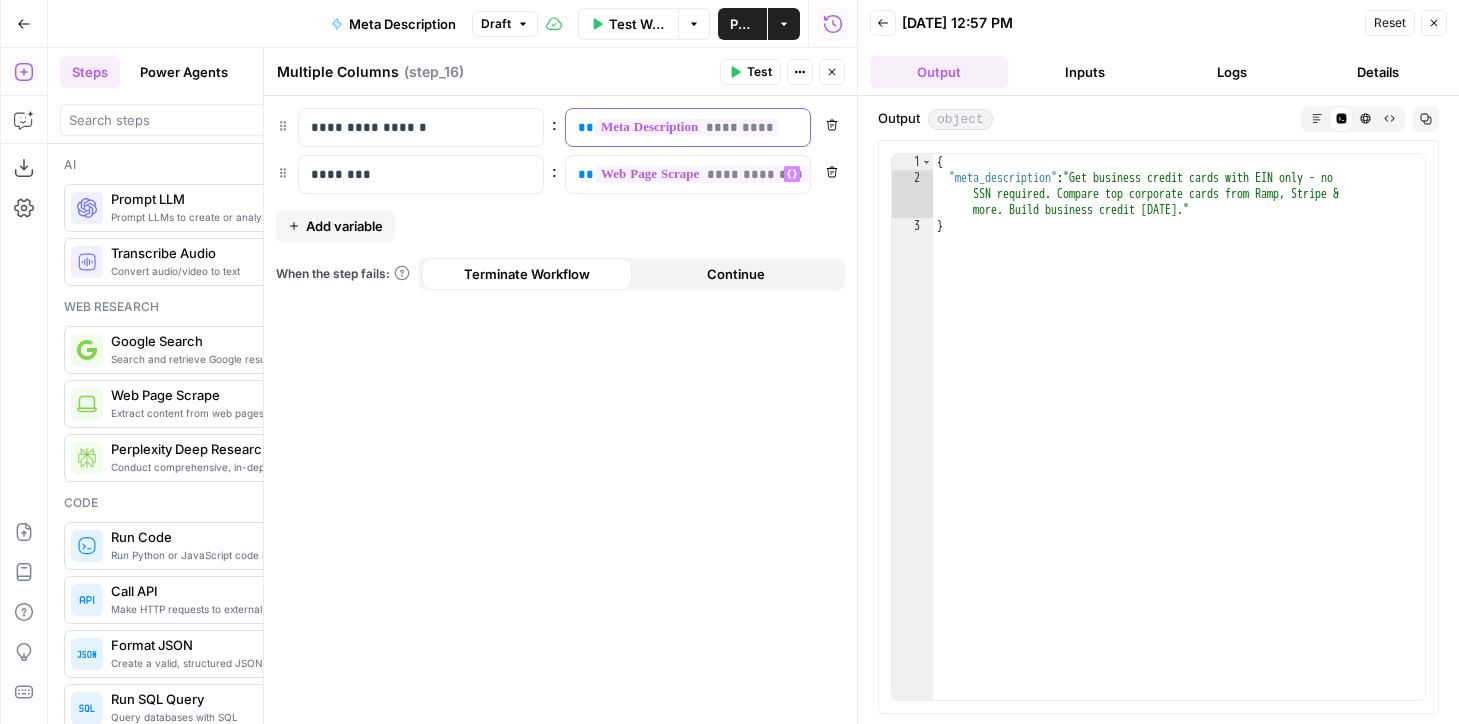 click on "**********" at bounding box center (672, 127) 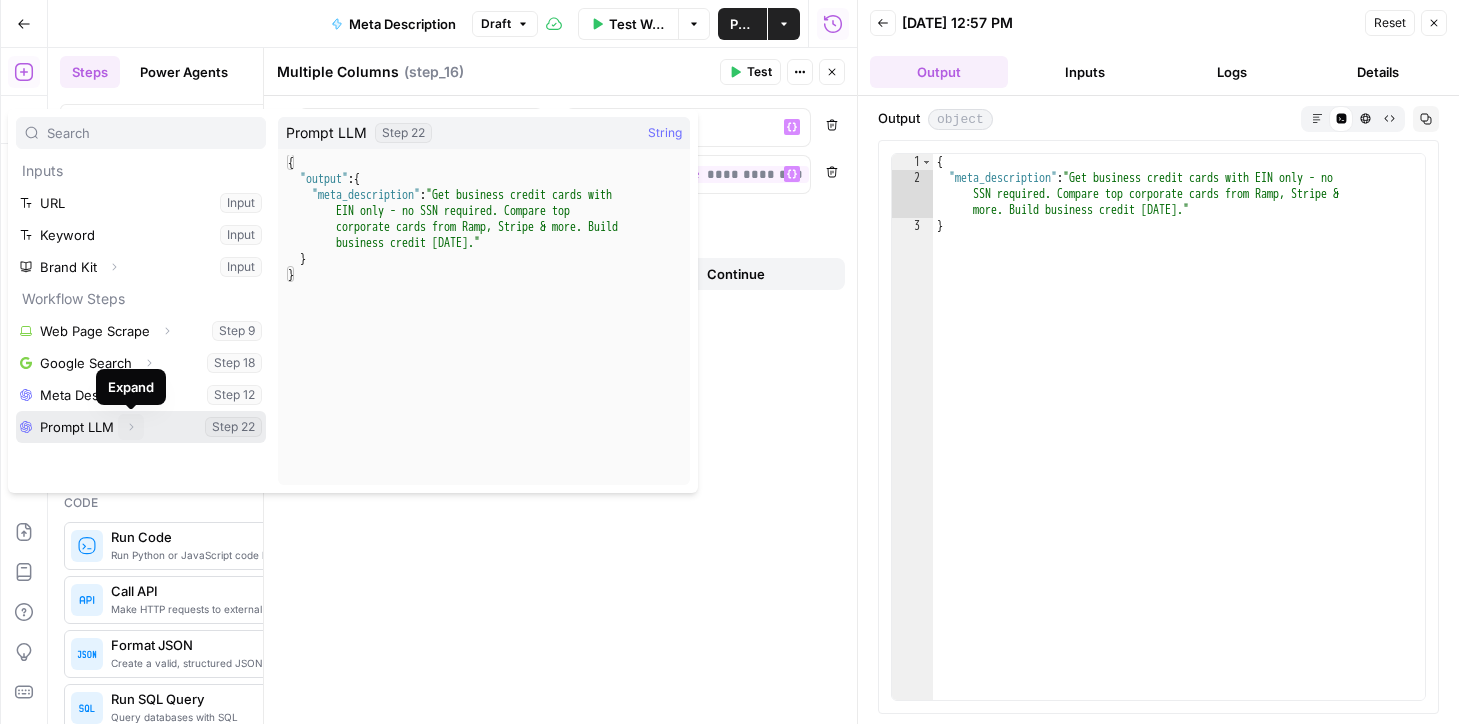 click 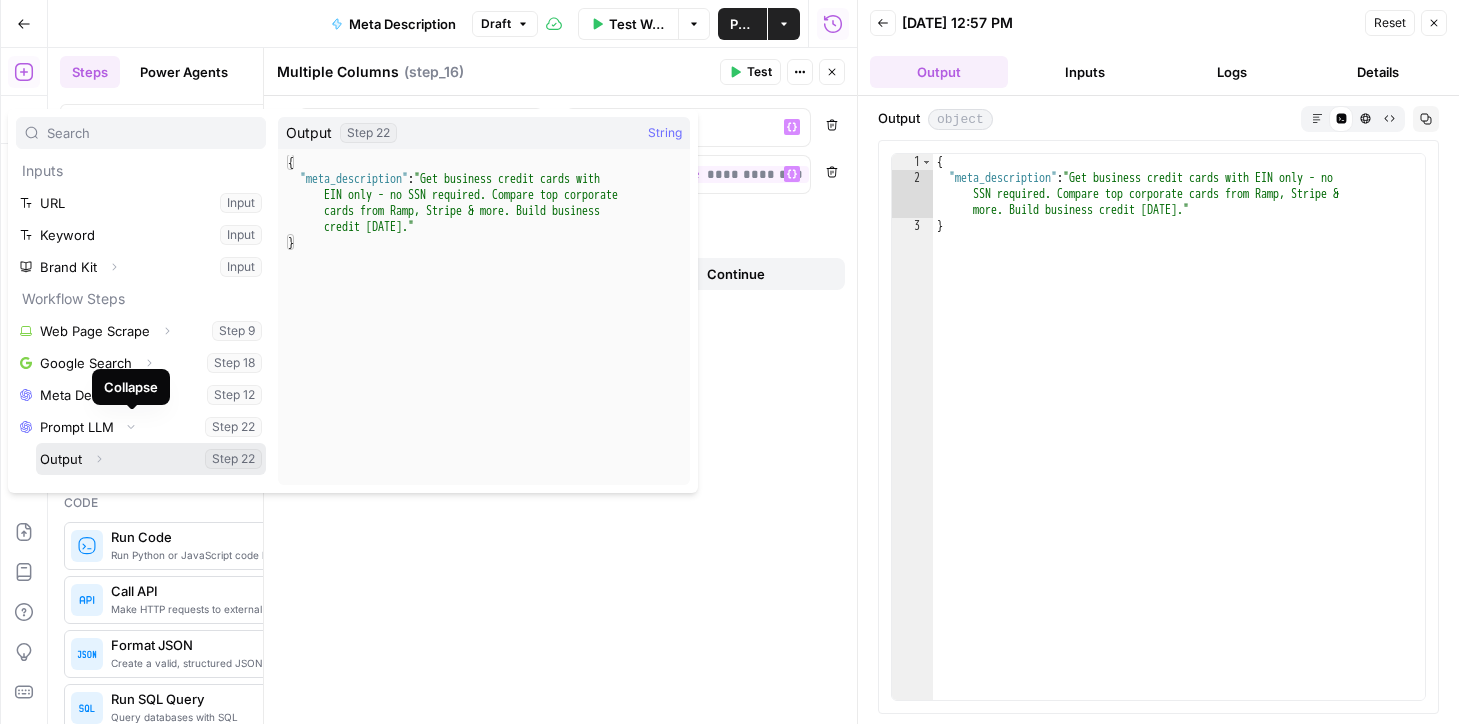 click at bounding box center (151, 459) 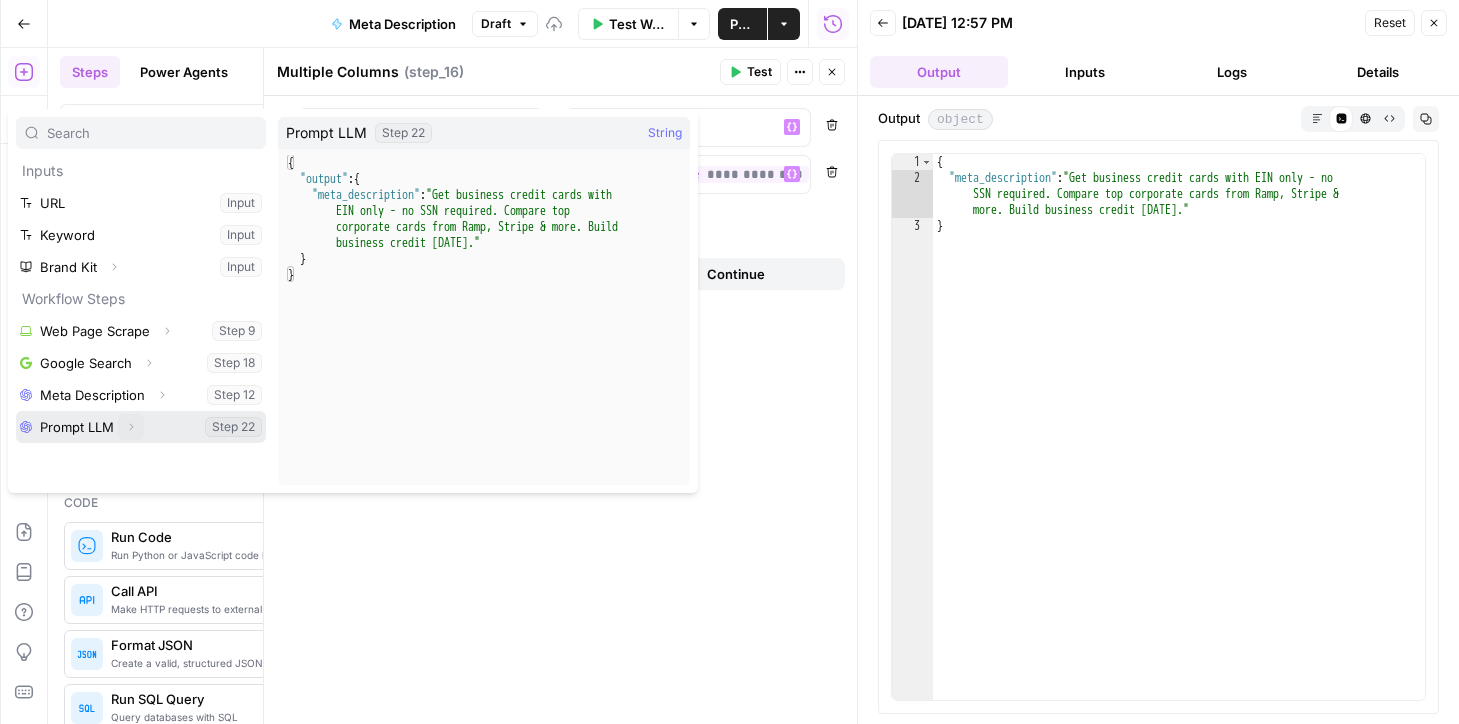 click 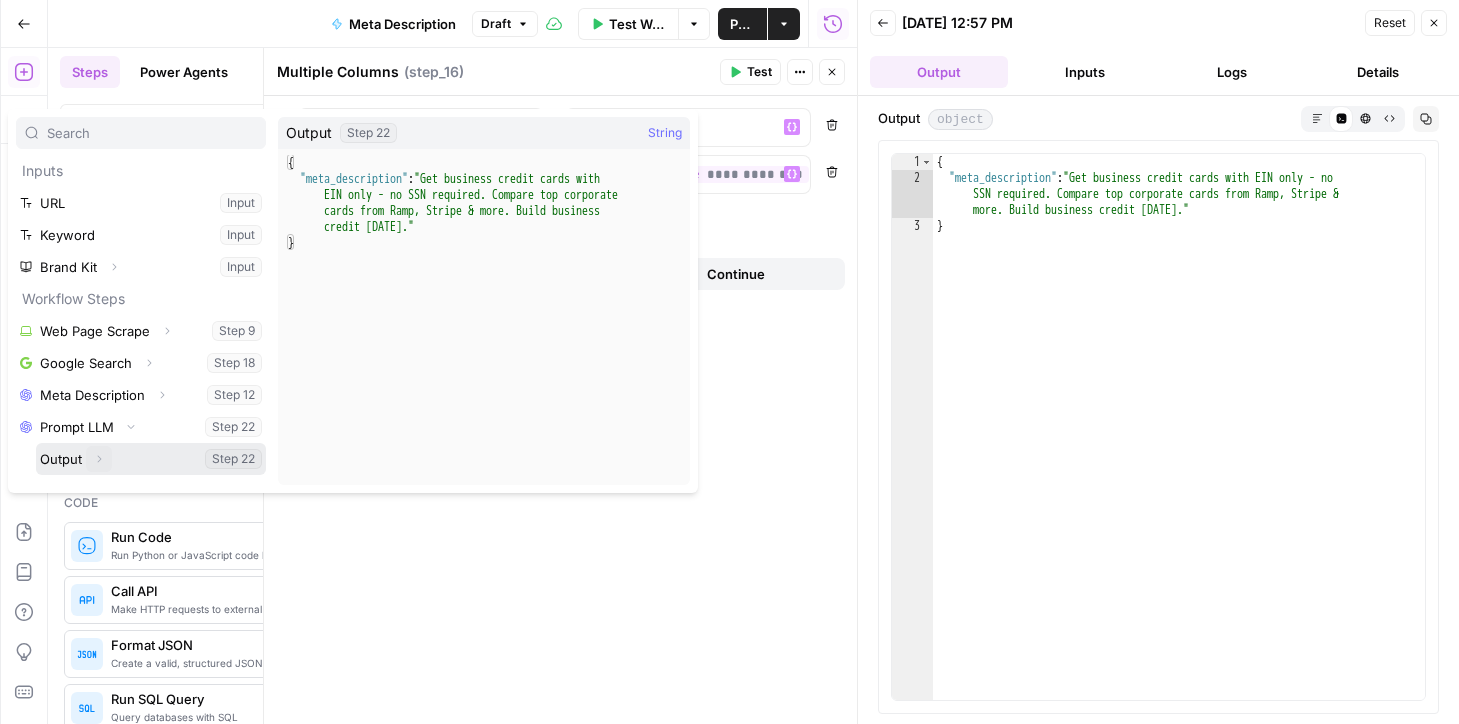 click 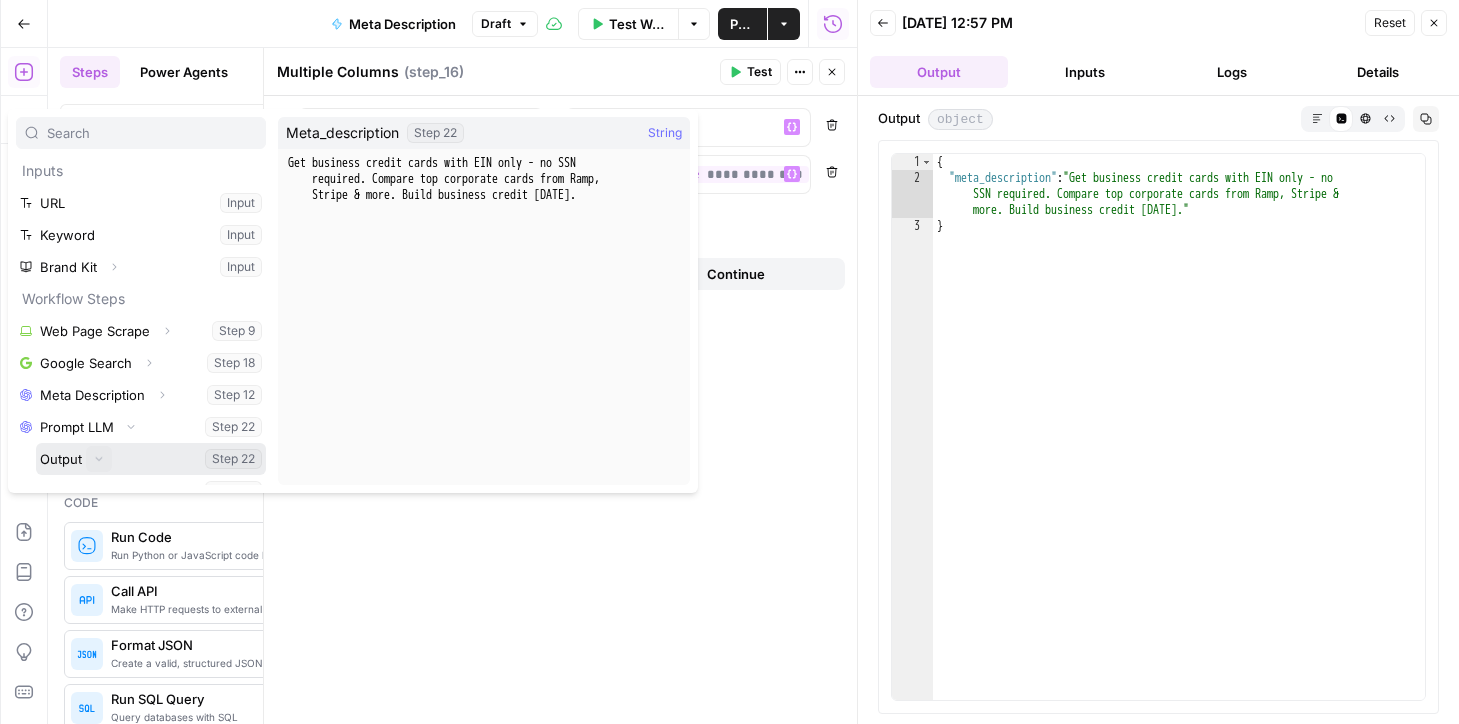 scroll, scrollTop: 22, scrollLeft: 0, axis: vertical 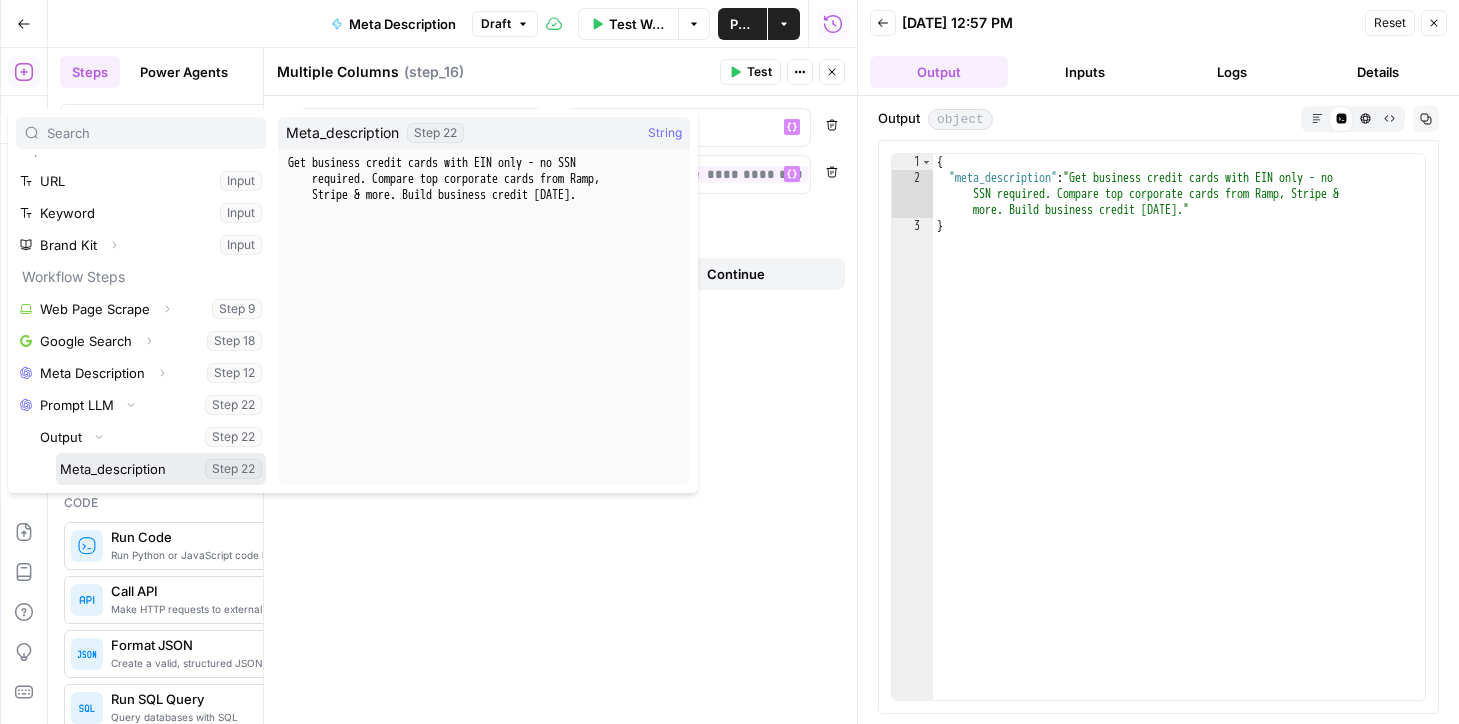 click at bounding box center [161, 469] 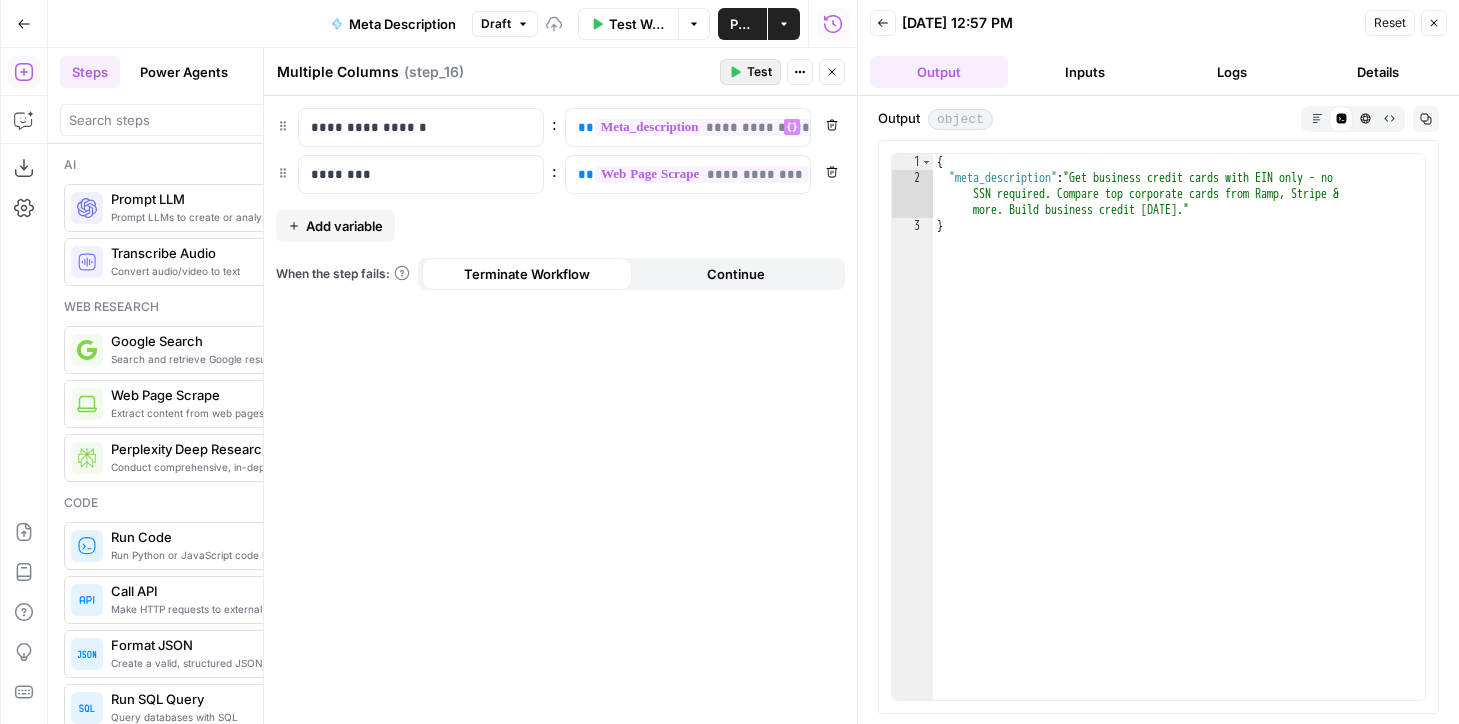 click on "Test" at bounding box center (750, 72) 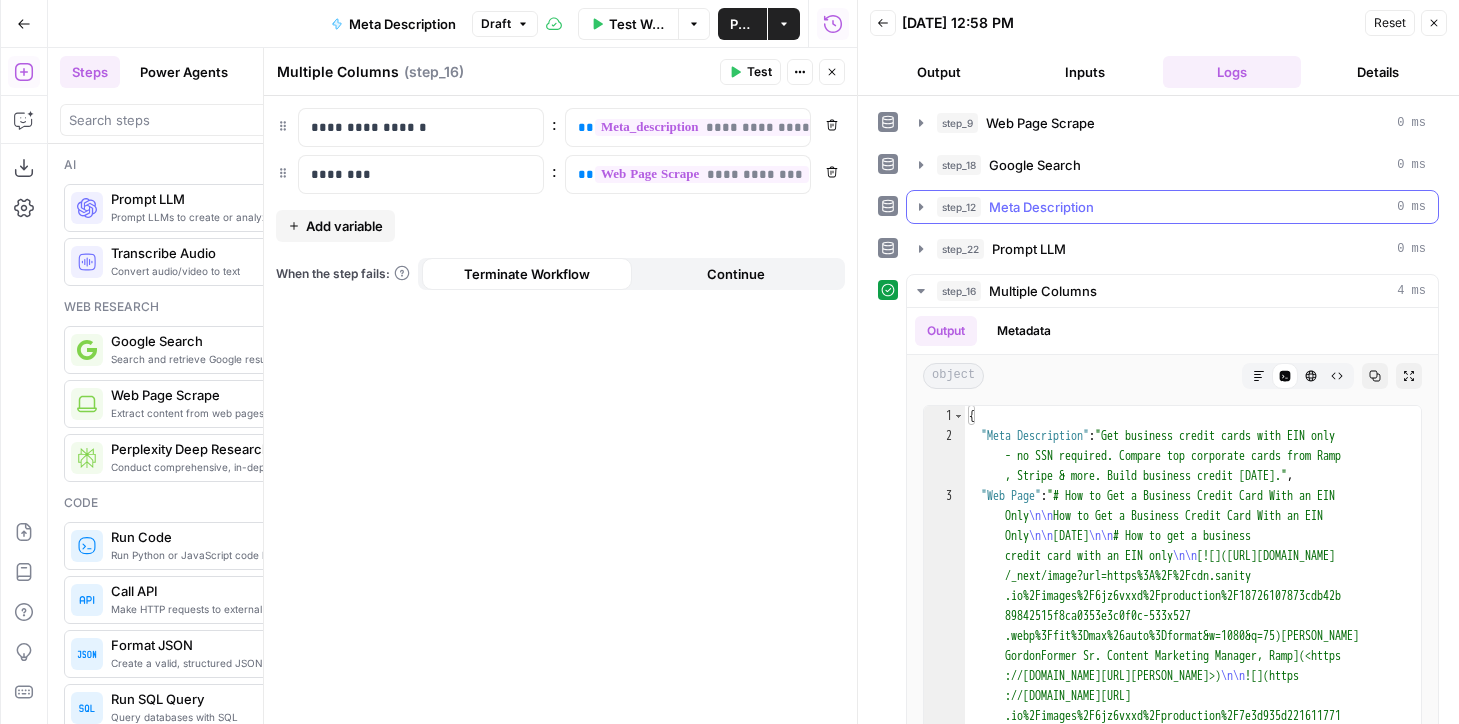 scroll, scrollTop: 95, scrollLeft: 0, axis: vertical 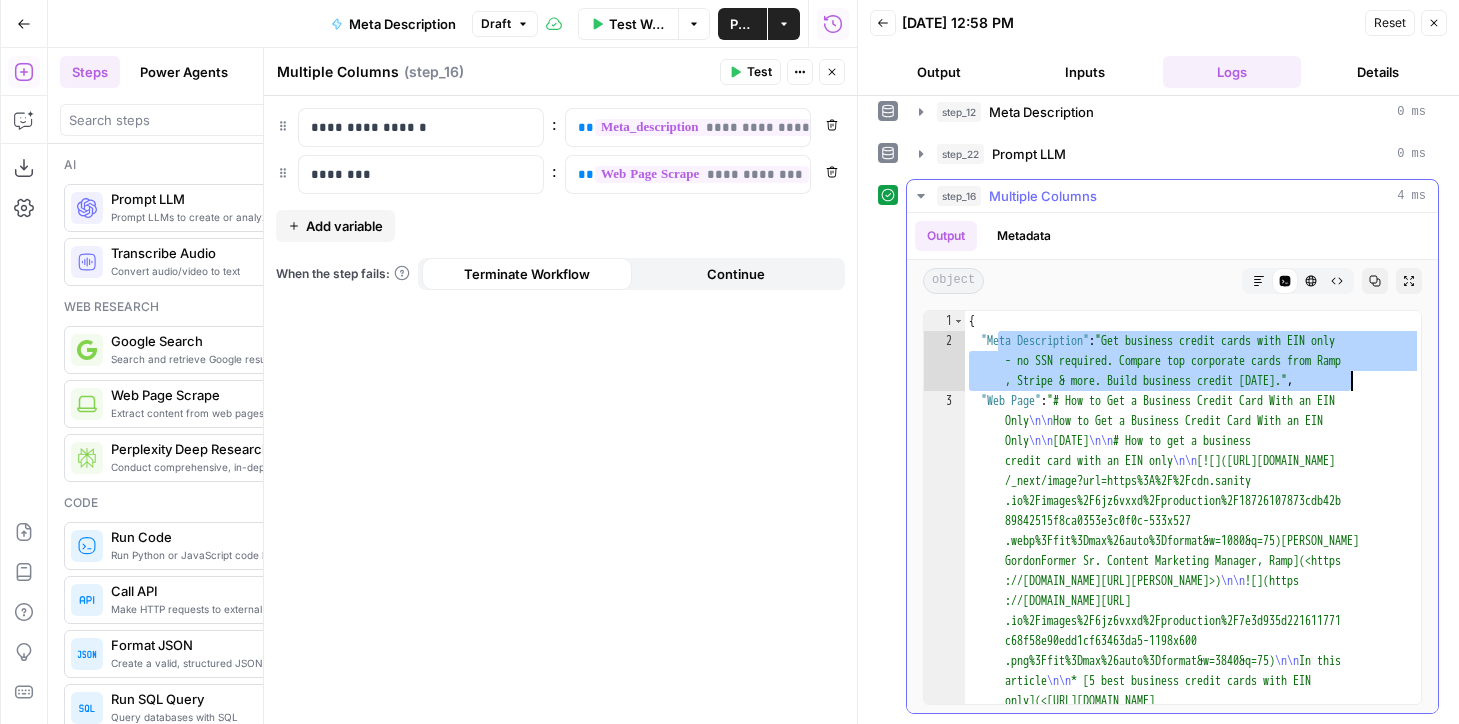 drag, startPoint x: 1000, startPoint y: 347, endPoint x: 1369, endPoint y: 392, distance: 371.73376 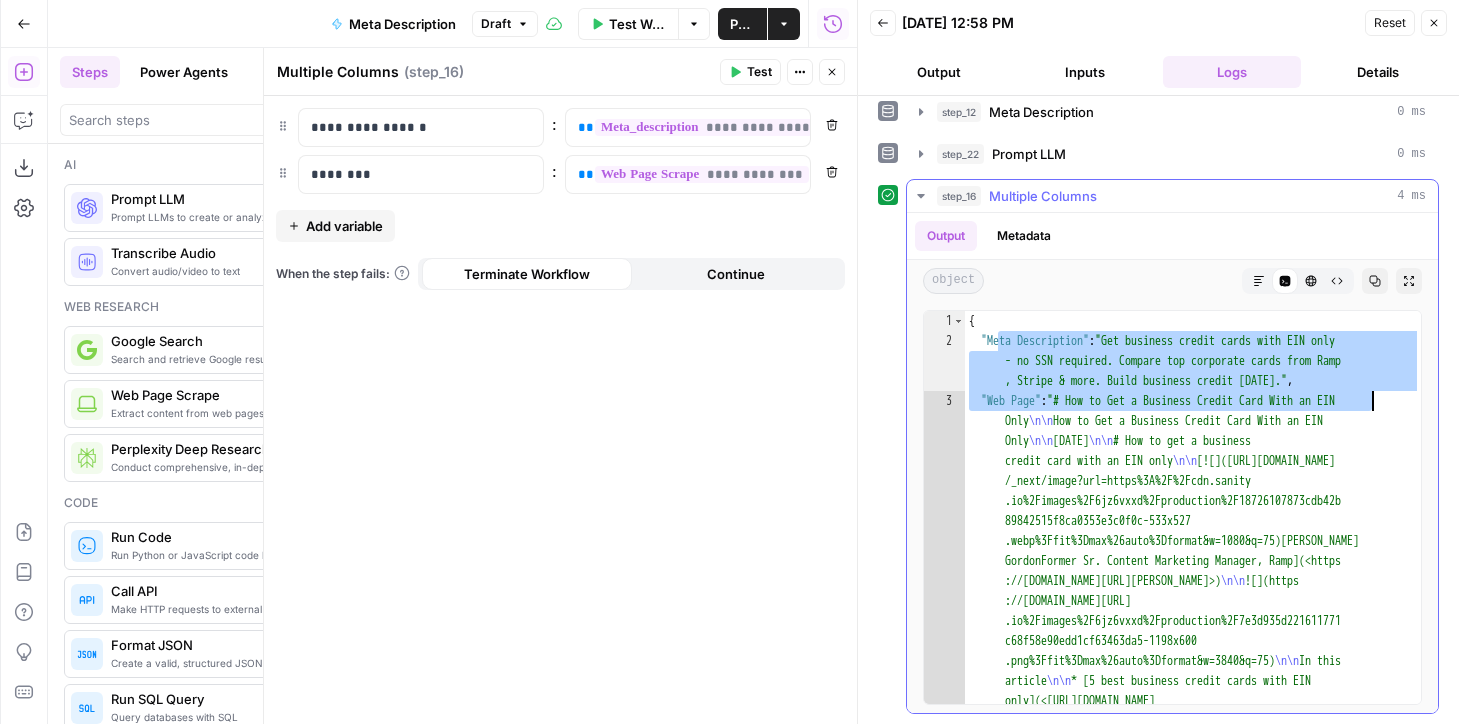 click on "{    "Meta Description" :  "Get business credit cards with EIN only         - no SSN required. Compare top corporate cards from Ramp        , Stripe & more. Build business credit today." ,    "Web Page" :  "# How to Get a Business Credit Card With an EIN         Only \n\n How to Get a Business Credit Card With an EIN         Only \n\n January 16, 2025 \n\n # How to get a business         credit card with an EIN only \n\n [![](https://ramp.com        /_next/image?url=https%3A%2F%2Fcdn.sanity        .io%2Fimages%2F6jz6vxxd%2Fproduction%2F18726107873cdb42b        89842515f8ca0353e3c0f0c-533x527        .webp%3Ffit%3Dmax%26auto%3Dformat&w=1080&q=75)Stefanie         GordonFormer Sr. Content Marketing Manager, Ramp](<https        ://ramp.com/authors/stefanie-gordon>) \n\n ![](https        ://ramp.com/_next/image?url=https%3A%2F%2Fcdn.sanity        .io%2Fimages%2F6jz6vxxd%2Fproduction%2F7e3d935d221611771               \n\n \n\n" at bounding box center (1193, 9187) 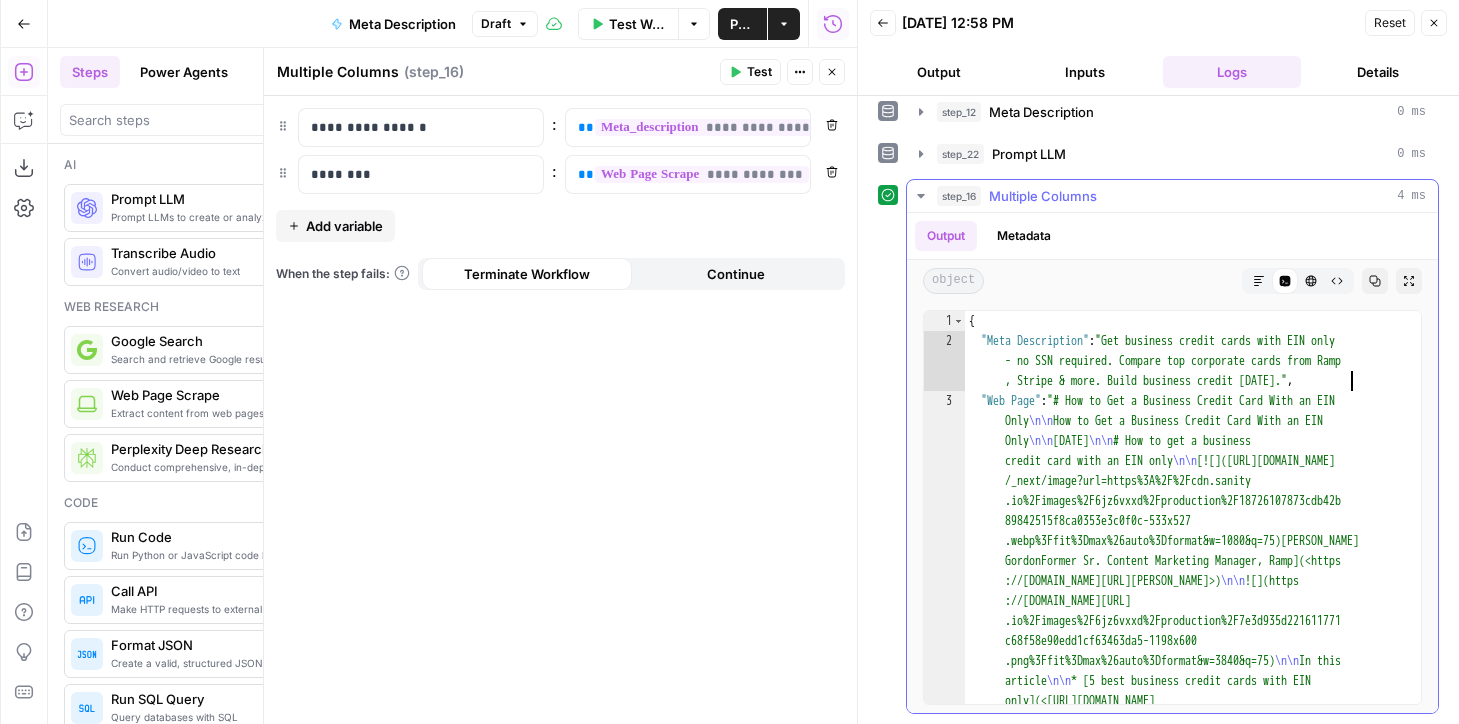 click on "{    "Meta Description" :  "Get business credit cards with EIN only         - no SSN required. Compare top corporate cards from Ramp        , Stripe & more. Build business credit today." ,    "Web Page" :  "# How to Get a Business Credit Card With an EIN         Only \n\n How to Get a Business Credit Card With an EIN         Only \n\n January 16, 2025 \n\n # How to get a business         credit card with an EIN only \n\n [![](https://ramp.com        /_next/image?url=https%3A%2F%2Fcdn.sanity        .io%2Fimages%2F6jz6vxxd%2Fproduction%2F18726107873cdb42b        89842515f8ca0353e3c0f0c-533x527        .webp%3Ffit%3Dmax%26auto%3Dformat&w=1080&q=75)Stefanie         GordonFormer Sr. Content Marketing Manager, Ramp](<https        ://ramp.com/authors/stefanie-gordon>) \n\n ![](https        ://ramp.com/_next/image?url=https%3A%2F%2Fcdn.sanity        .io%2Fimages%2F6jz6vxxd%2Fproduction%2F7e3d935d221611771               \n\n \n\n" at bounding box center [1193, 9187] 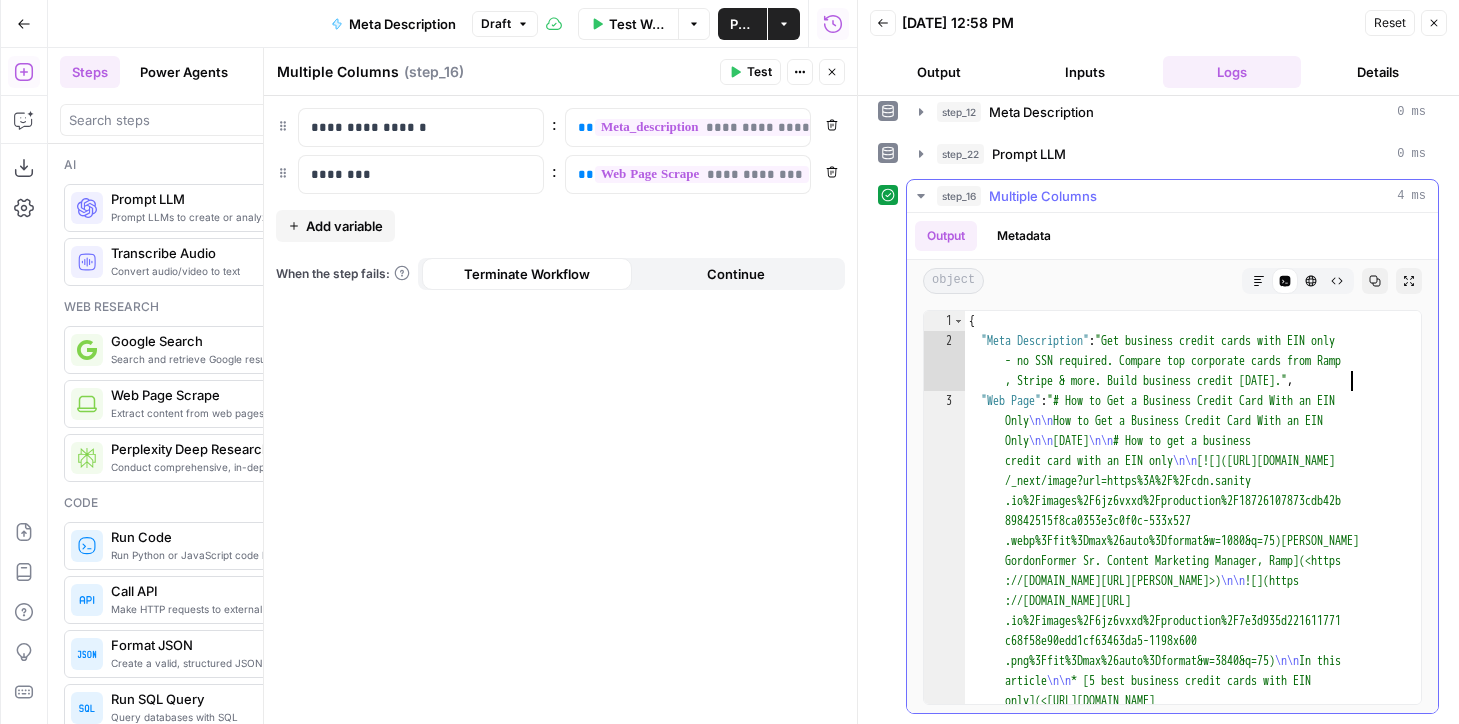 type on "**********" 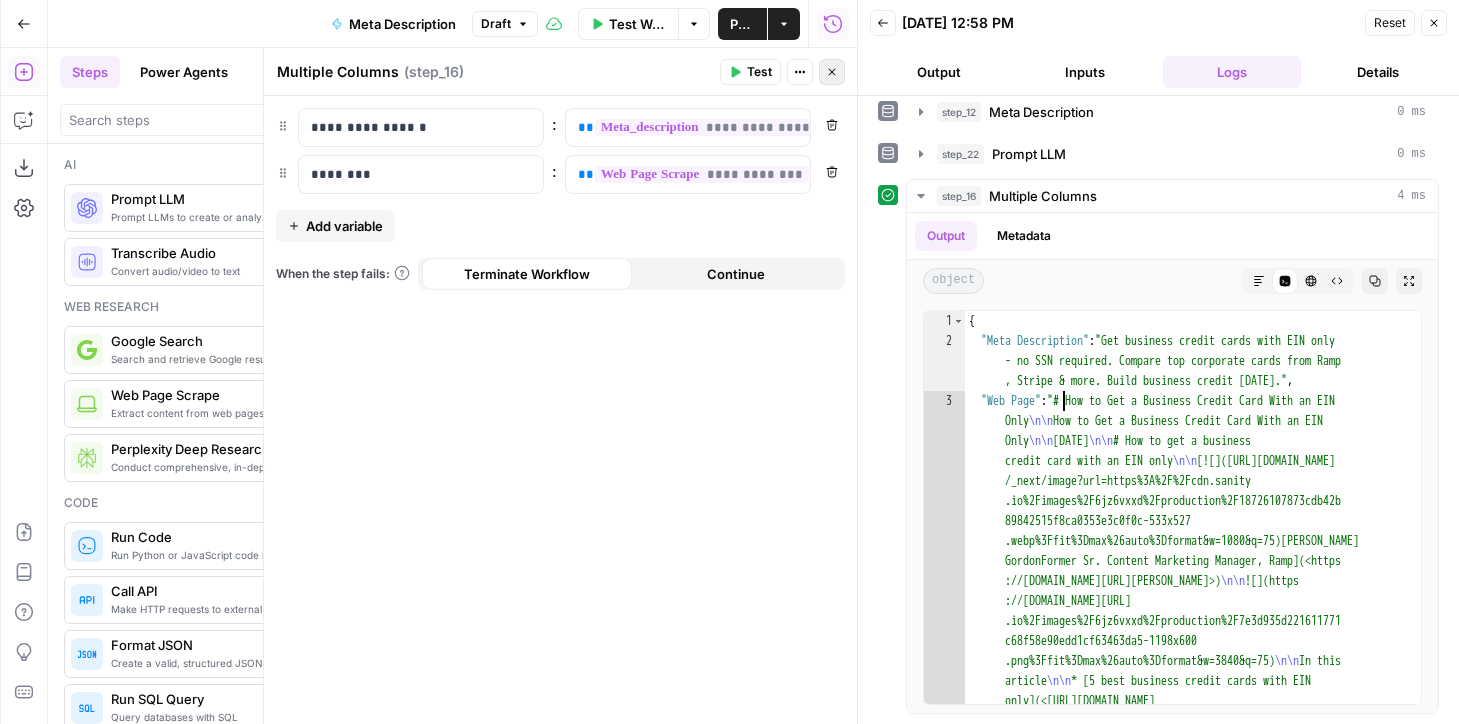 click 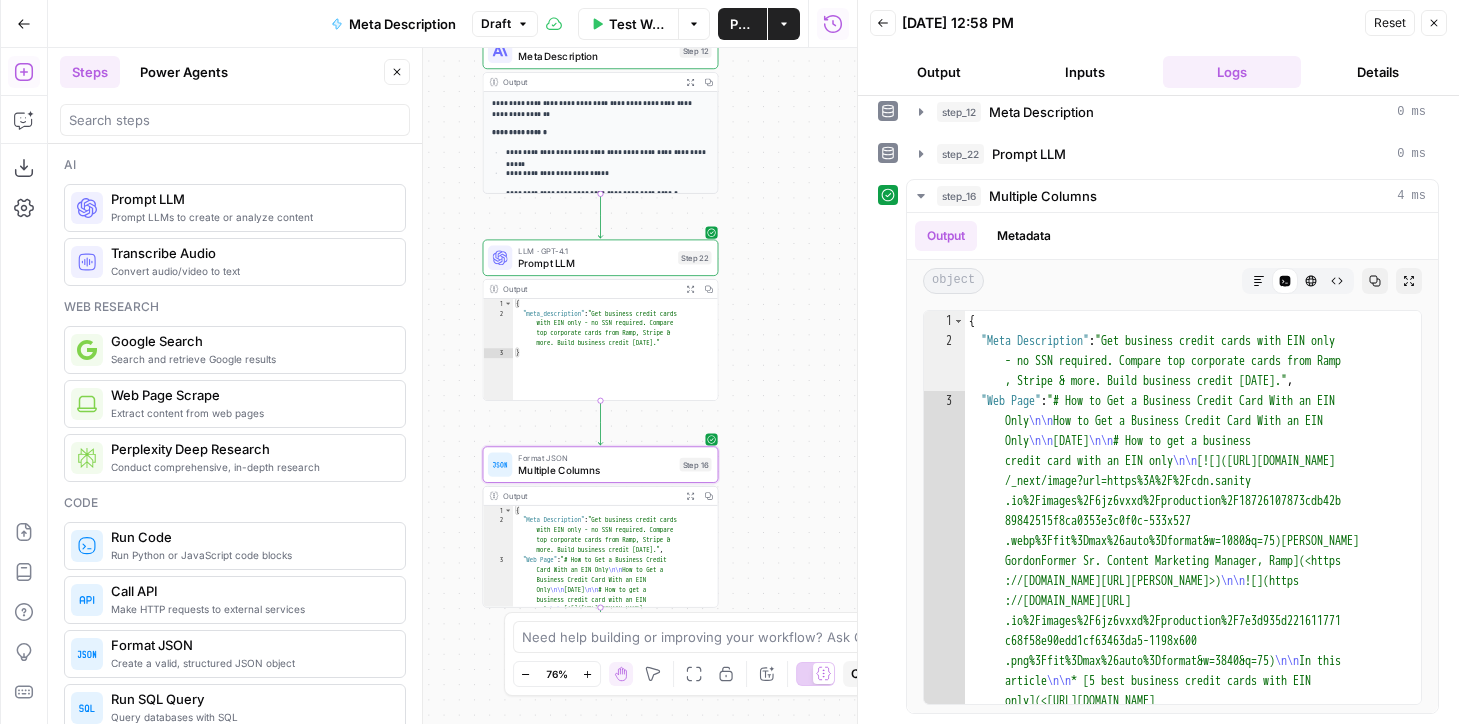 drag, startPoint x: 782, startPoint y: 219, endPoint x: 816, endPoint y: 219, distance: 34 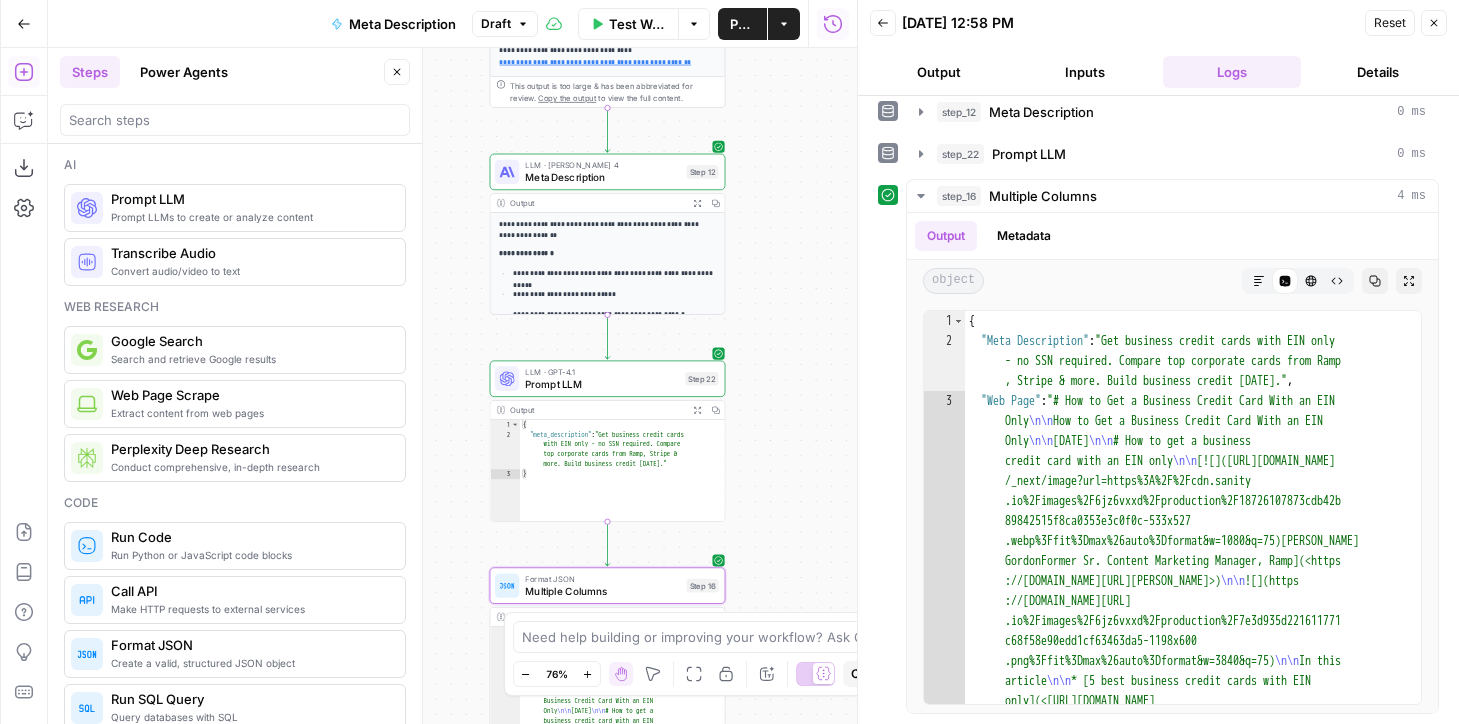 drag, startPoint x: 816, startPoint y: 128, endPoint x: 815, endPoint y: 249, distance: 121.004135 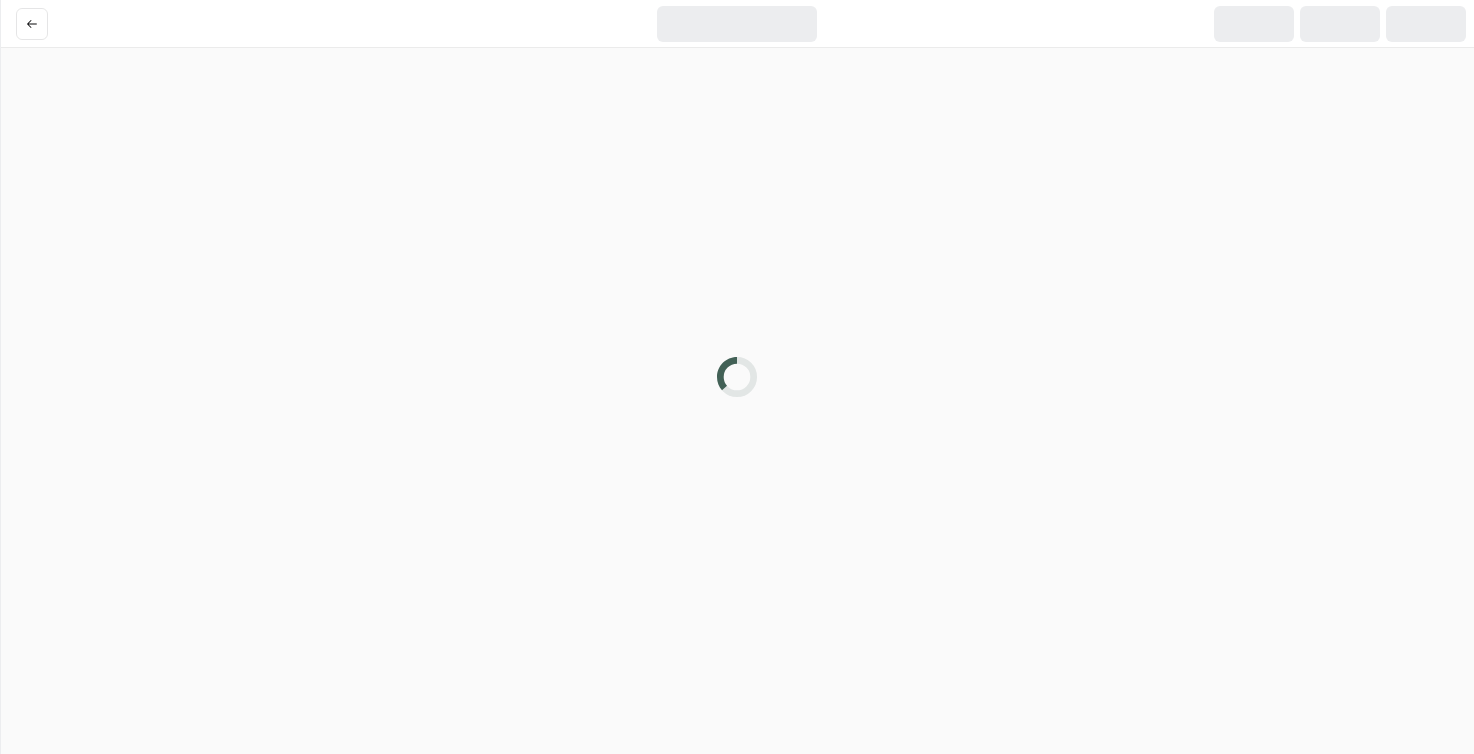 scroll, scrollTop: 0, scrollLeft: 0, axis: both 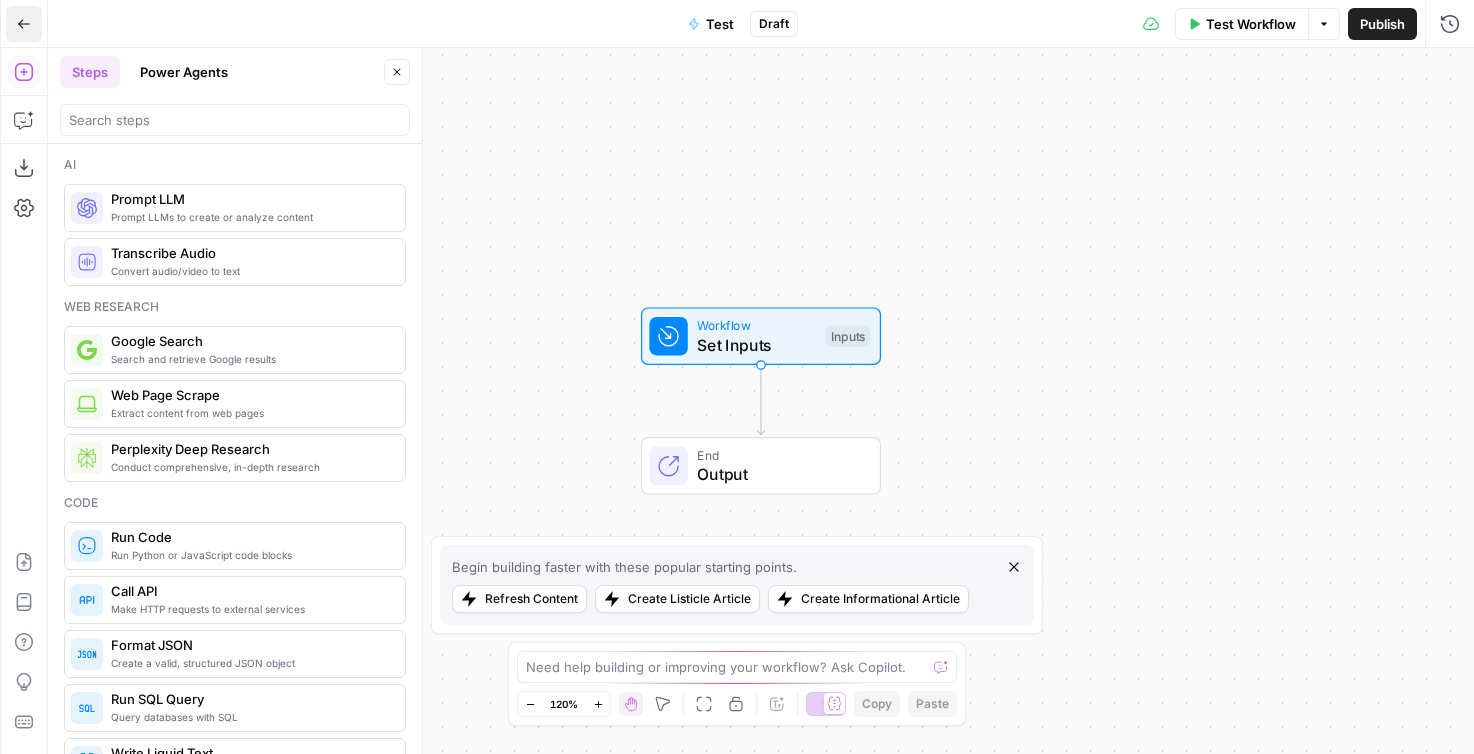 click 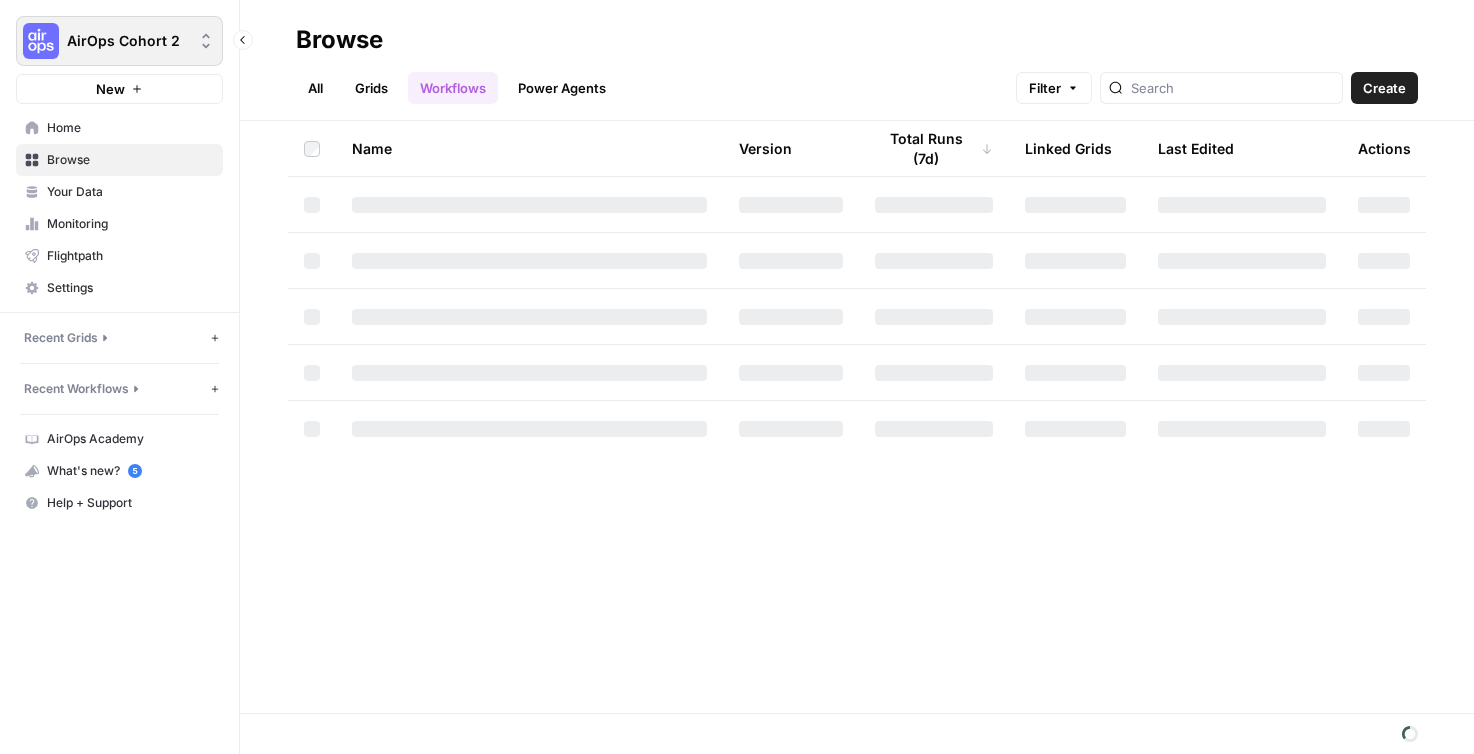 click 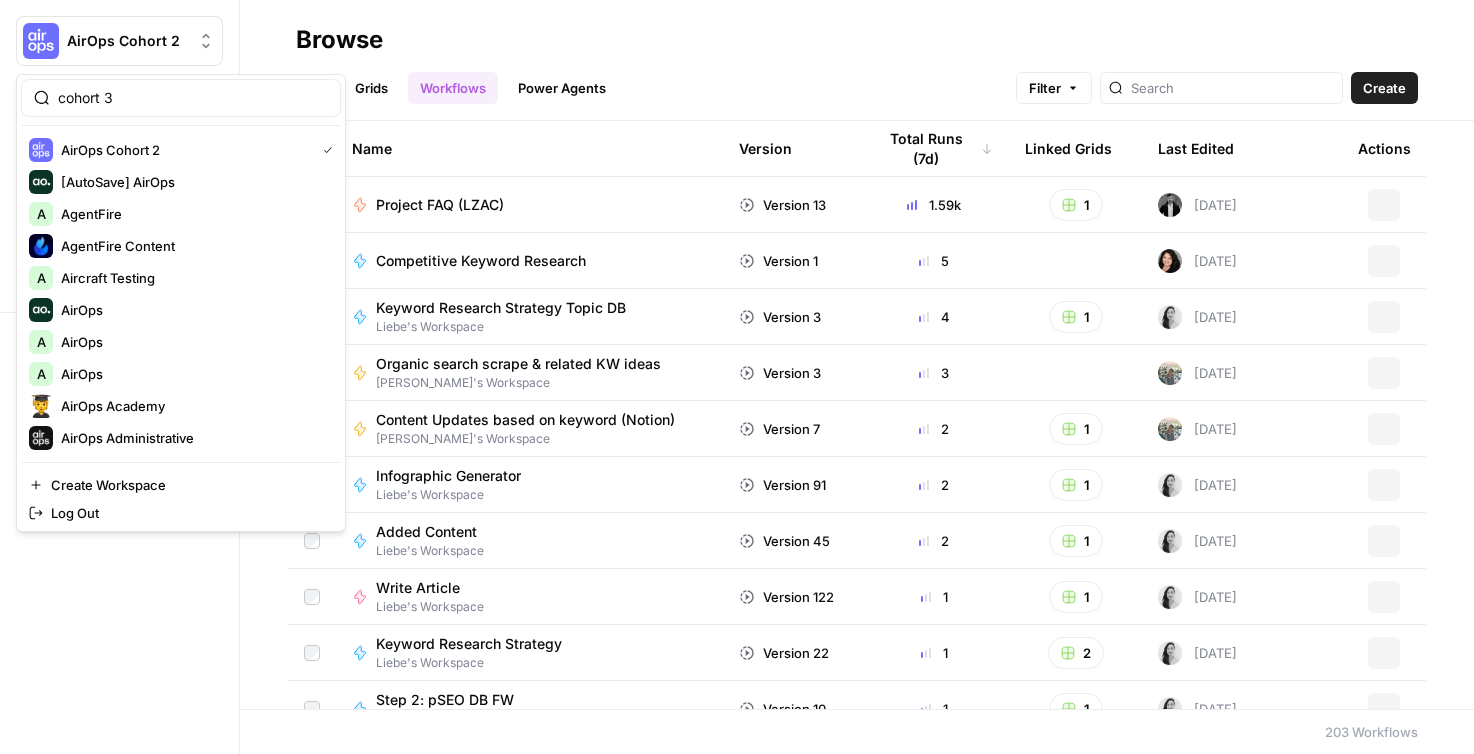 type on "cohort 3" 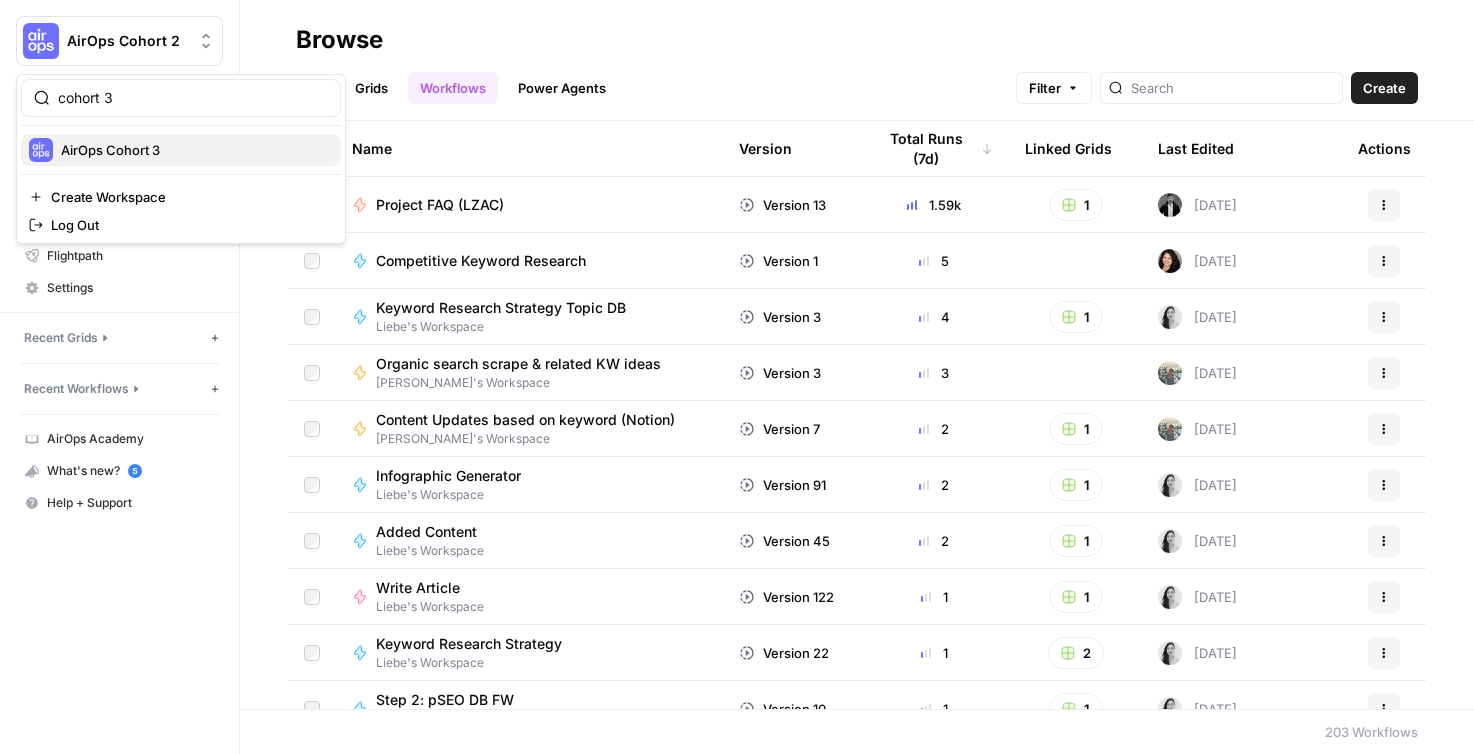 click on "AirOps Cohort 3" at bounding box center [181, 150] 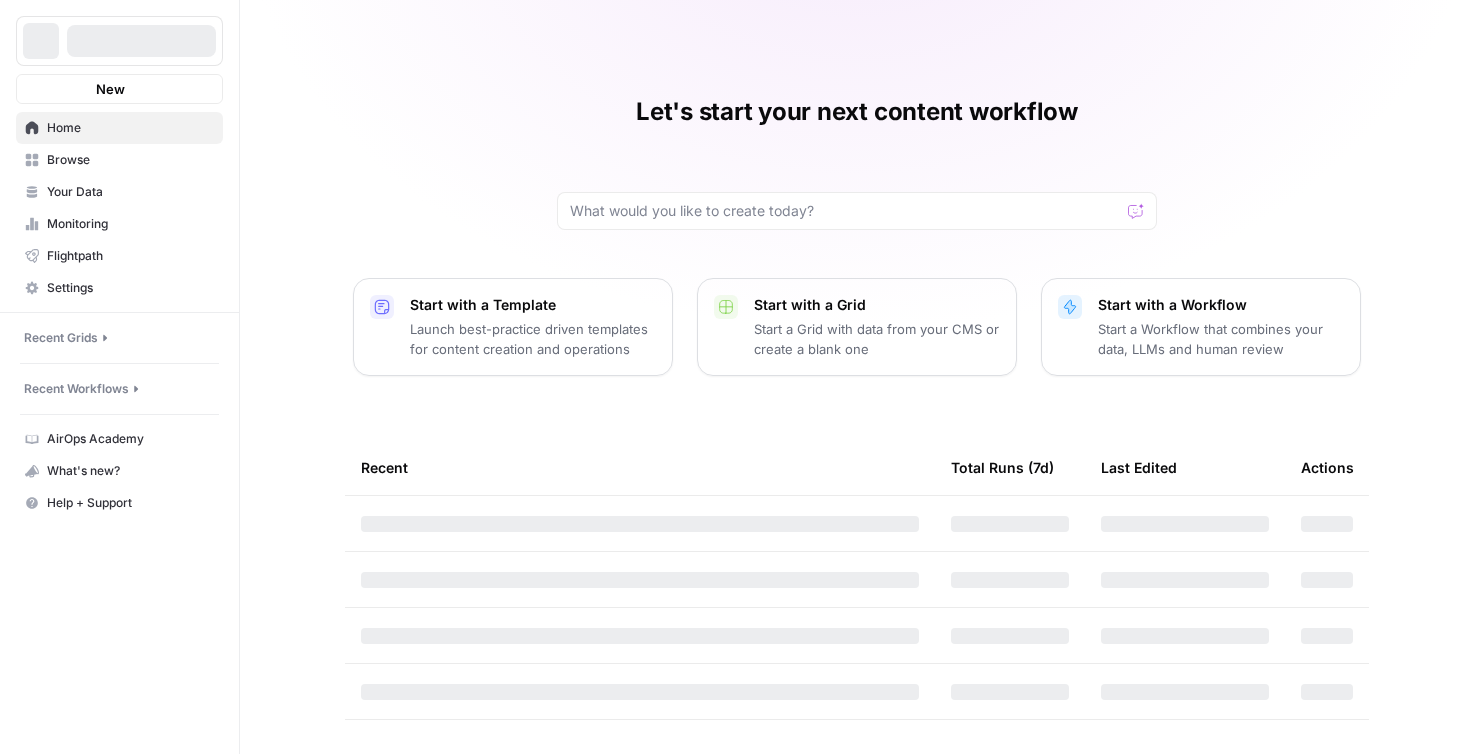 scroll, scrollTop: 0, scrollLeft: 0, axis: both 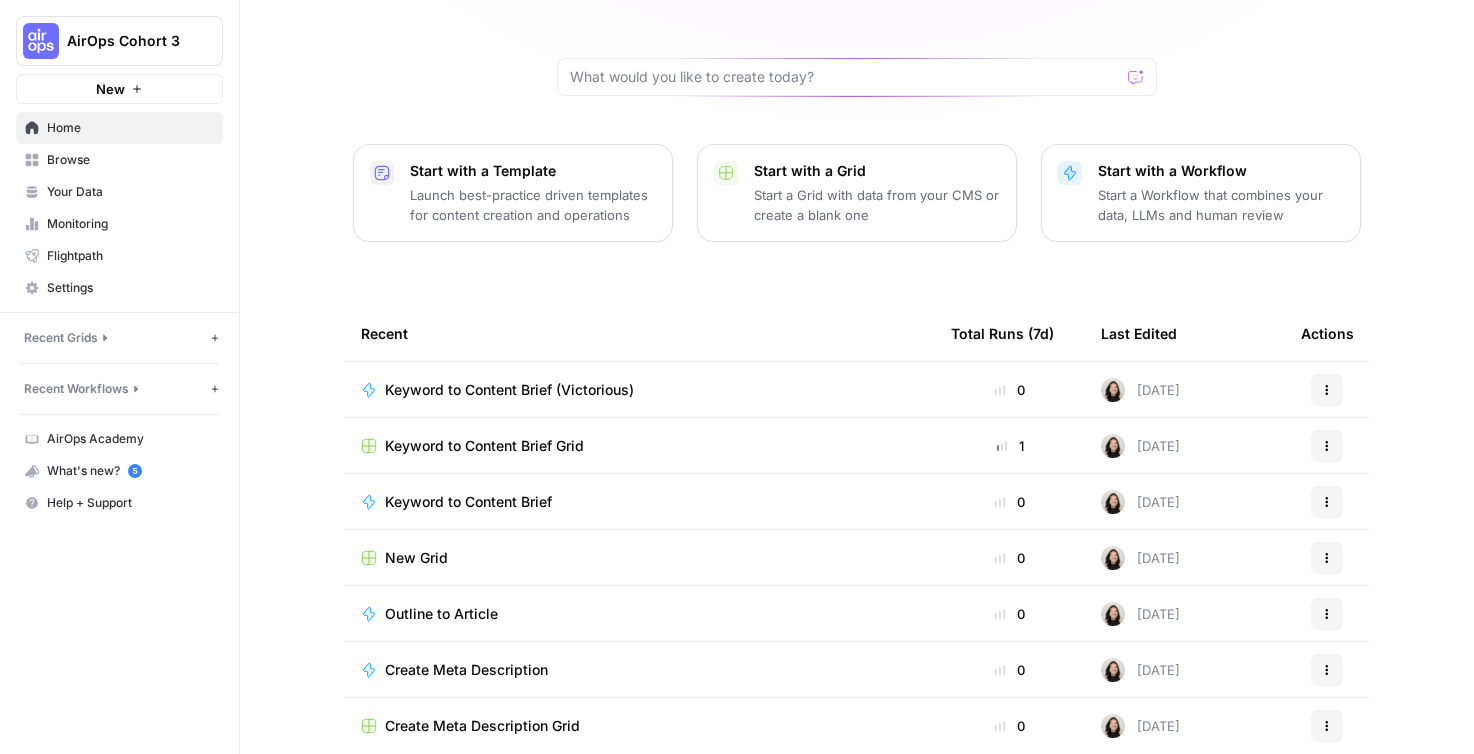 click on "Keyword to Content Brief" at bounding box center (468, 502) 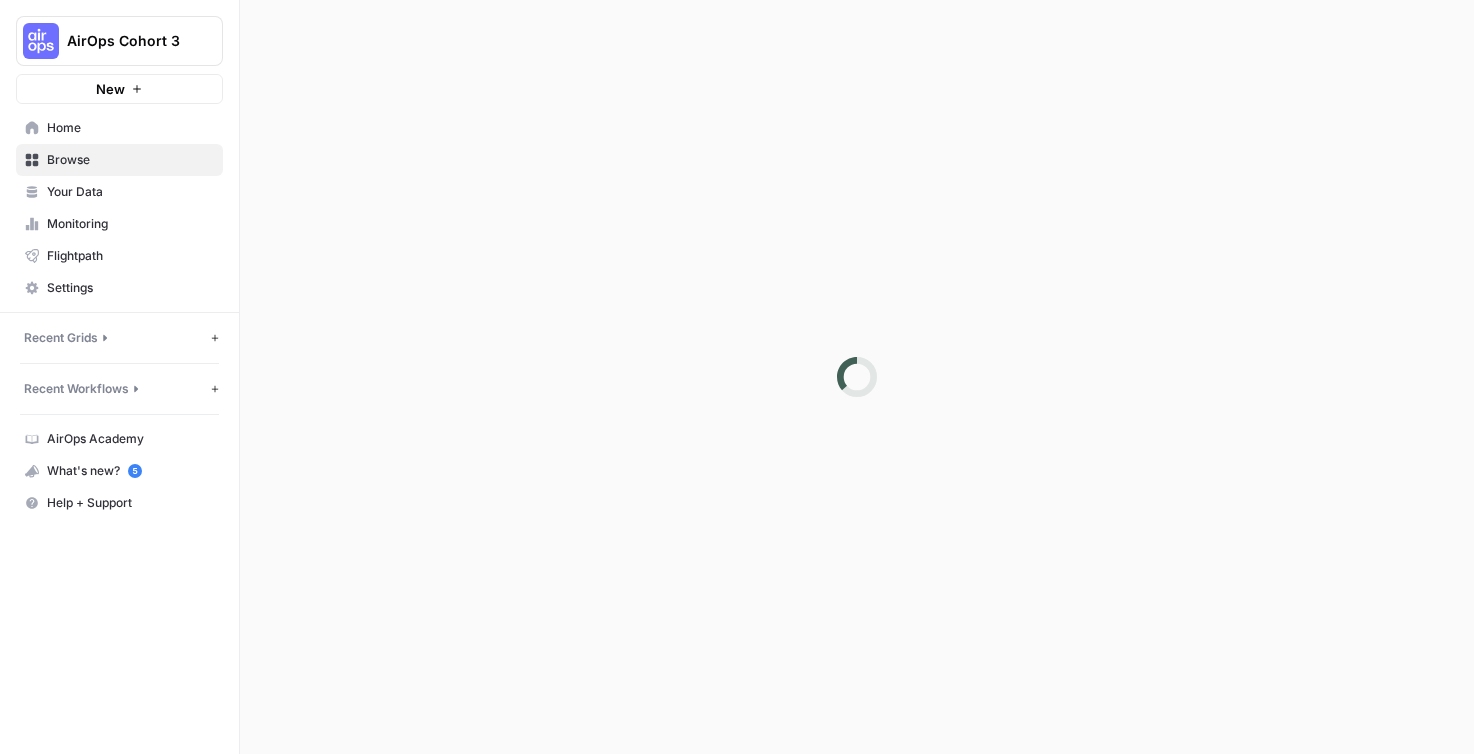 scroll, scrollTop: 0, scrollLeft: 0, axis: both 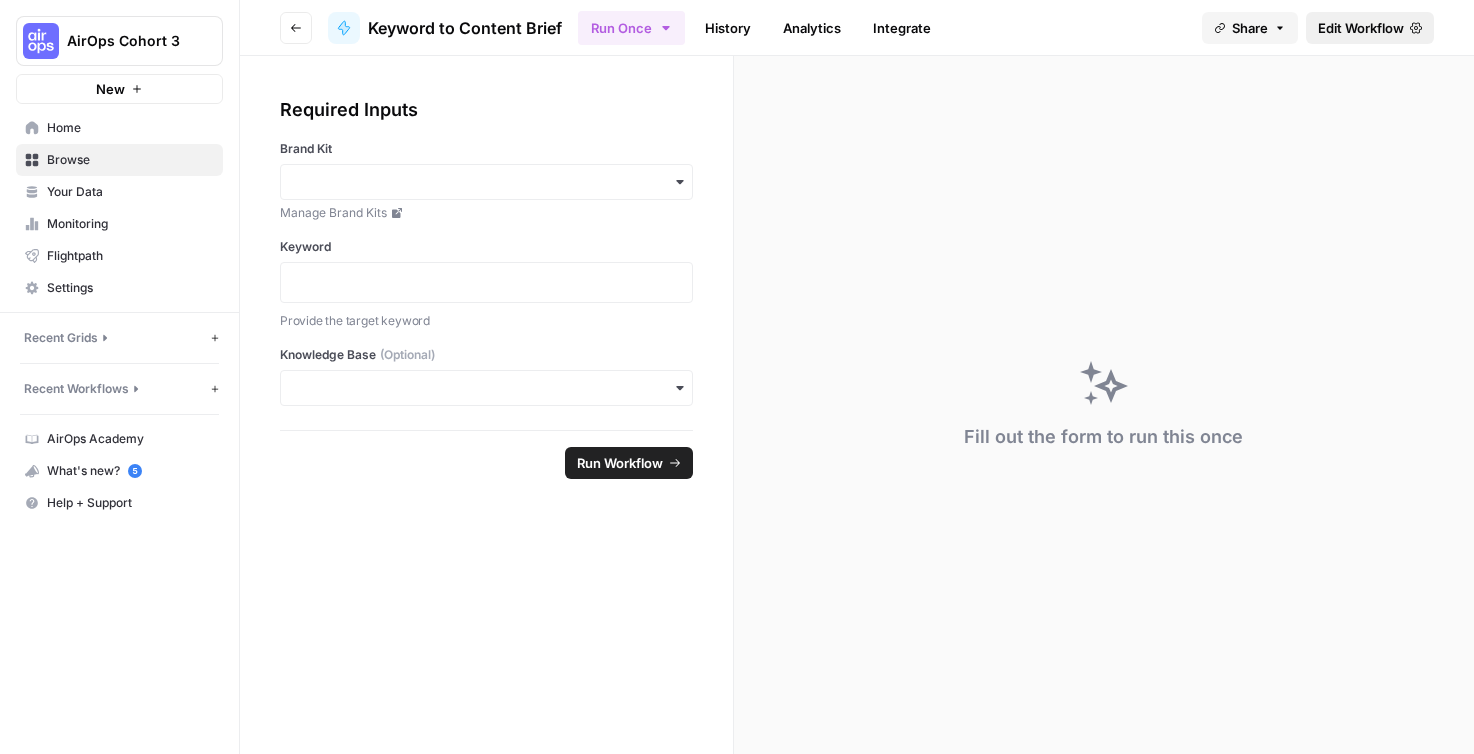 click on "Edit Workflow" at bounding box center (1361, 28) 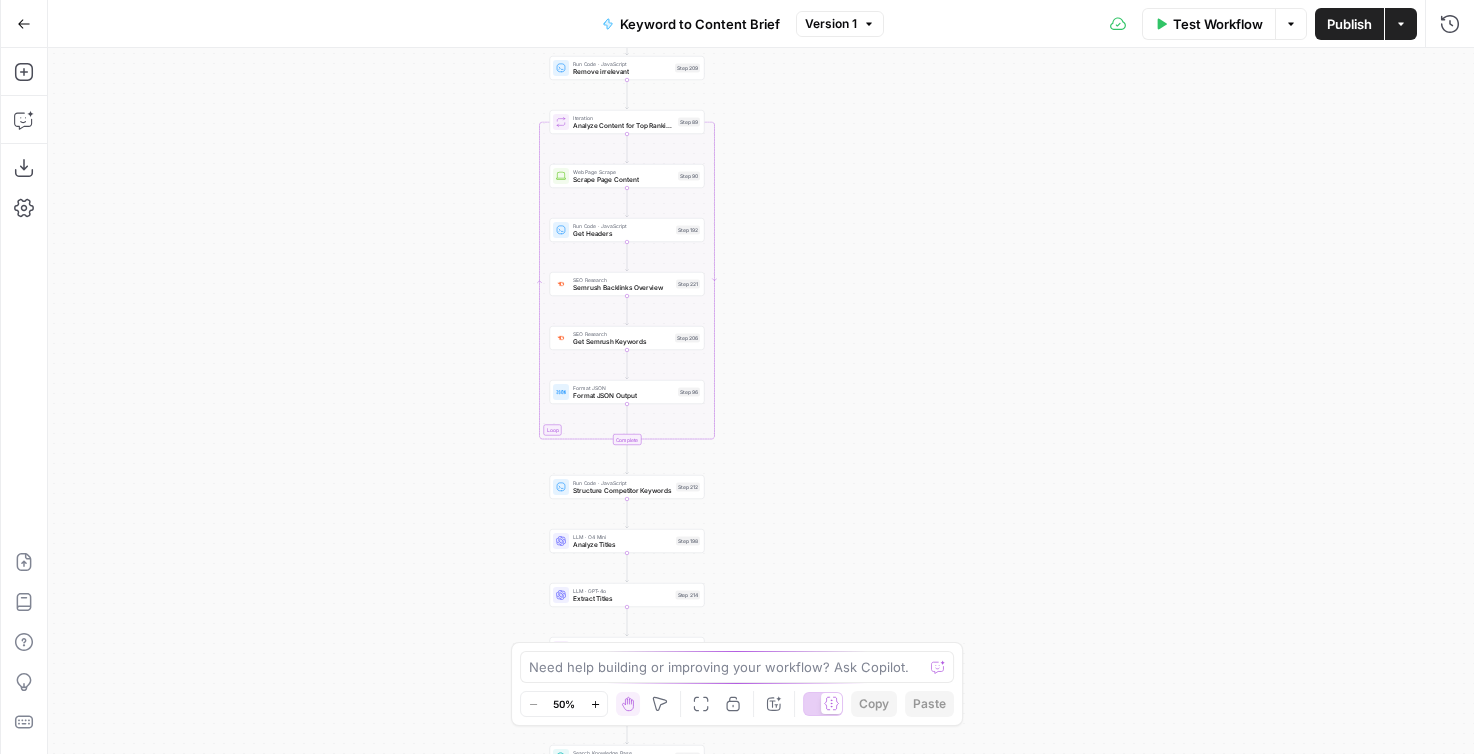 drag, startPoint x: 656, startPoint y: 193, endPoint x: 522, endPoint y: 265, distance: 152.11838 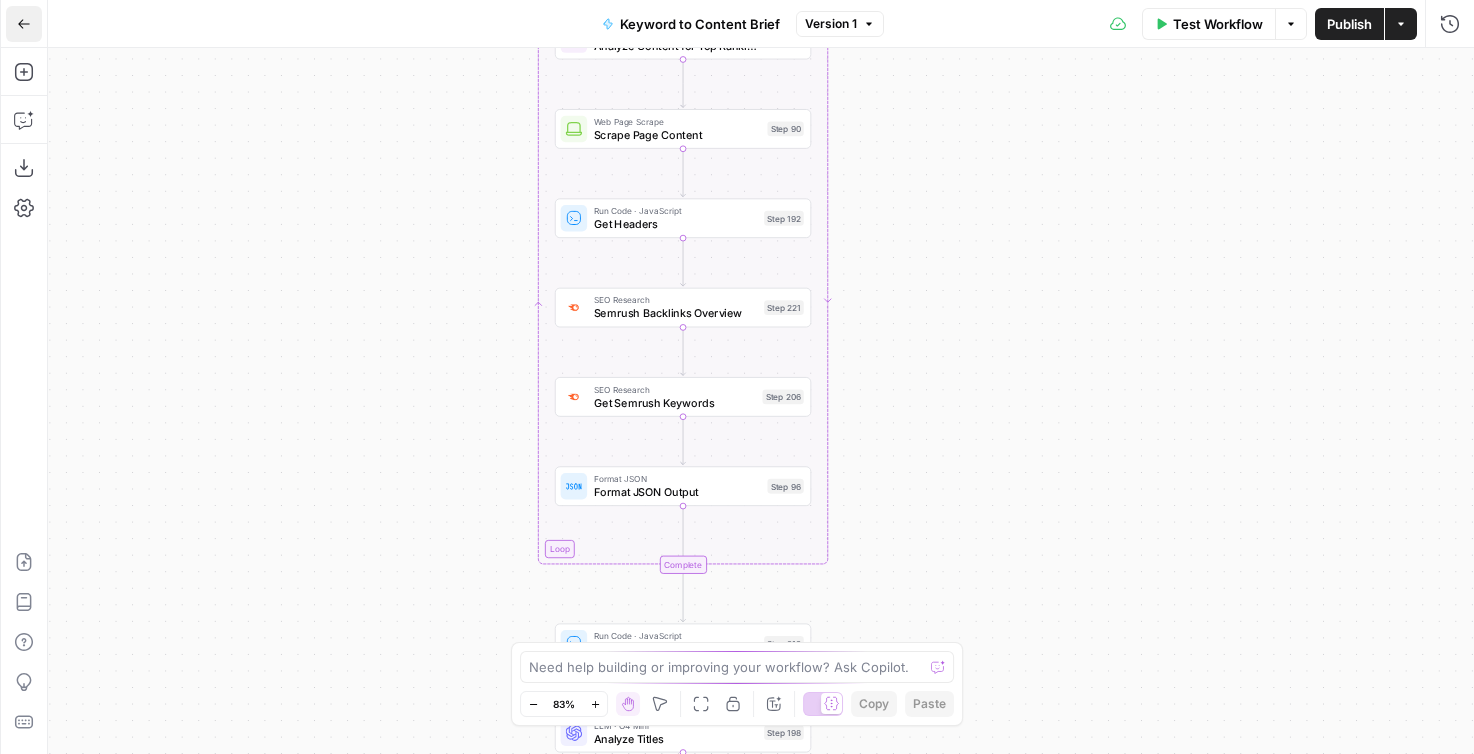 click 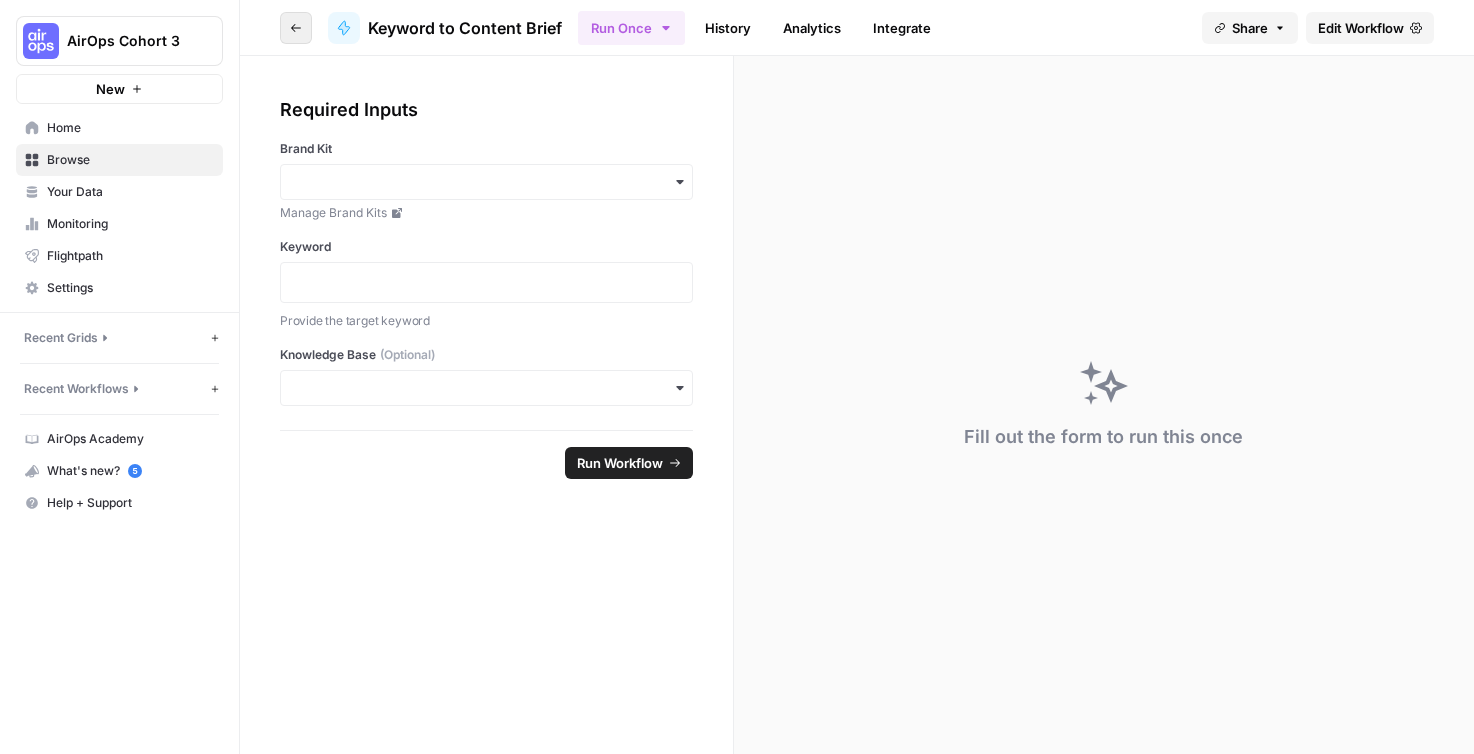 click 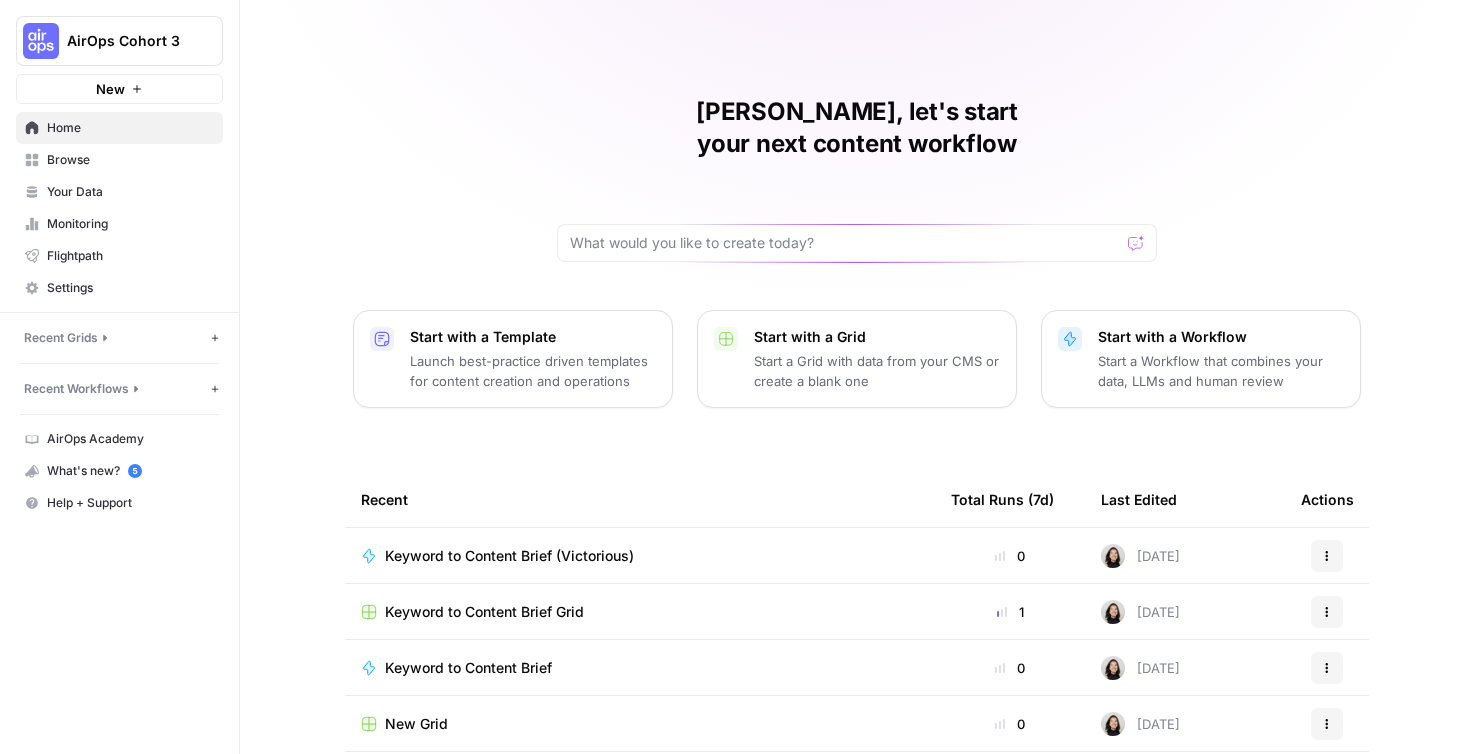 click on "Keyword to Content Brief (Victorious)" at bounding box center [509, 556] 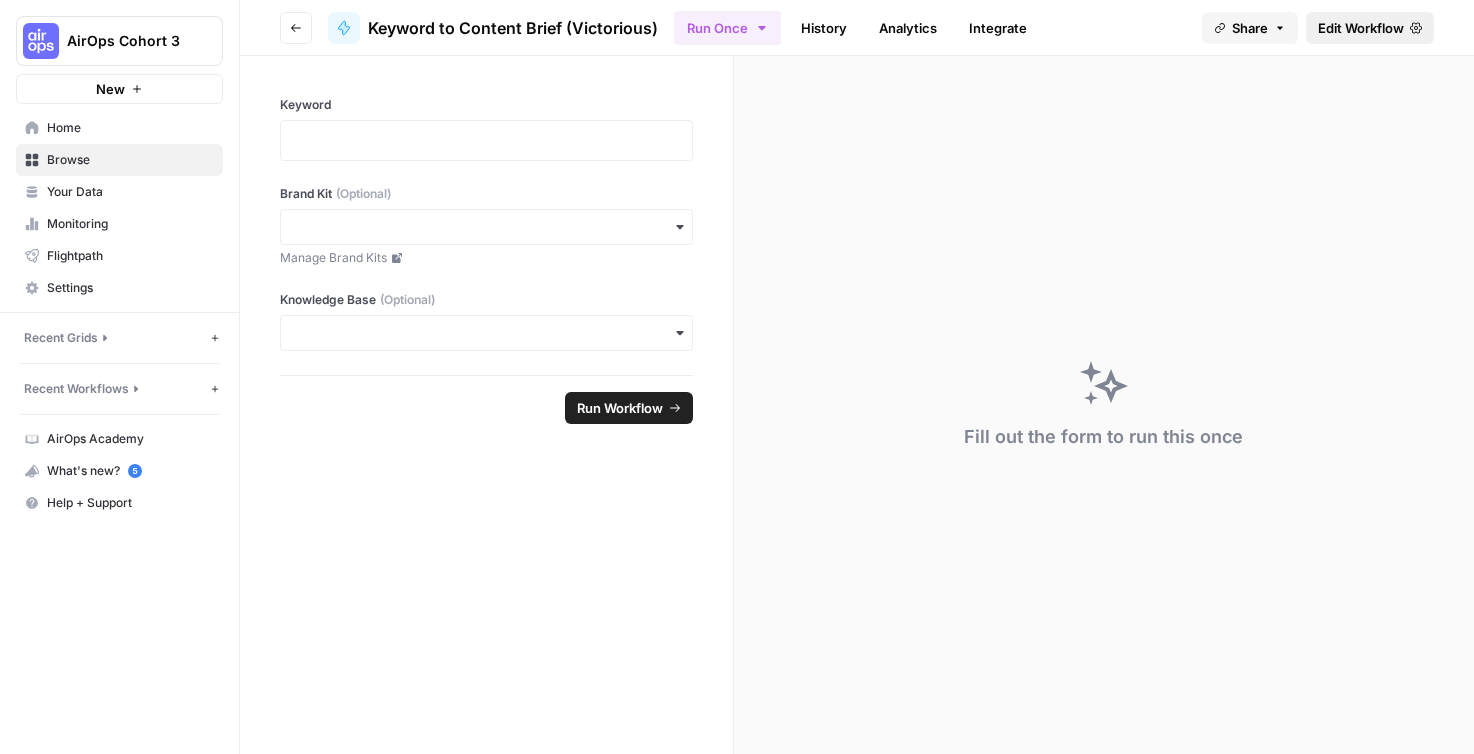 click on "Edit Workflow" at bounding box center [1361, 28] 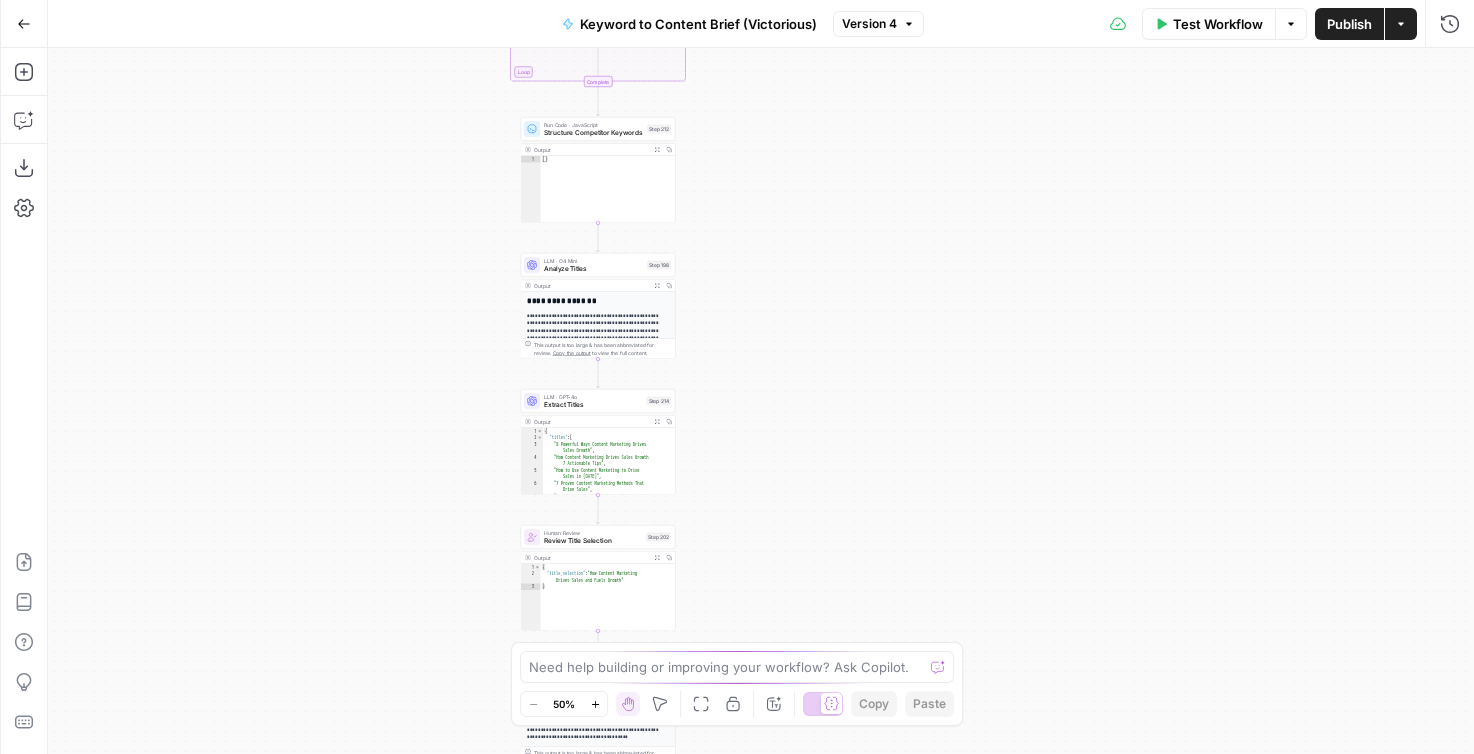 drag, startPoint x: 526, startPoint y: 295, endPoint x: 359, endPoint y: 295, distance: 167 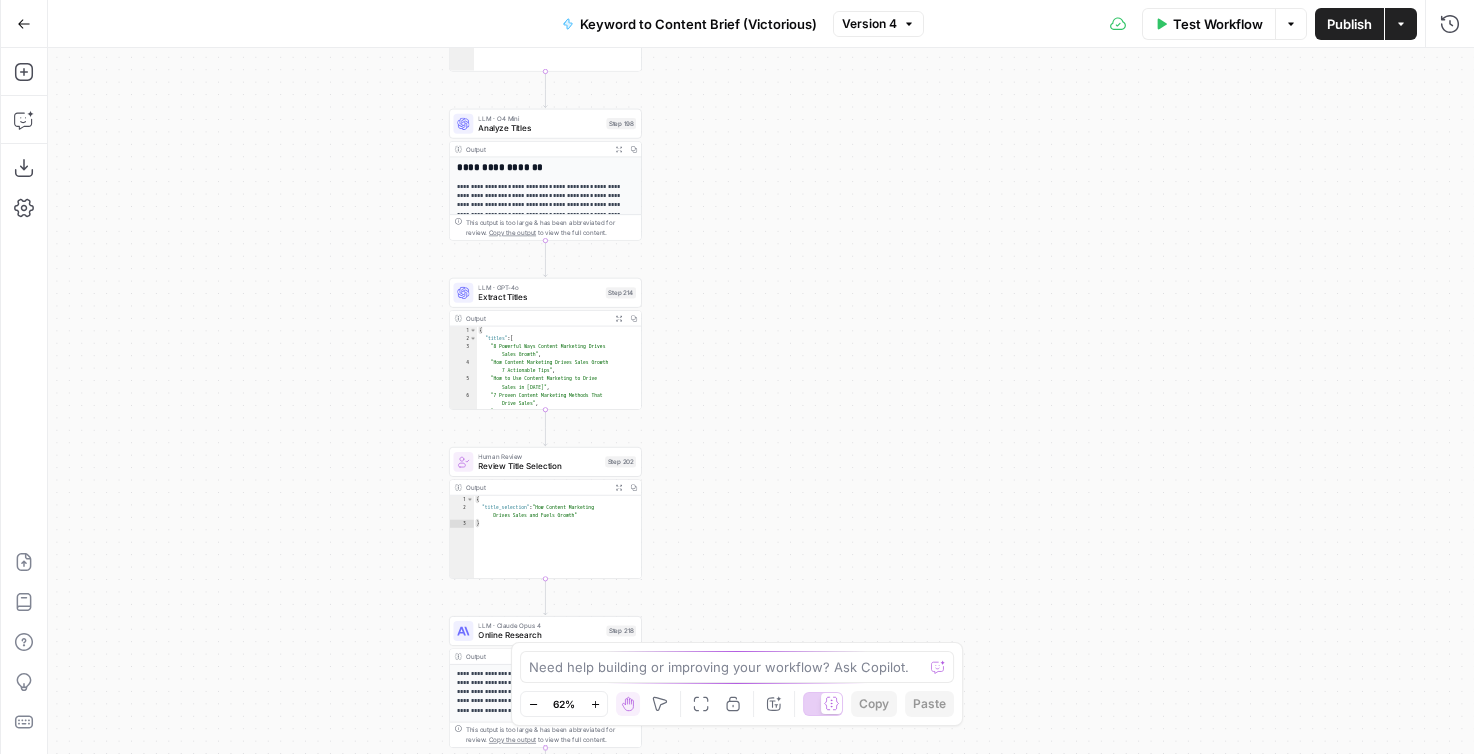 drag, startPoint x: 379, startPoint y: 417, endPoint x: 292, endPoint y: 297, distance: 148.21944 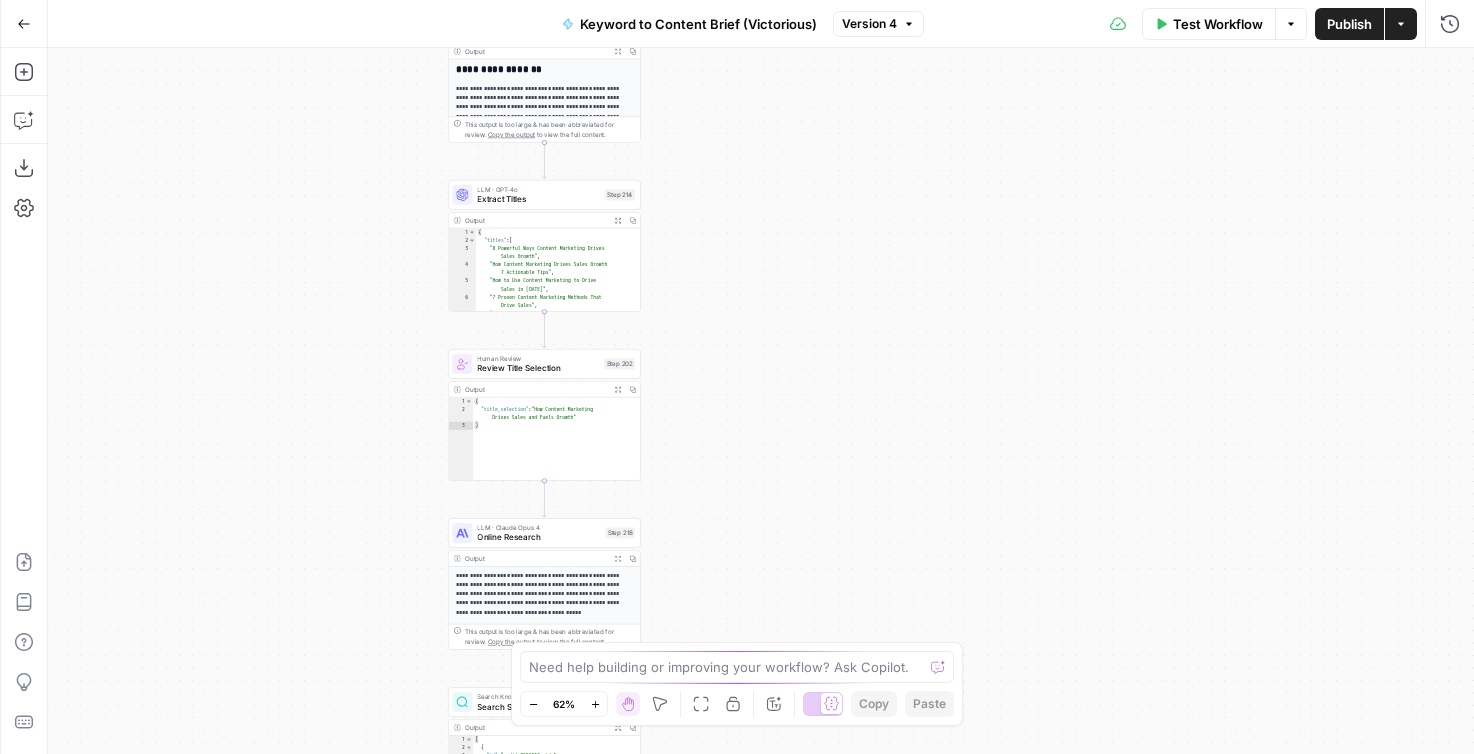 drag, startPoint x: 288, startPoint y: 398, endPoint x: 288, endPoint y: 173, distance: 225 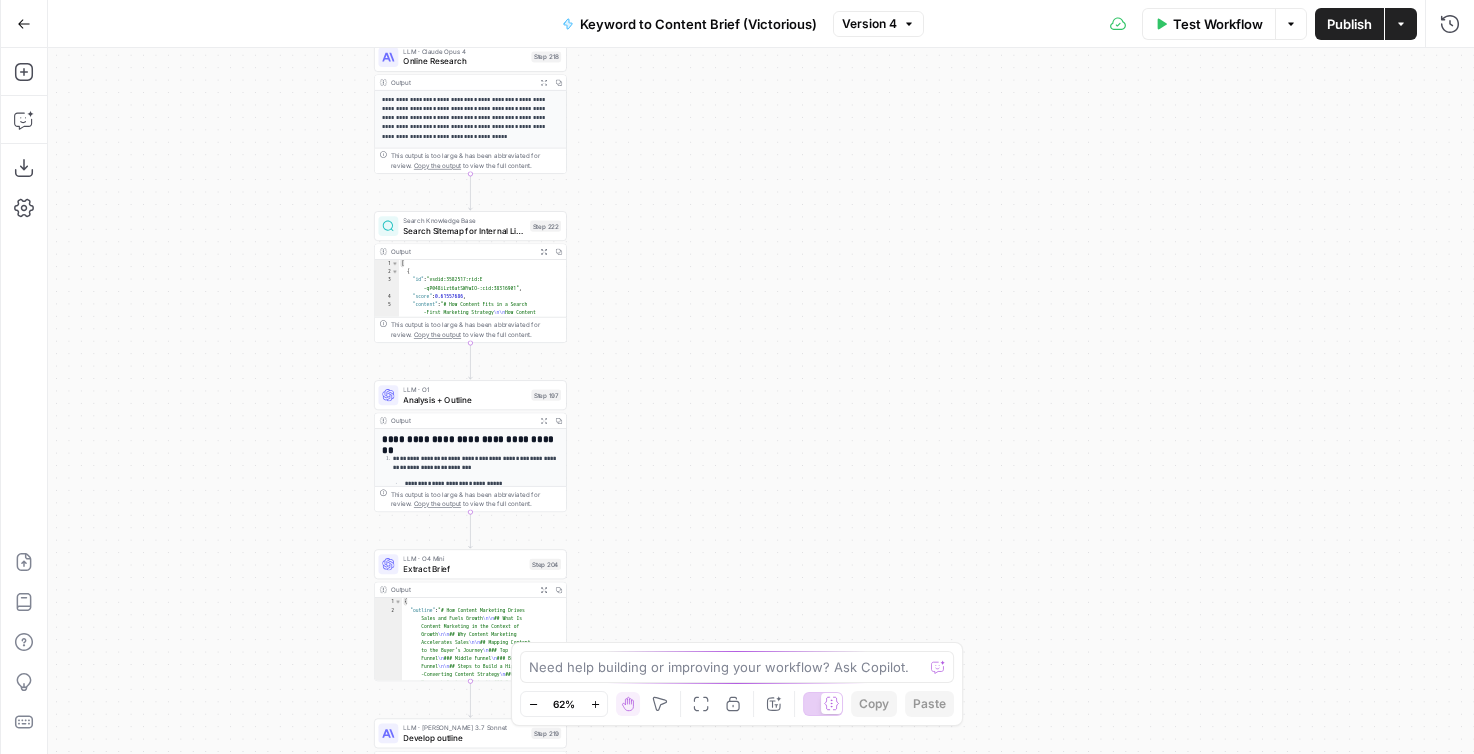 drag, startPoint x: 306, startPoint y: 477, endPoint x: 224, endPoint y: 190, distance: 298.4845 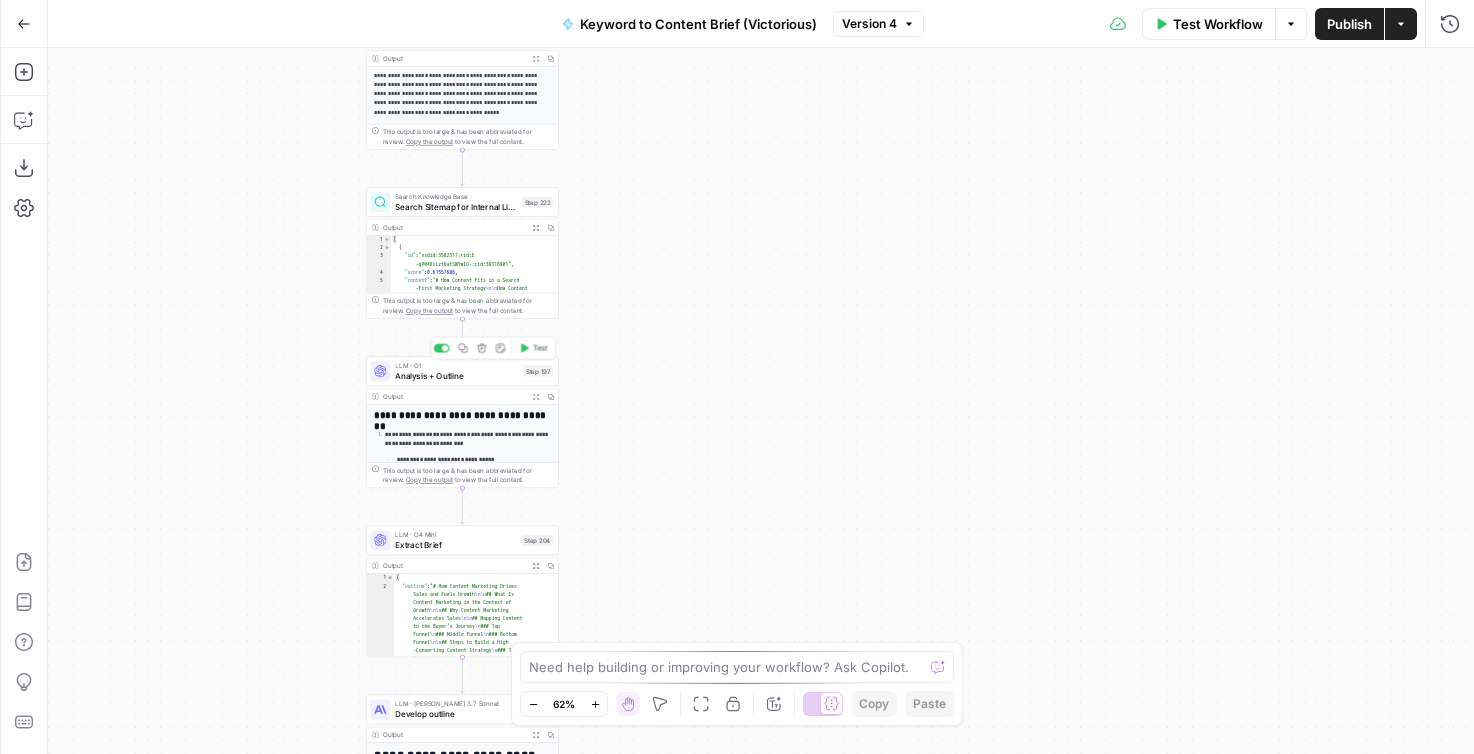 click on "Analysis + Outline" at bounding box center (456, 375) 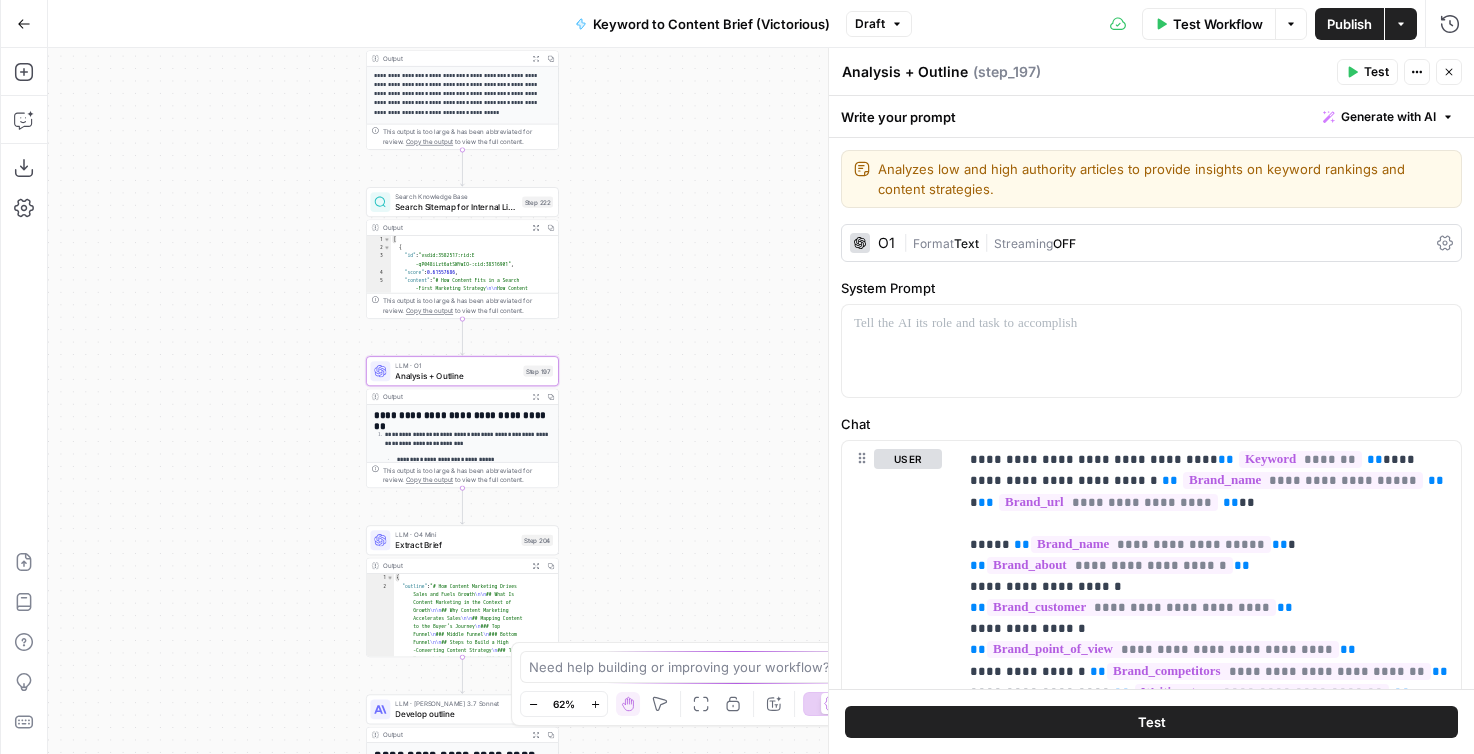 click on "Format" at bounding box center (933, 243) 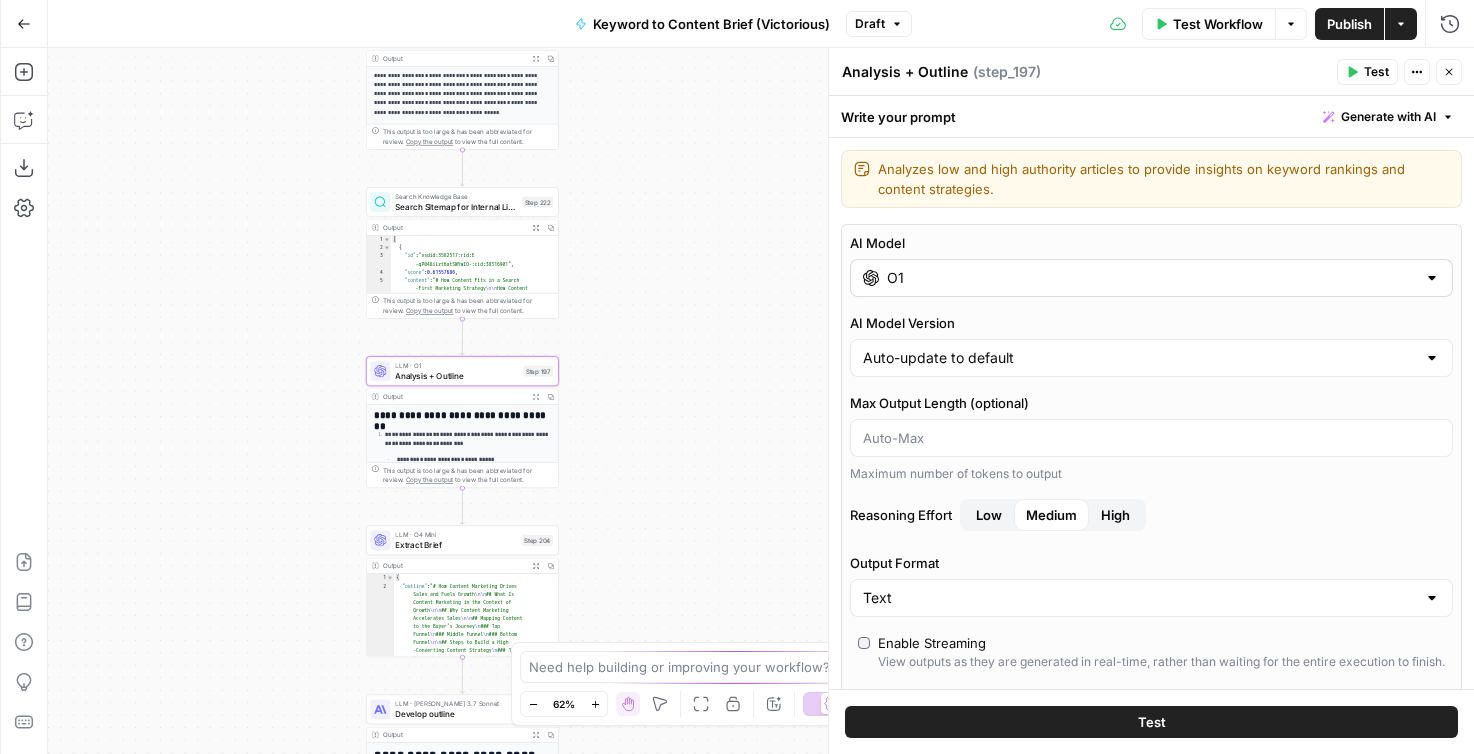 click on "O1" at bounding box center [1151, 278] 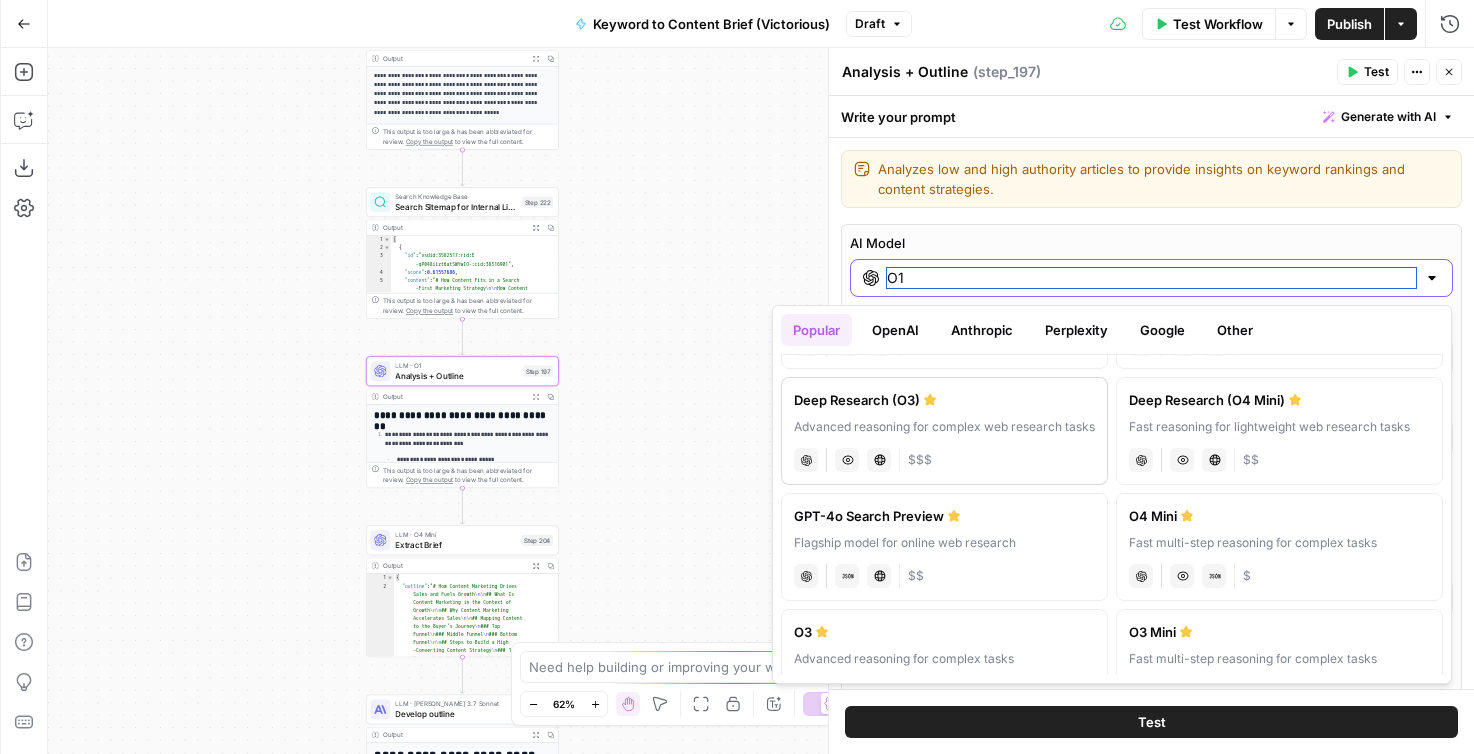 scroll, scrollTop: 0, scrollLeft: 0, axis: both 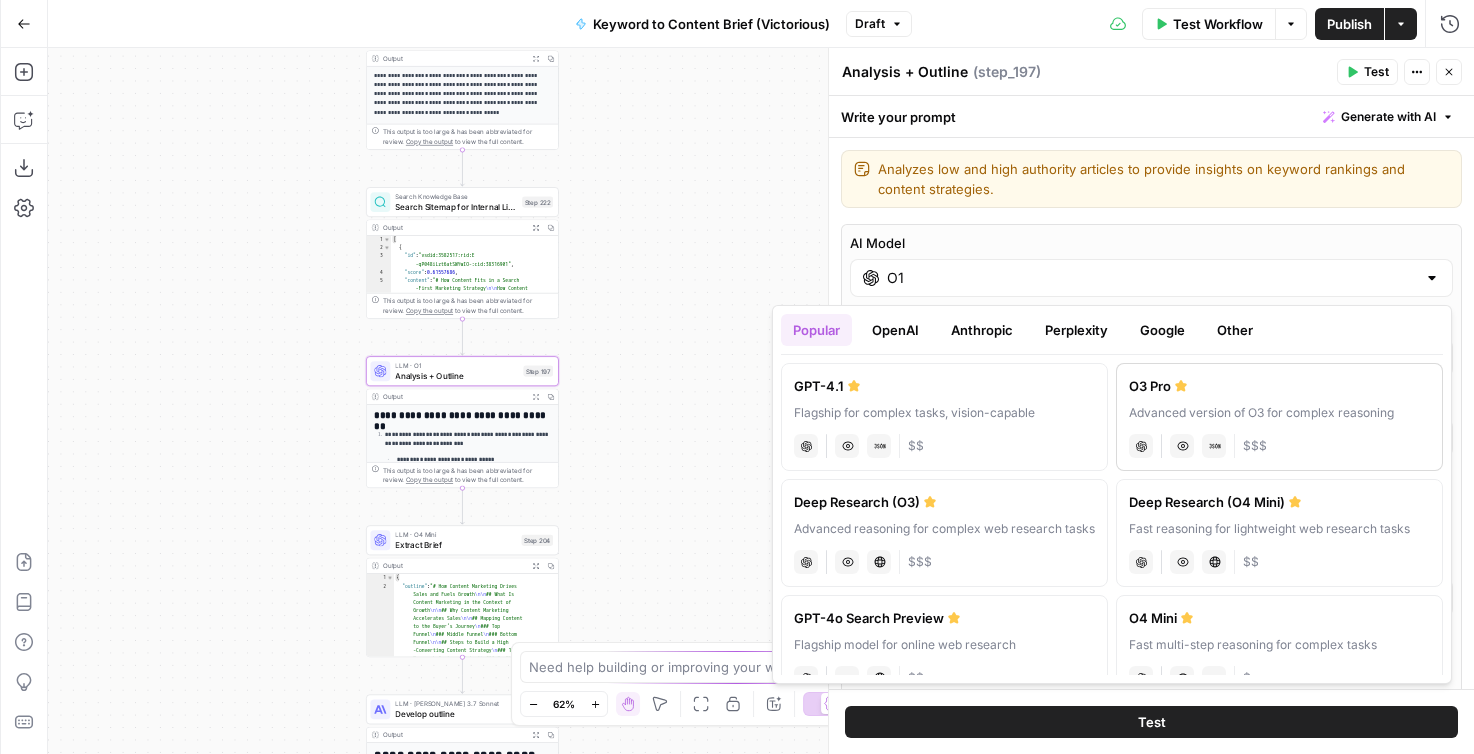 click on "JSON Mode" at bounding box center [1214, 446] 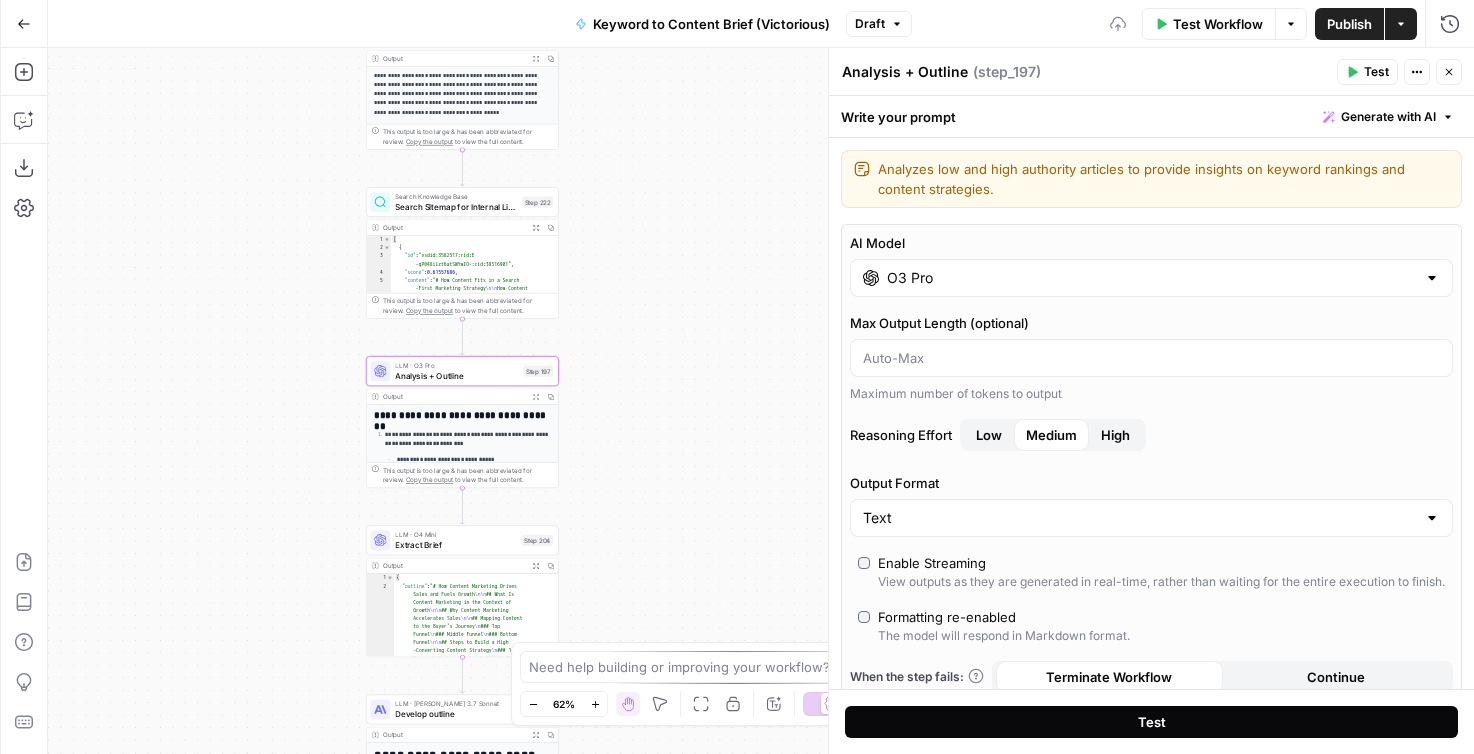 click on "Test" at bounding box center (1152, 722) 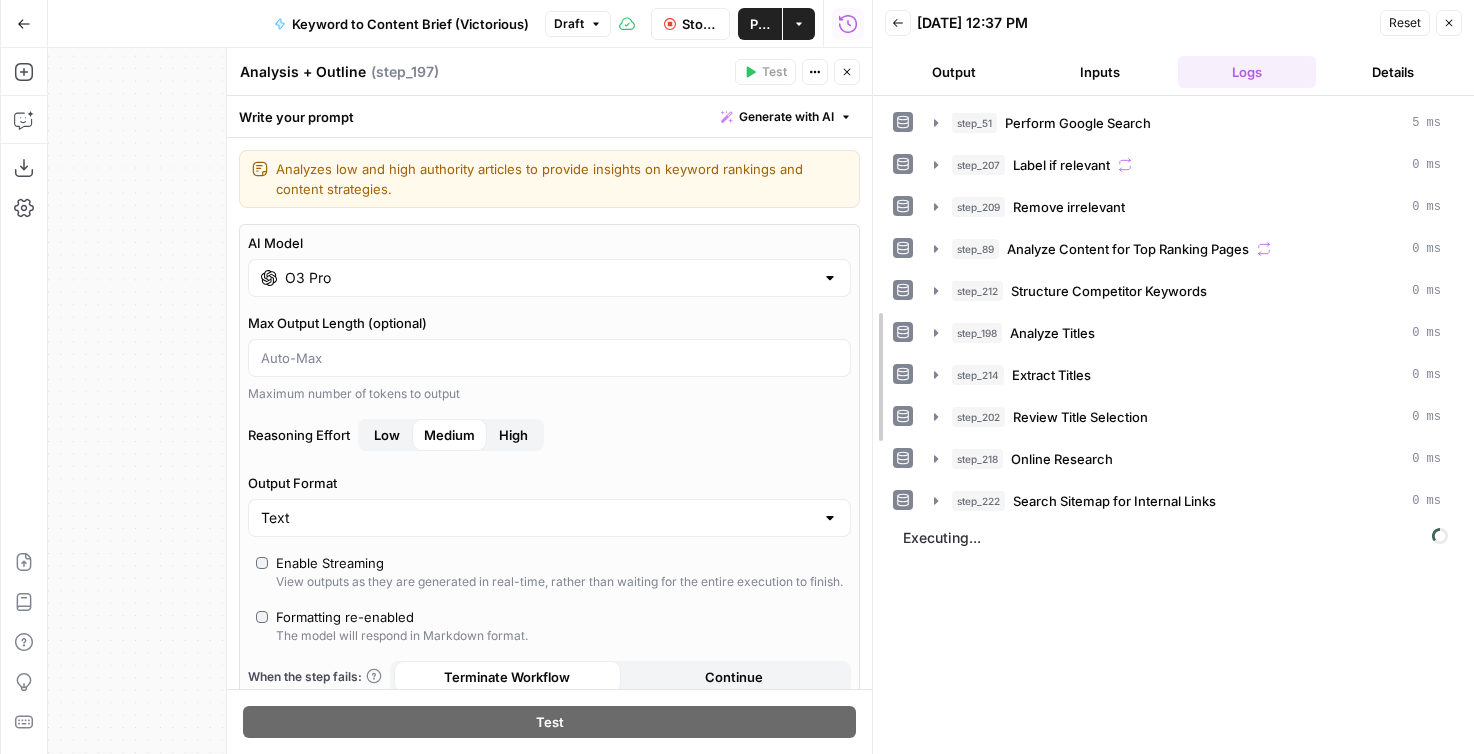 drag, startPoint x: 871, startPoint y: 69, endPoint x: 826, endPoint y: 69, distance: 45 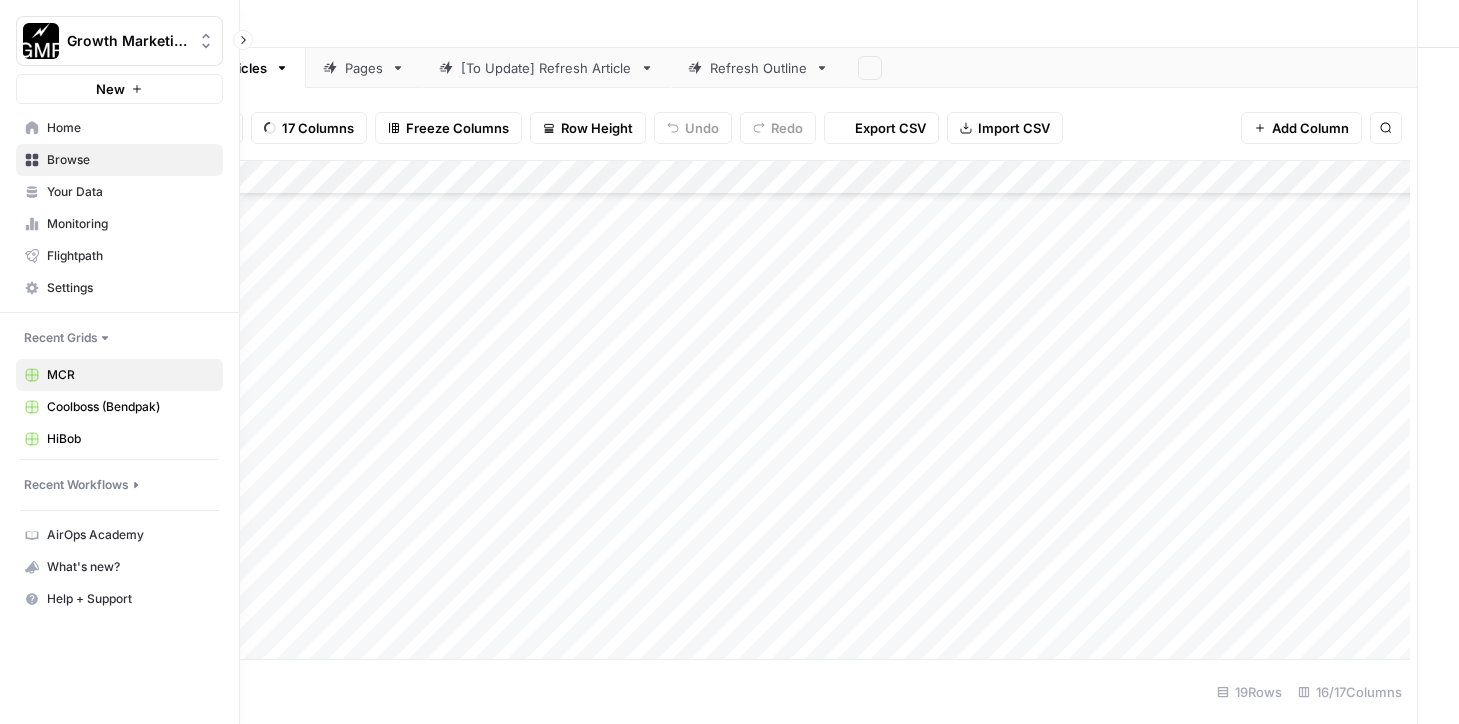 scroll, scrollTop: 0, scrollLeft: 0, axis: both 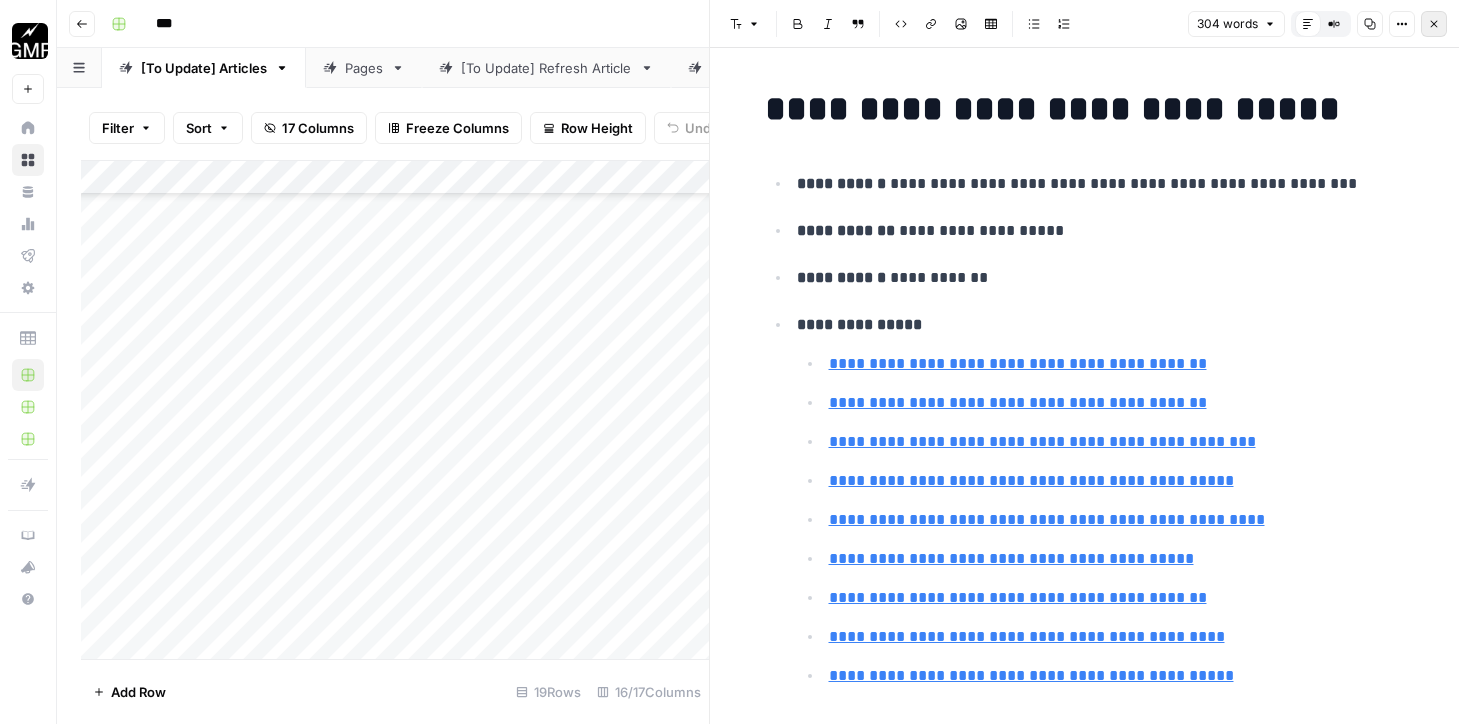 click 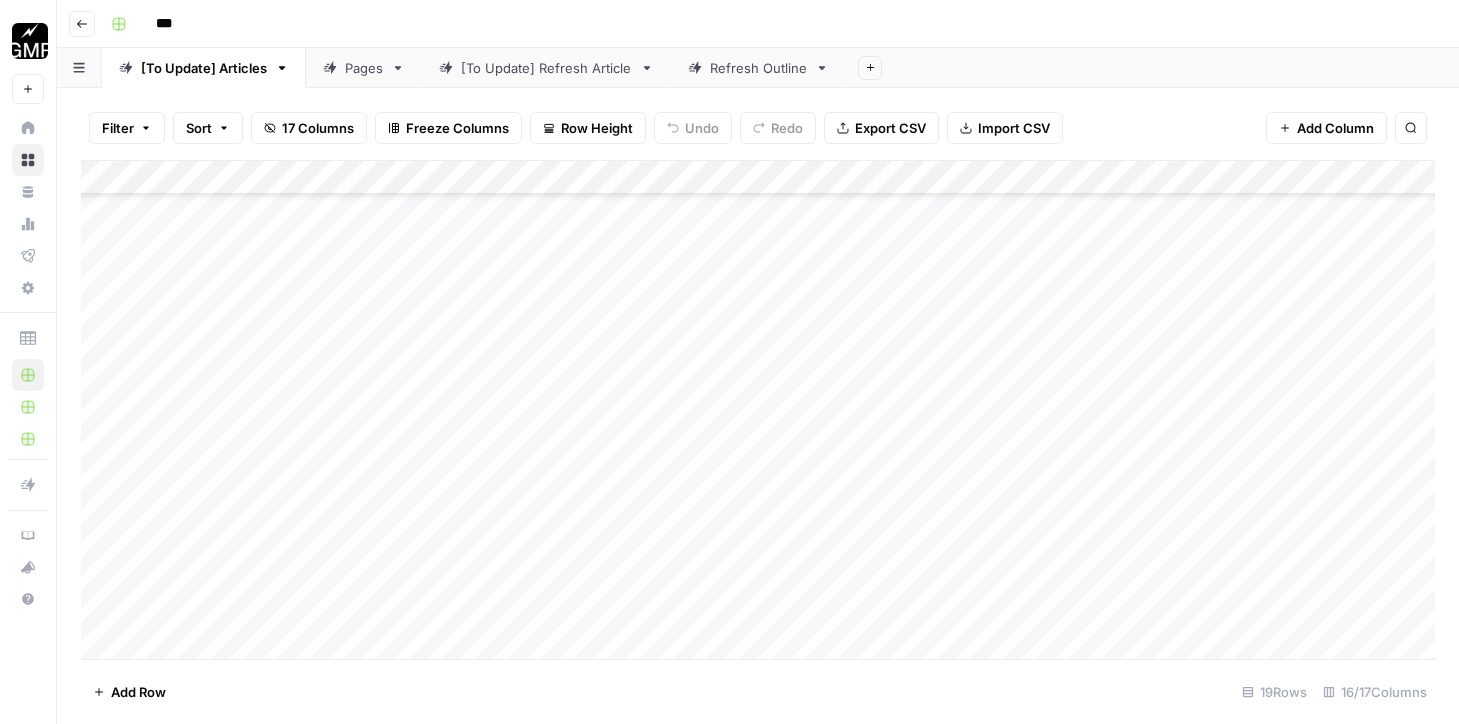 click on "Add Column" at bounding box center [758, 410] 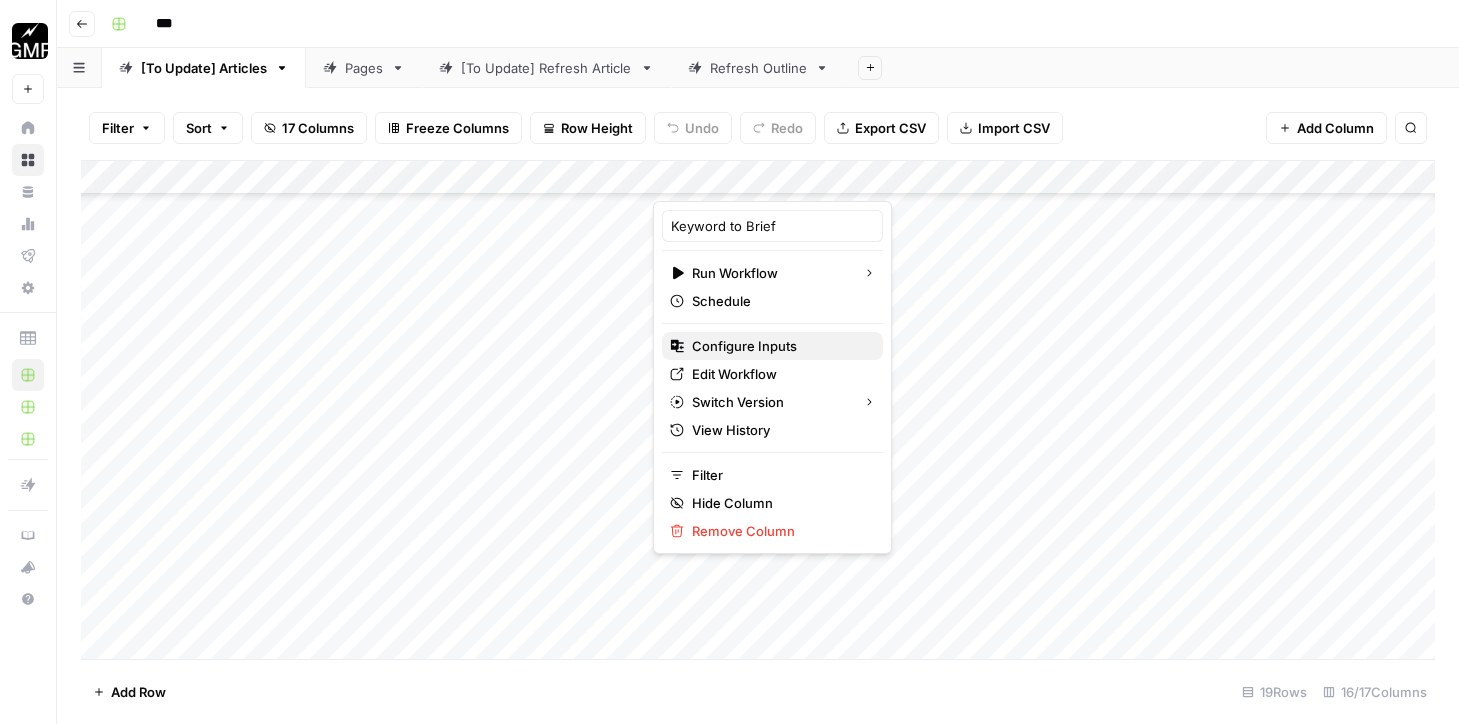 click on "Configure Inputs" at bounding box center (744, 346) 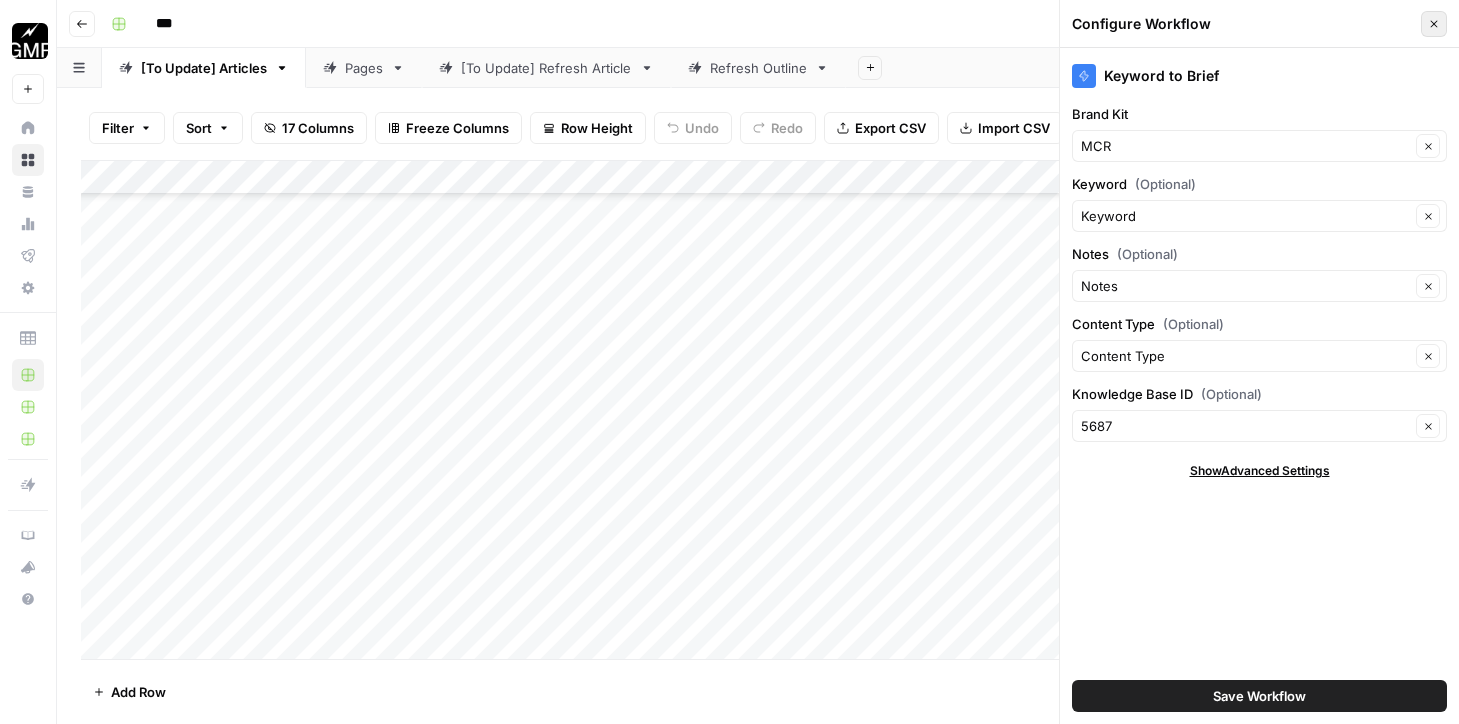 click on "Close" at bounding box center [1434, 24] 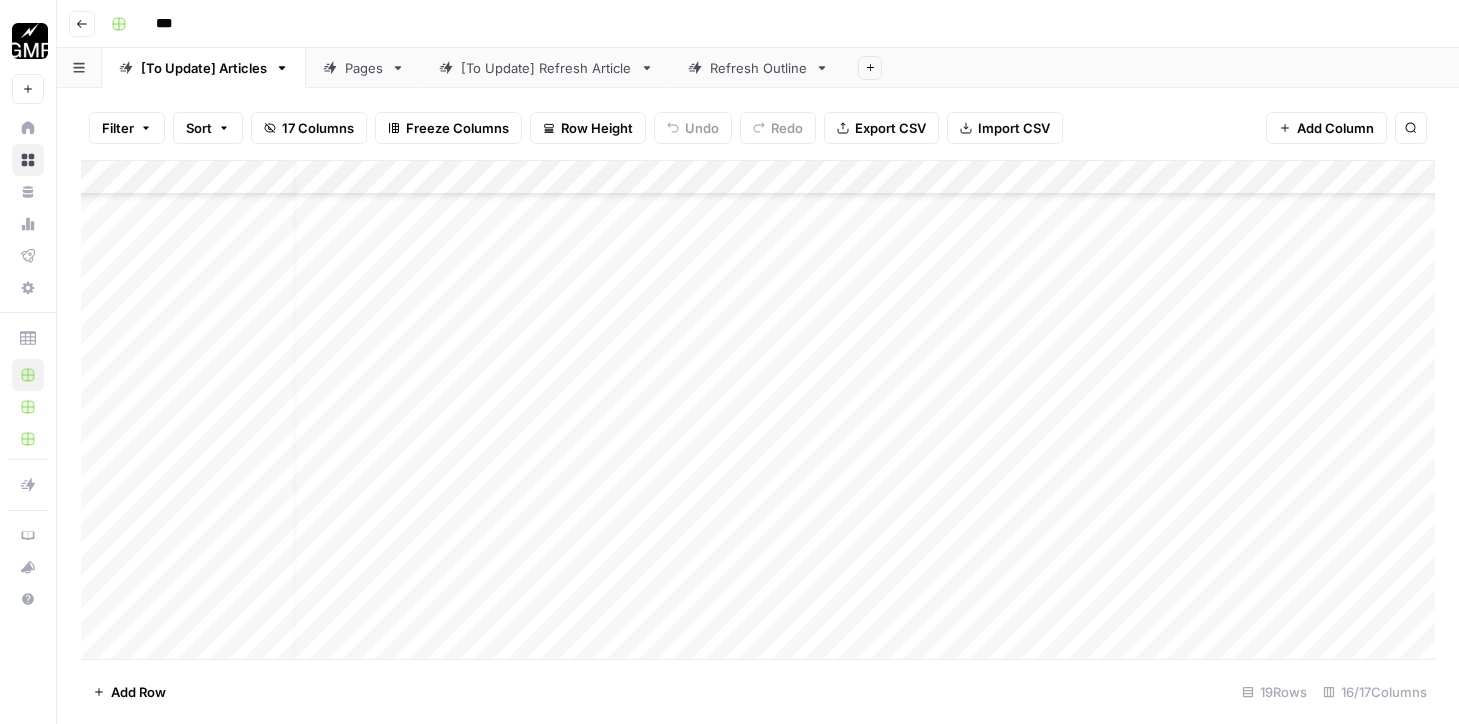 scroll, scrollTop: 1240, scrollLeft: 24, axis: both 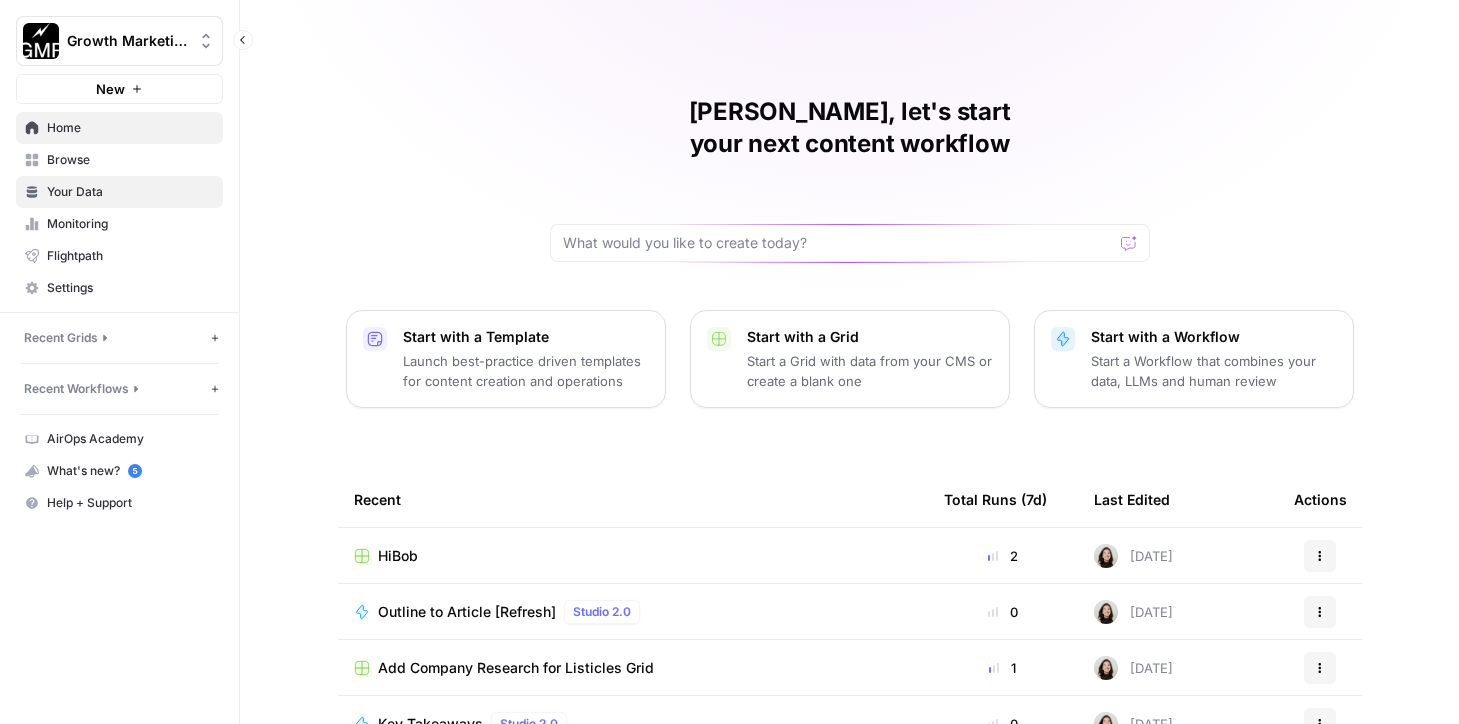 click on "Your Data" at bounding box center [130, 192] 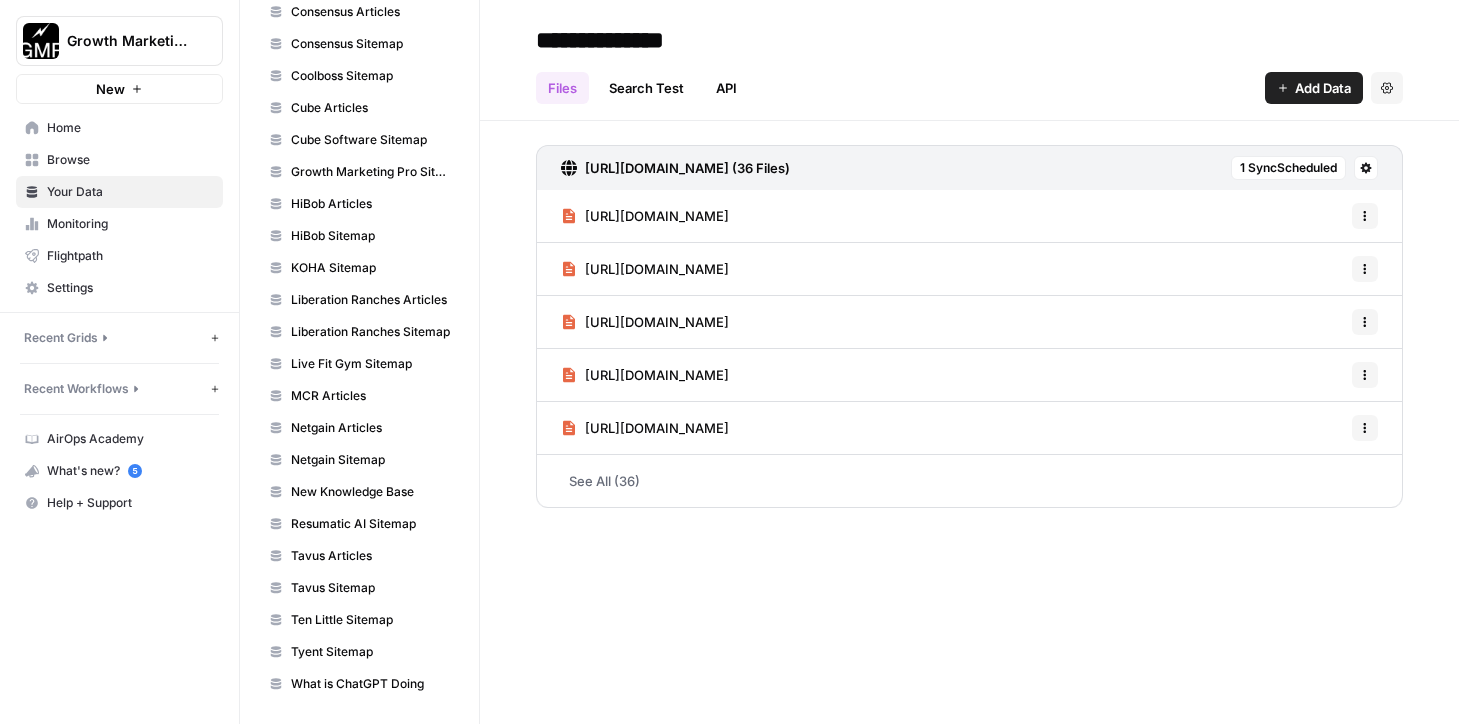 scroll, scrollTop: 876, scrollLeft: 0, axis: vertical 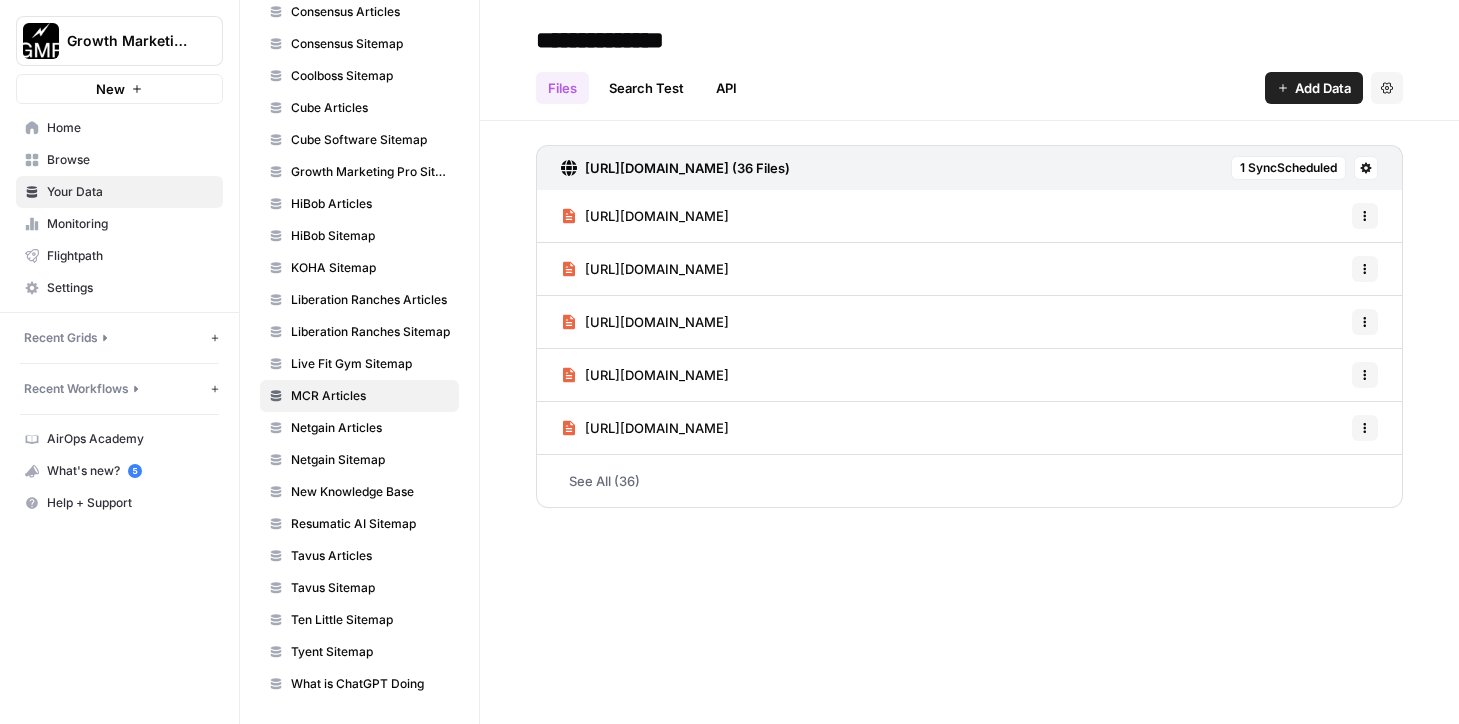 click on "MCR Articles" at bounding box center (359, 396) 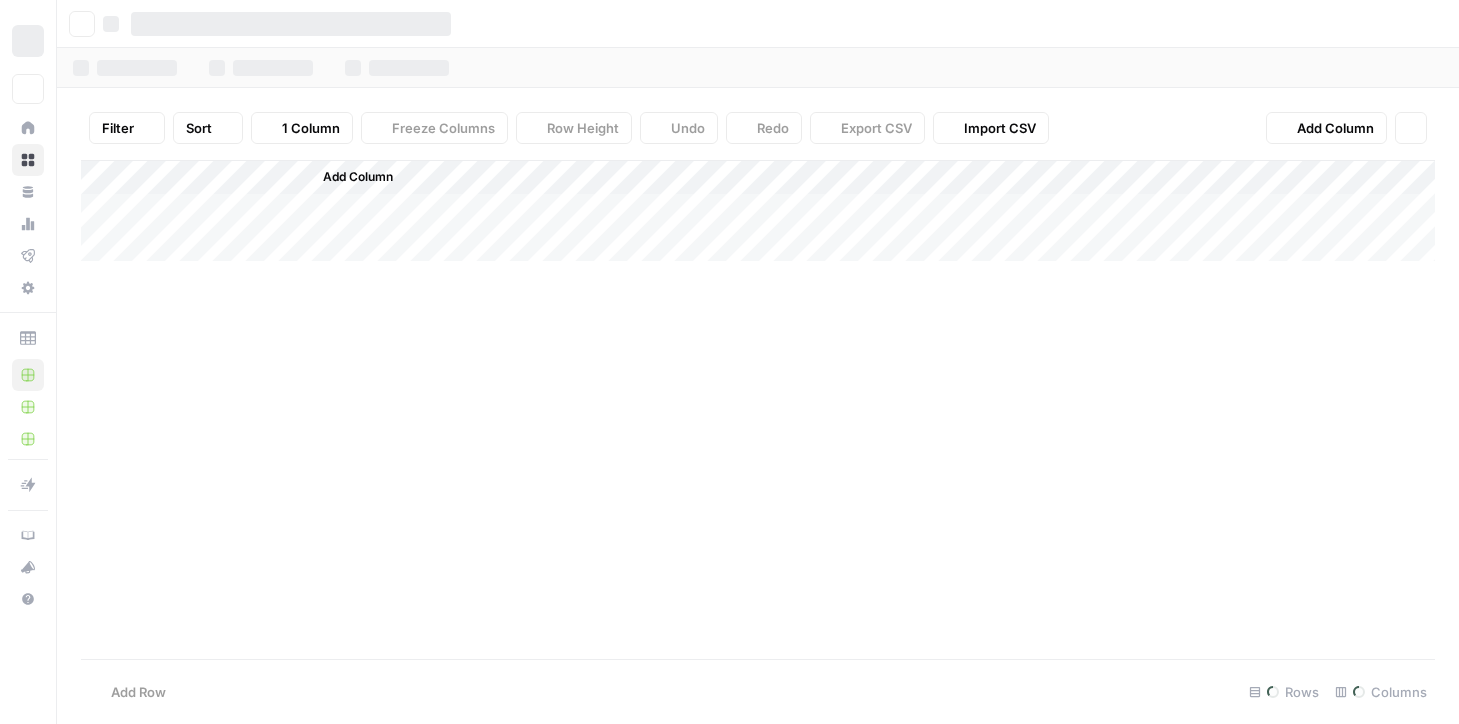 scroll, scrollTop: 0, scrollLeft: 0, axis: both 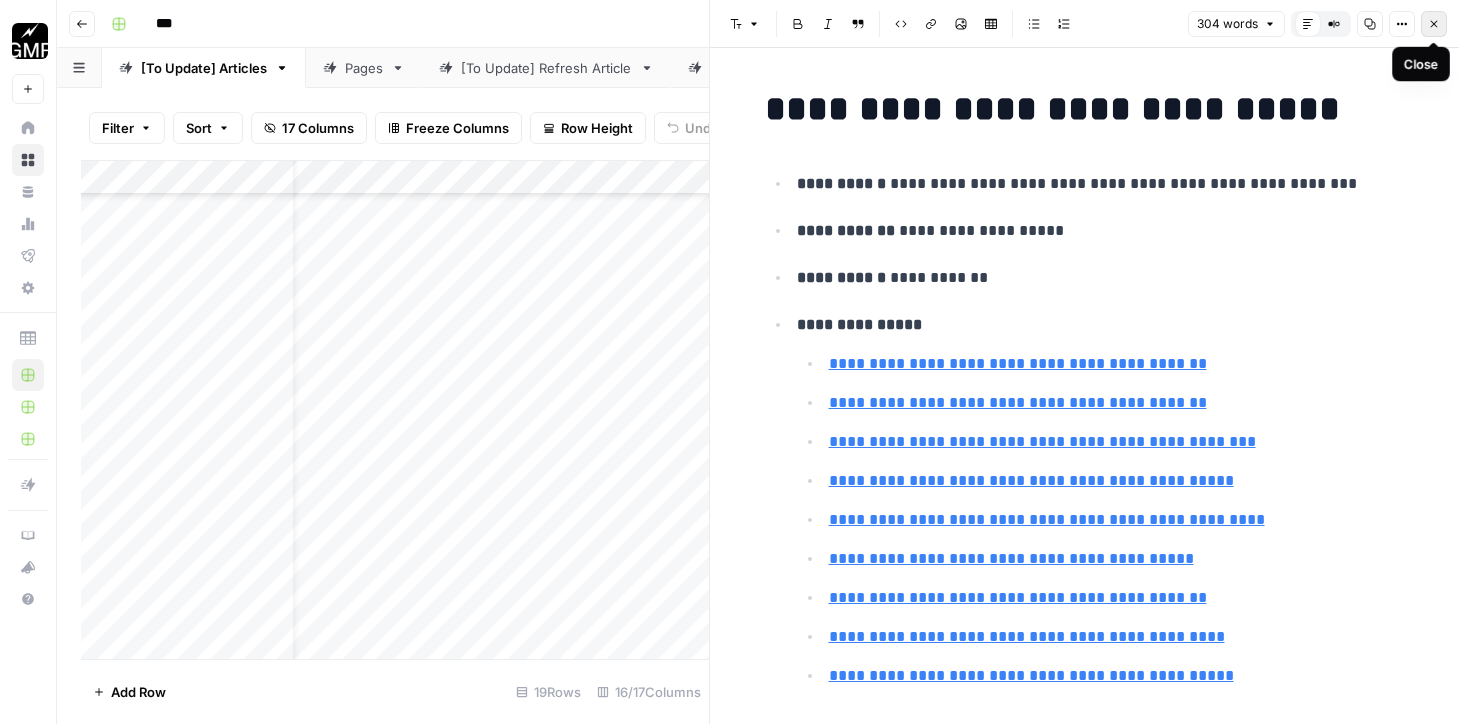 click 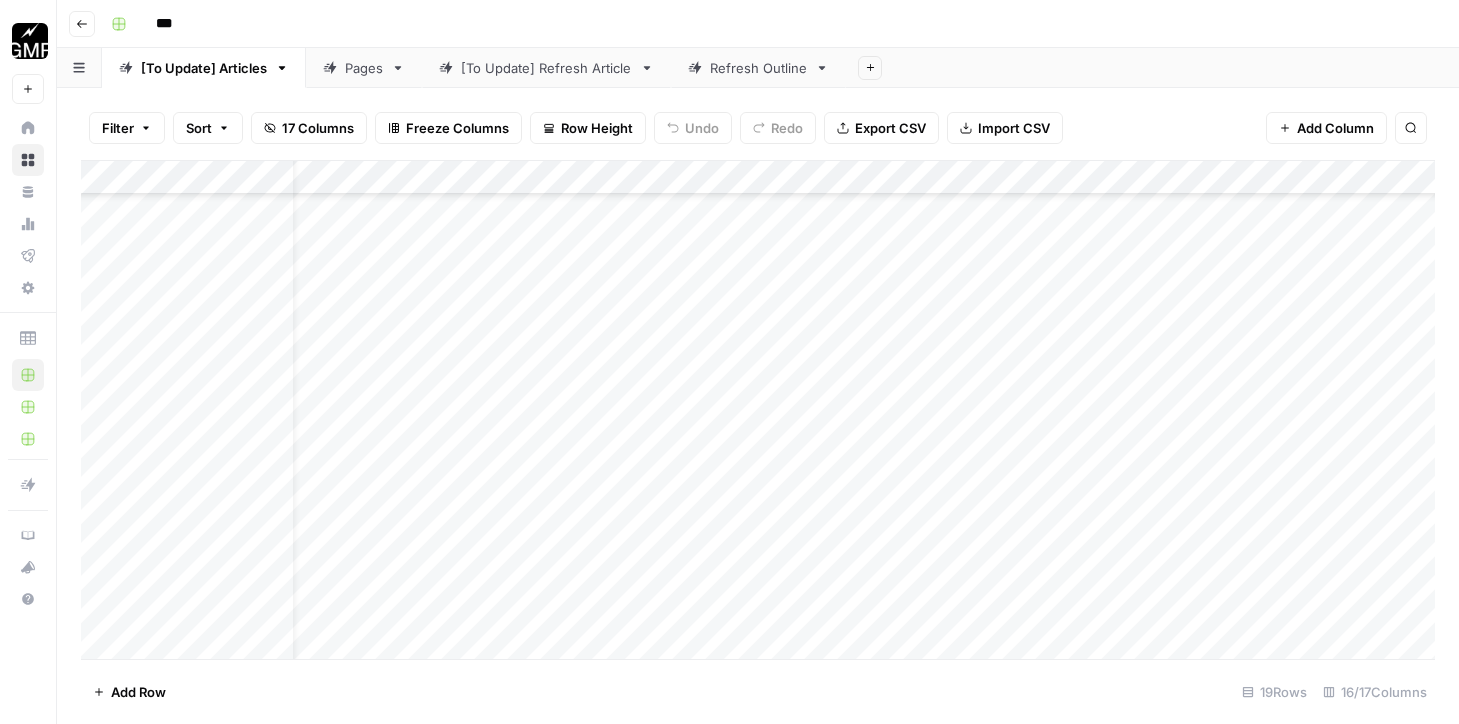 click on "Add Column" at bounding box center [758, 410] 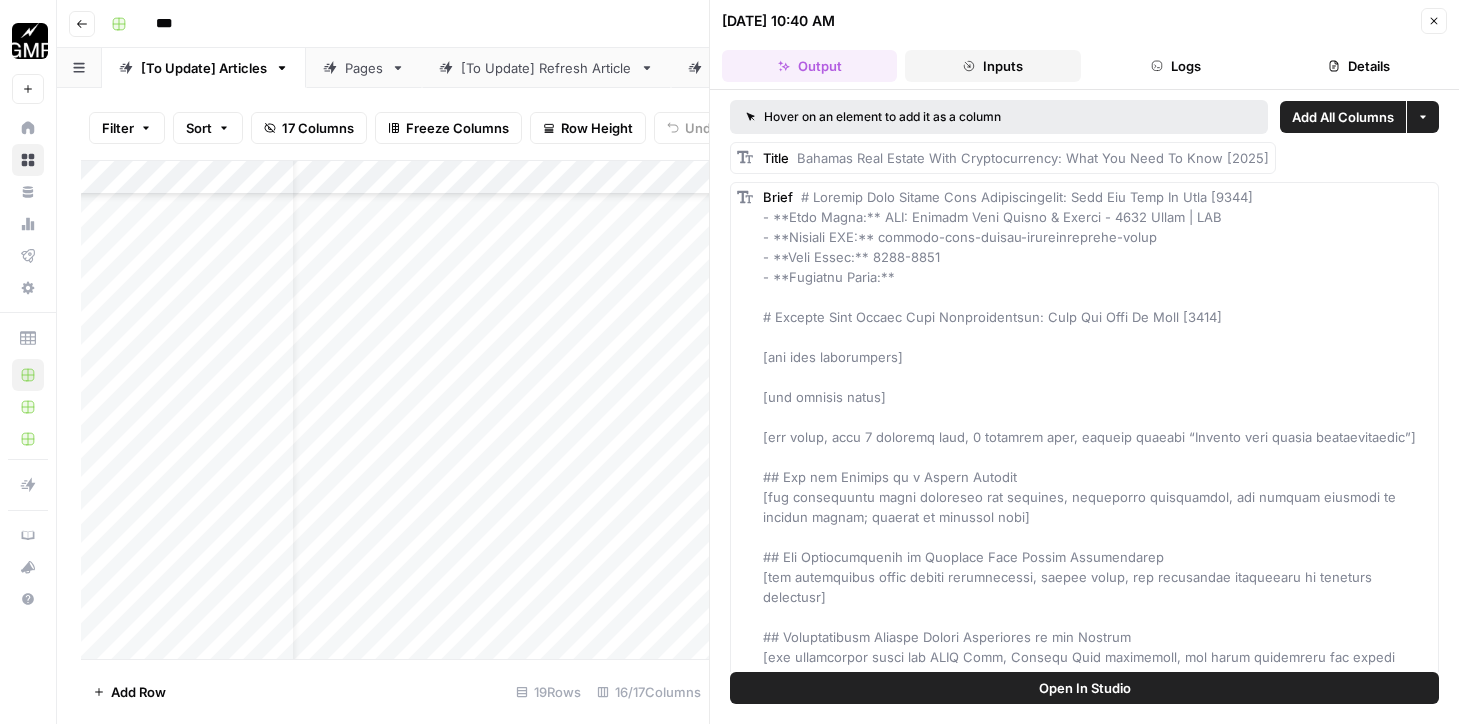 click on "Inputs" at bounding box center [992, 66] 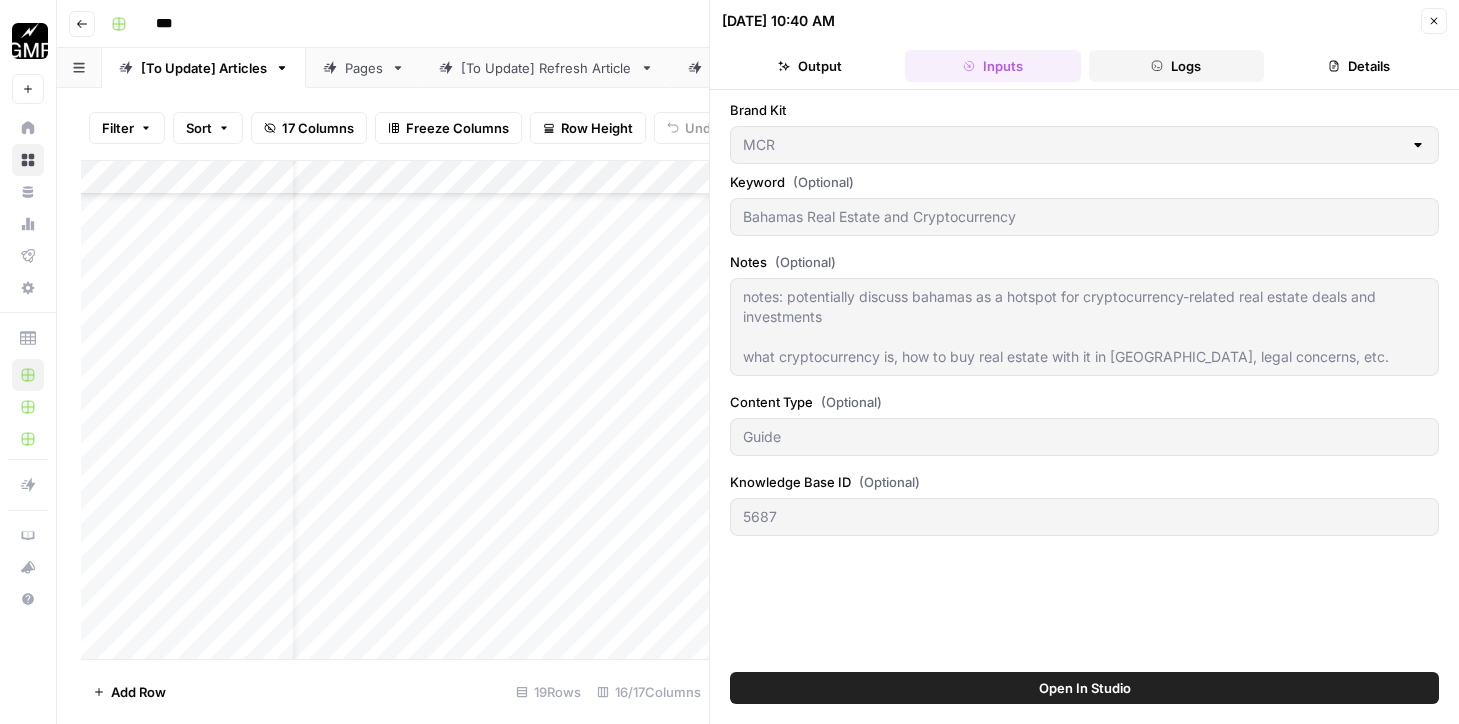 click on "Logs" at bounding box center [1176, 66] 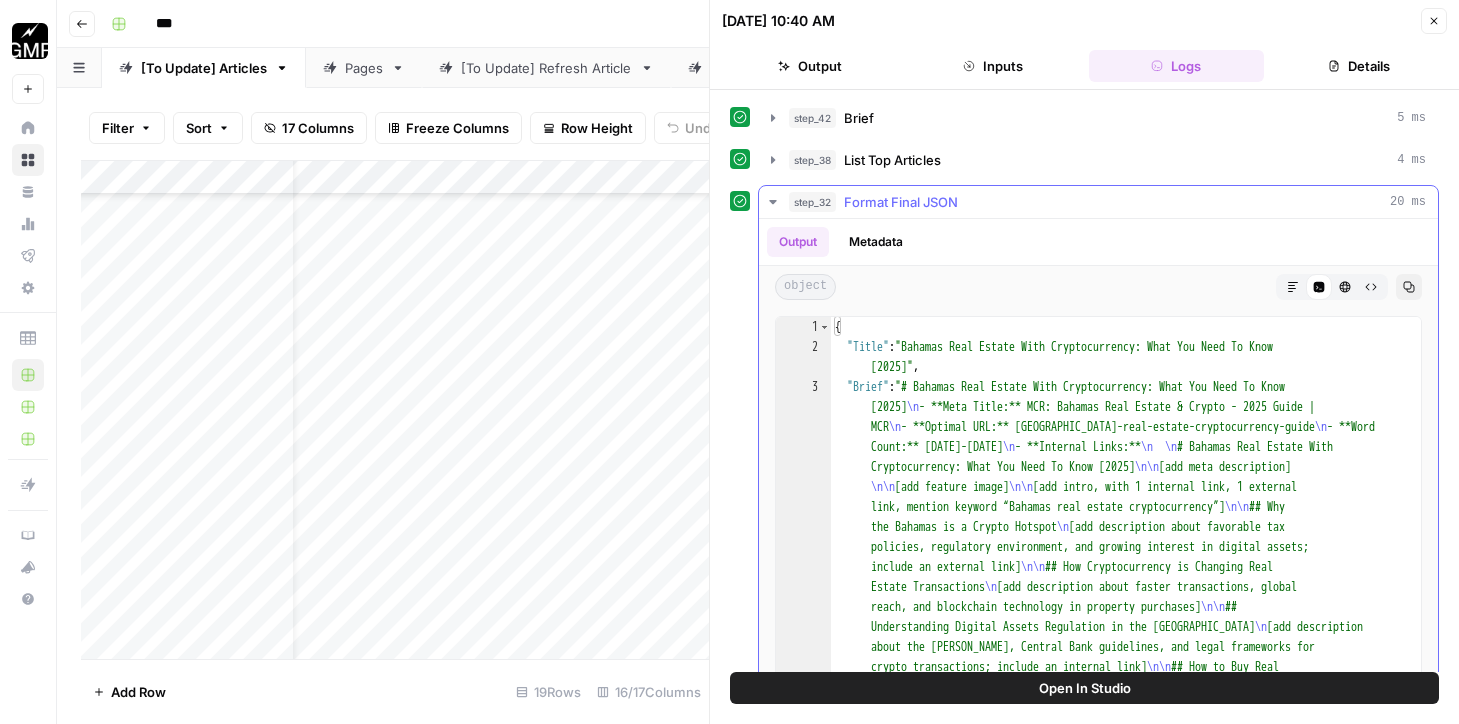 scroll, scrollTop: 729, scrollLeft: 0, axis: vertical 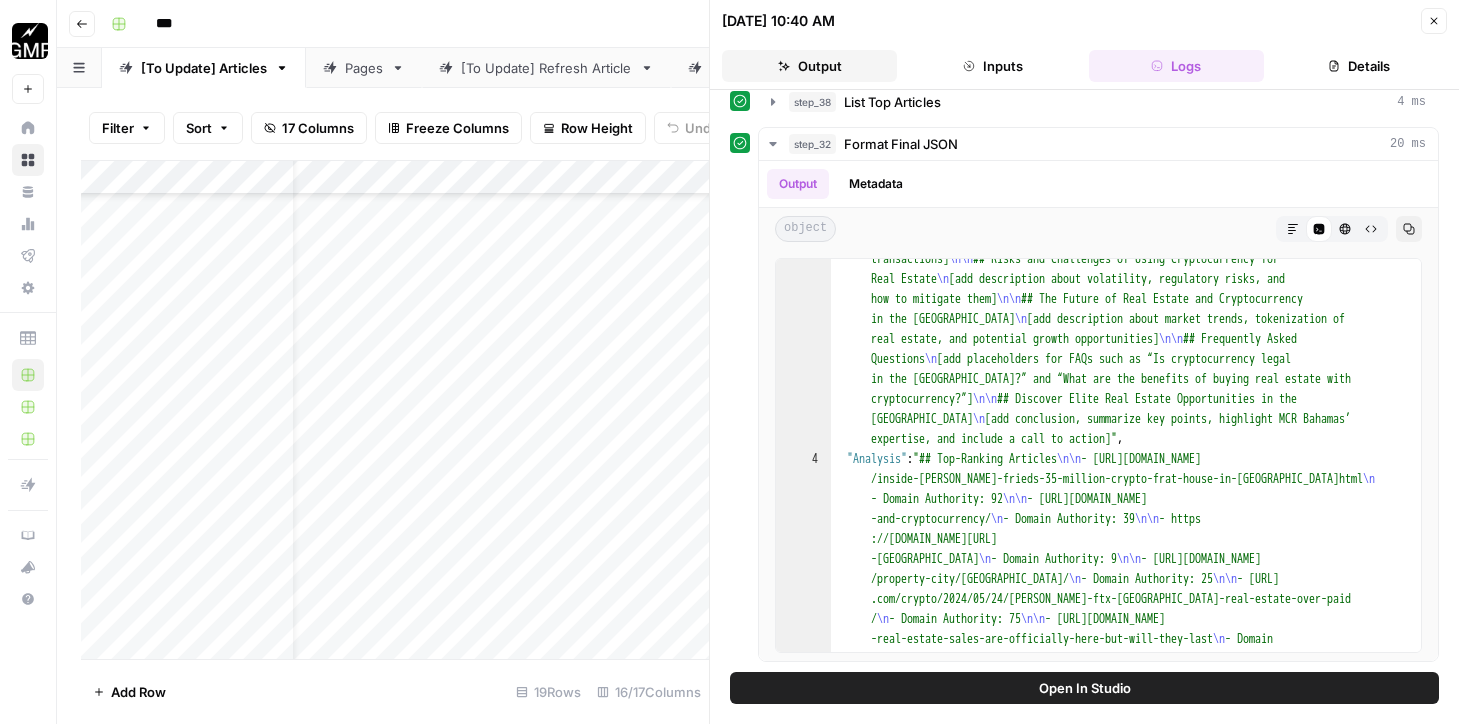 click on "Output" at bounding box center (809, 66) 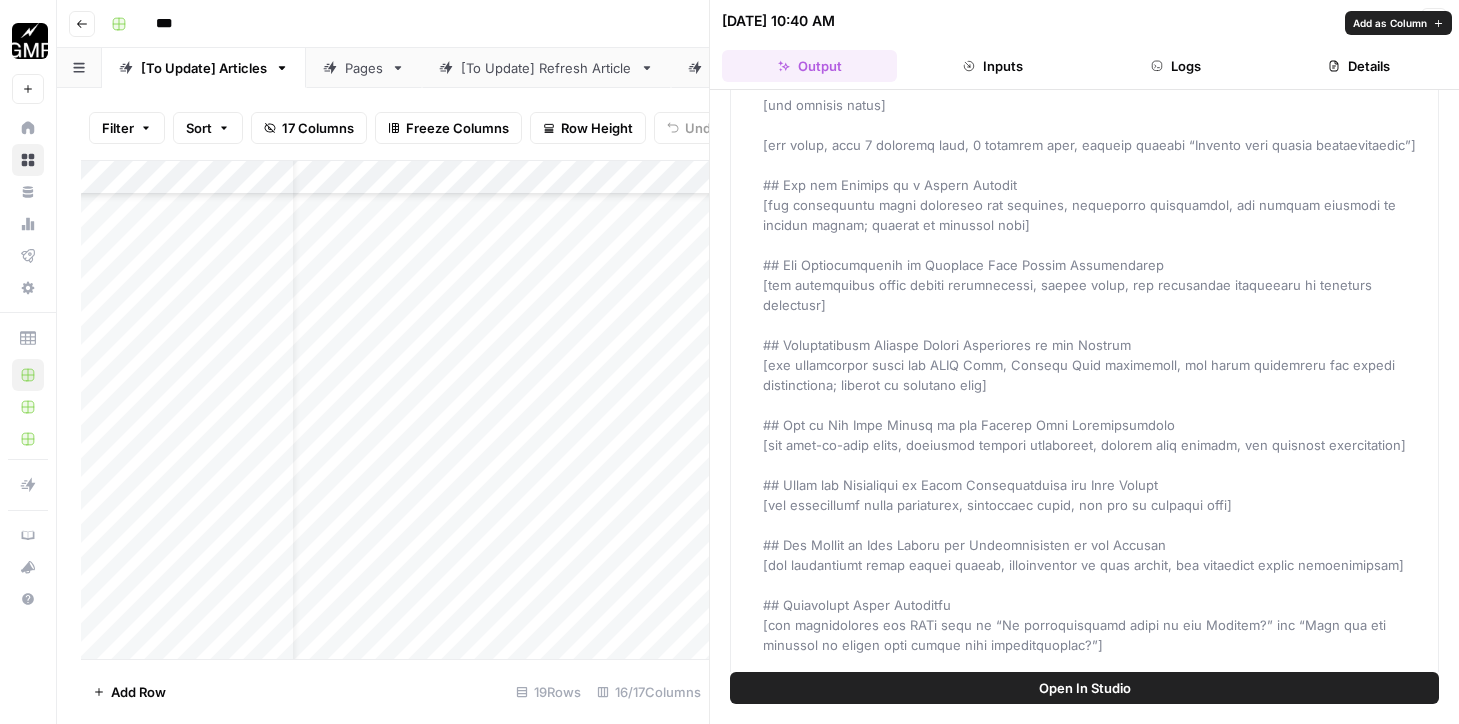 scroll, scrollTop: 0, scrollLeft: 0, axis: both 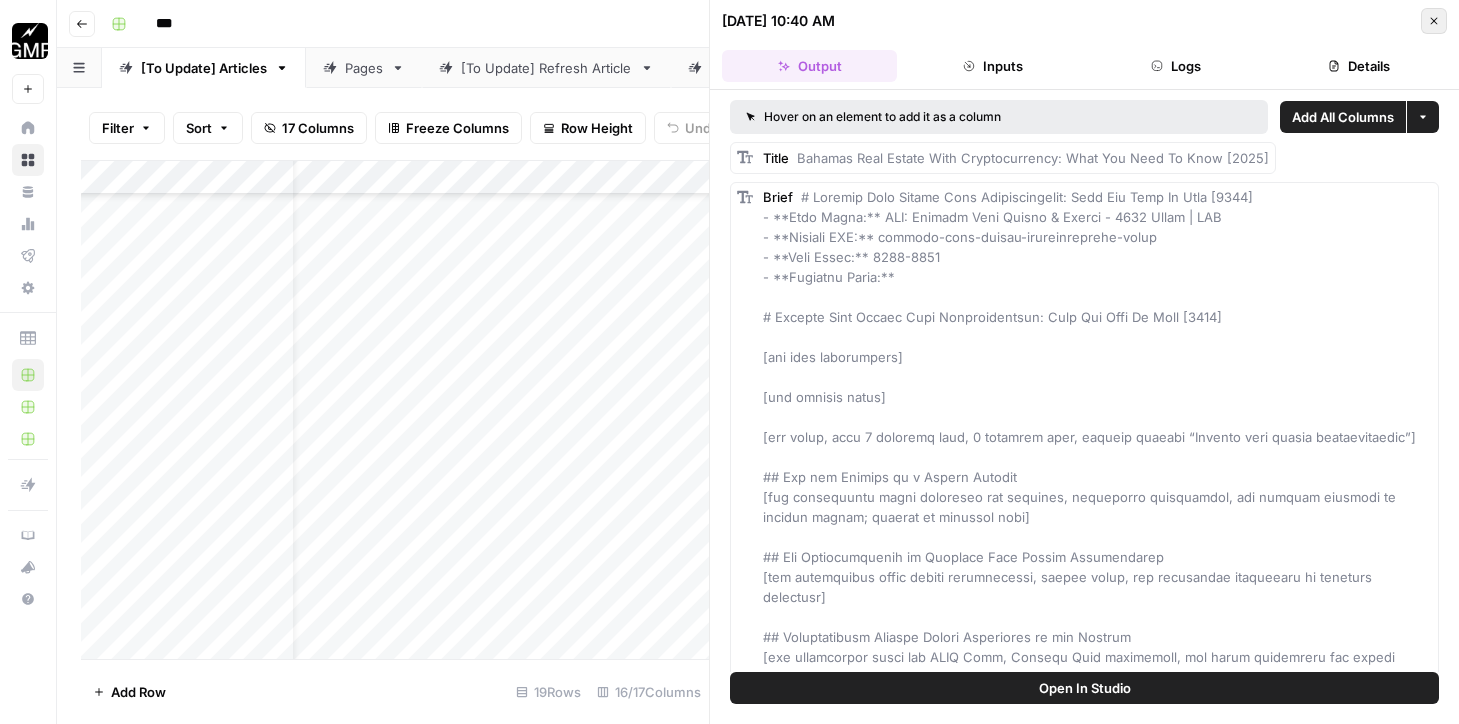 click 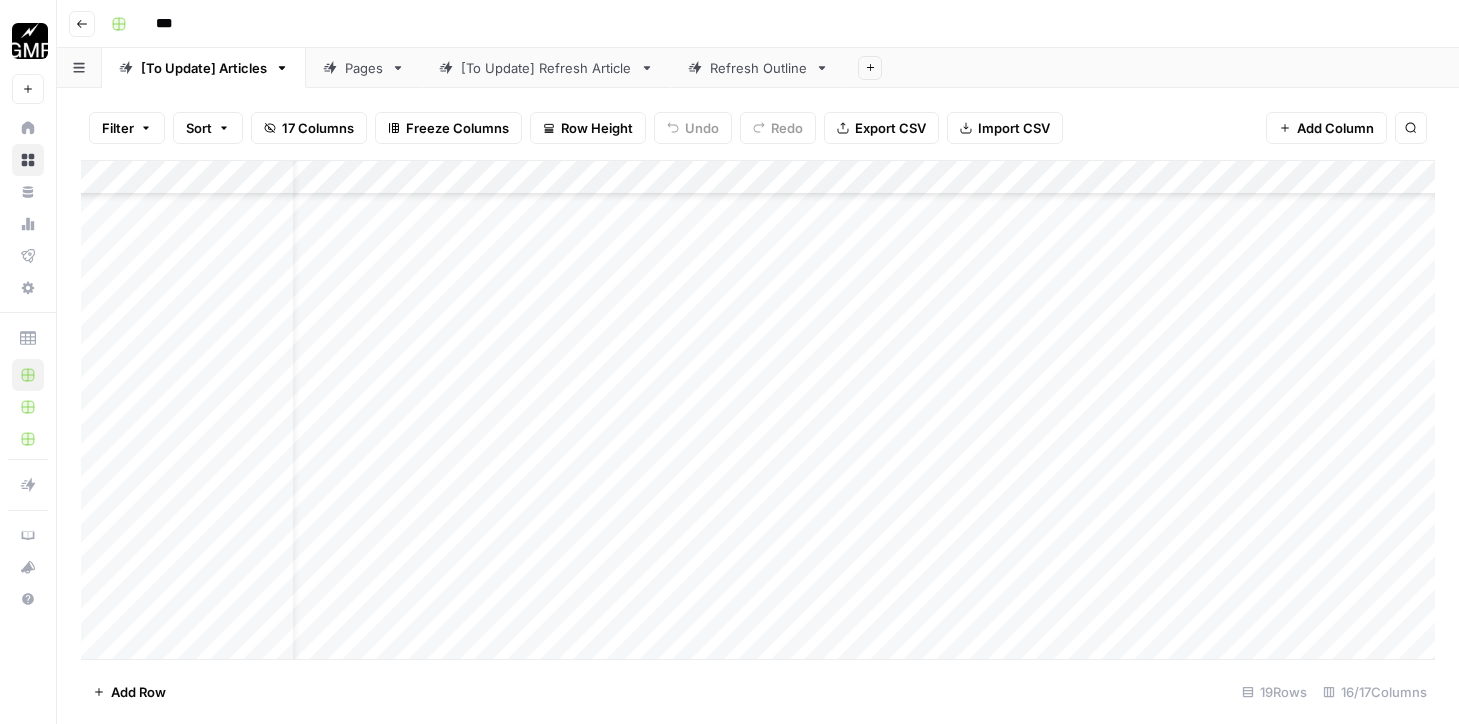 click on "Add Column" at bounding box center (758, 410) 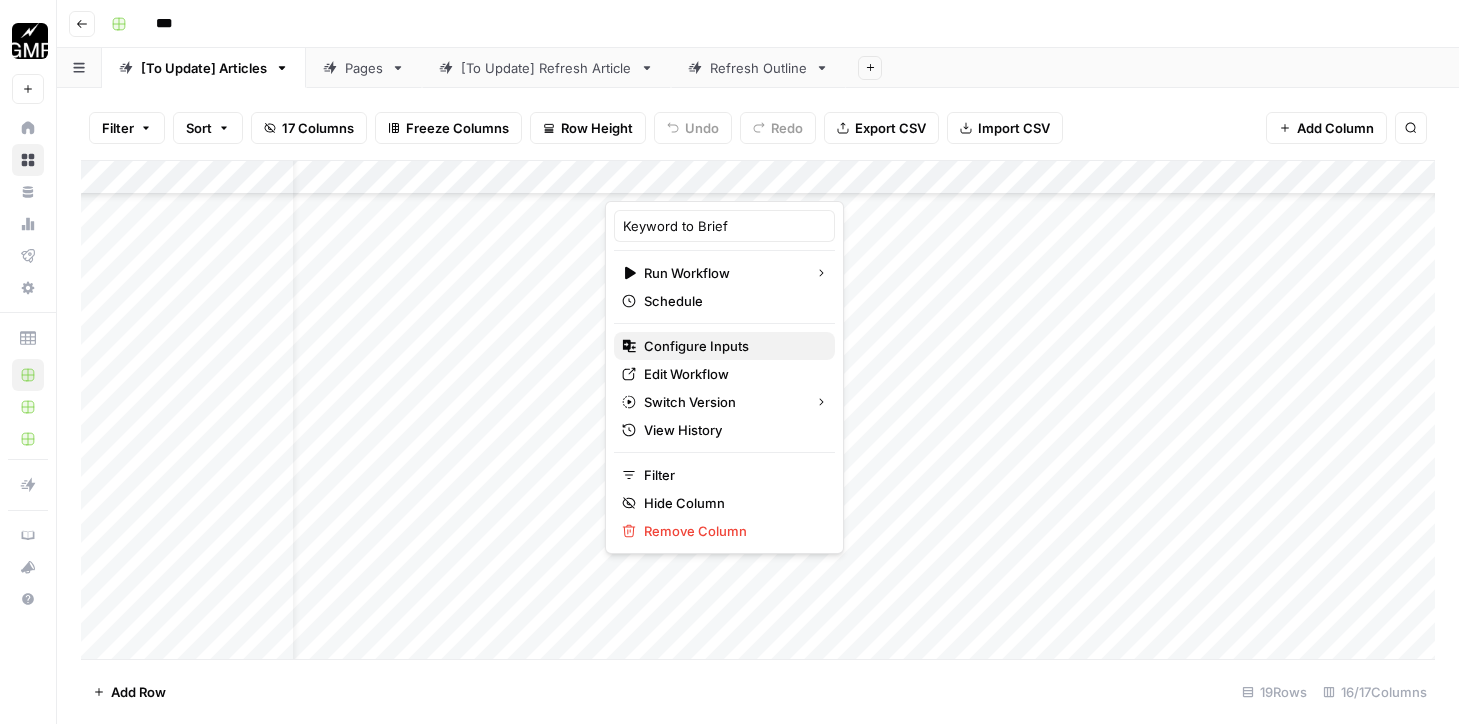 click on "Configure Inputs" at bounding box center [696, 346] 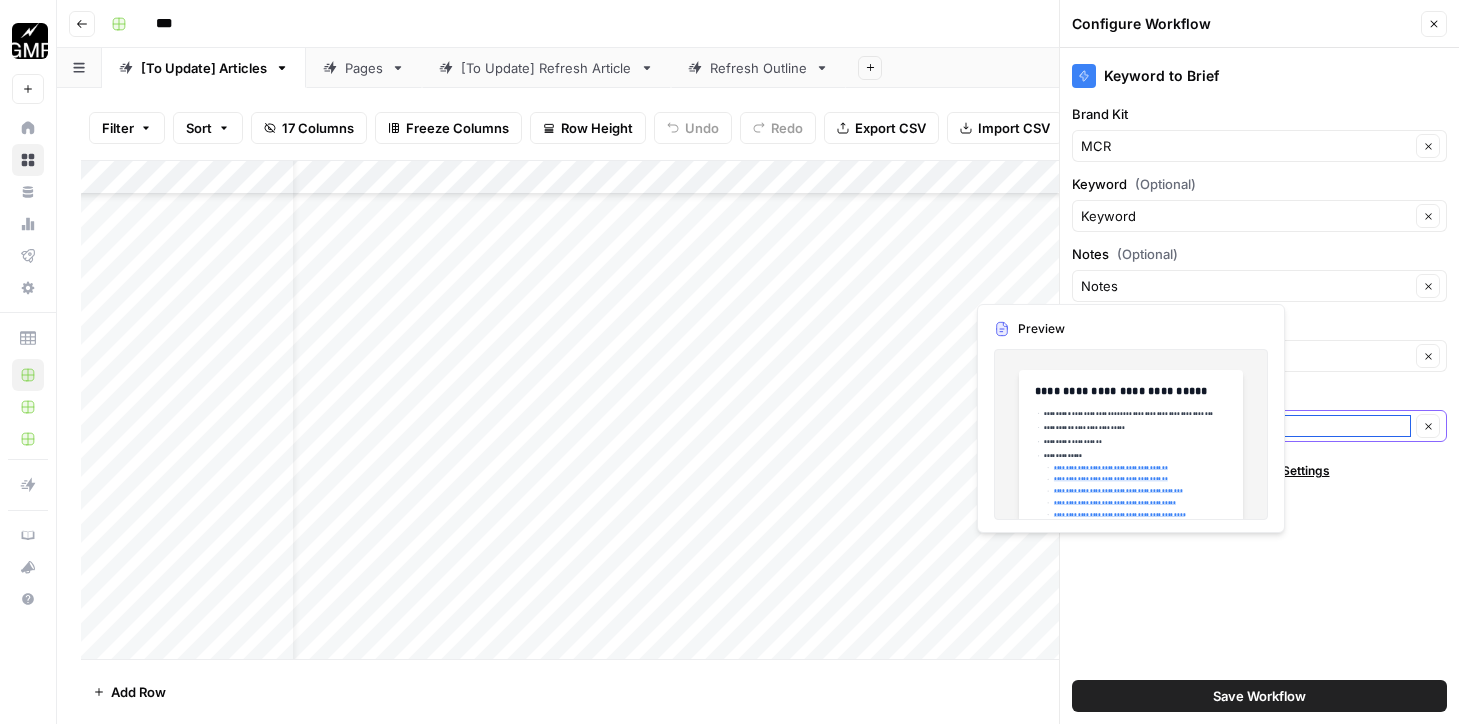 click on "Knowledge Base ID   (Optional)" at bounding box center [1245, 426] 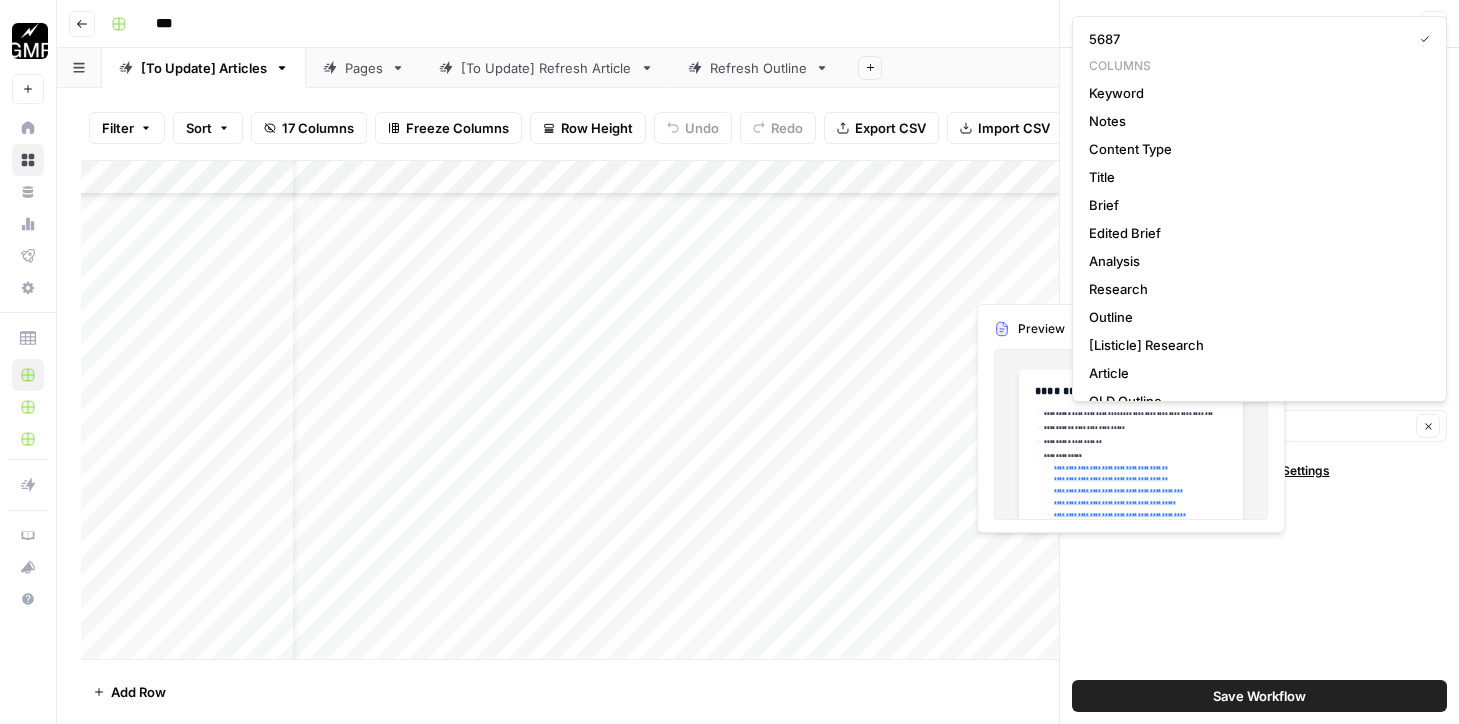 type on "5687" 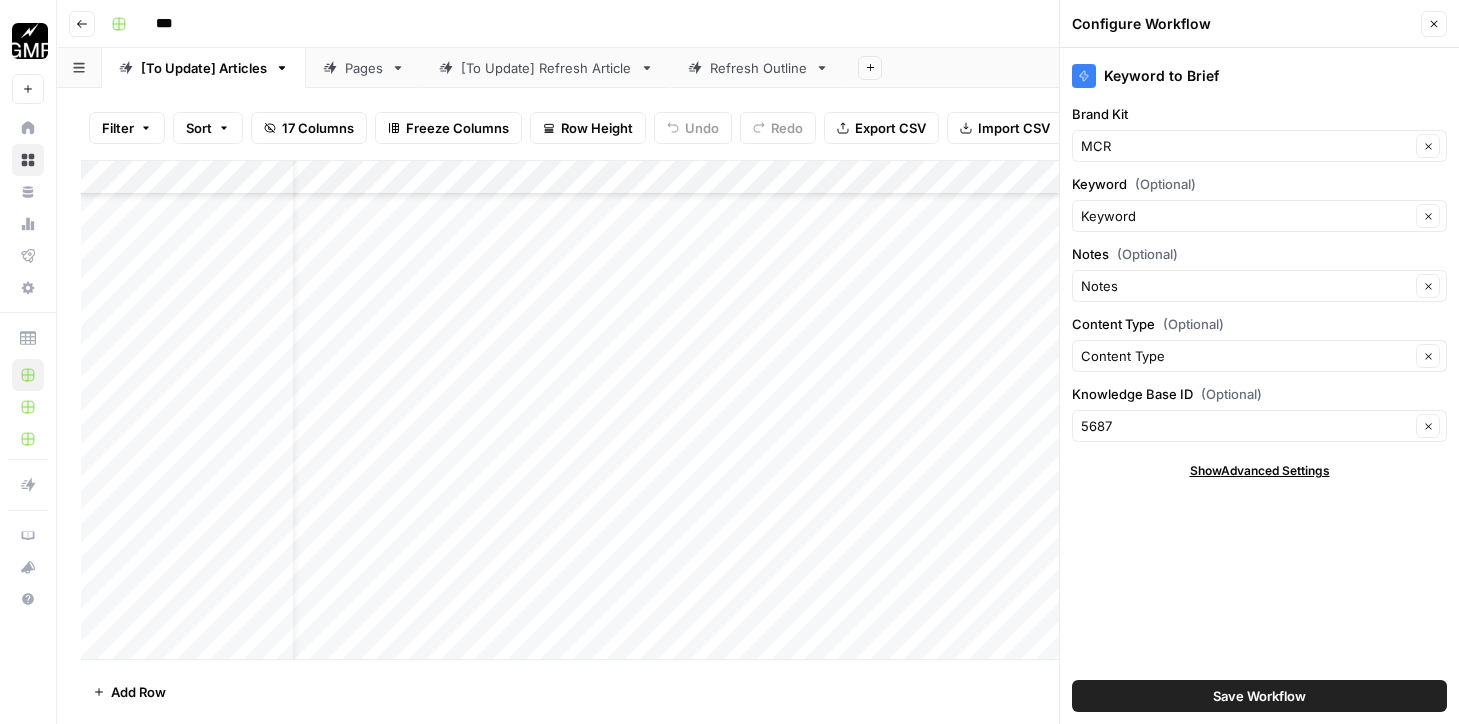 click on "Keyword to Brief Brand Kit MCR Clear Keyword   (Optional) Keyword Clear Notes   (Optional) Notes Clear Content Type   (Optional) Content Type Clear Knowledge Base ID   (Optional) 5687 Clear Show  Advanced Settings Save Workflow" at bounding box center (1259, 386) 